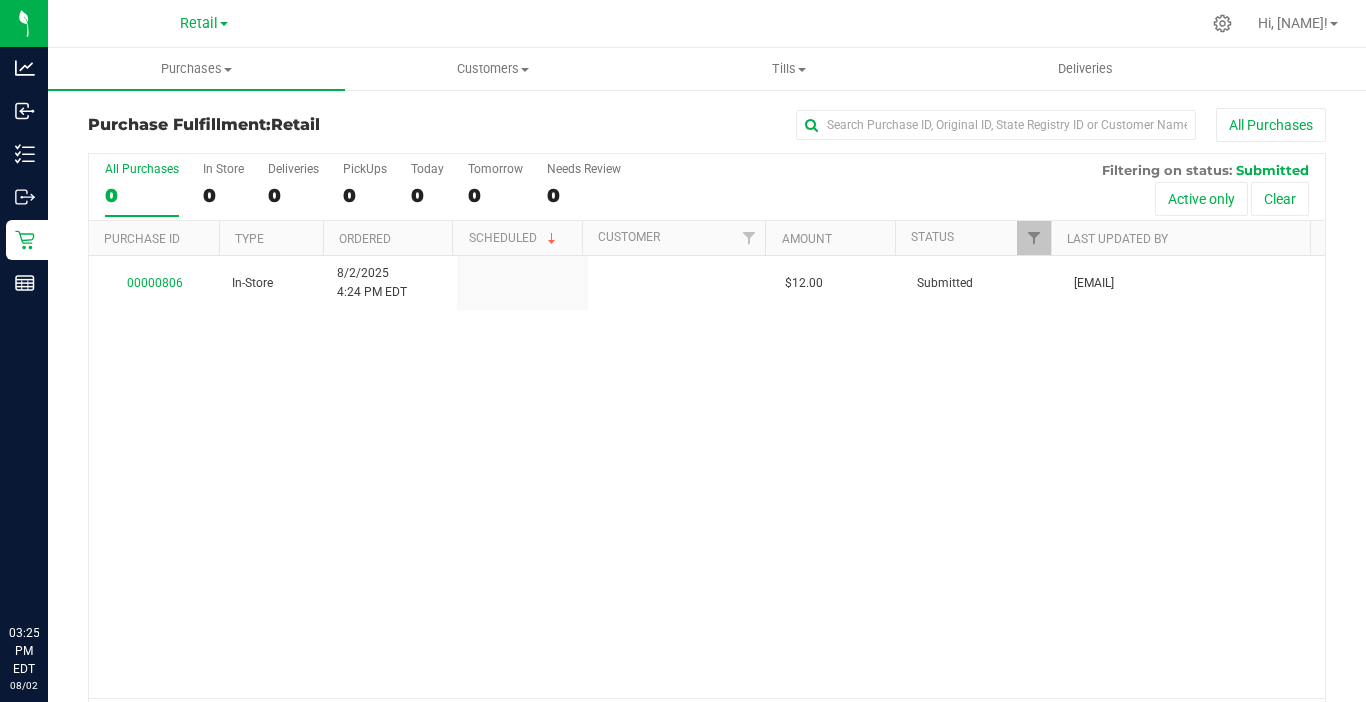 scroll, scrollTop: 0, scrollLeft: 0, axis: both 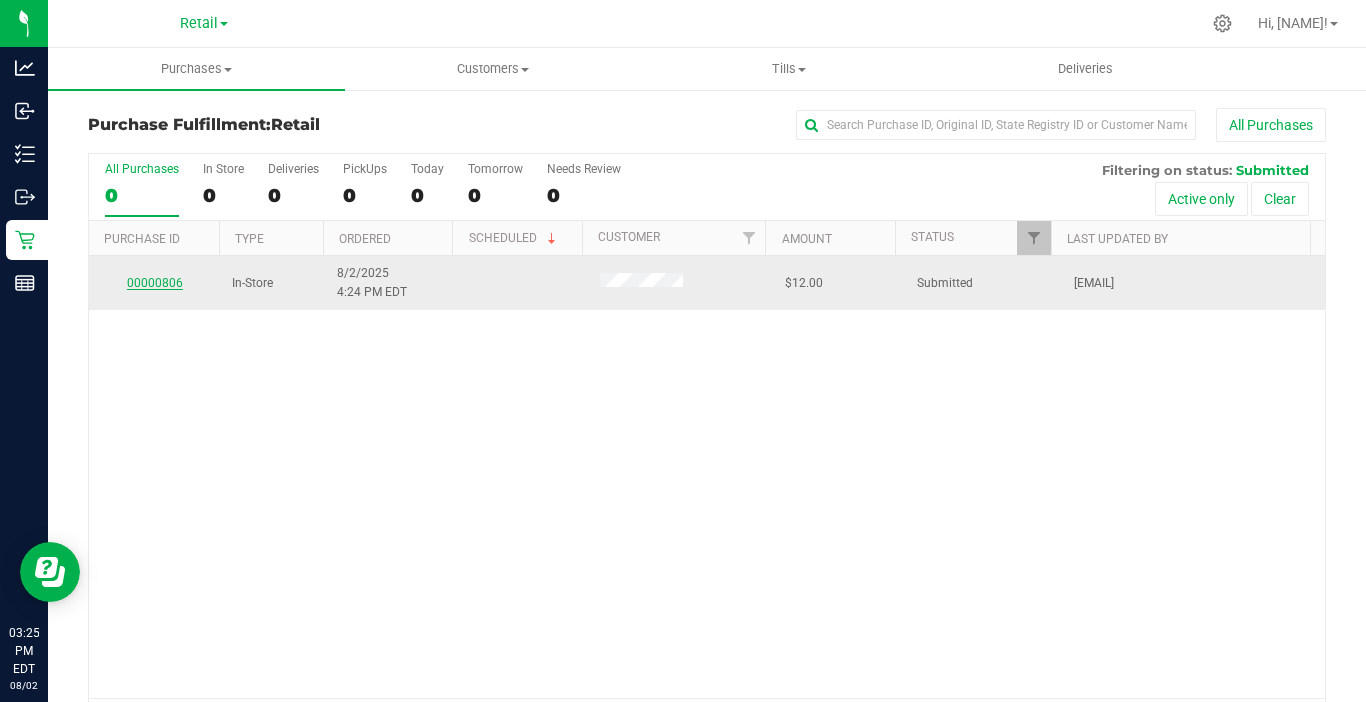 click on "00000806" at bounding box center (155, 283) 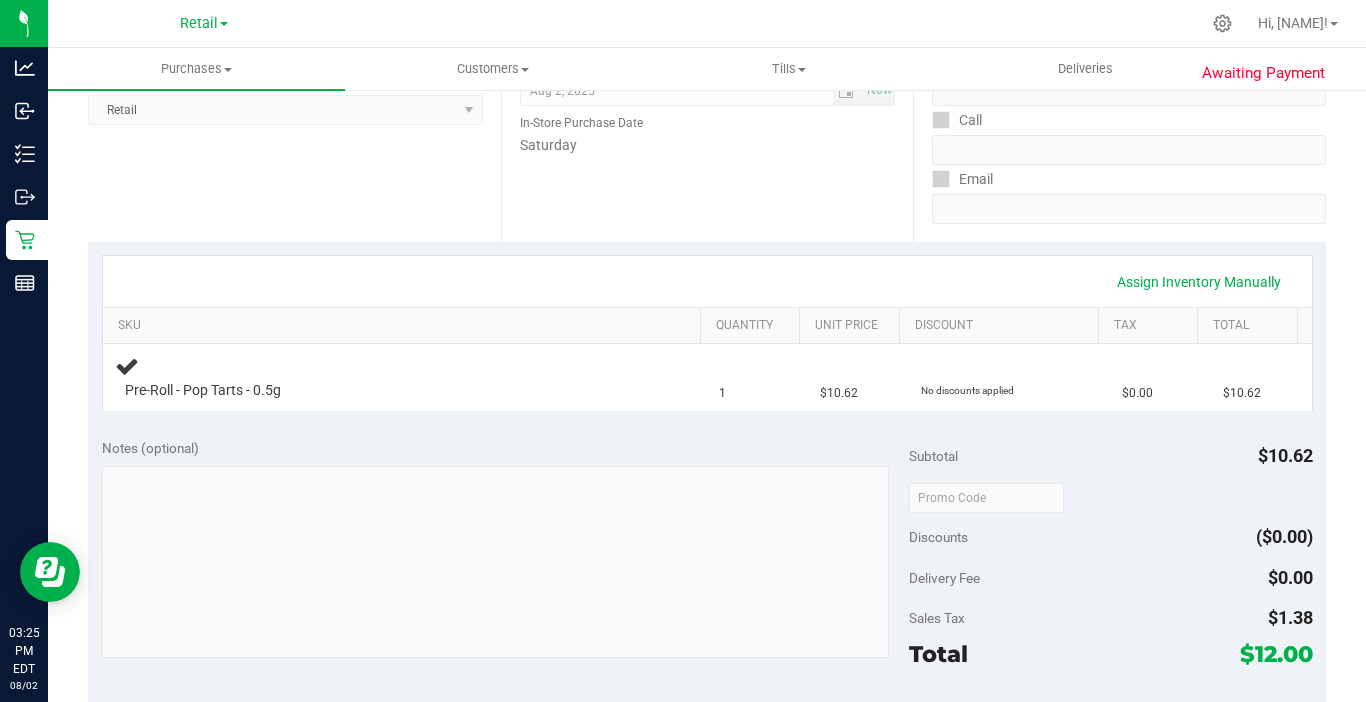 scroll, scrollTop: 300, scrollLeft: 0, axis: vertical 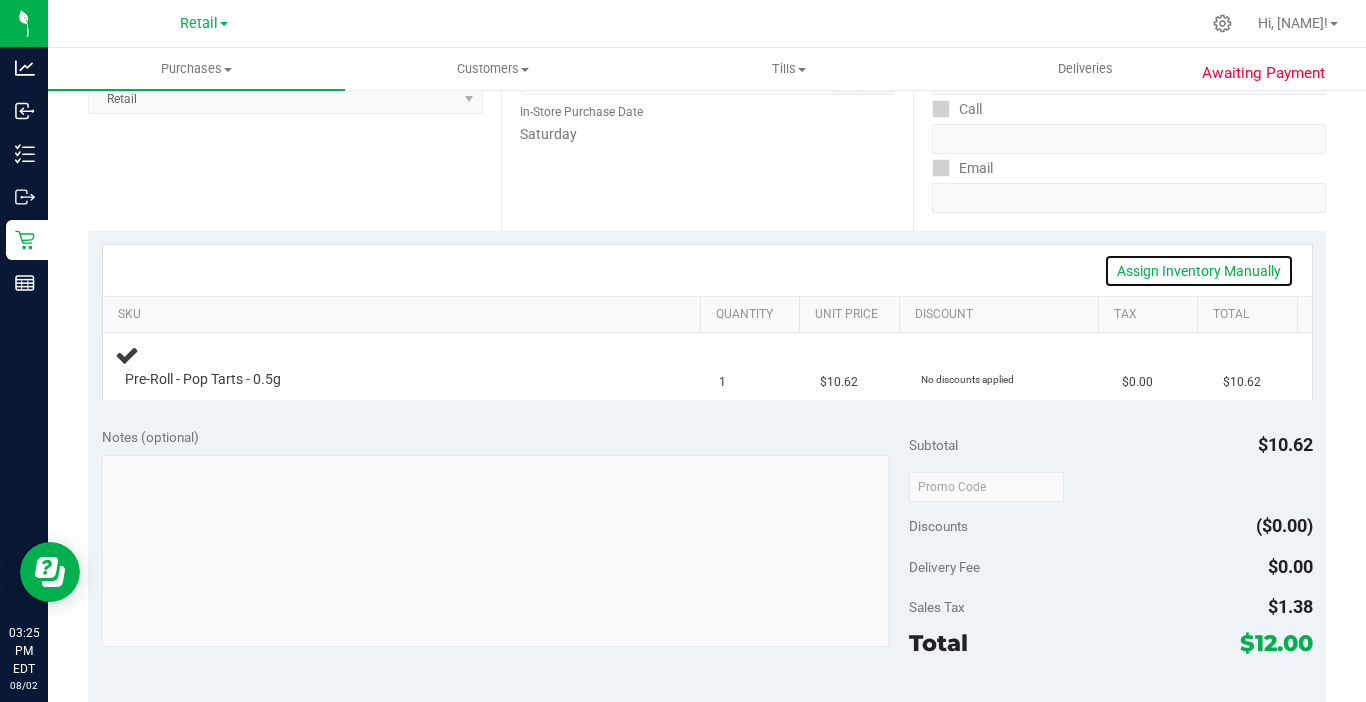 click on "Assign Inventory Manually" at bounding box center [1199, 271] 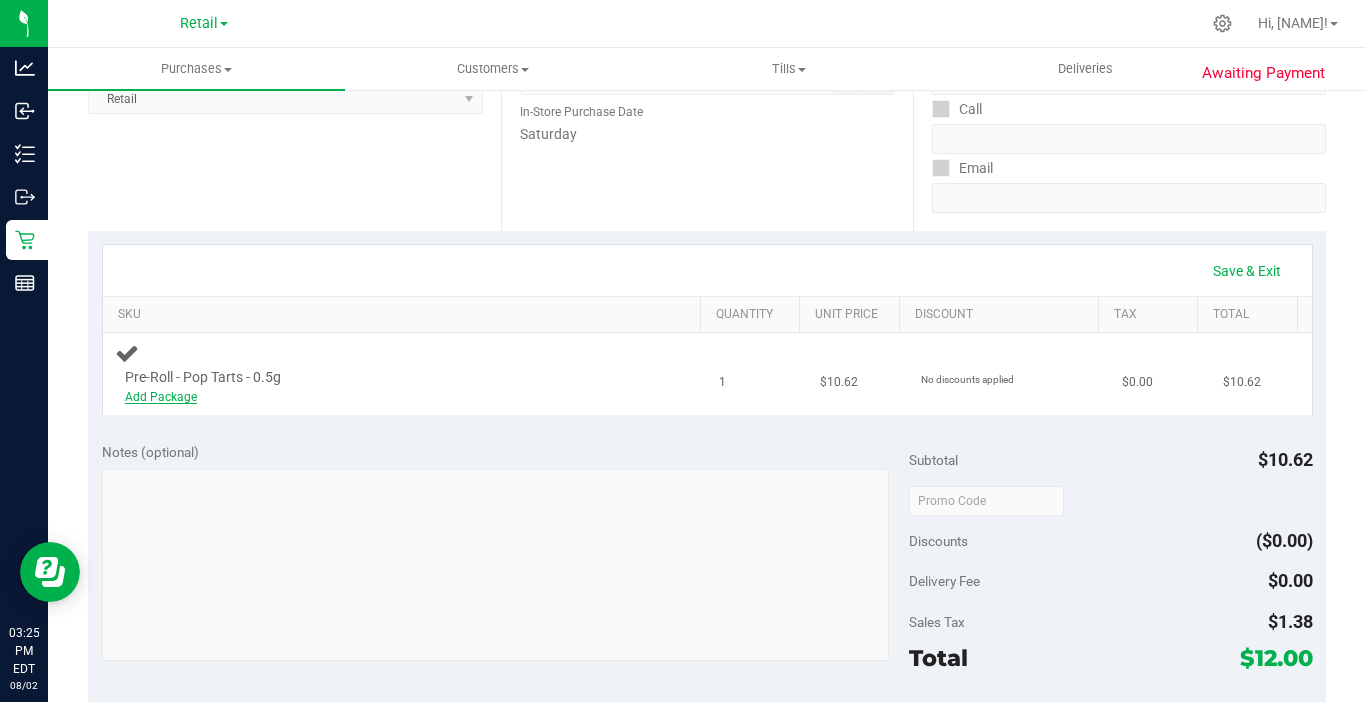 click on "Add Package" at bounding box center [161, 397] 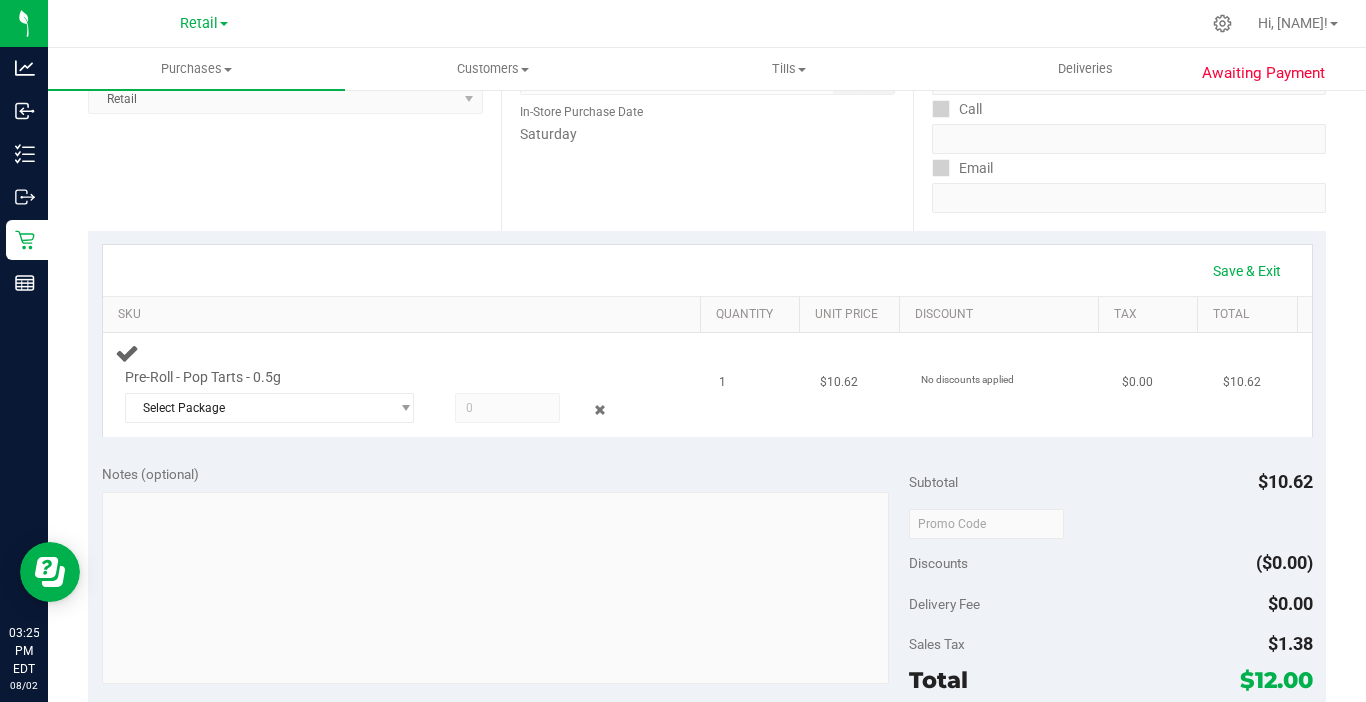 click at bounding box center (507, 408) 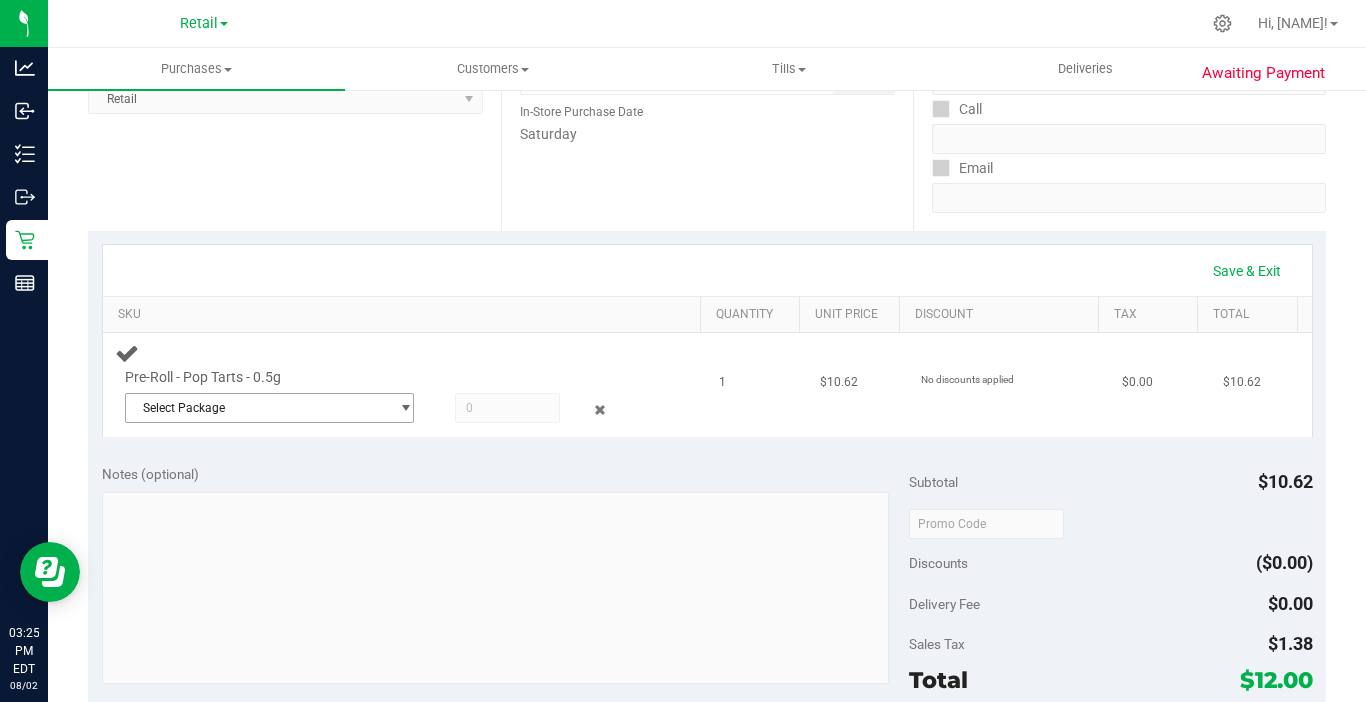 click on "Select Package" at bounding box center (257, 408) 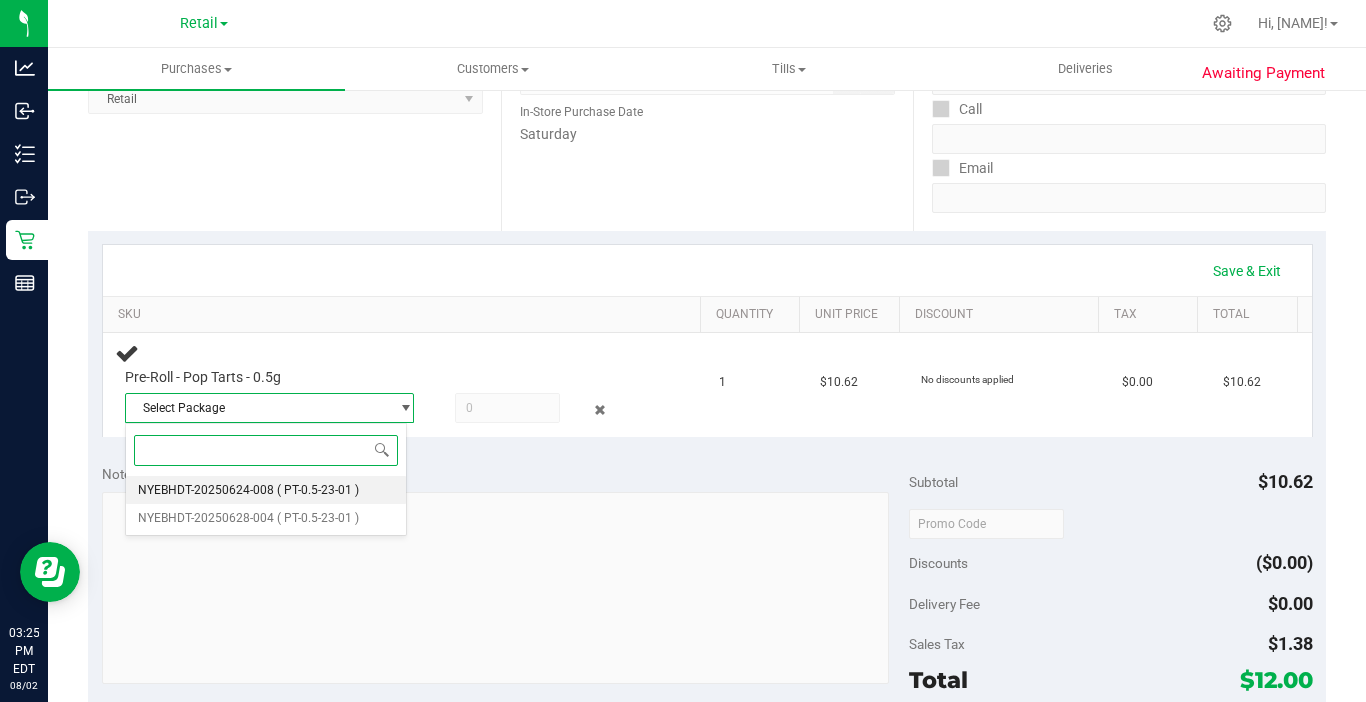 click on "(
PT-0.5-23-01
)" at bounding box center [318, 490] 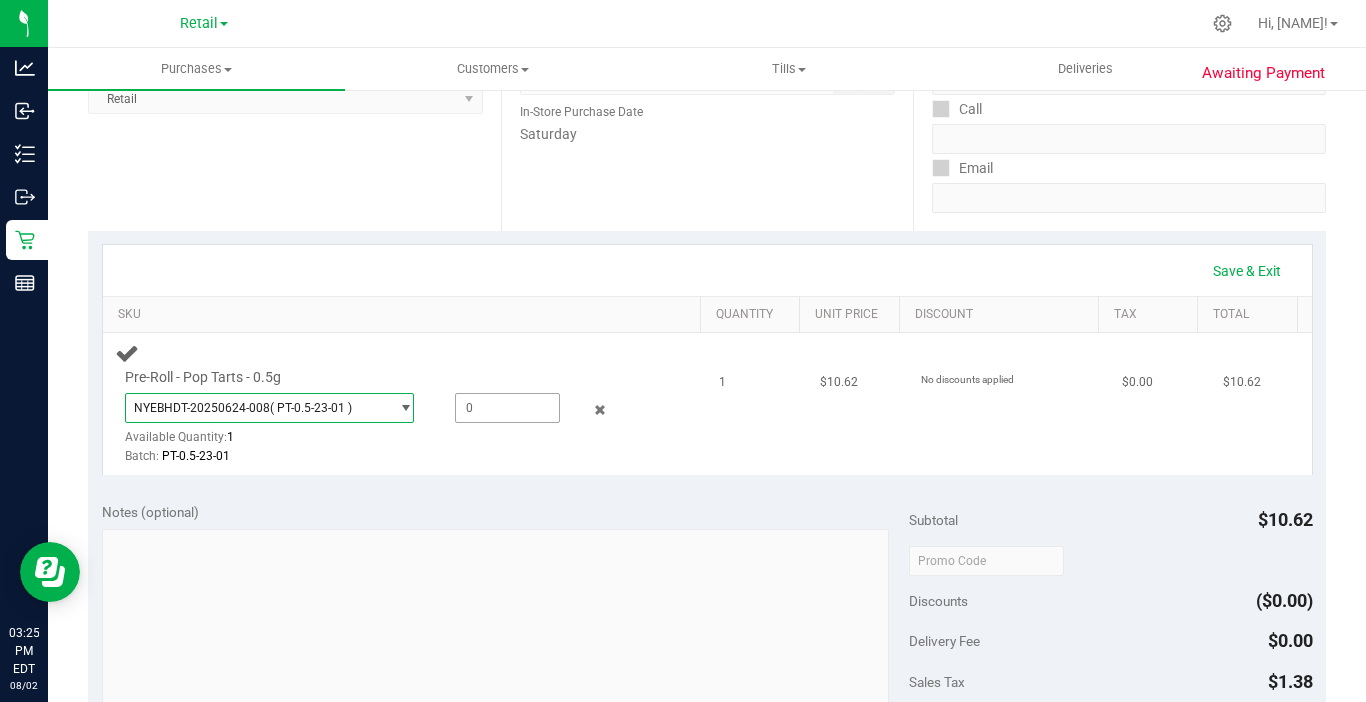 click at bounding box center (507, 408) 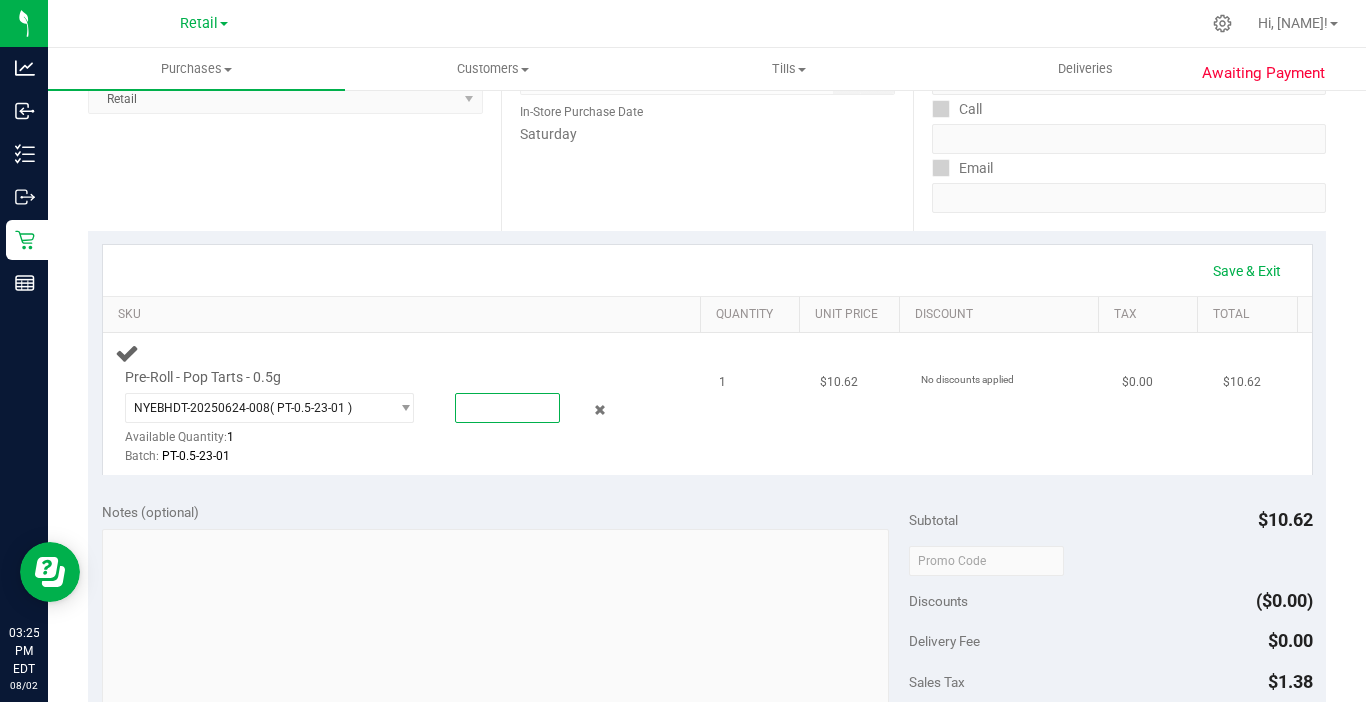 type on "1" 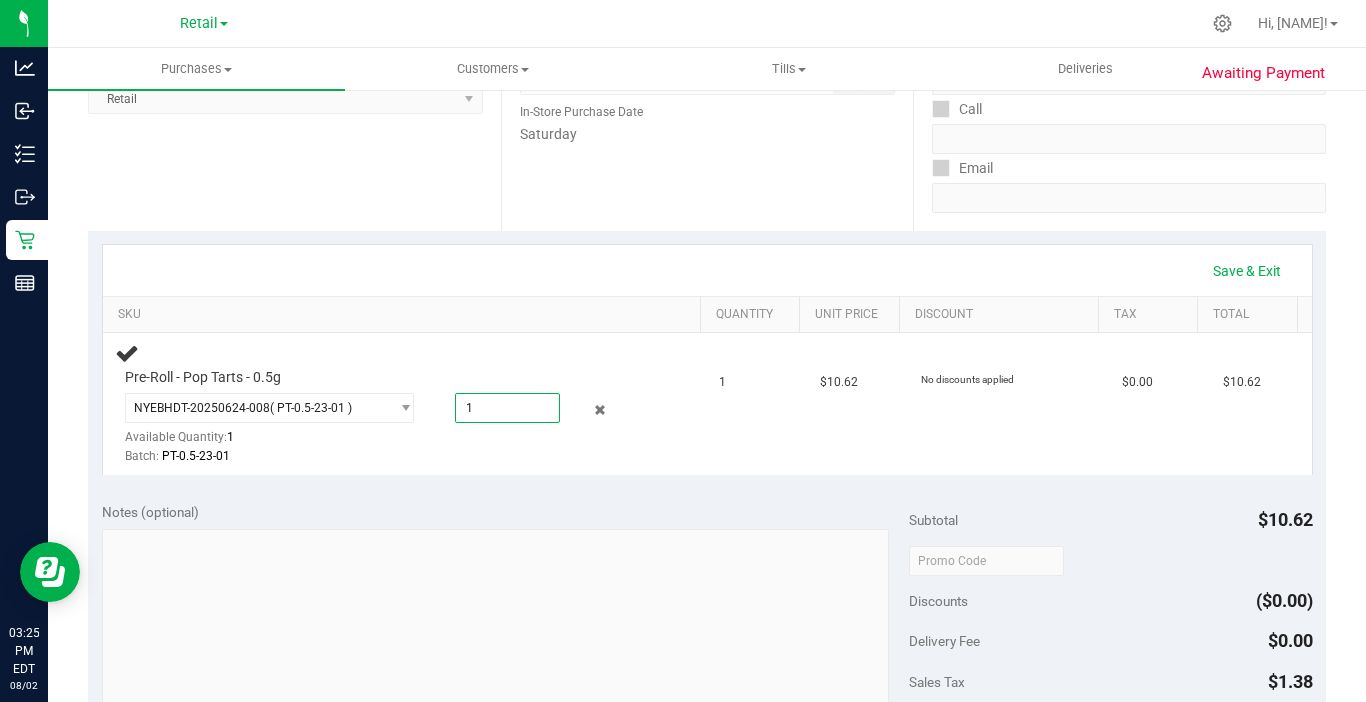 type on "1.0000" 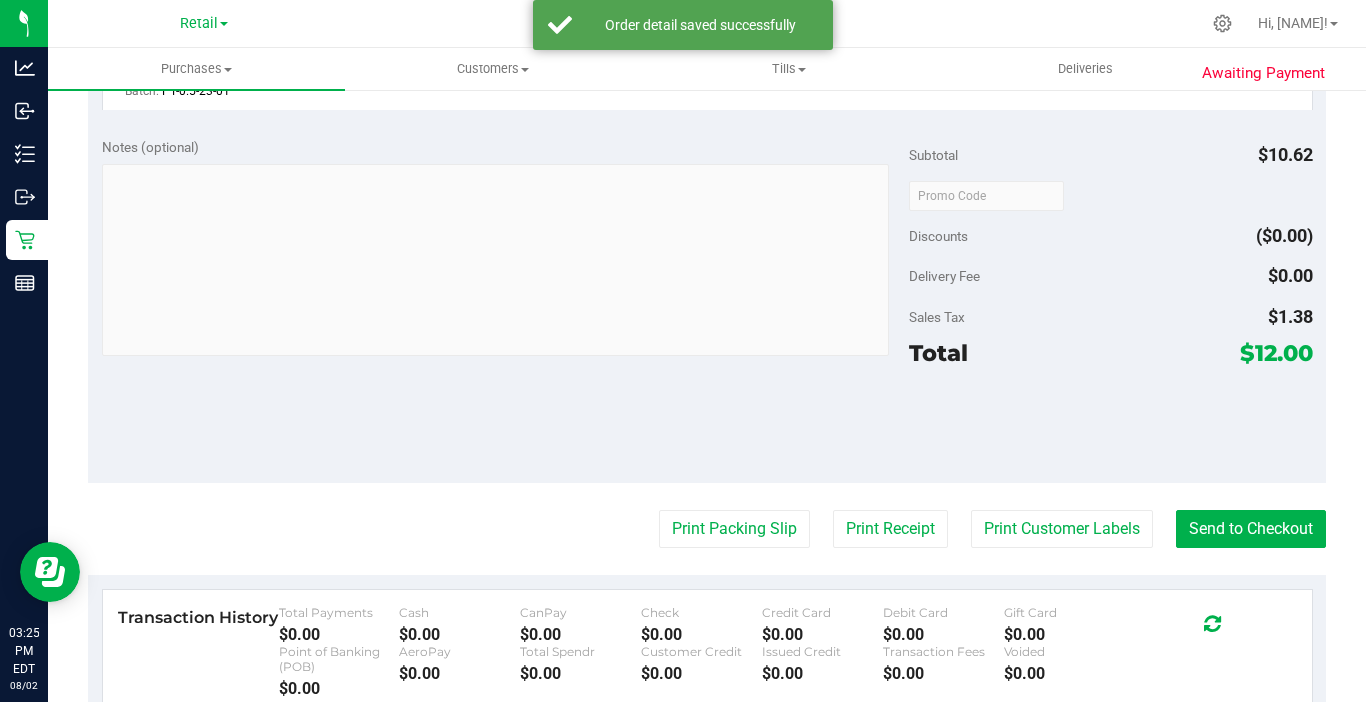 scroll, scrollTop: 700, scrollLeft: 0, axis: vertical 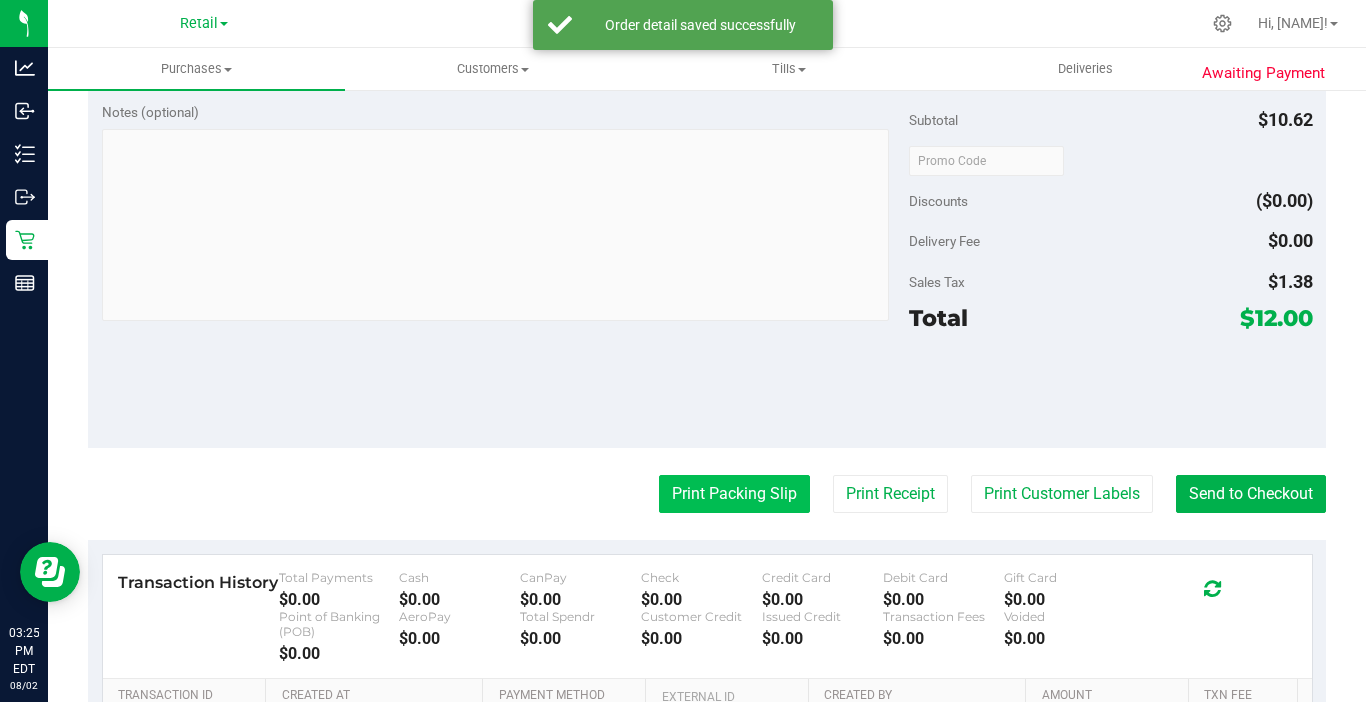 click on "Print Packing Slip" at bounding box center (734, 494) 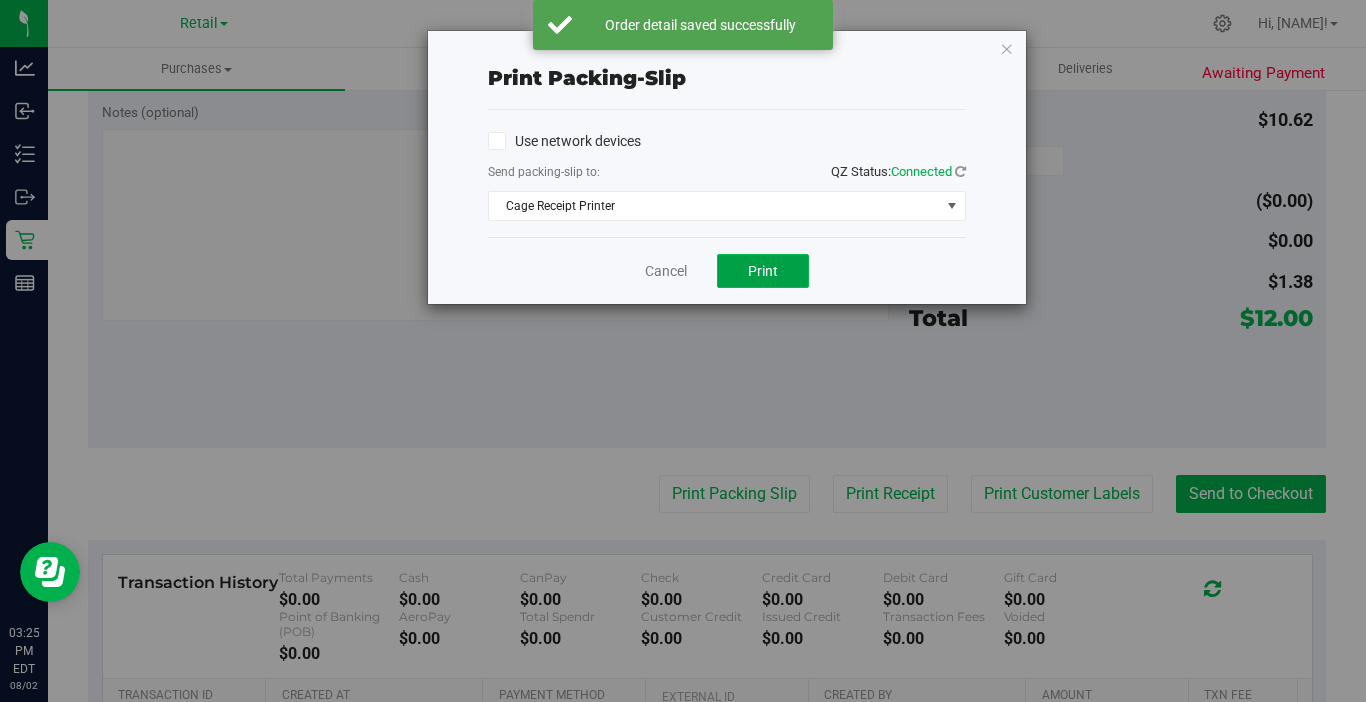 click on "Print" at bounding box center (763, 271) 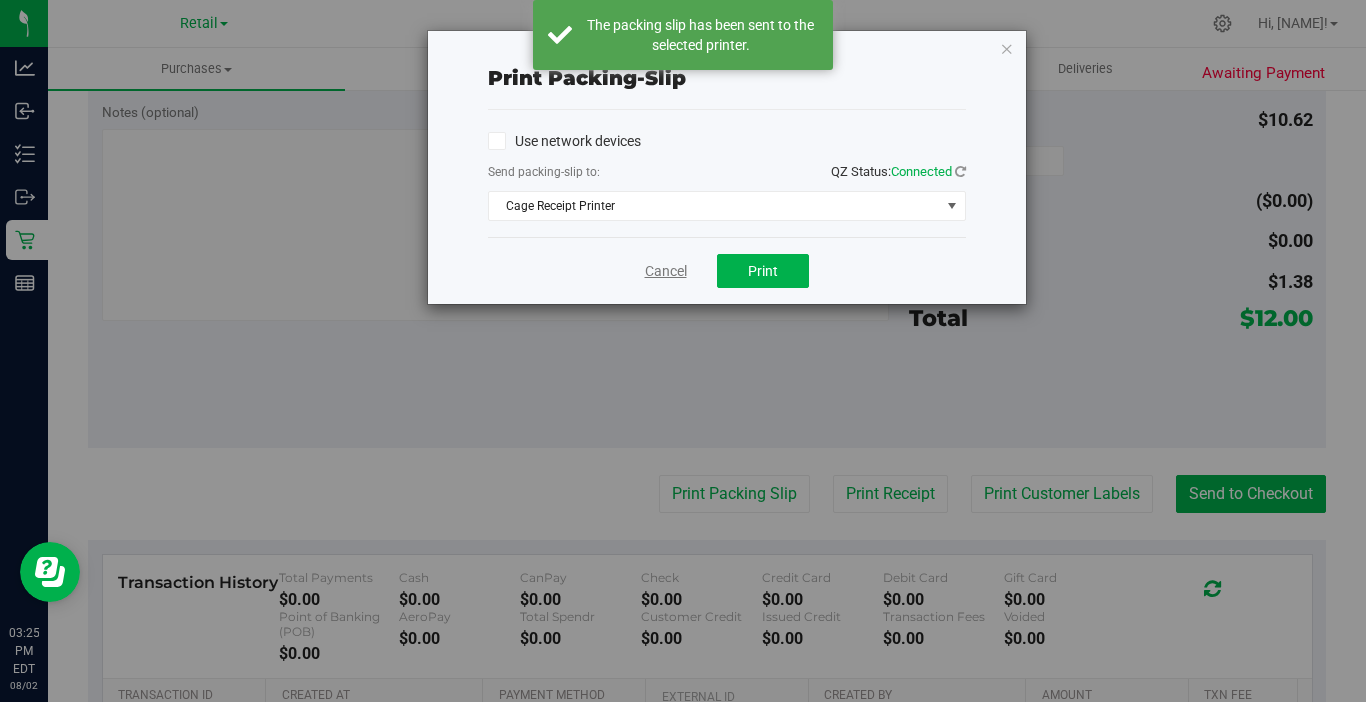 click on "Cancel" at bounding box center [666, 271] 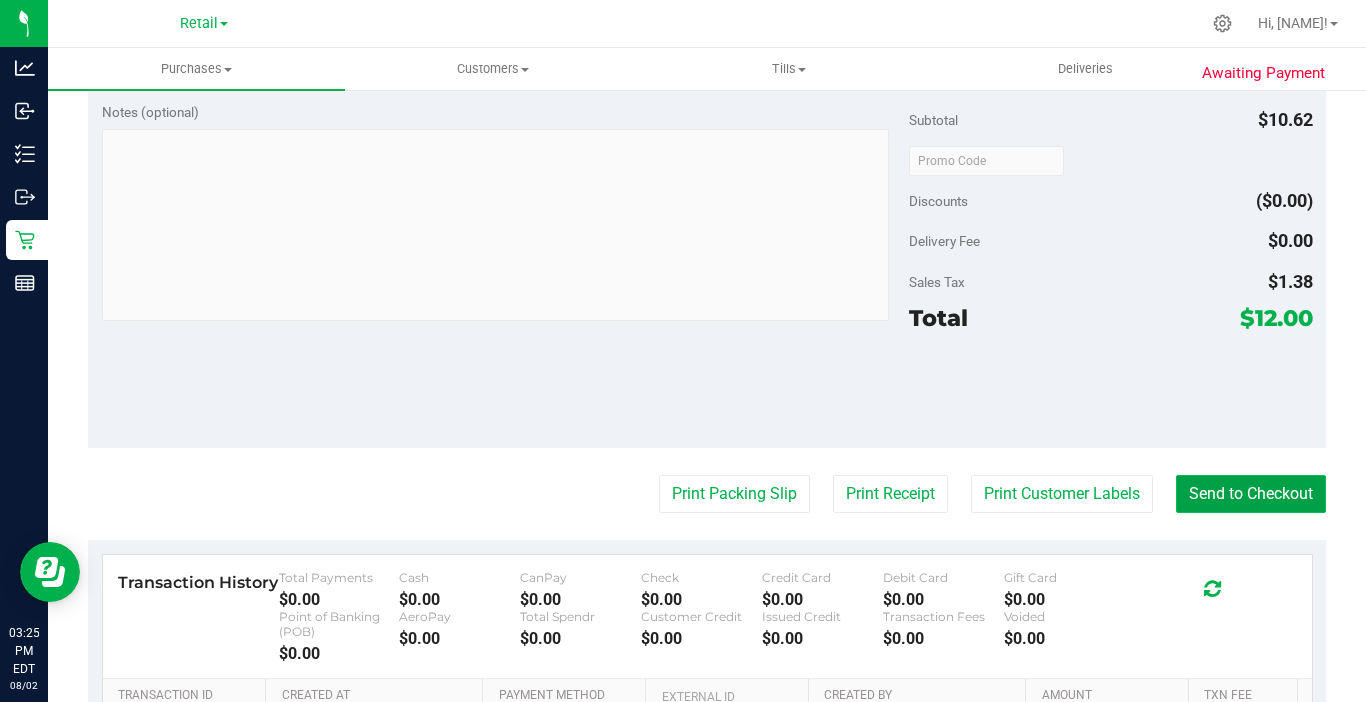 click on "Send to Checkout" at bounding box center [1251, 494] 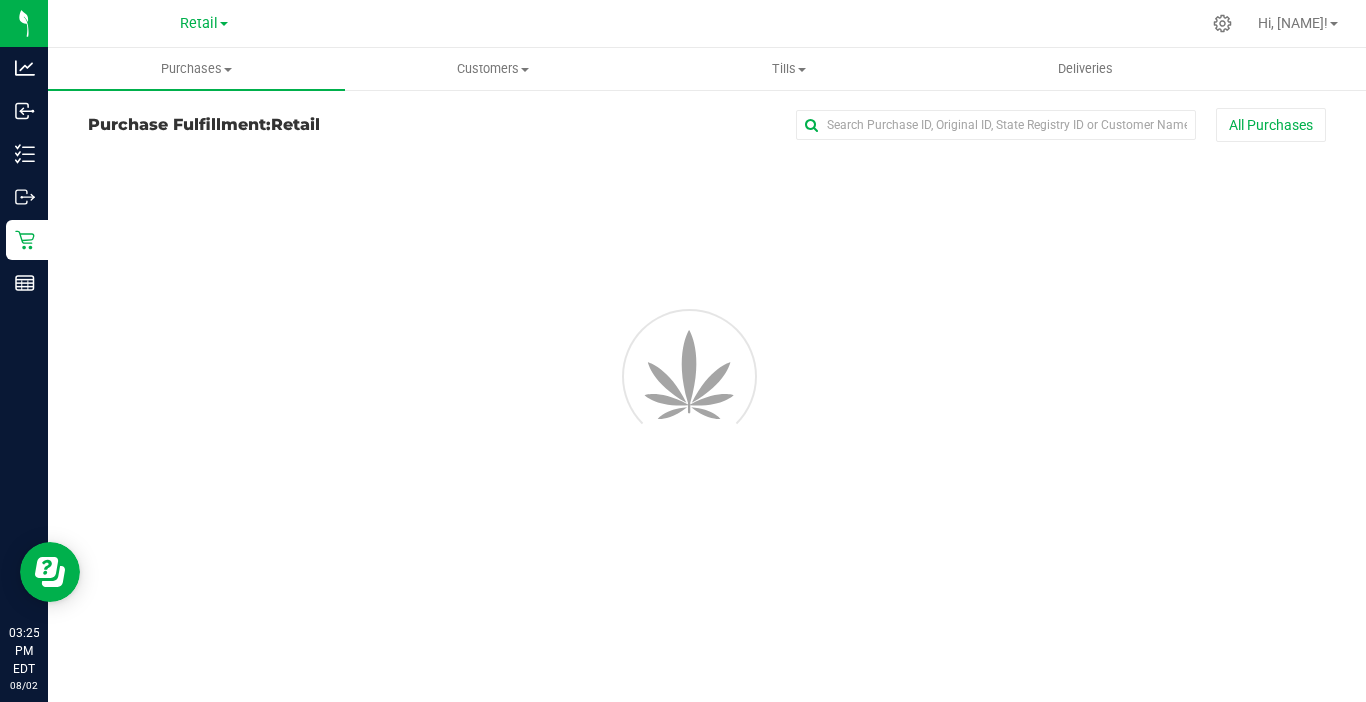 scroll, scrollTop: 0, scrollLeft: 0, axis: both 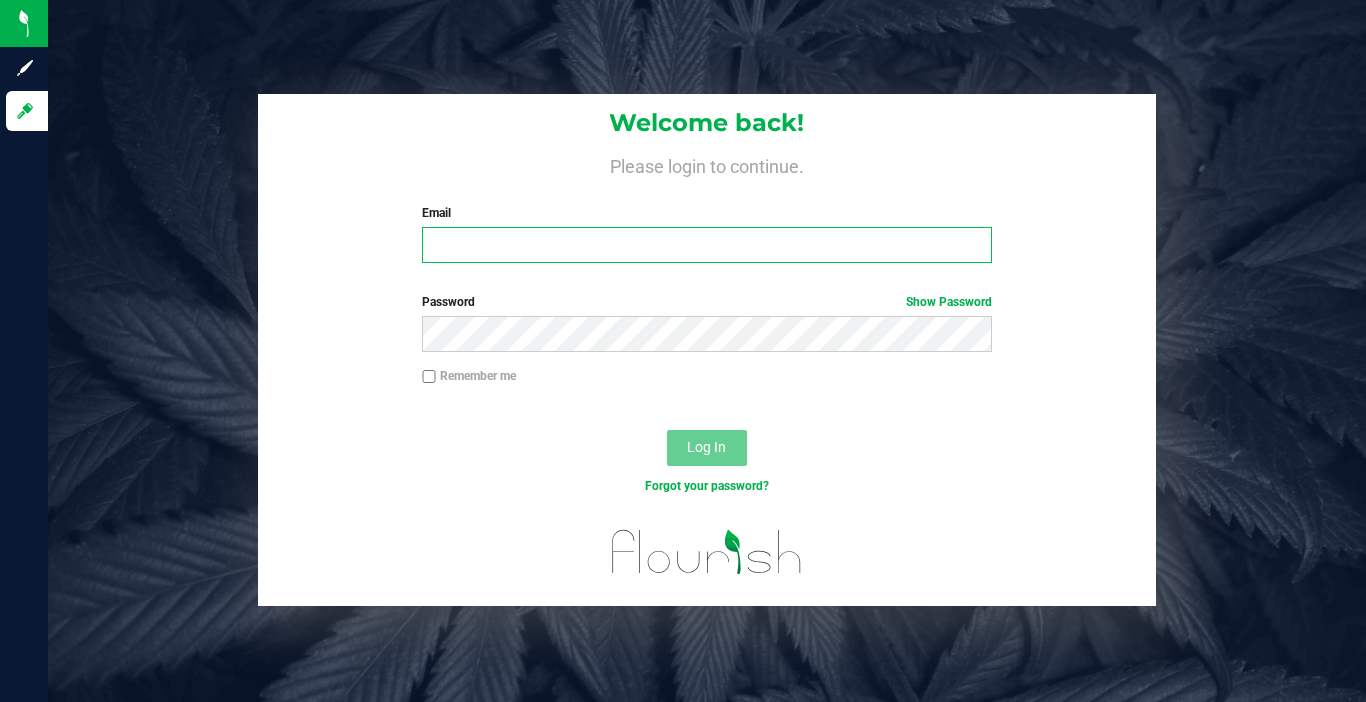 type on "stephie@knotweedfarm.com" 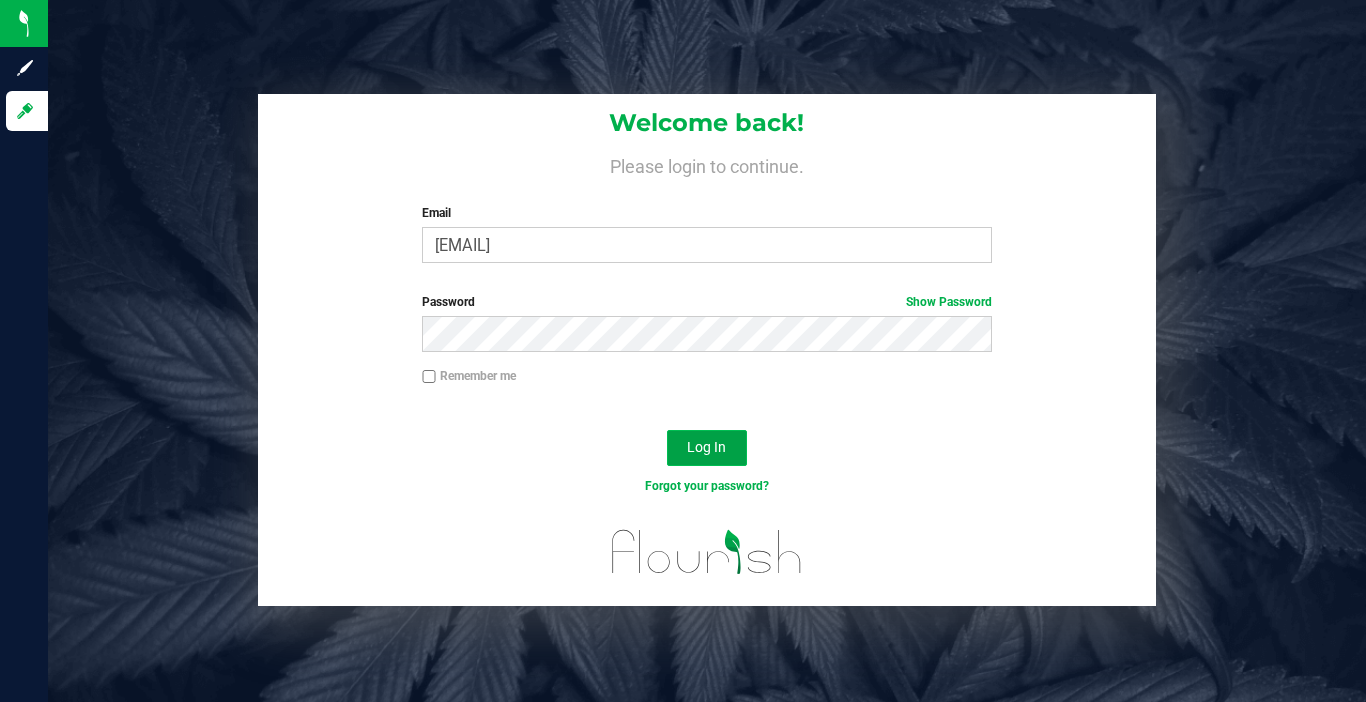 click on "Log In" at bounding box center (706, 447) 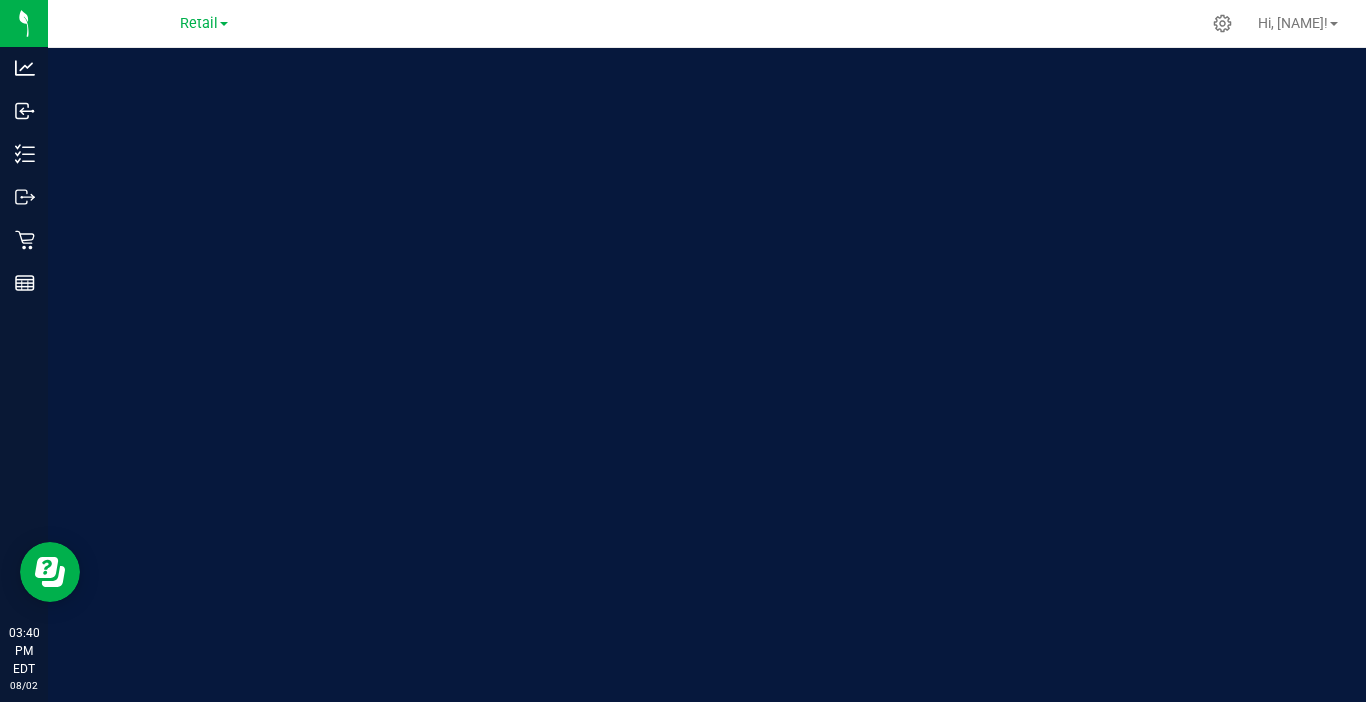 scroll, scrollTop: 0, scrollLeft: 0, axis: both 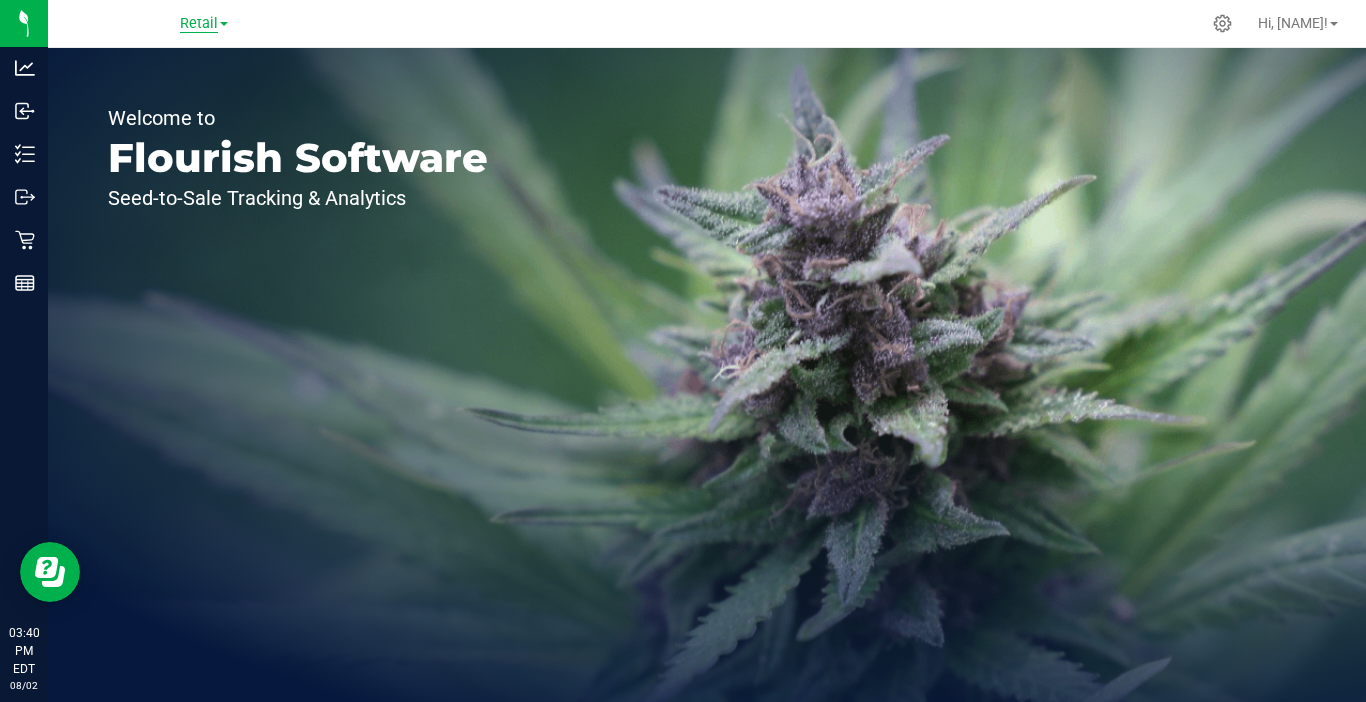 click on "Retail" at bounding box center (199, 24) 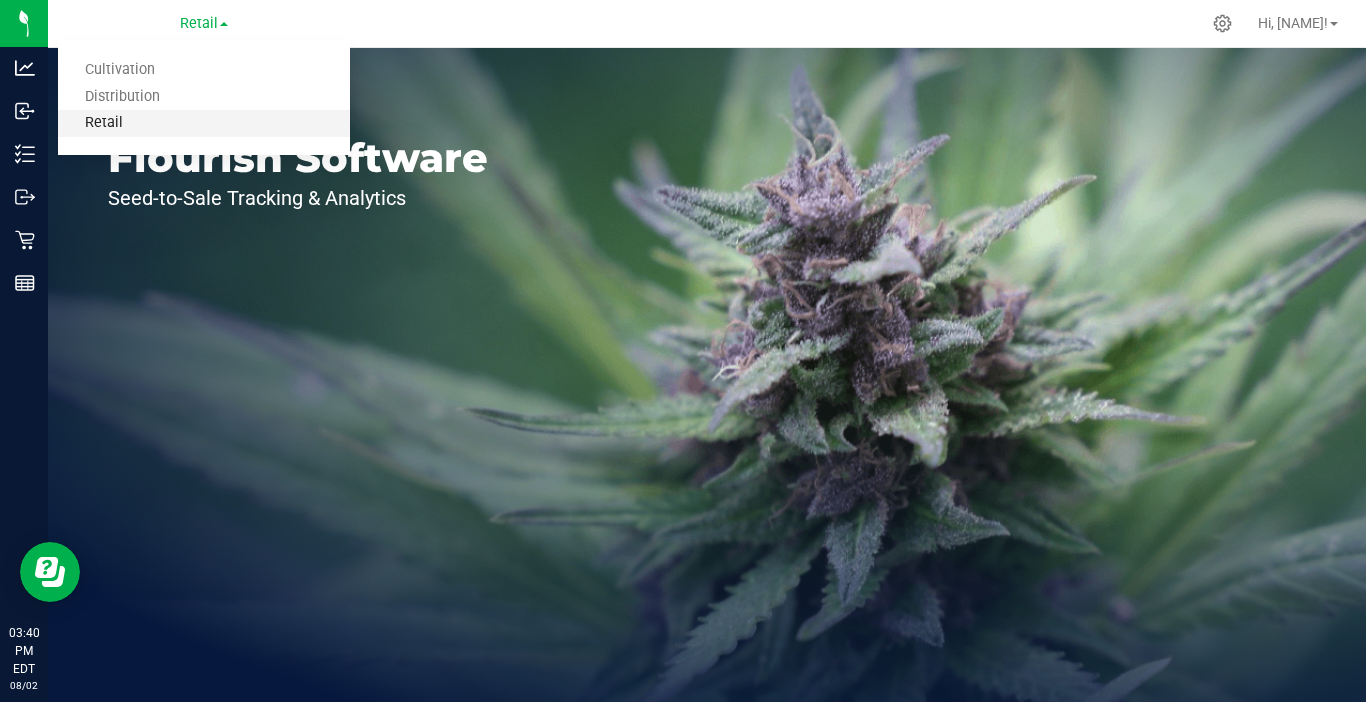 drag, startPoint x: 131, startPoint y: 114, endPoint x: 100, endPoint y: 124, distance: 32.572994 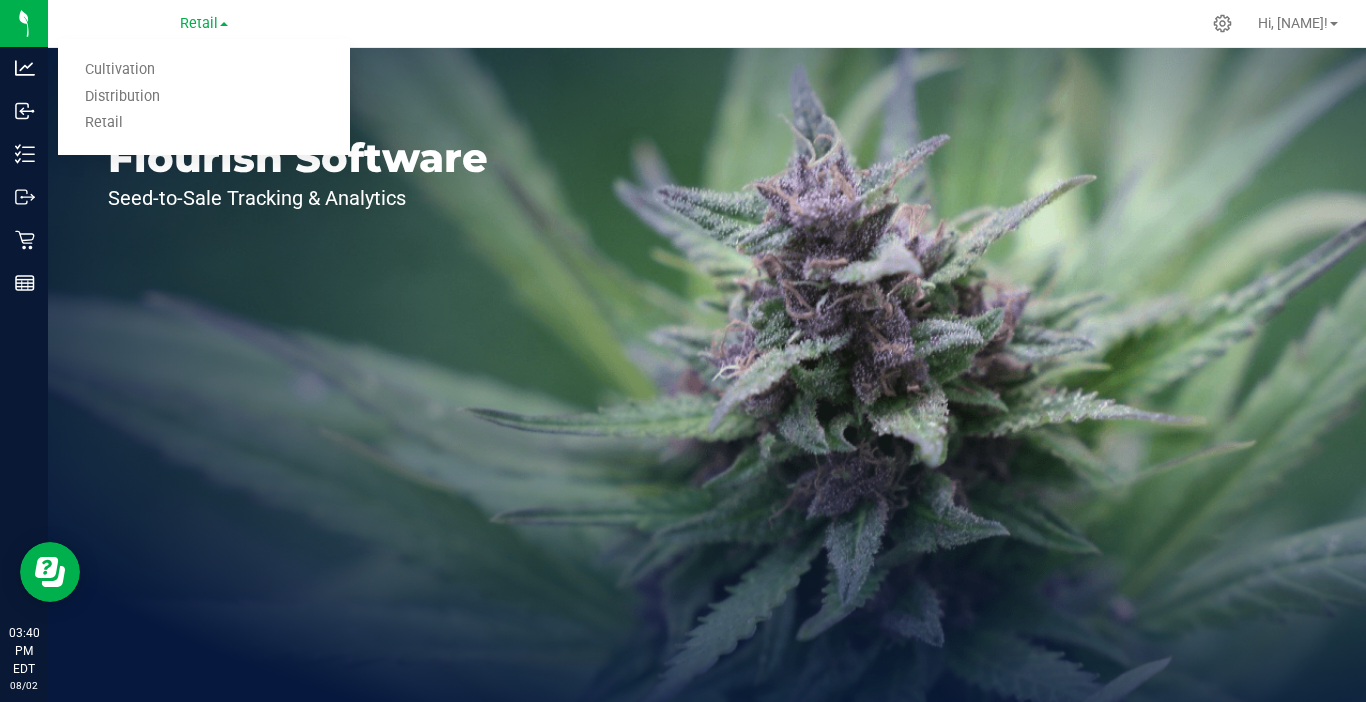 click on "Retail" at bounding box center [204, 123] 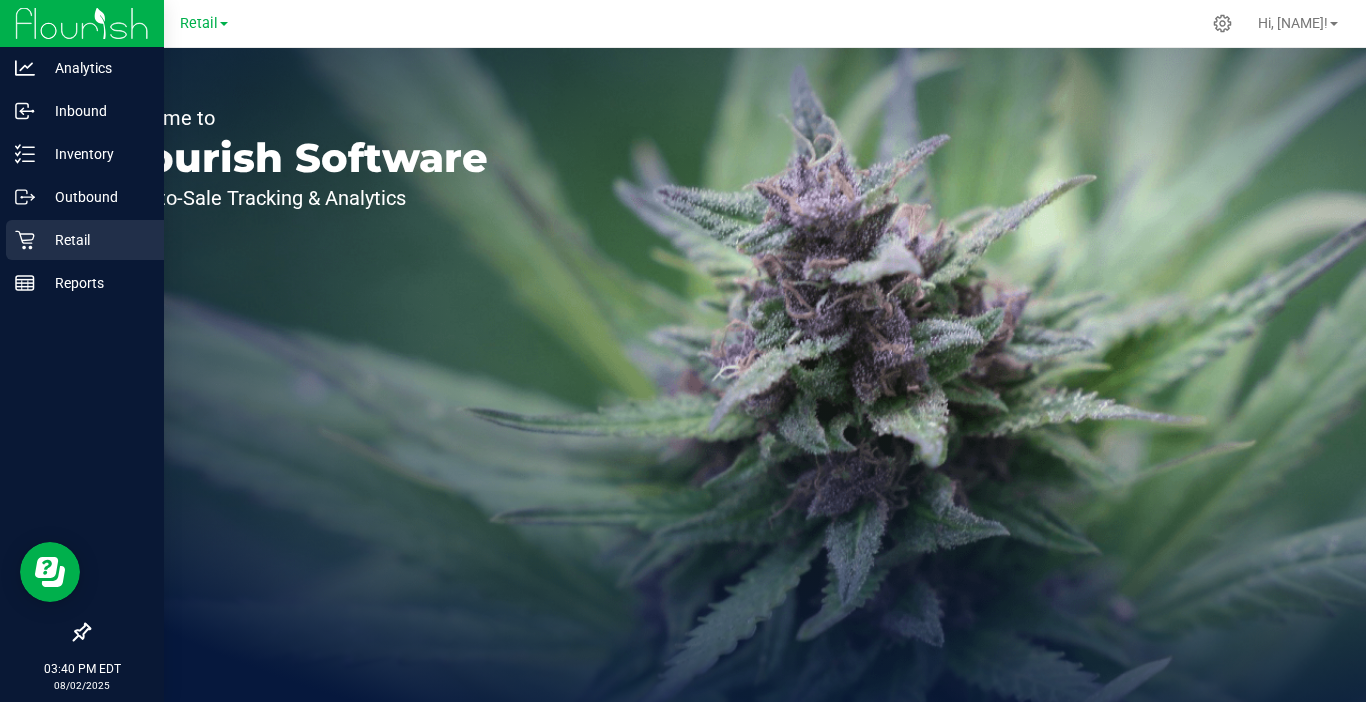 click on "Retail" at bounding box center [95, 240] 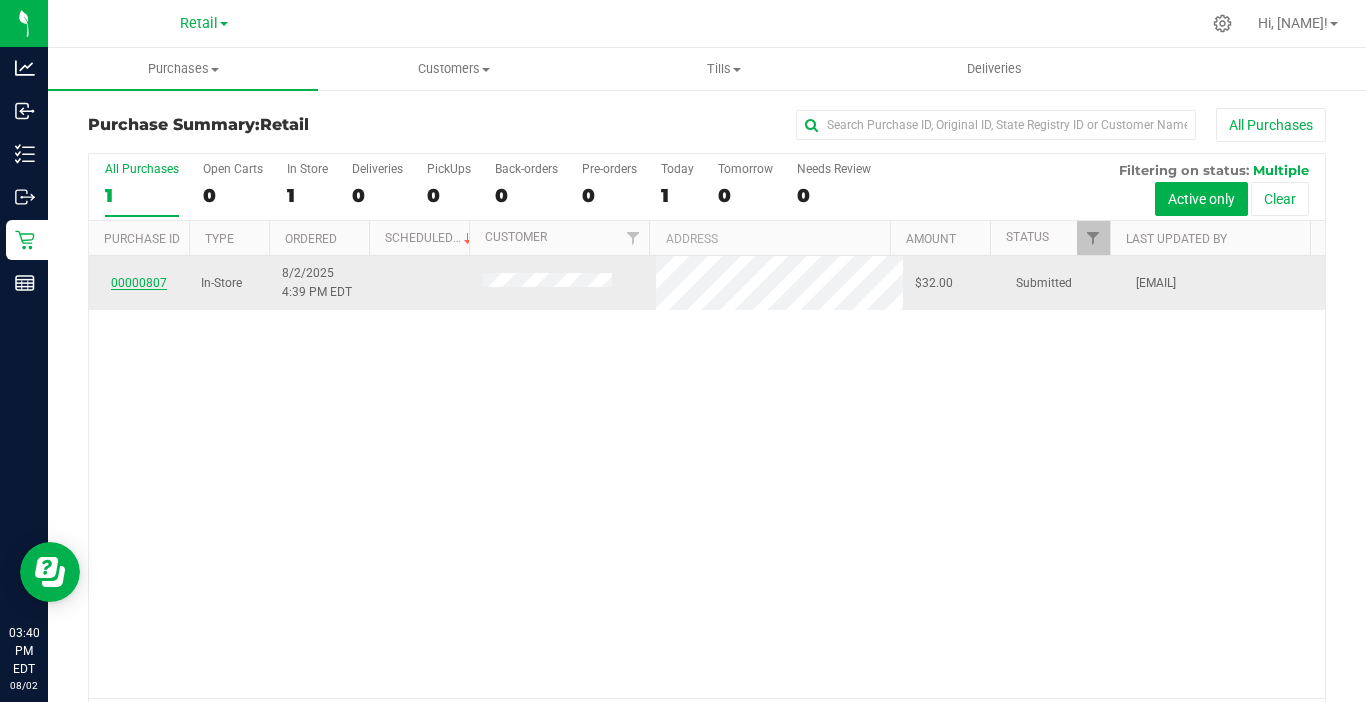 click on "00000807" at bounding box center (139, 283) 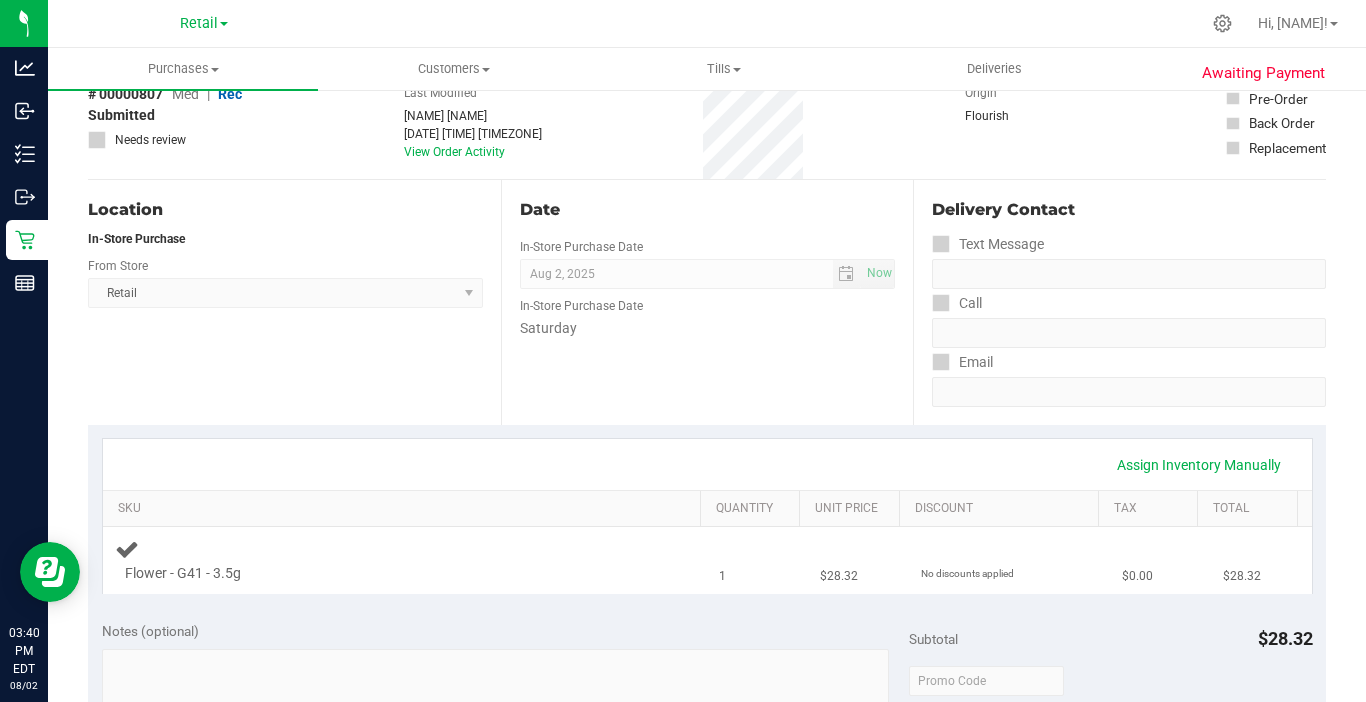 scroll, scrollTop: 200, scrollLeft: 0, axis: vertical 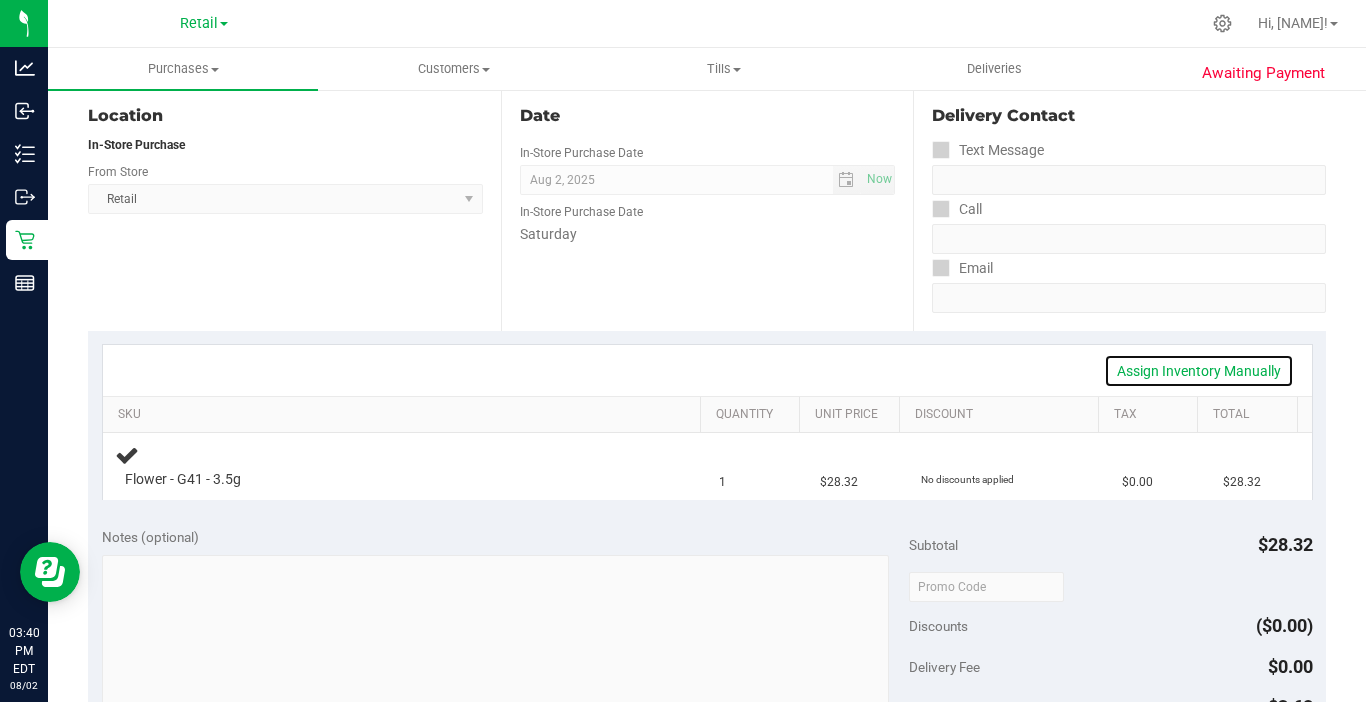 click on "Assign Inventory Manually" at bounding box center (1199, 371) 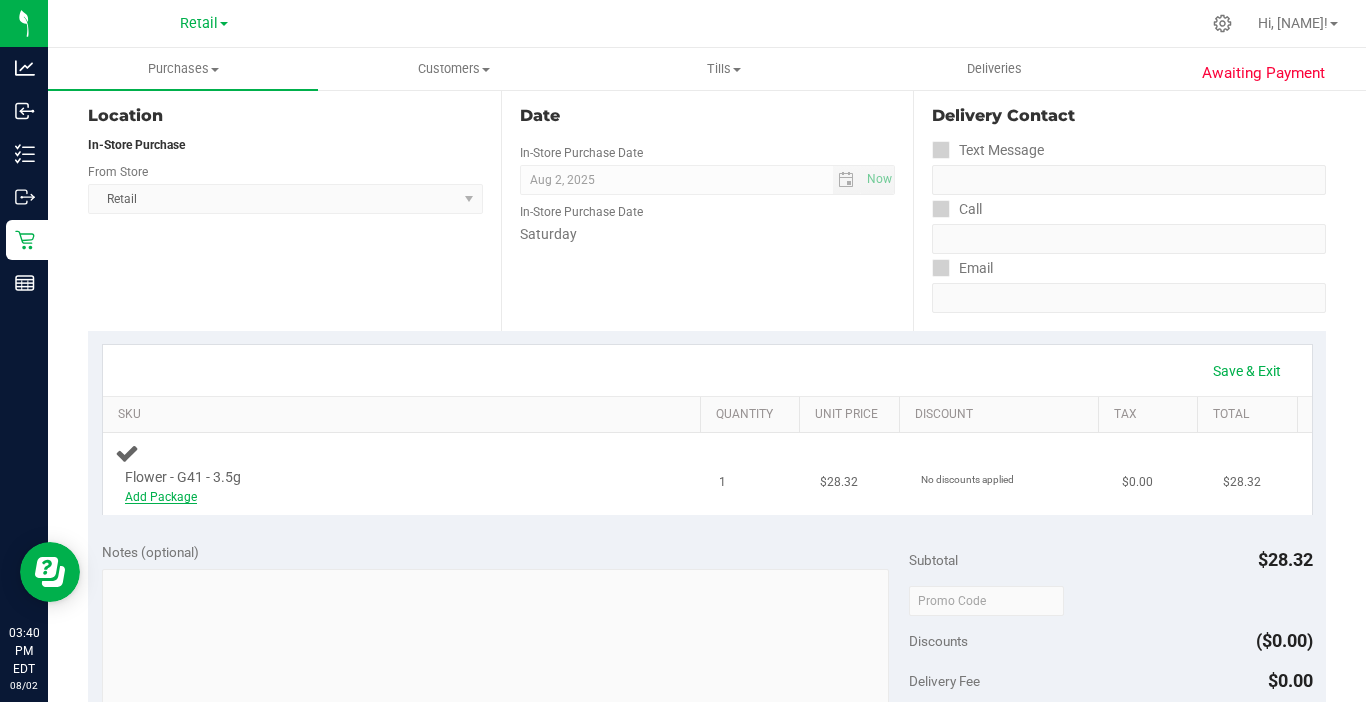 click on "Add Package" at bounding box center [161, 497] 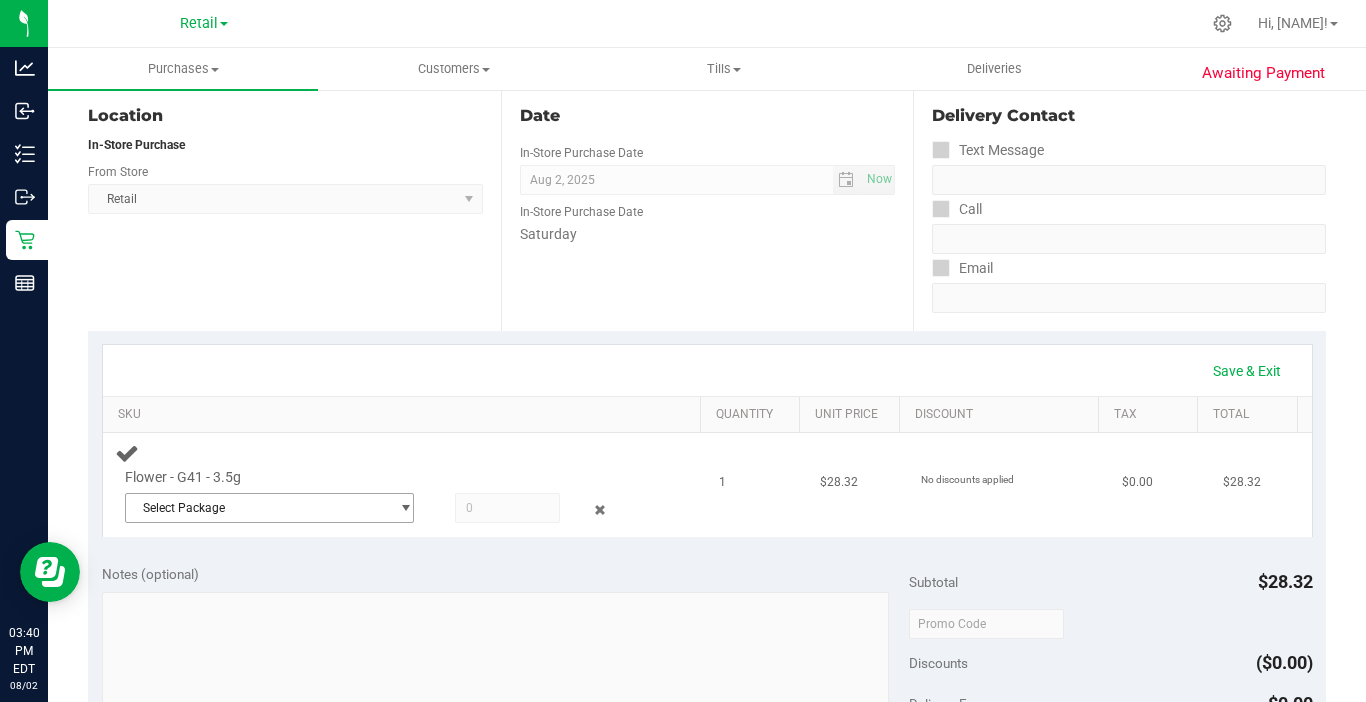 click on "Select Package" at bounding box center [257, 508] 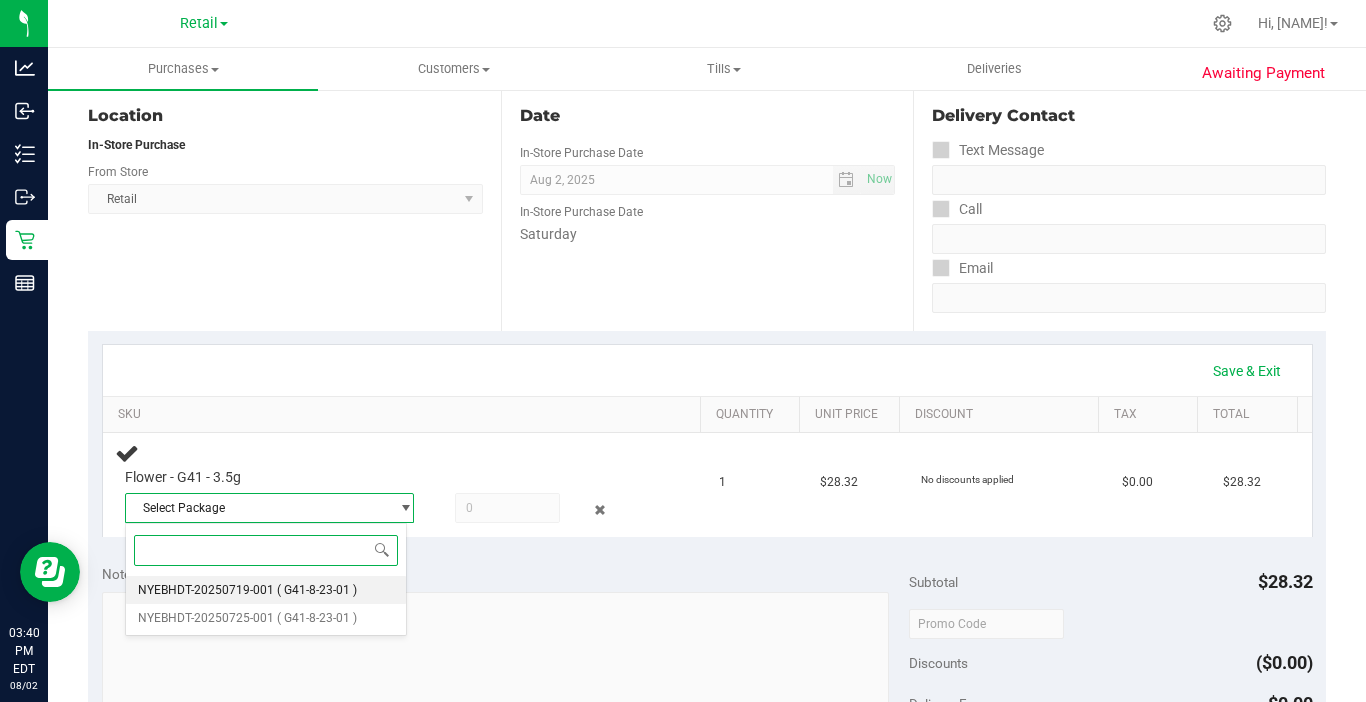 drag, startPoint x: 242, startPoint y: 599, endPoint x: 288, endPoint y: 560, distance: 60.307545 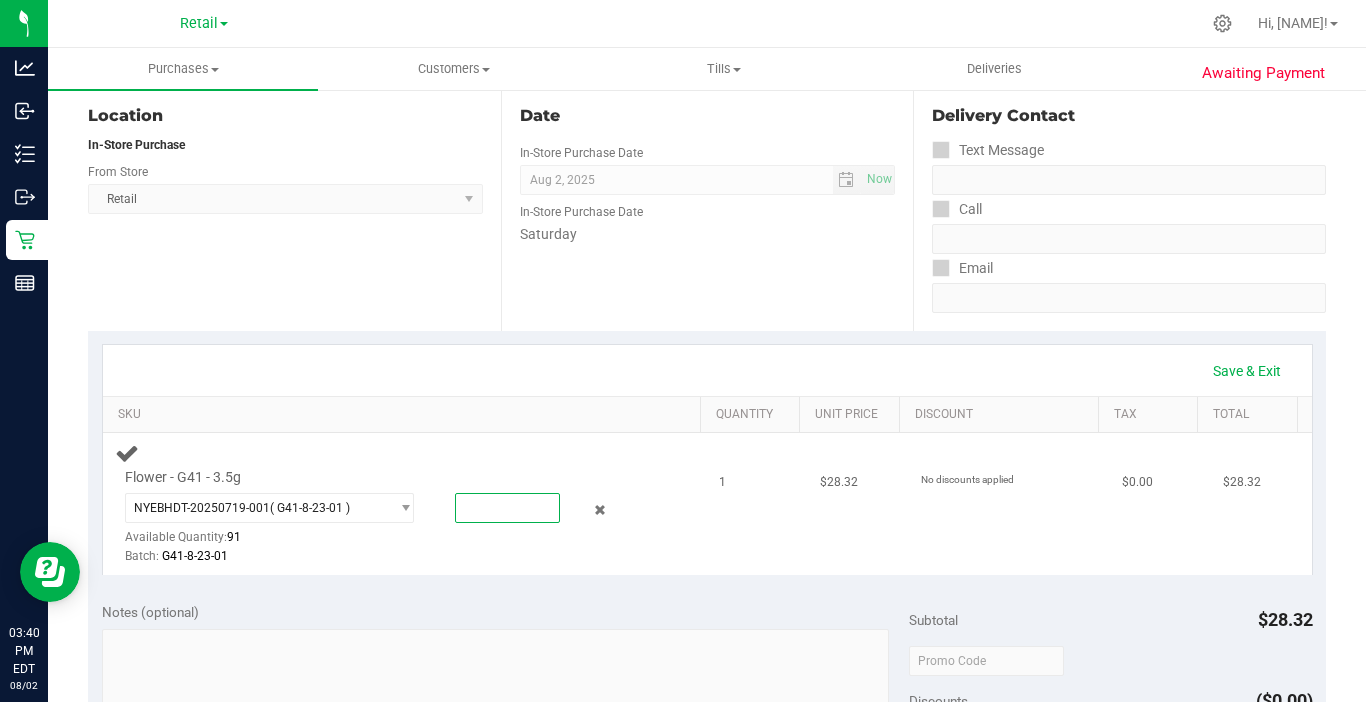 click at bounding box center [507, 508] 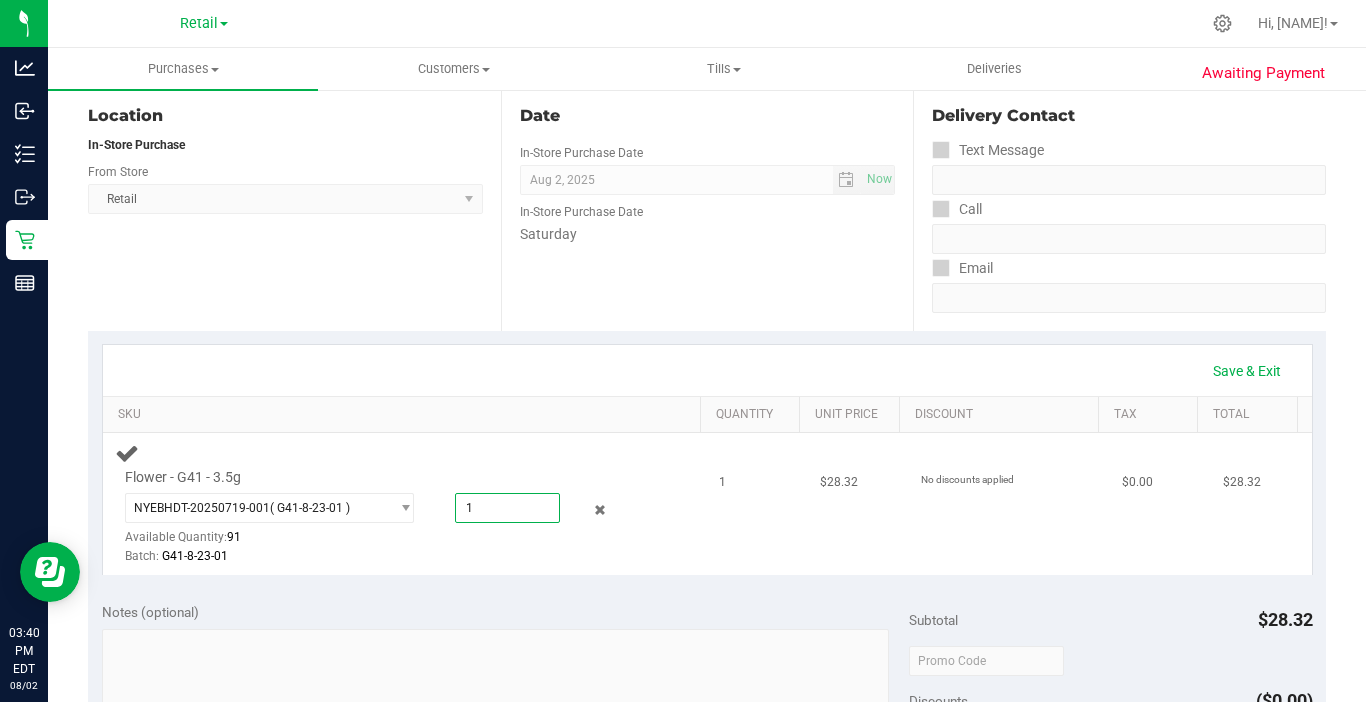 type on "1.0000" 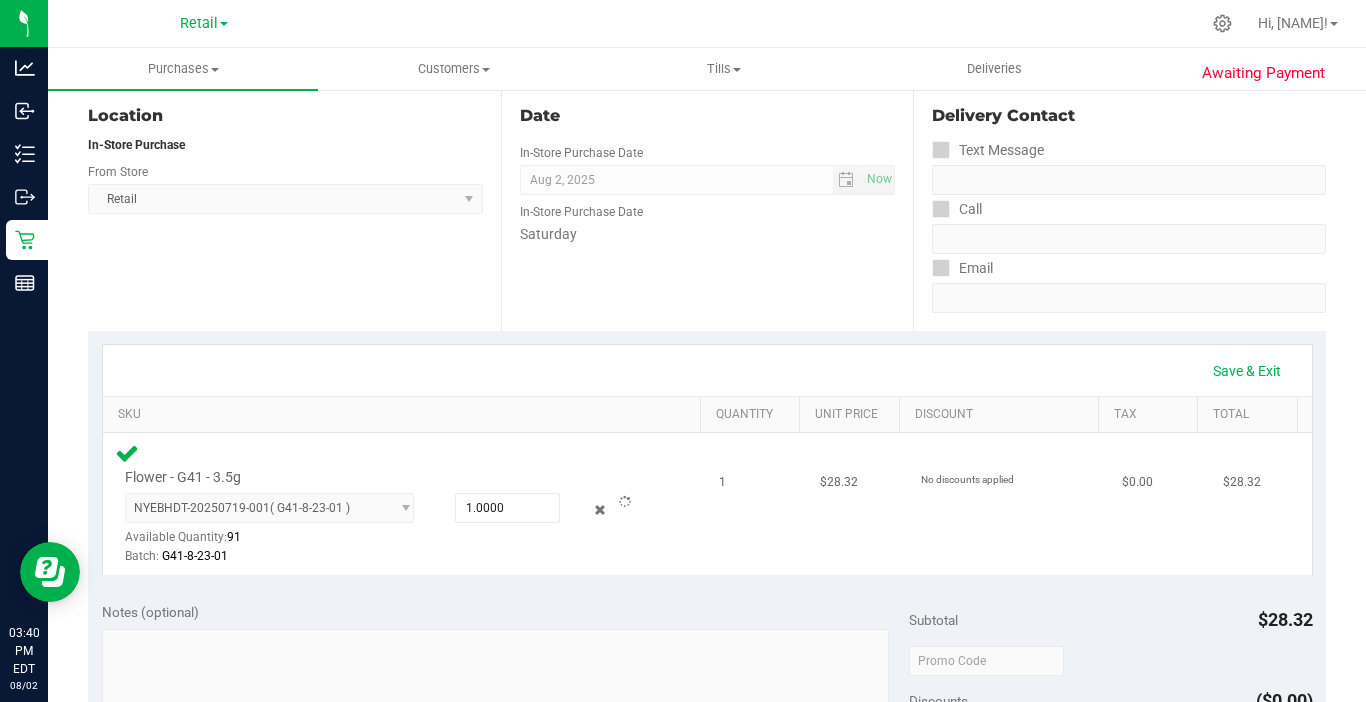 click on "1" at bounding box center (757, 504) 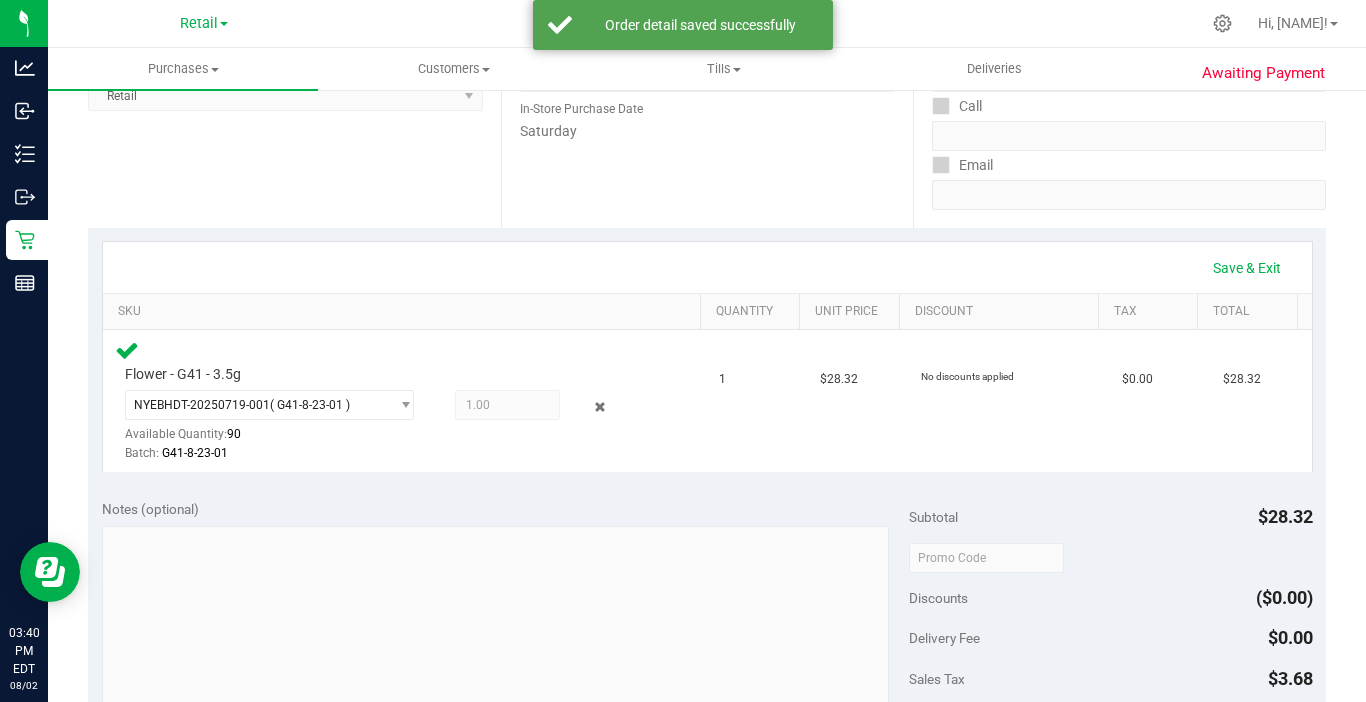 scroll, scrollTop: 600, scrollLeft: 0, axis: vertical 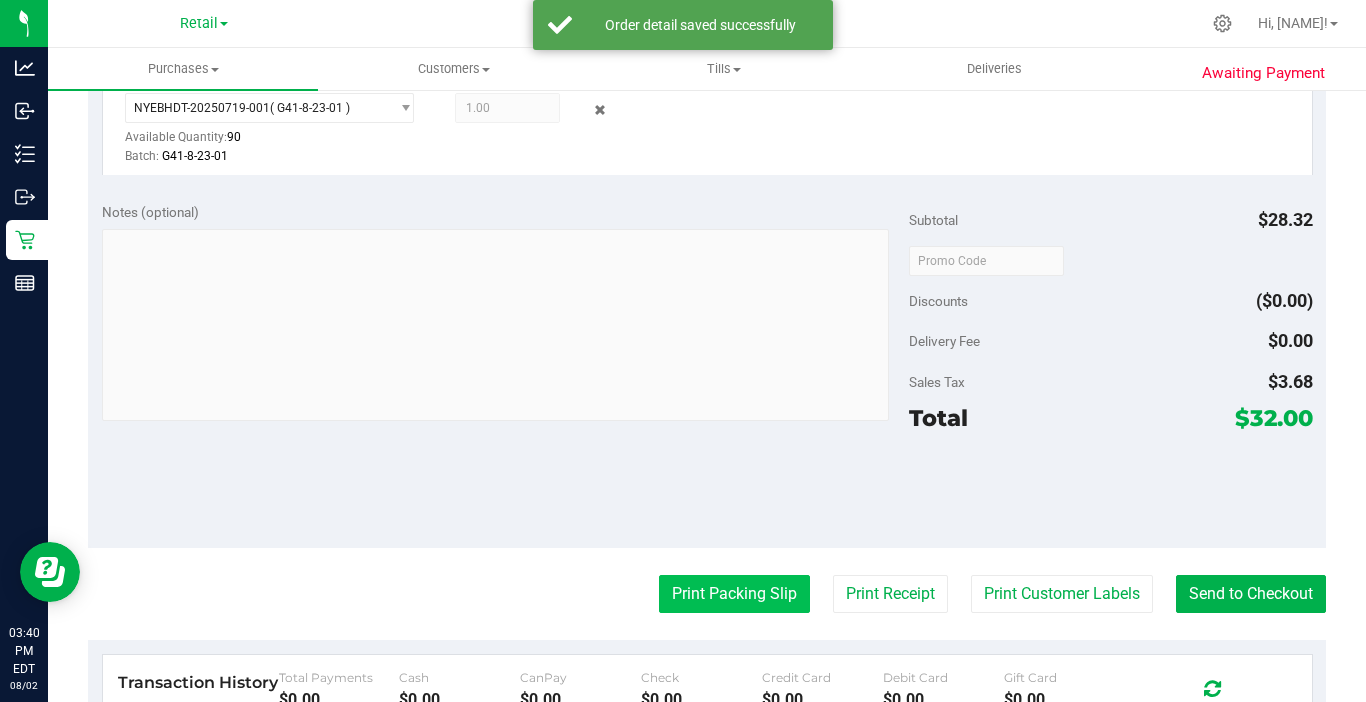 click on "Print Packing Slip" at bounding box center [734, 594] 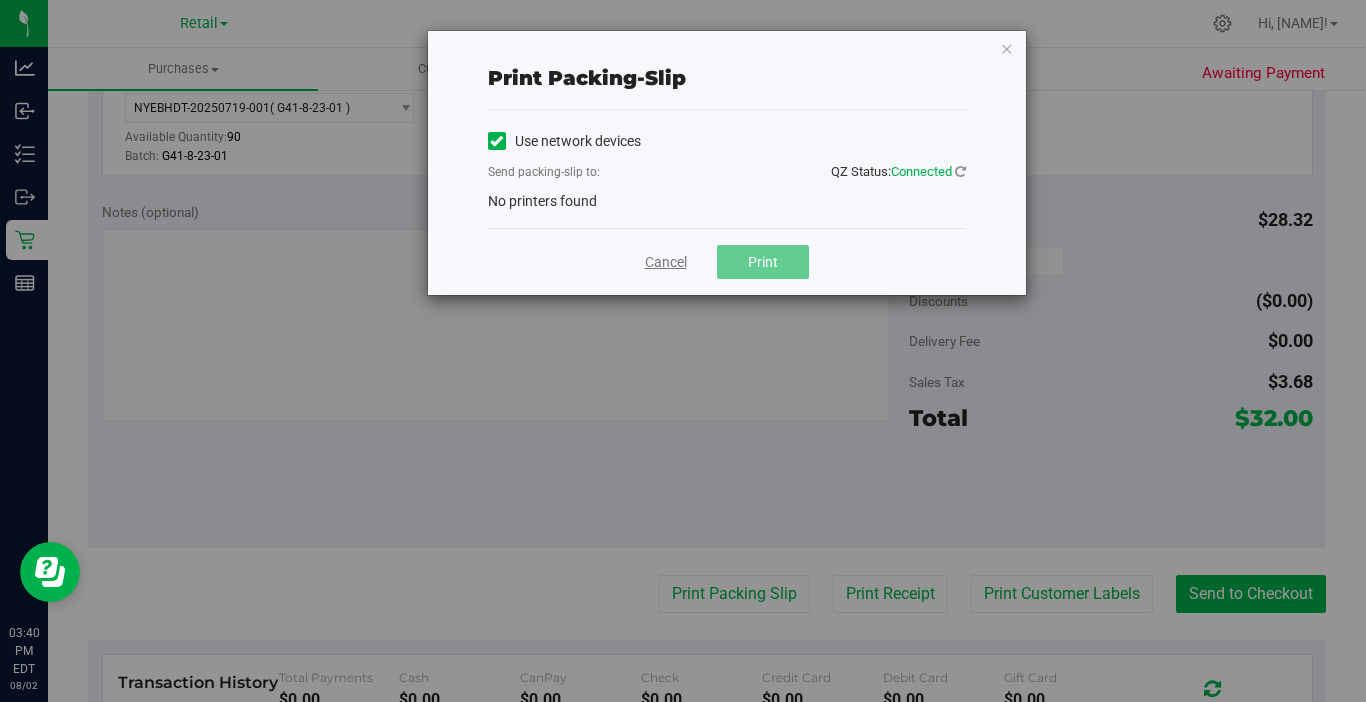 click on "Cancel" at bounding box center (666, 262) 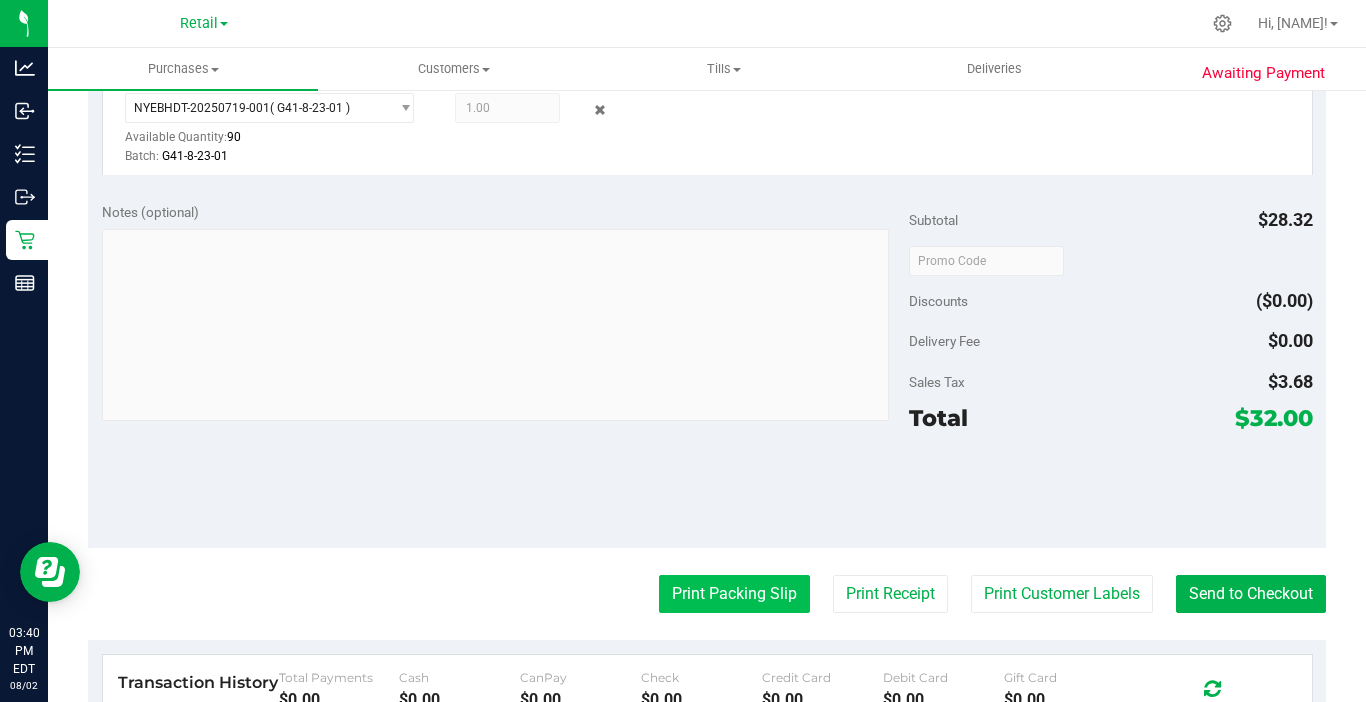 click on "Print Packing Slip" at bounding box center [734, 594] 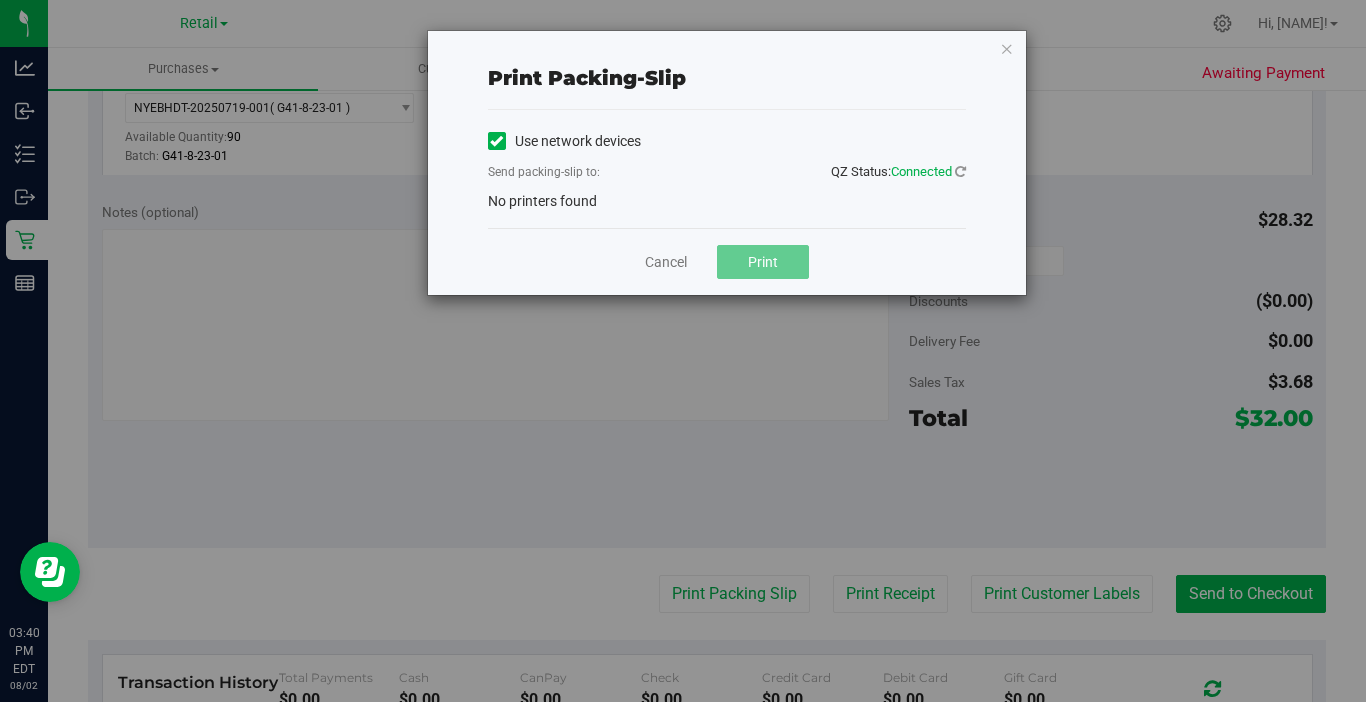 click at bounding box center (496, 141) 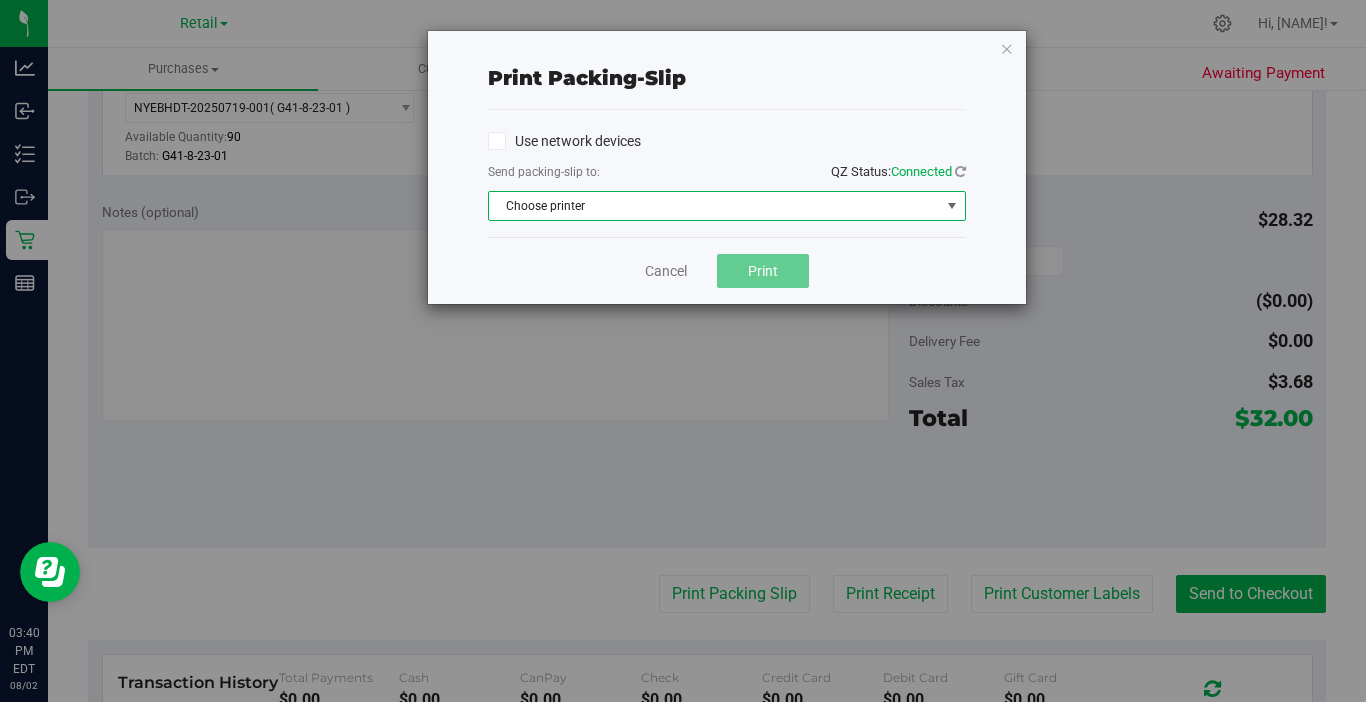 click on "Choose printer" at bounding box center (714, 206) 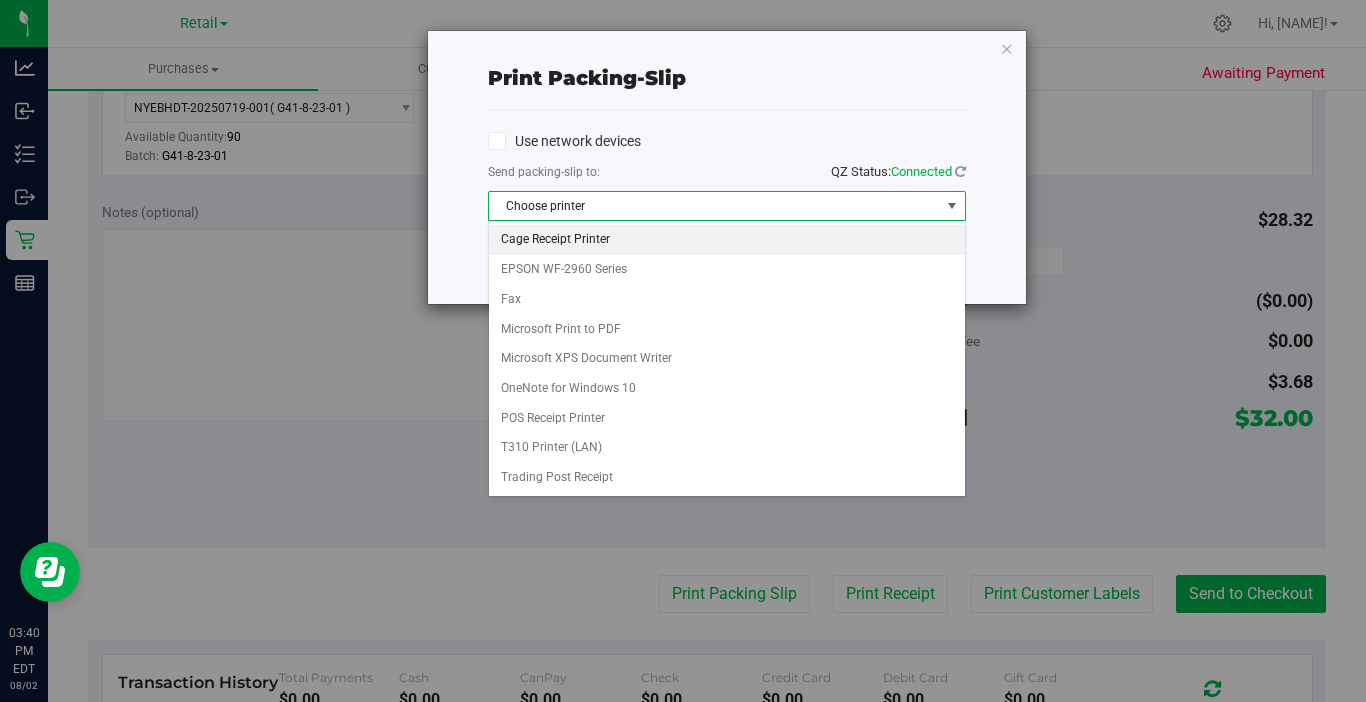 click on "Cage Receipt Printer" at bounding box center [727, 240] 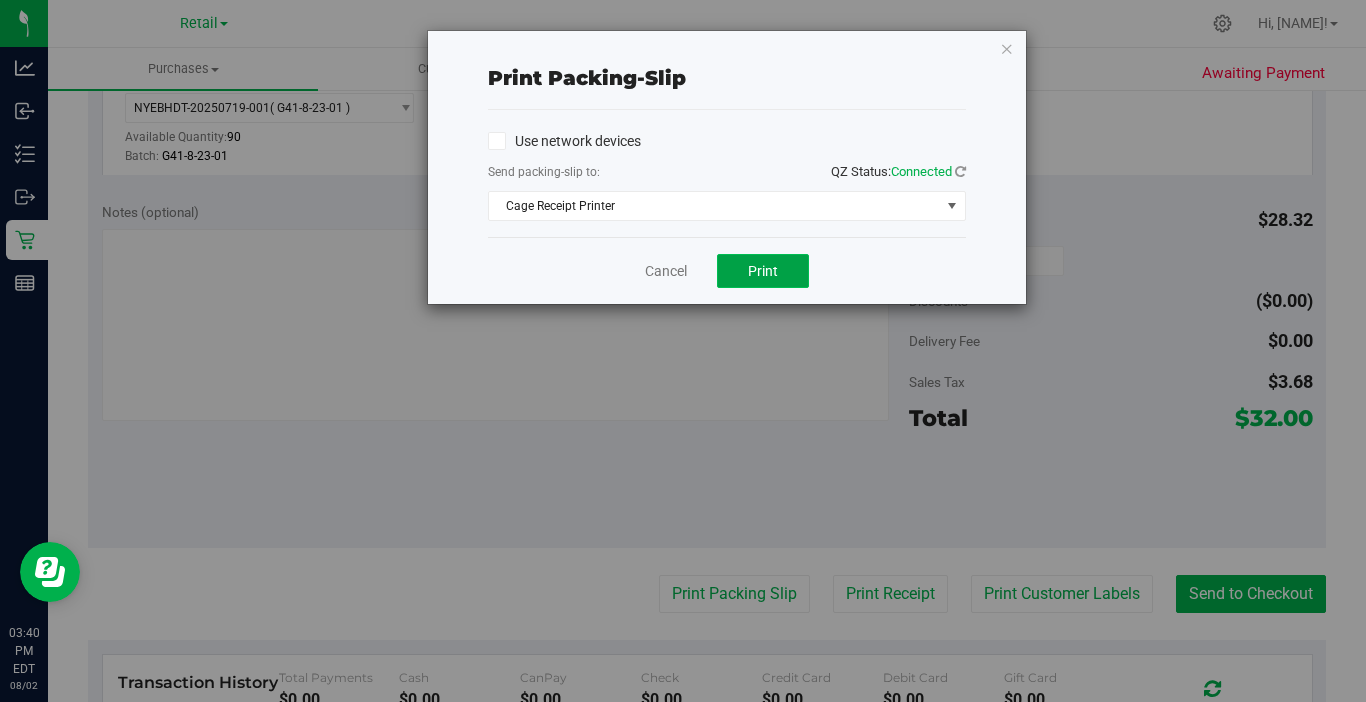 click on "Print" at bounding box center [763, 271] 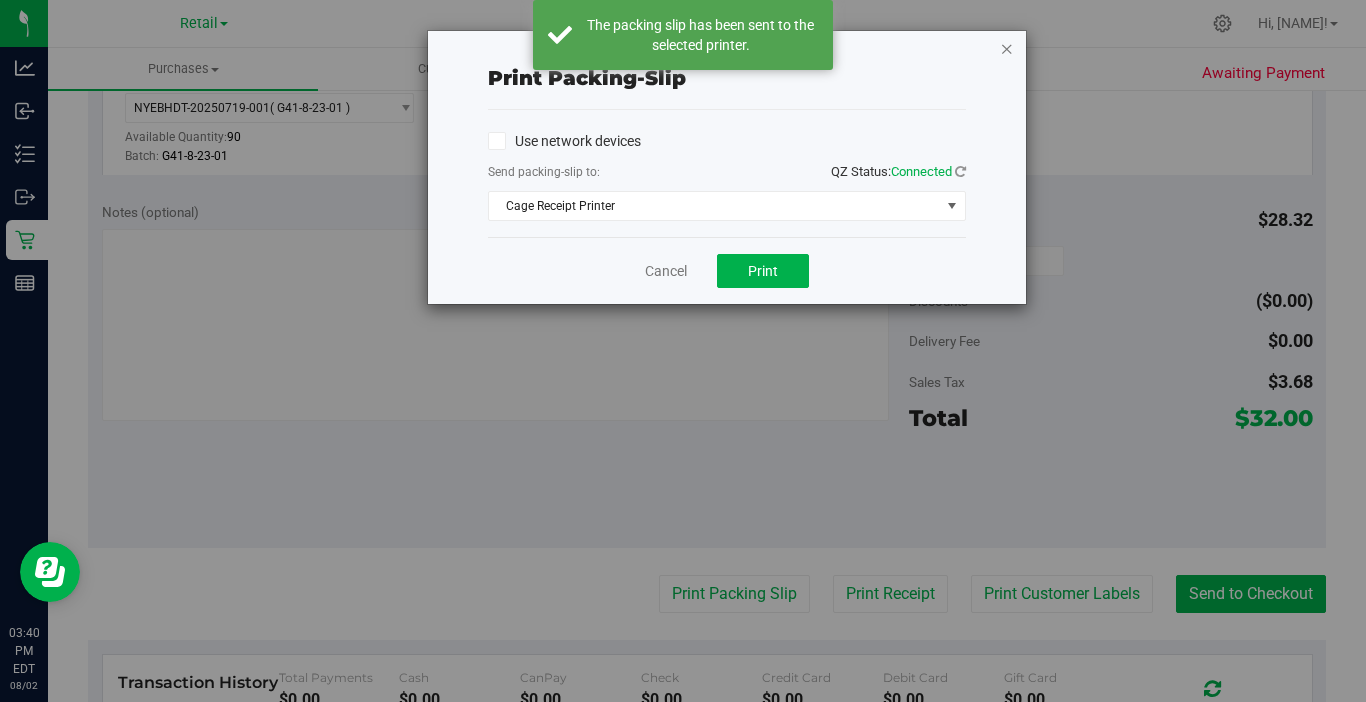click at bounding box center [1007, 48] 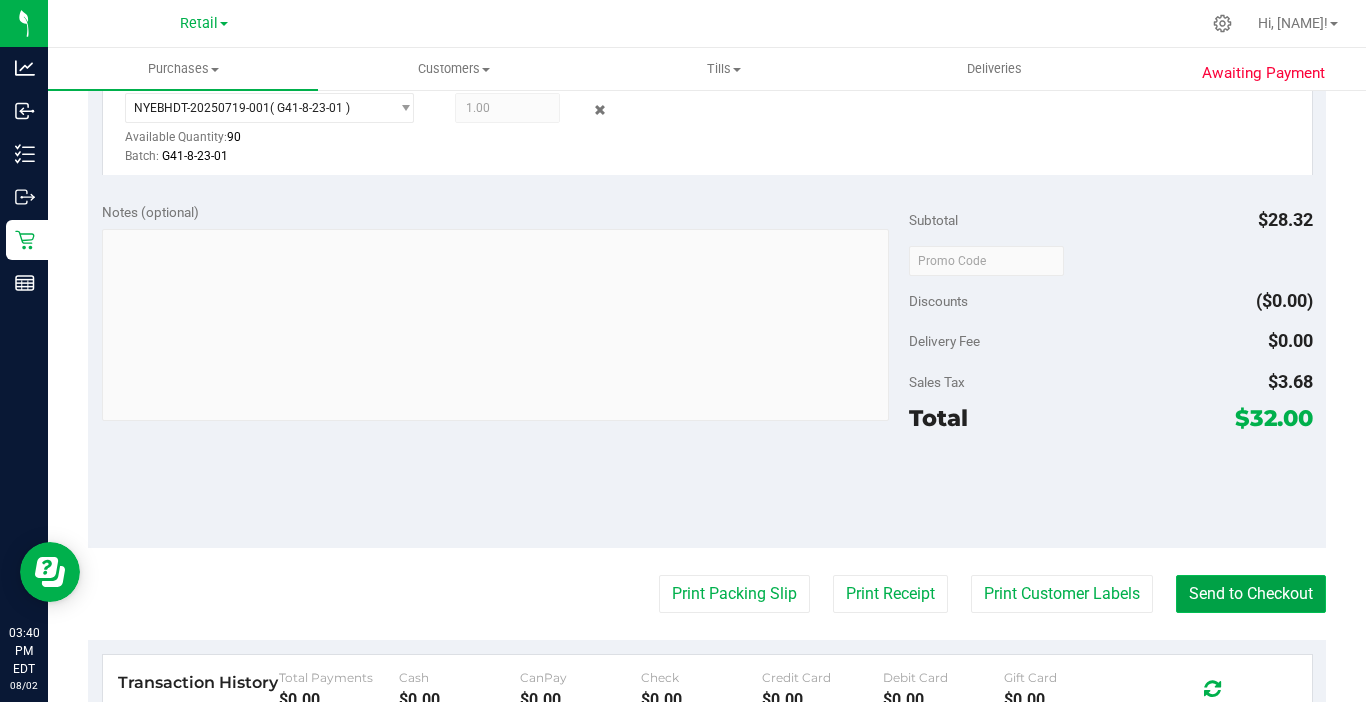 click on "Send to Checkout" at bounding box center (1251, 594) 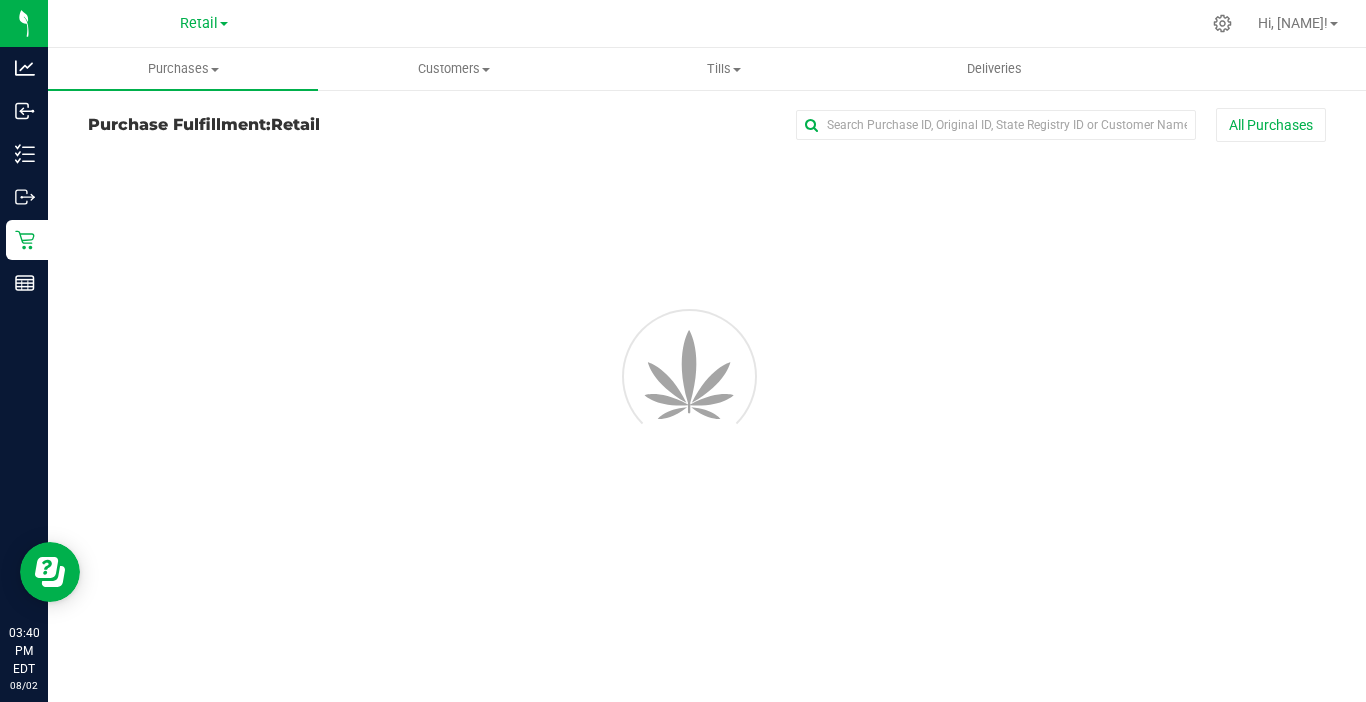 scroll, scrollTop: 0, scrollLeft: 0, axis: both 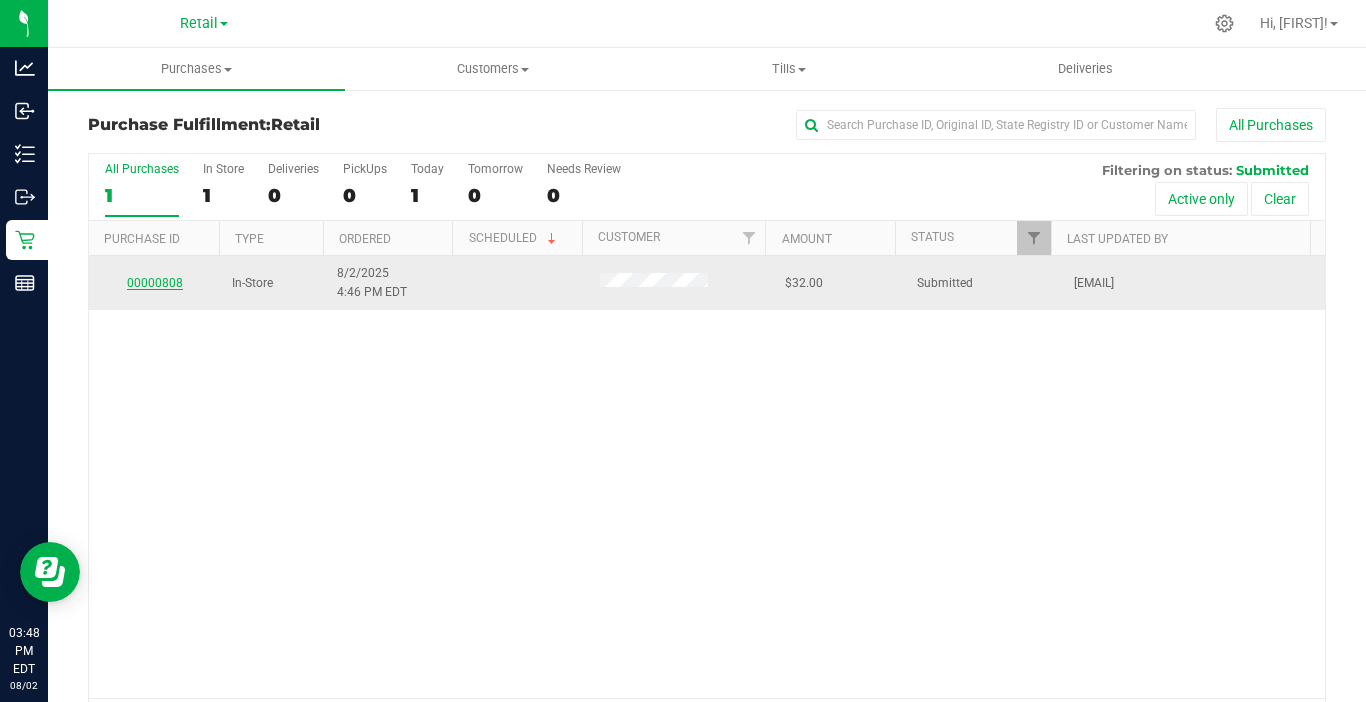click on "00000808" at bounding box center (155, 283) 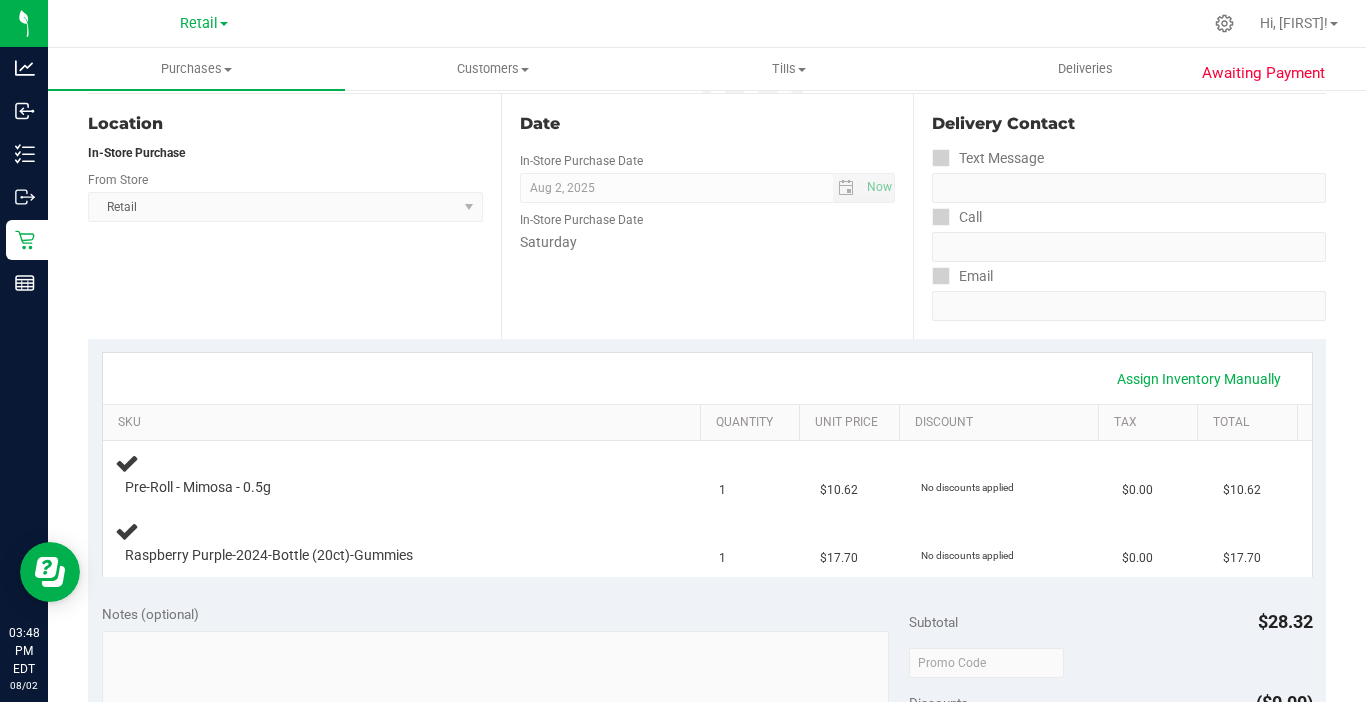 scroll, scrollTop: 200, scrollLeft: 0, axis: vertical 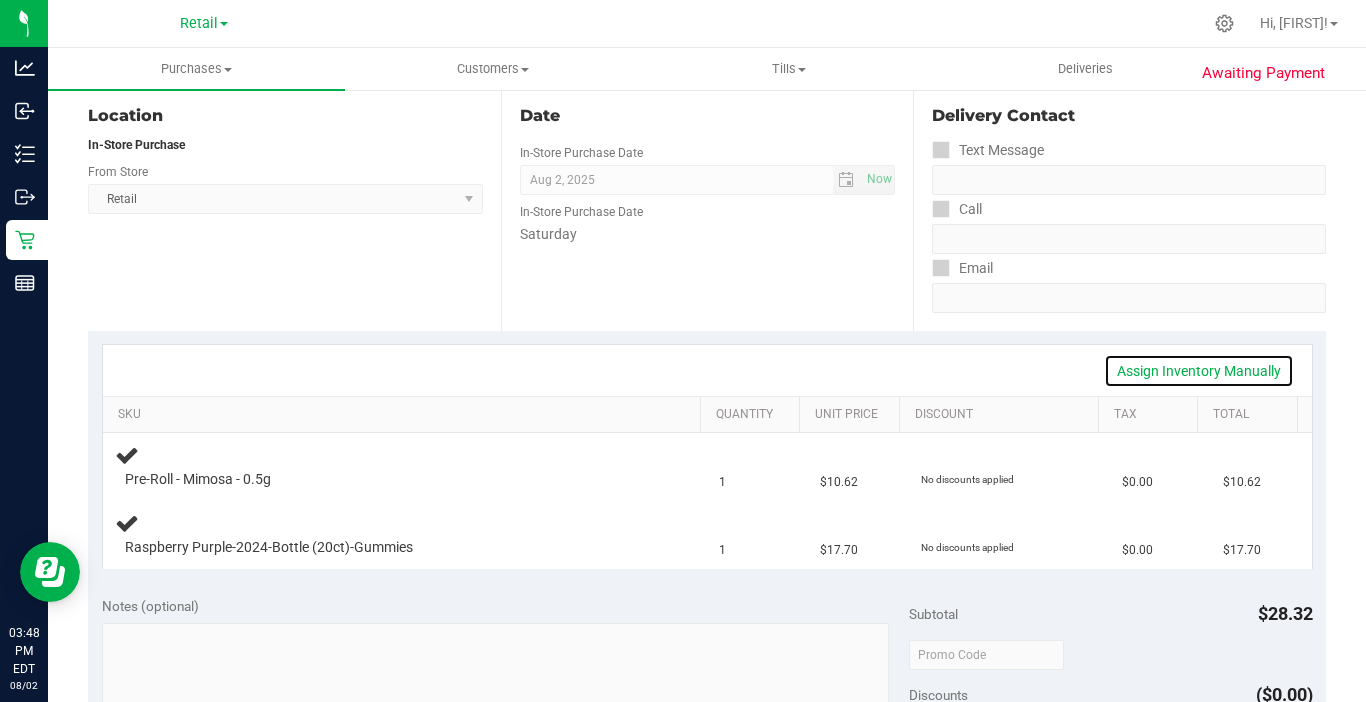 click on "Assign Inventory Manually" at bounding box center [1199, 371] 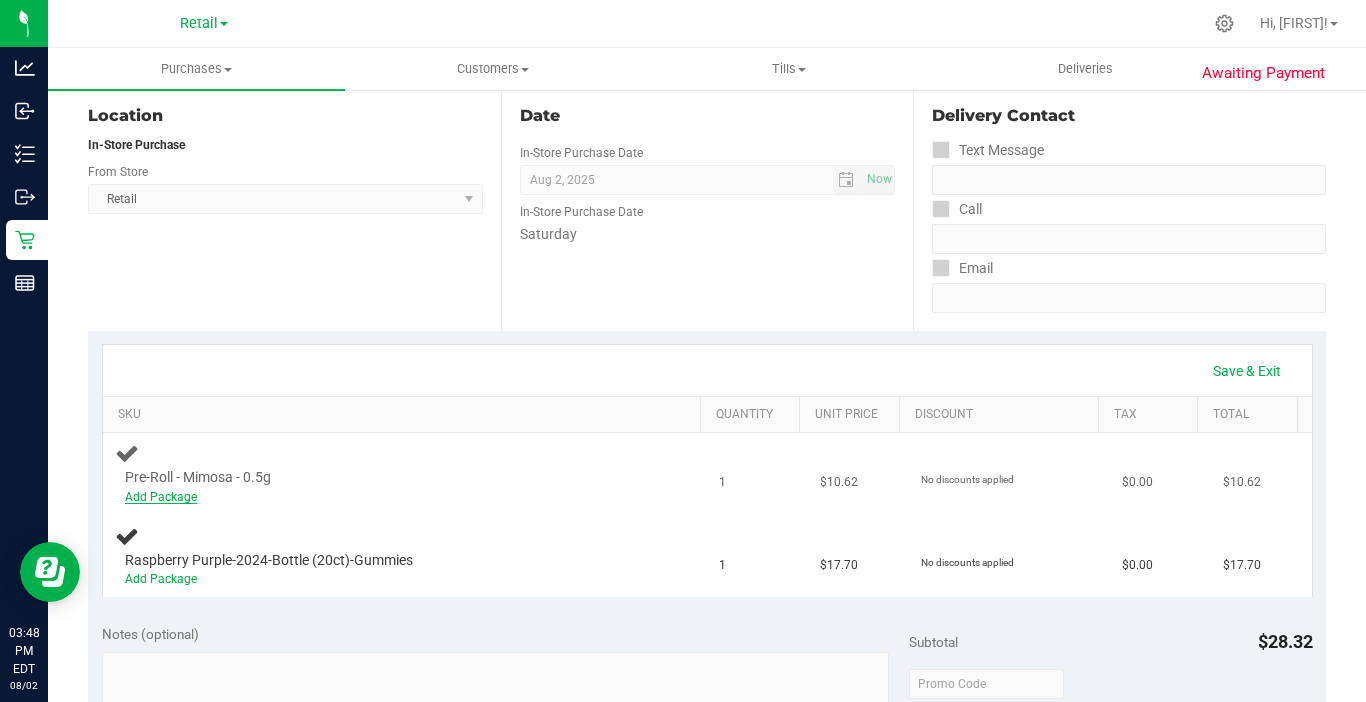 click on "Add Package" at bounding box center (161, 497) 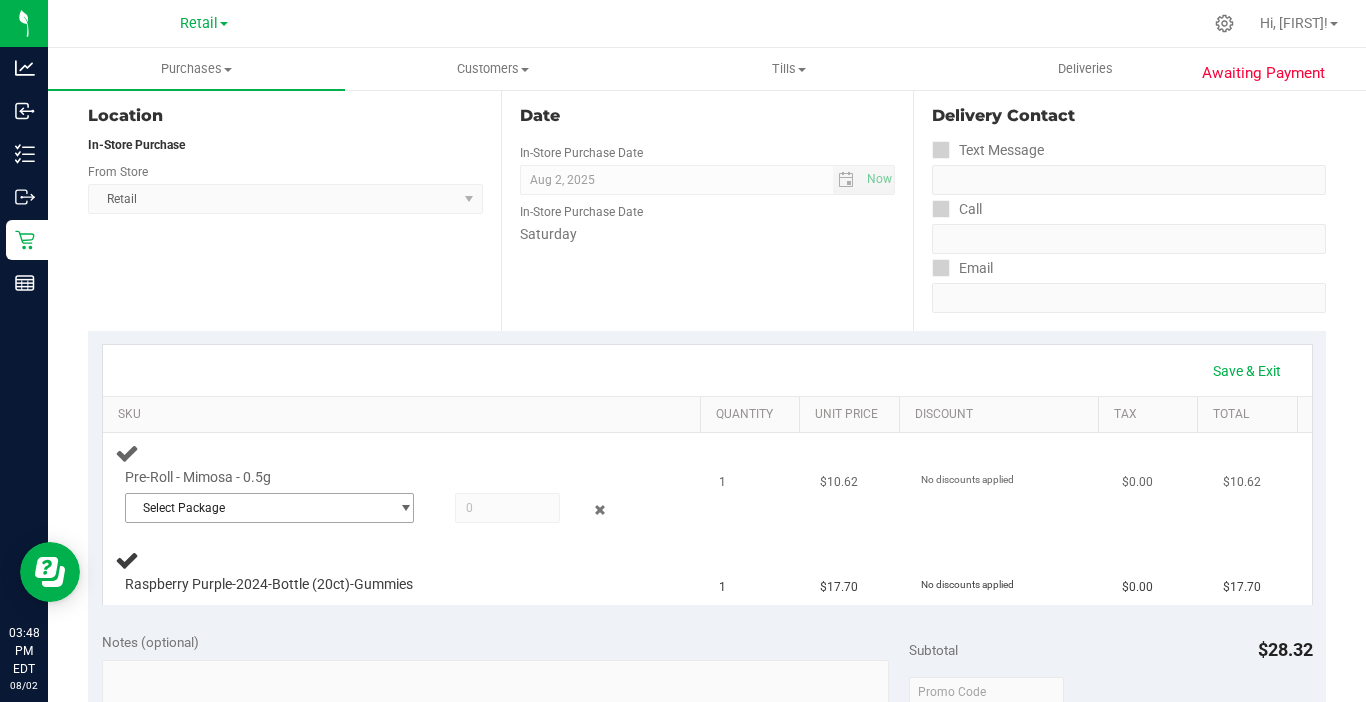 click on "Select Package" at bounding box center [257, 508] 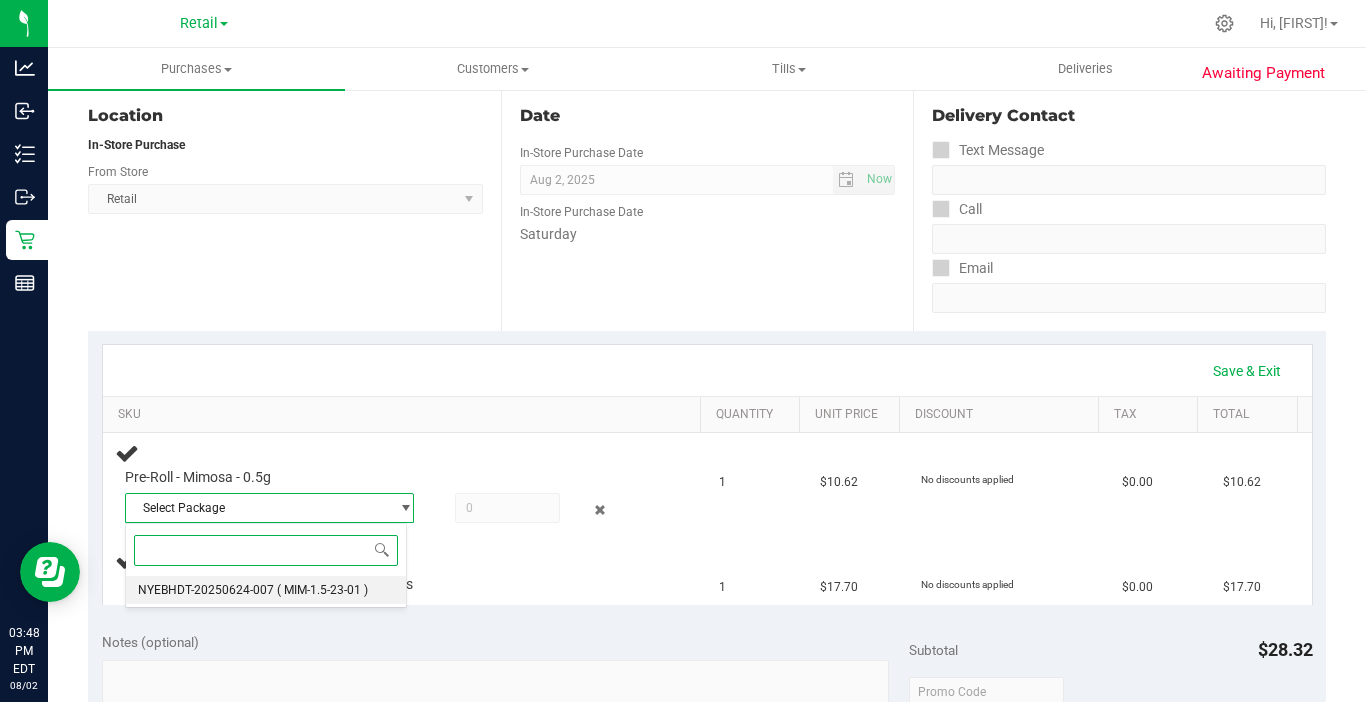 click on "NYEBHDT-20250624-007" at bounding box center [206, 590] 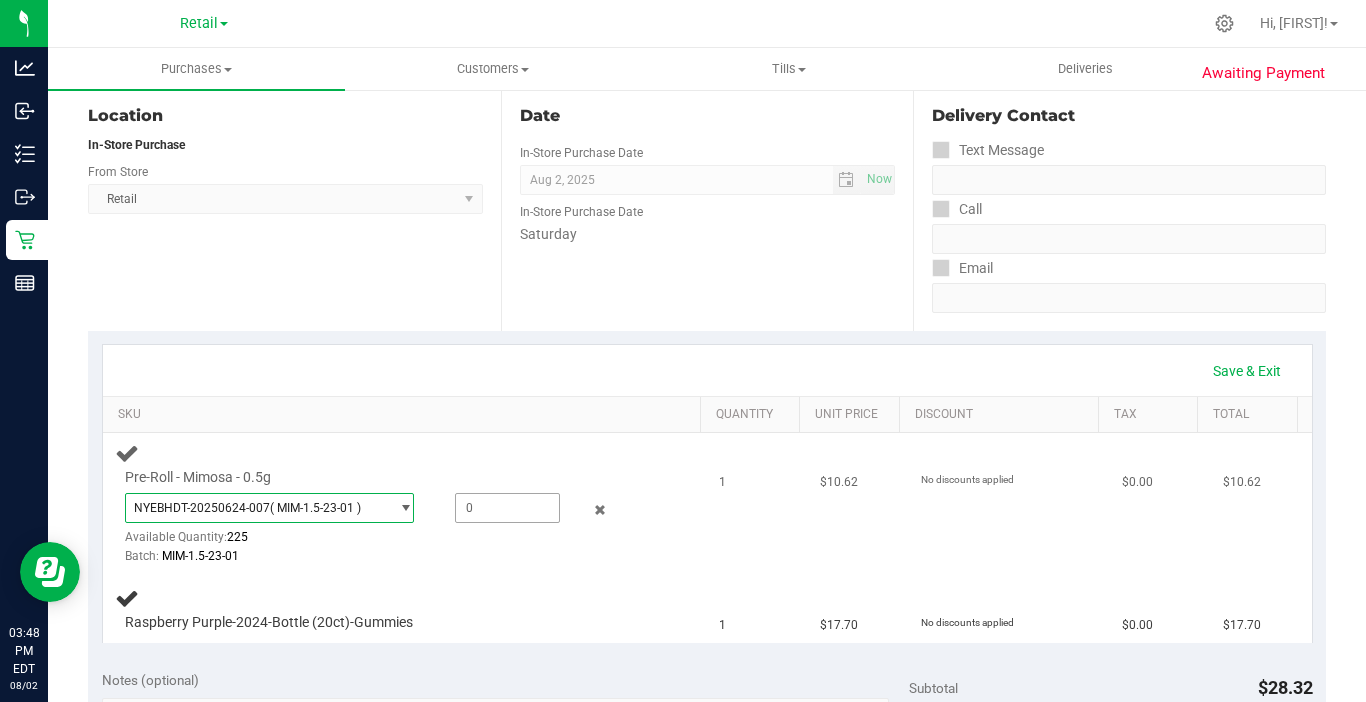 click at bounding box center [507, 508] 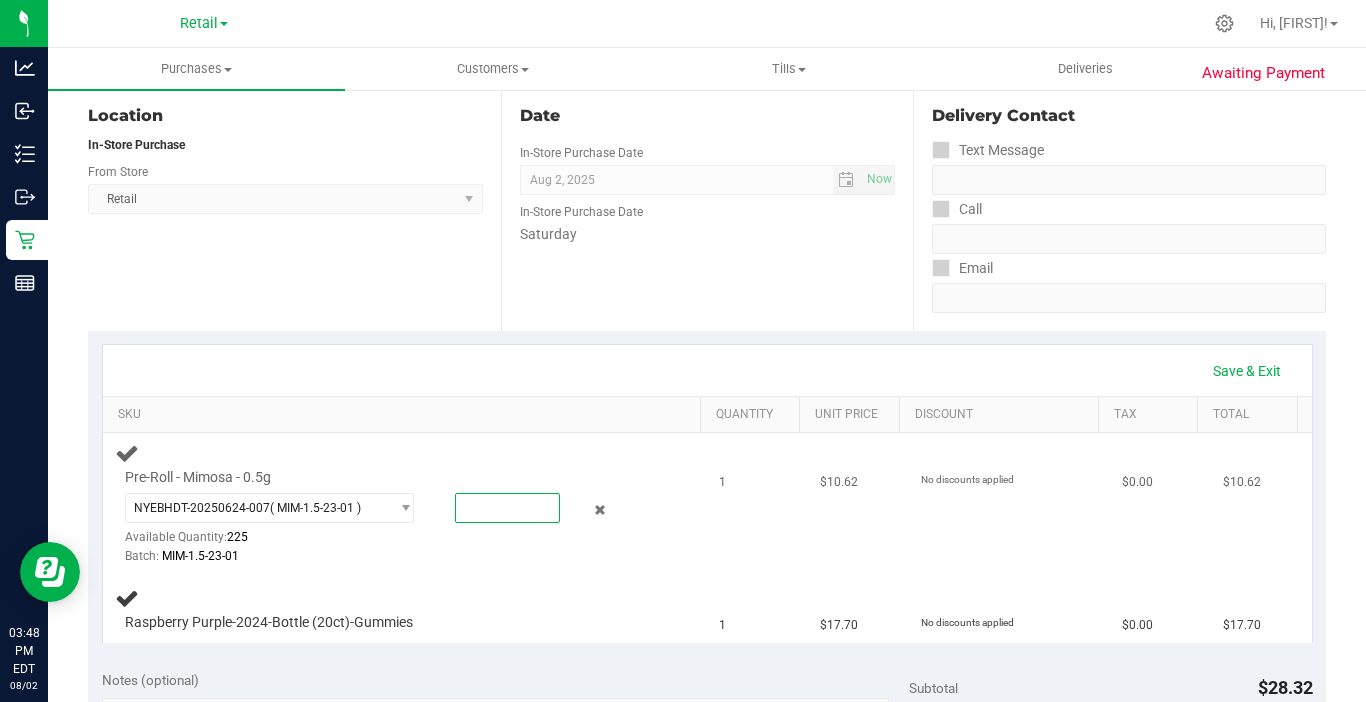 type on "1" 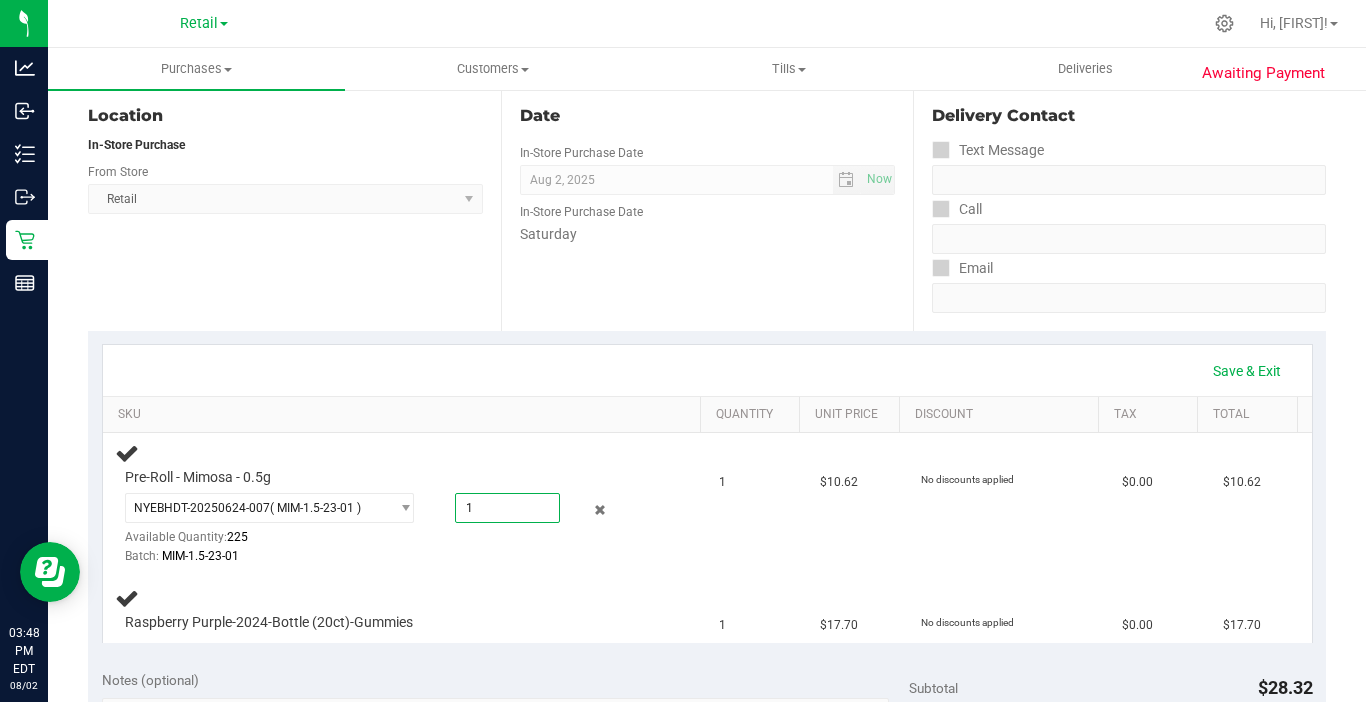 type on "1.0000" 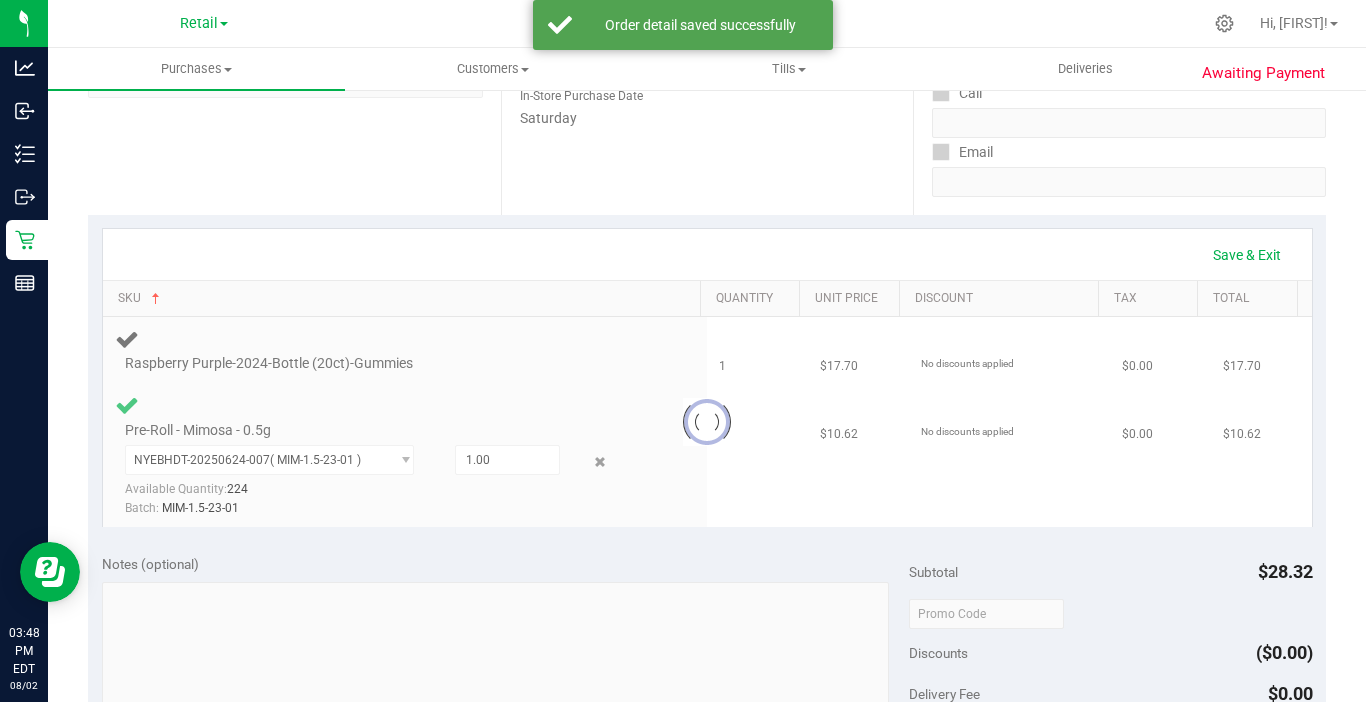 scroll, scrollTop: 500, scrollLeft: 0, axis: vertical 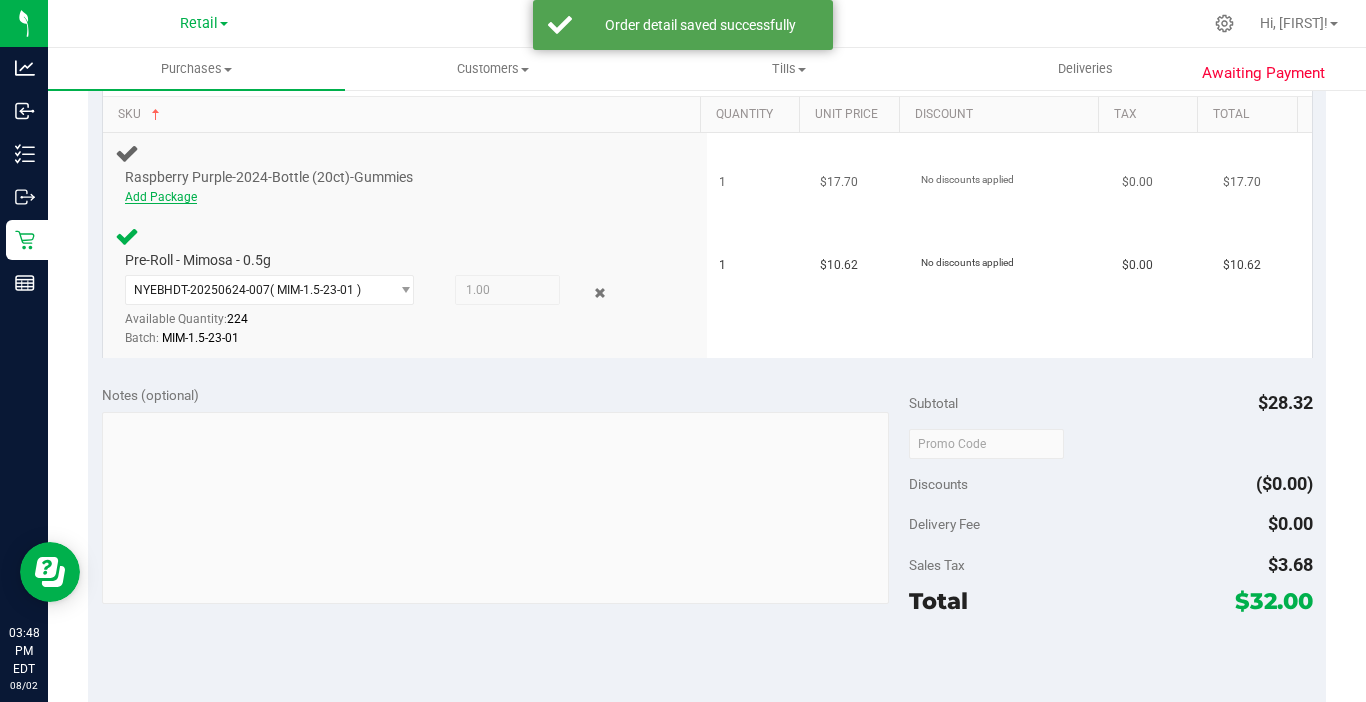 click on "Add Package" at bounding box center [161, 197] 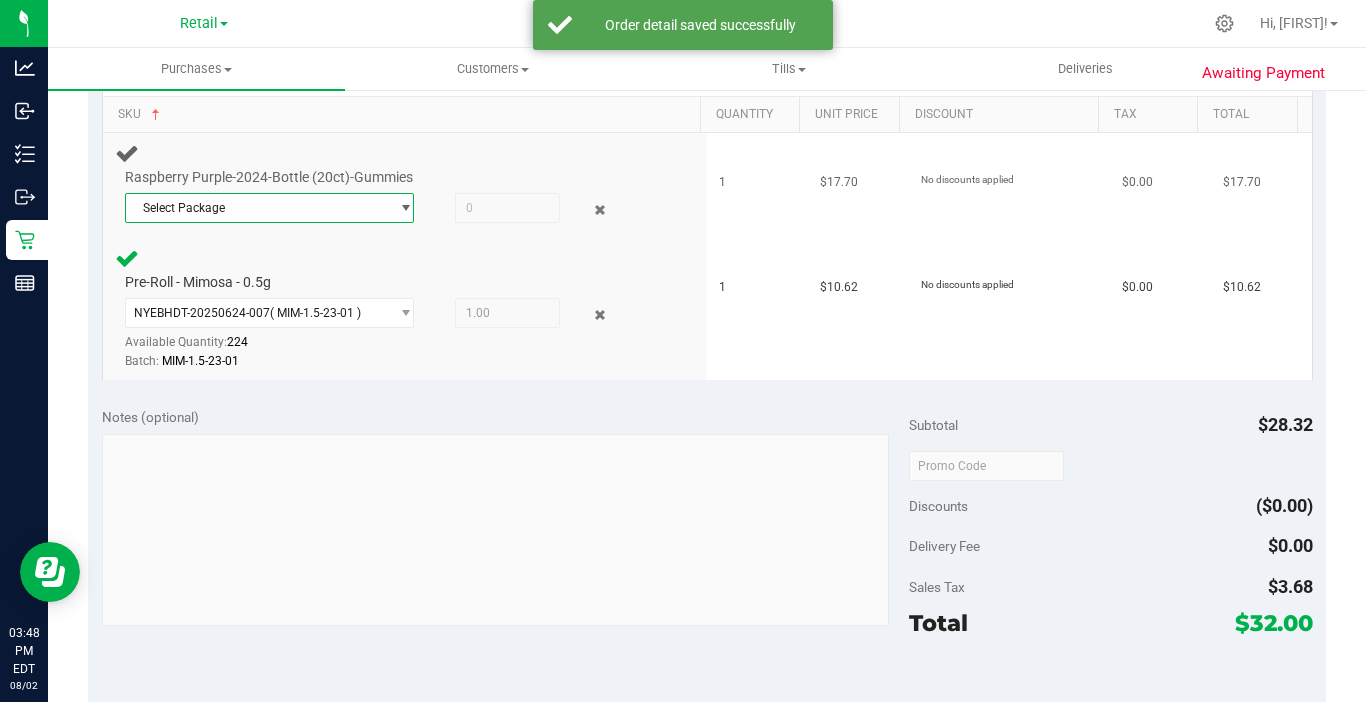 click on "Select Package" at bounding box center [257, 208] 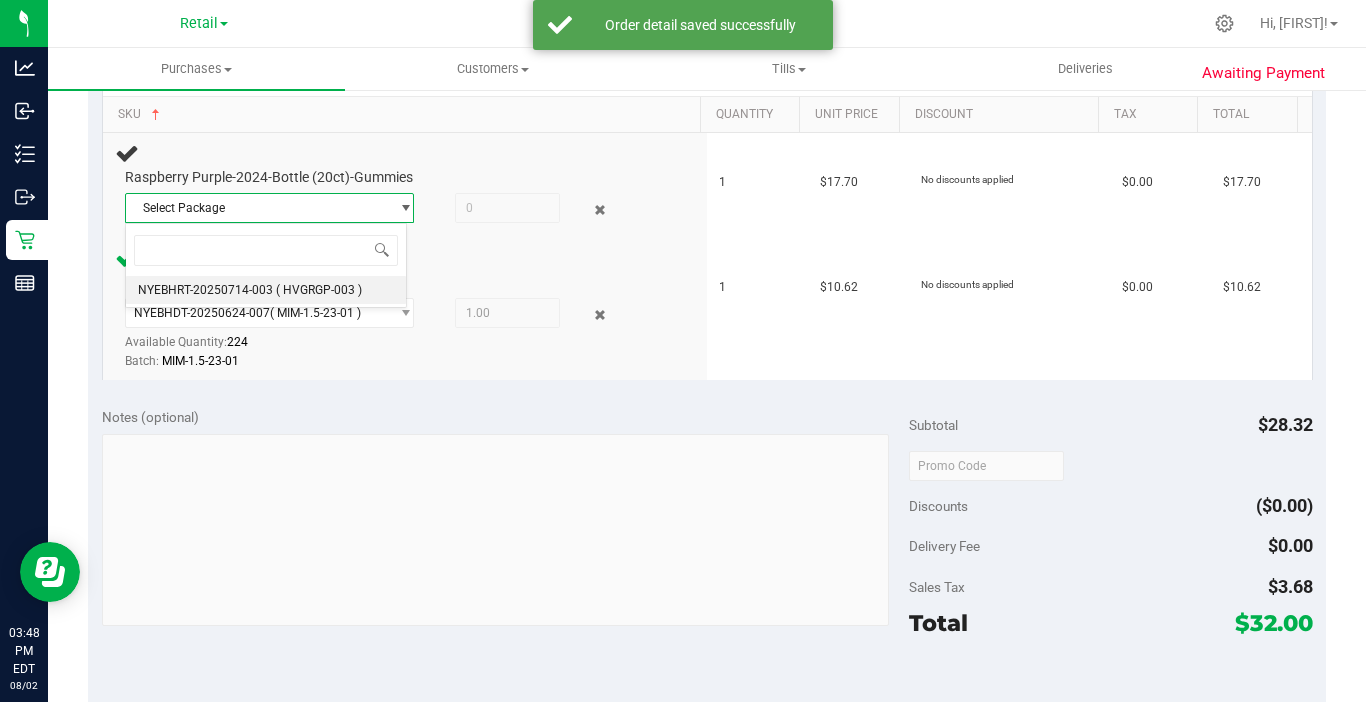 click on "NYEBHRT-20250714-003" at bounding box center (205, 290) 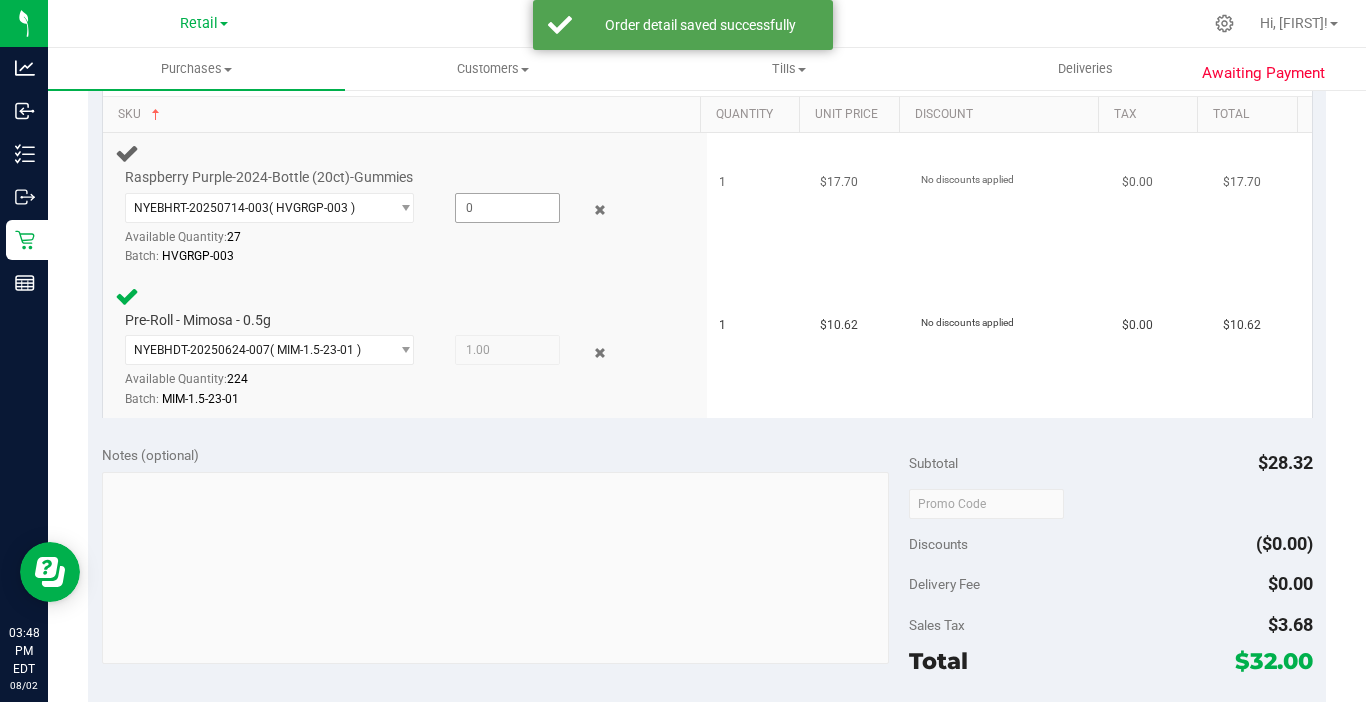 drag, startPoint x: 482, startPoint y: 192, endPoint x: 494, endPoint y: 201, distance: 15 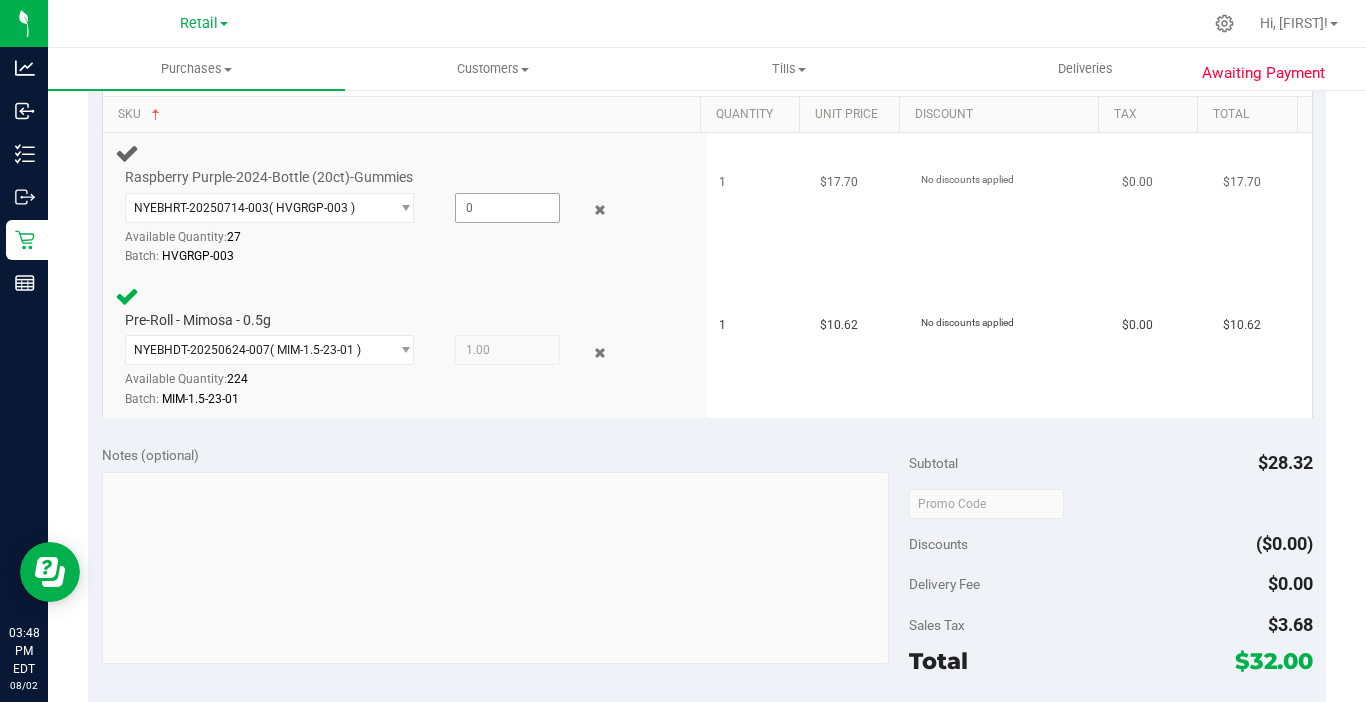 click at bounding box center [507, 208] 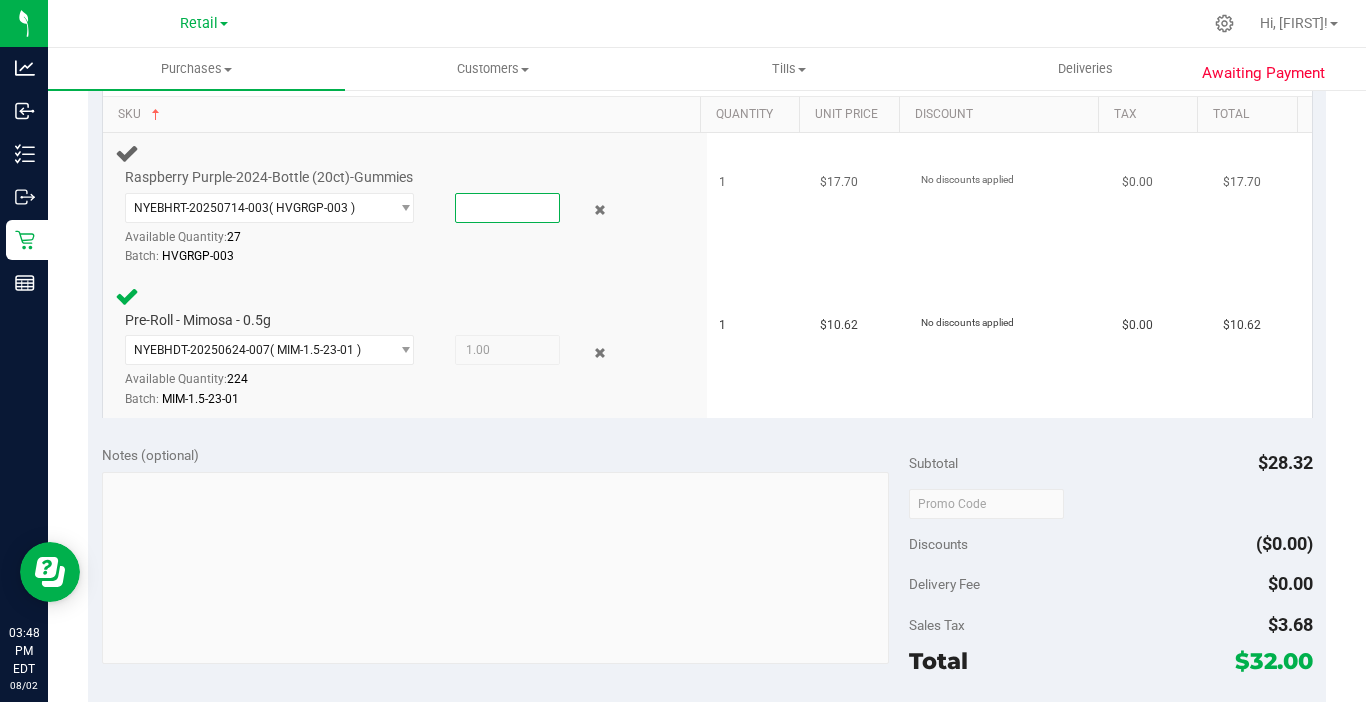 type on "1" 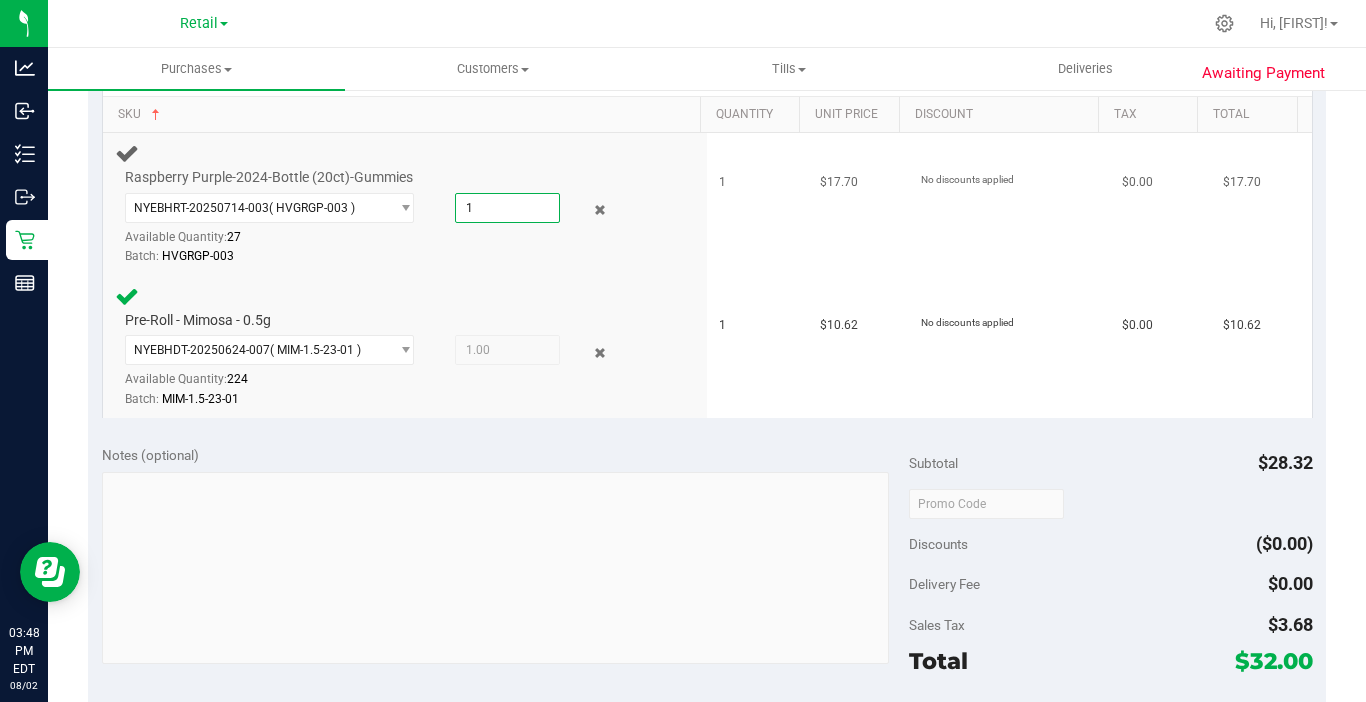 type on "1.0000" 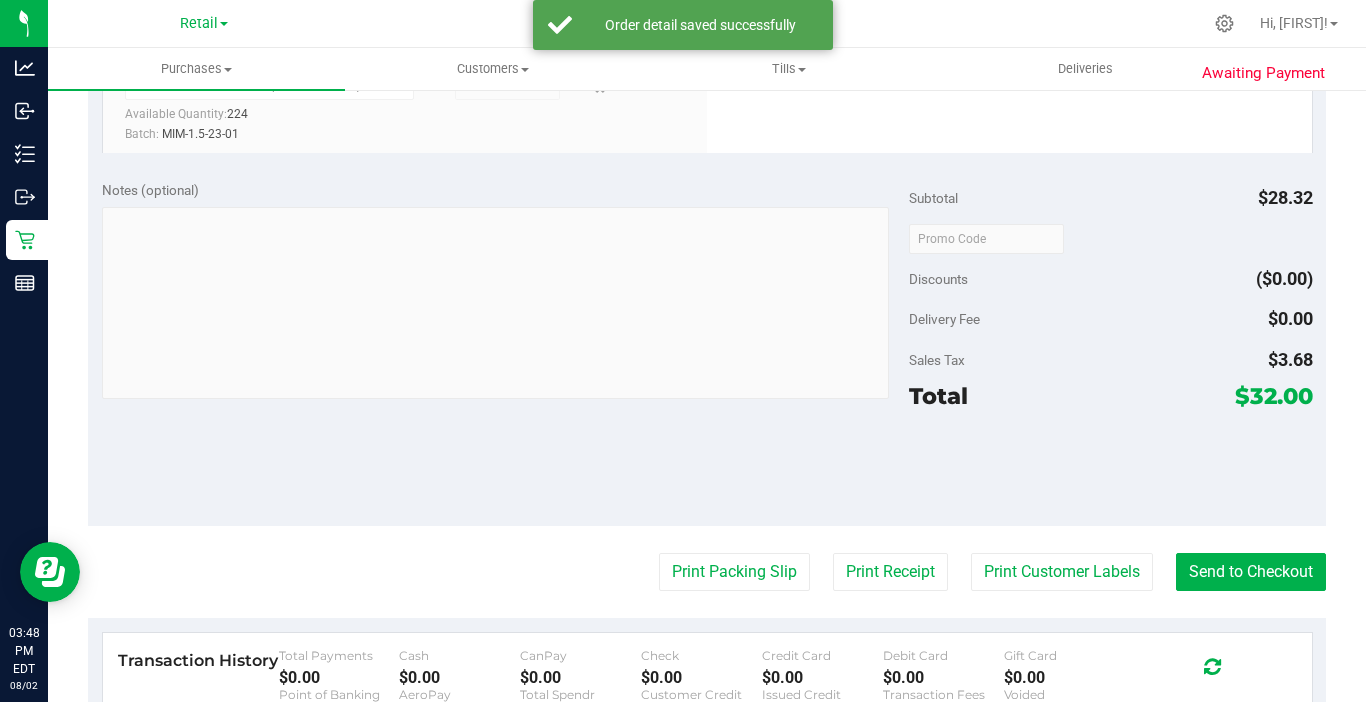 scroll, scrollTop: 900, scrollLeft: 0, axis: vertical 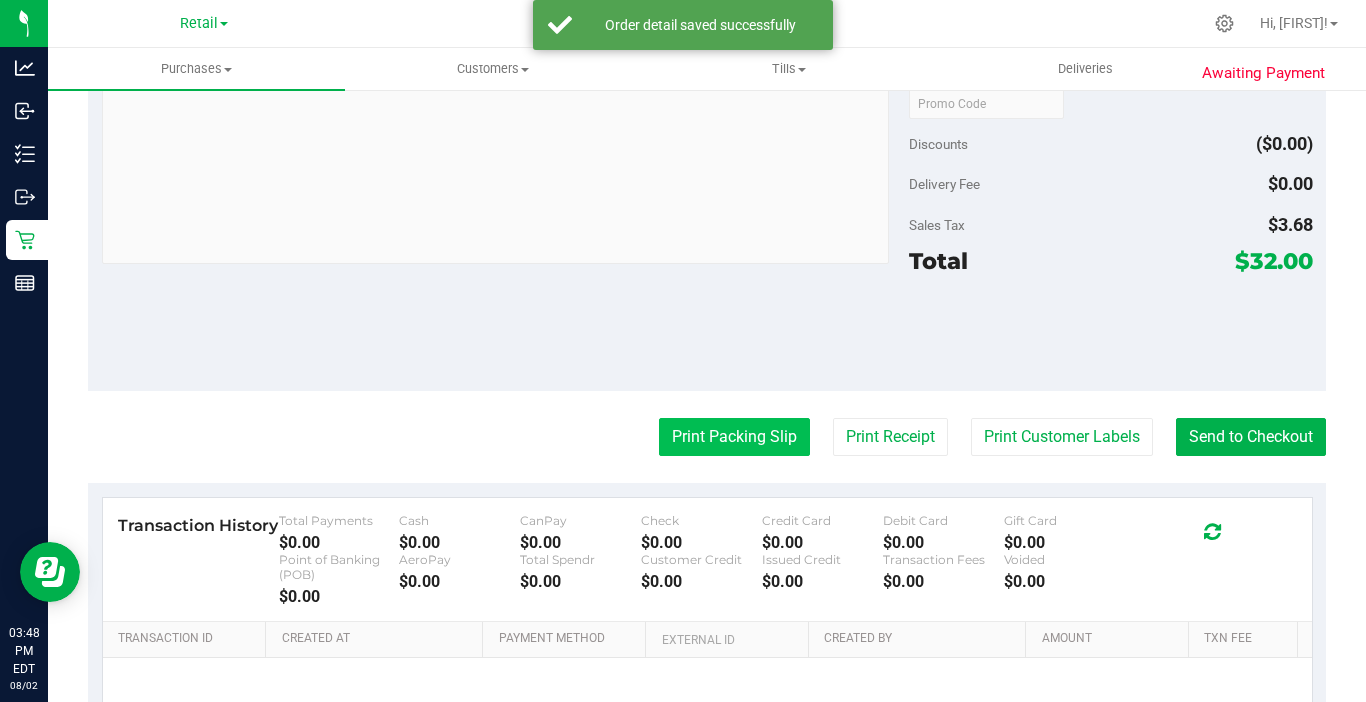 click on "Print Packing Slip" at bounding box center [734, 437] 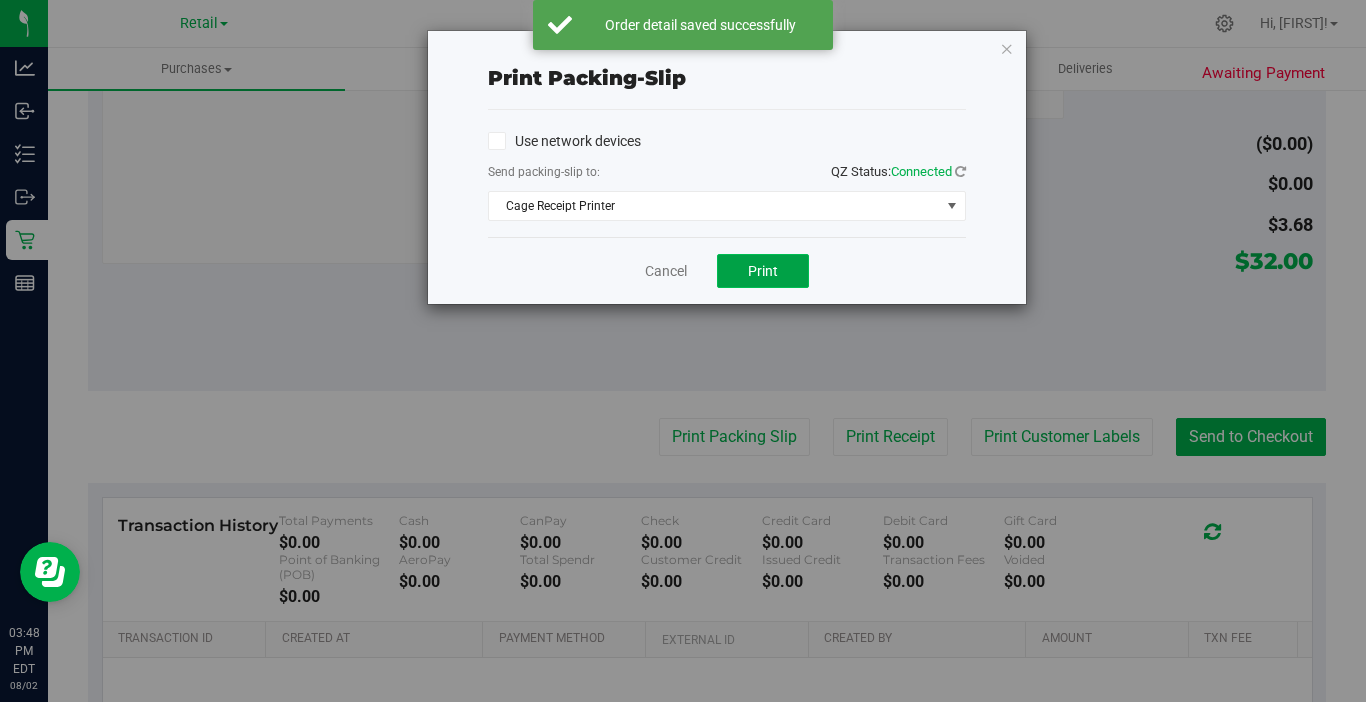 click on "Print" at bounding box center (763, 271) 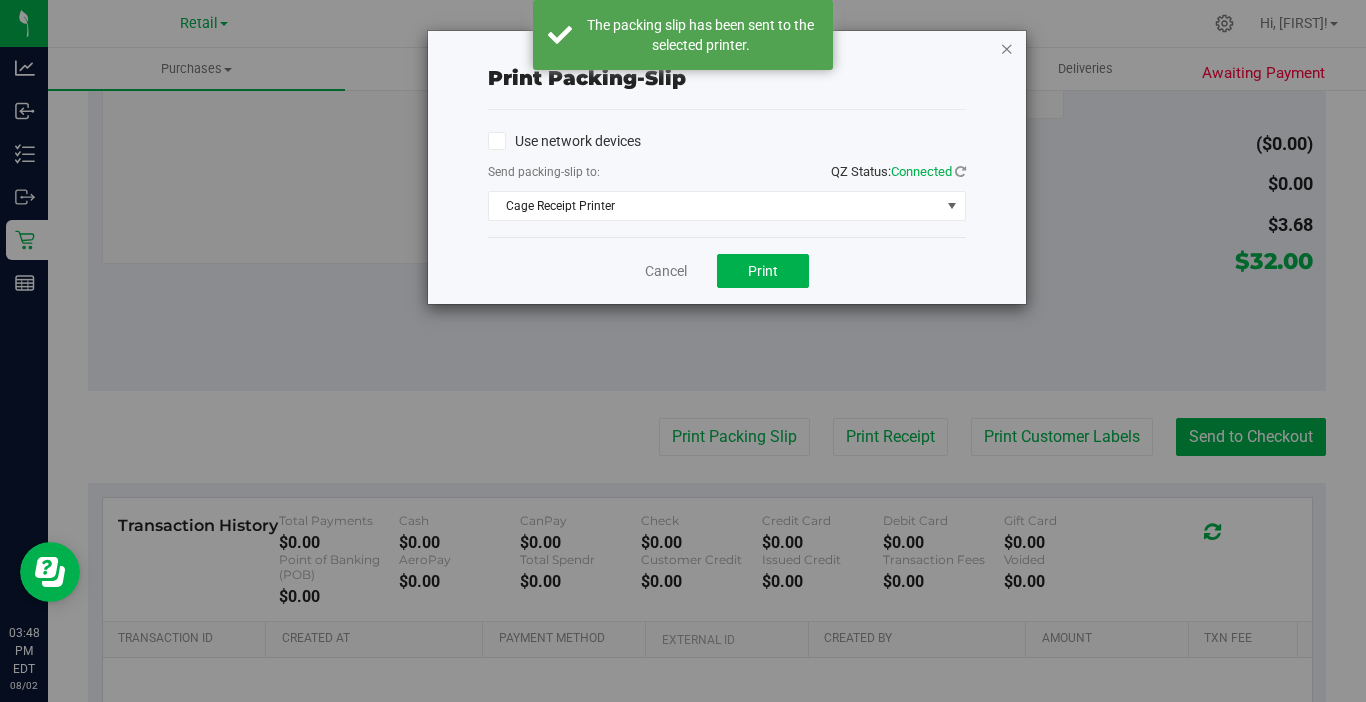 click at bounding box center (1007, 48) 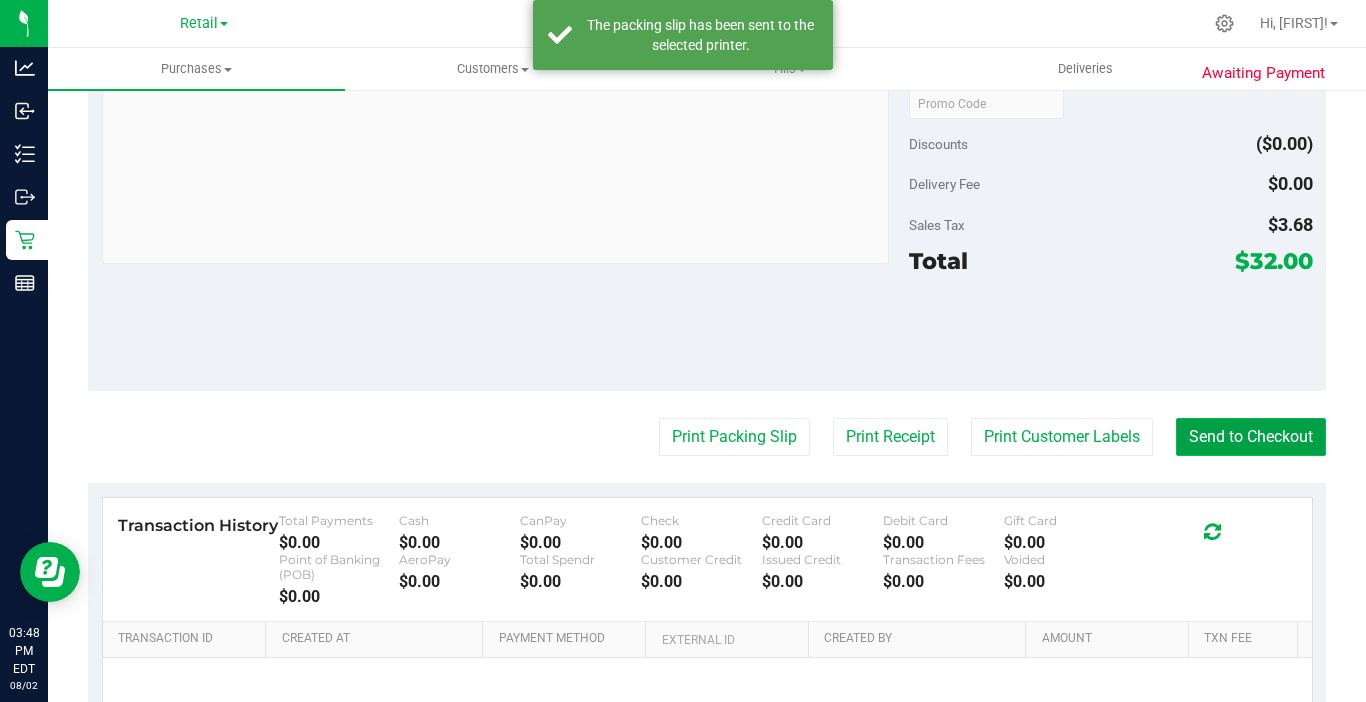 click on "Send to Checkout" at bounding box center (1251, 437) 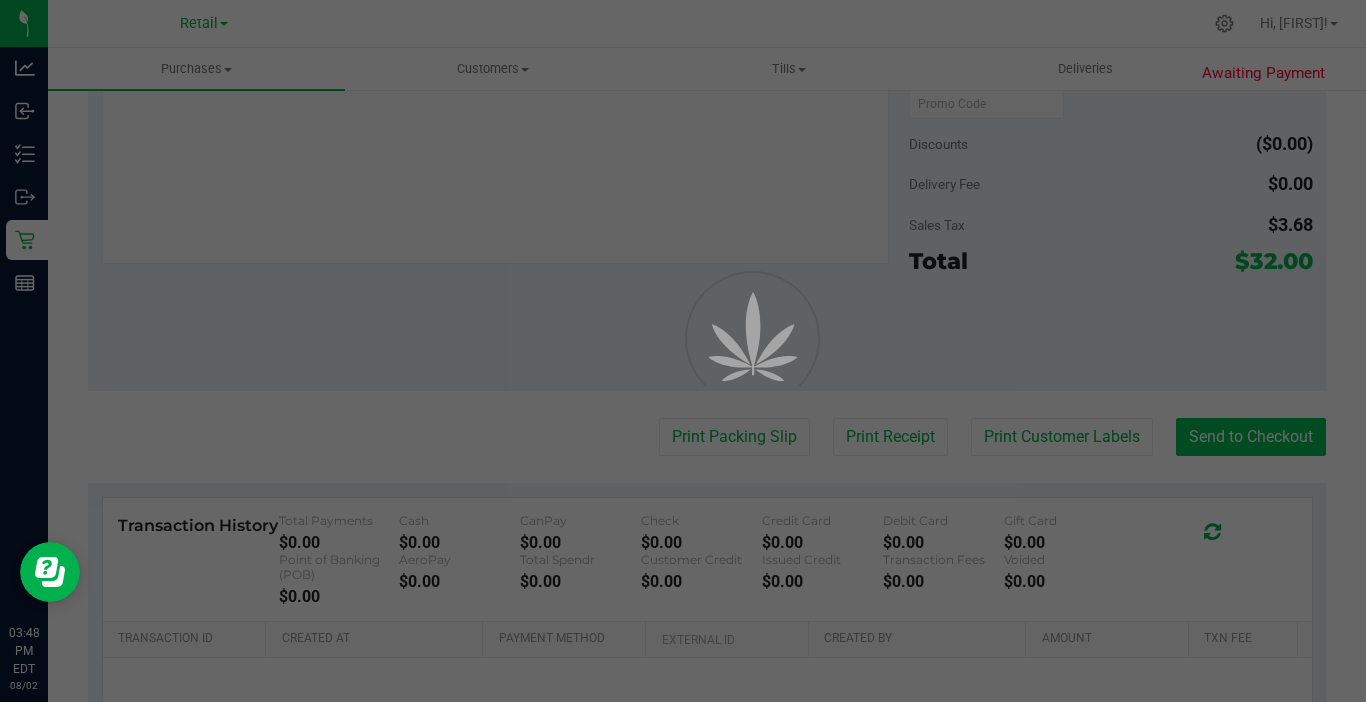 scroll, scrollTop: 0, scrollLeft: 0, axis: both 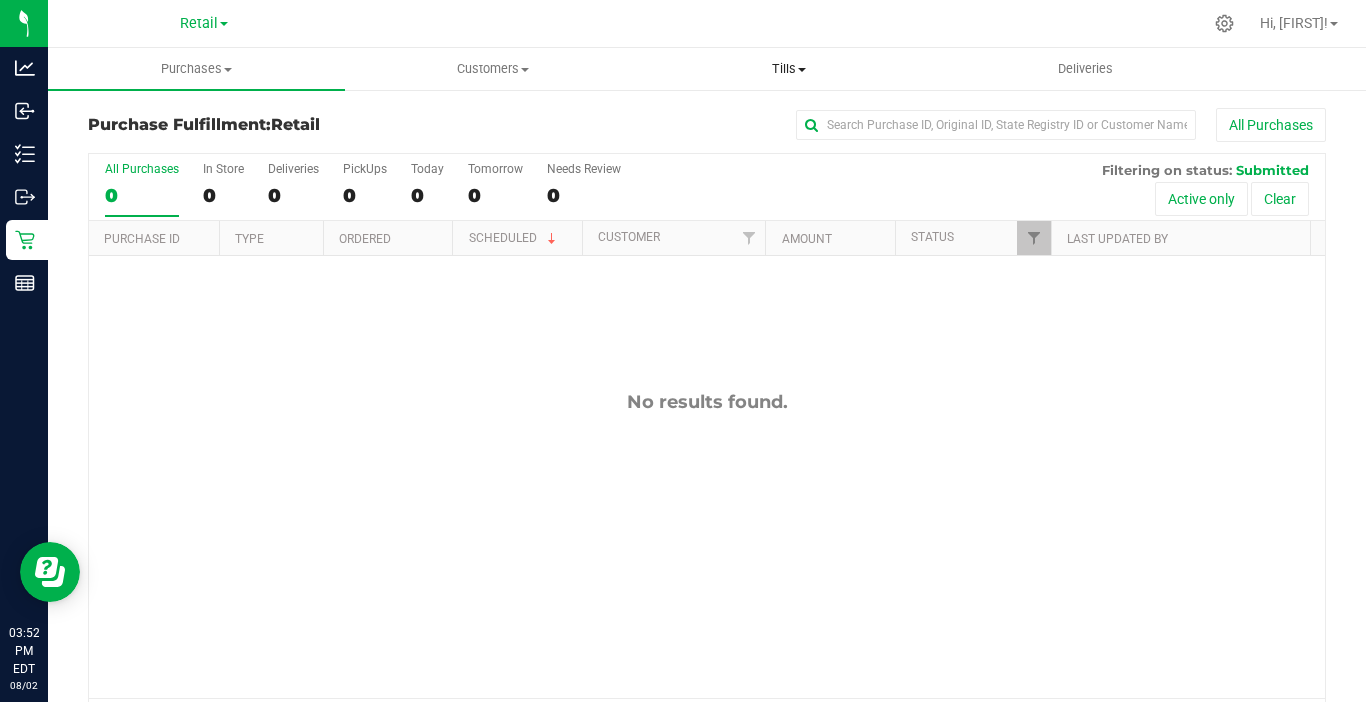 click on "Tills" at bounding box center (789, 69) 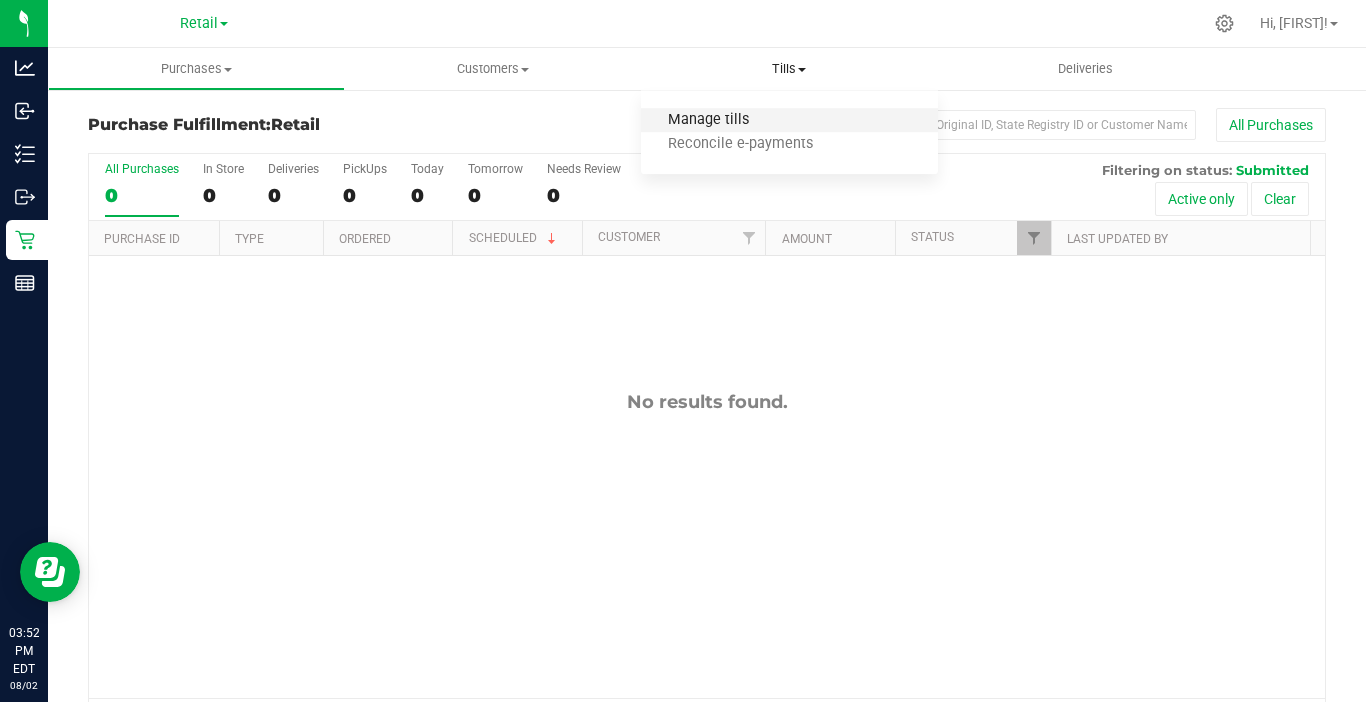 click on "Manage tills" at bounding box center (708, 120) 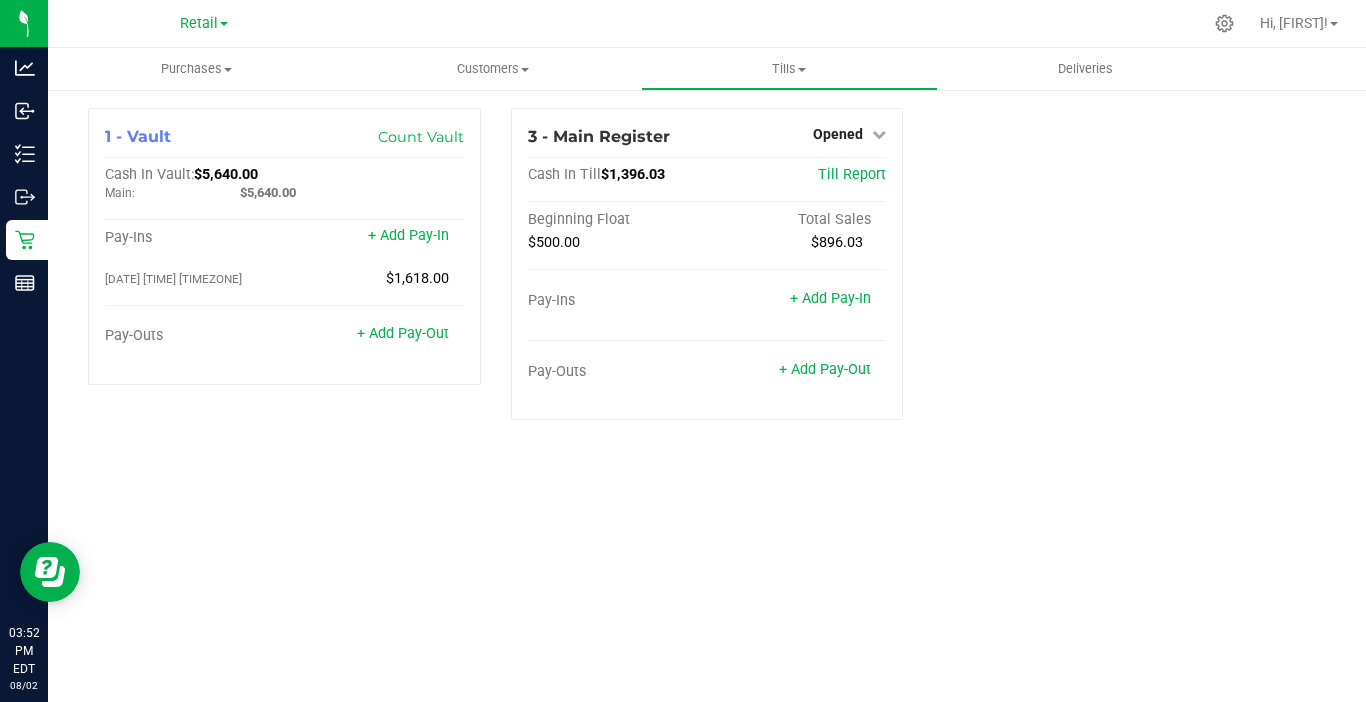 click on "1 - Vault   Count Vault   Cash In Vault:   $5,640.00   Main:   $5,640.00   Pay-Ins   + Add Pay-In   08/01/2025 8:08 PM EDT   $1,618.00   Pay-Outs   + Add Pay-Out   3 - Main Register  Opened  Close Till   Cash In Till   $1,396.03   Till Report   Beginning Float   Total Sales   $500.00       $896.03       Pay-Ins   + Add Pay-In   Pay-Outs   + Add Pay-Out" at bounding box center [707, 272] 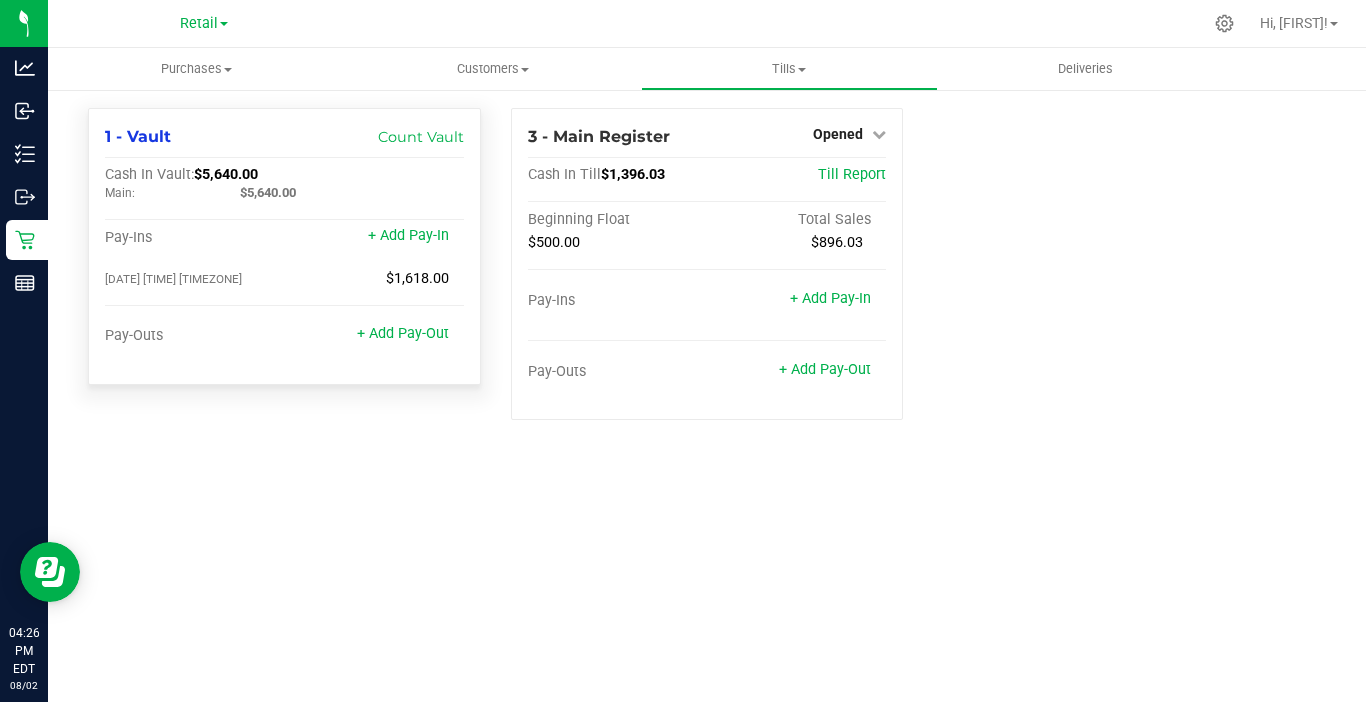 drag, startPoint x: 228, startPoint y: 207, endPoint x: 229, endPoint y: 193, distance: 14.035668 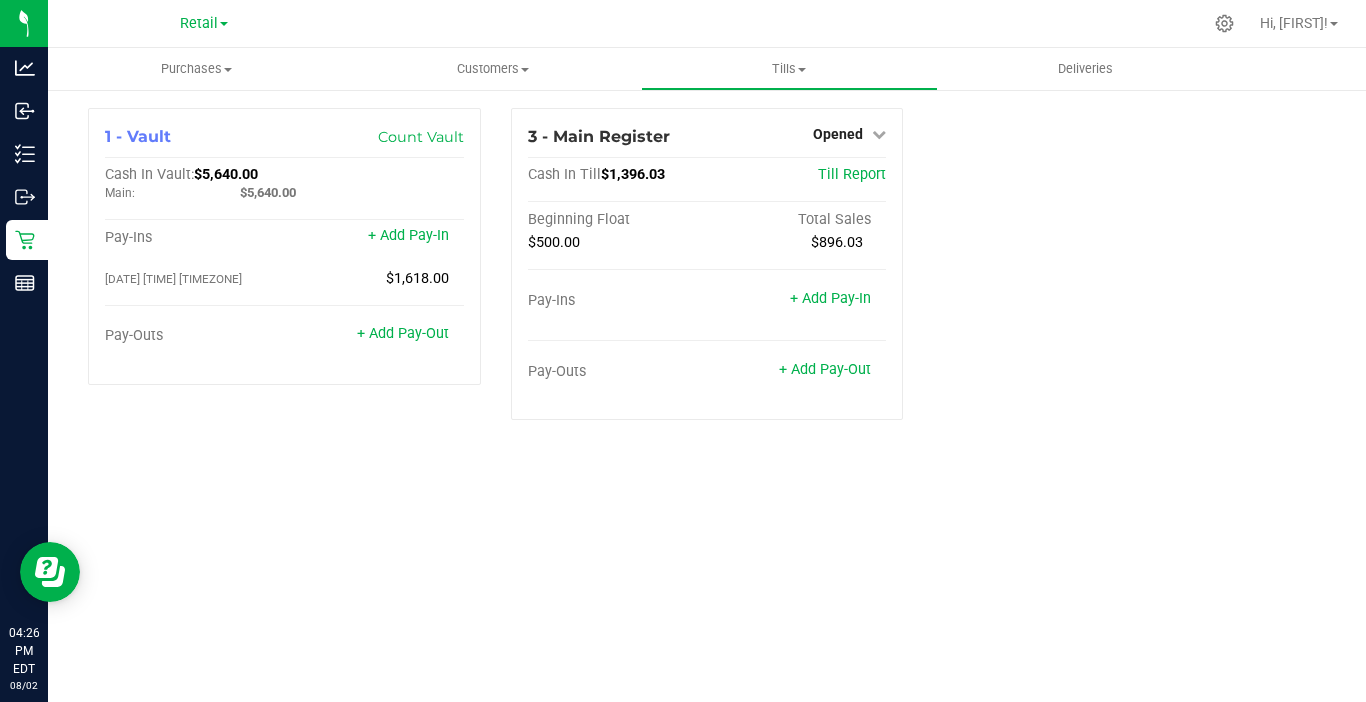 drag, startPoint x: 229, startPoint y: 193, endPoint x: 274, endPoint y: 96, distance: 106.929886 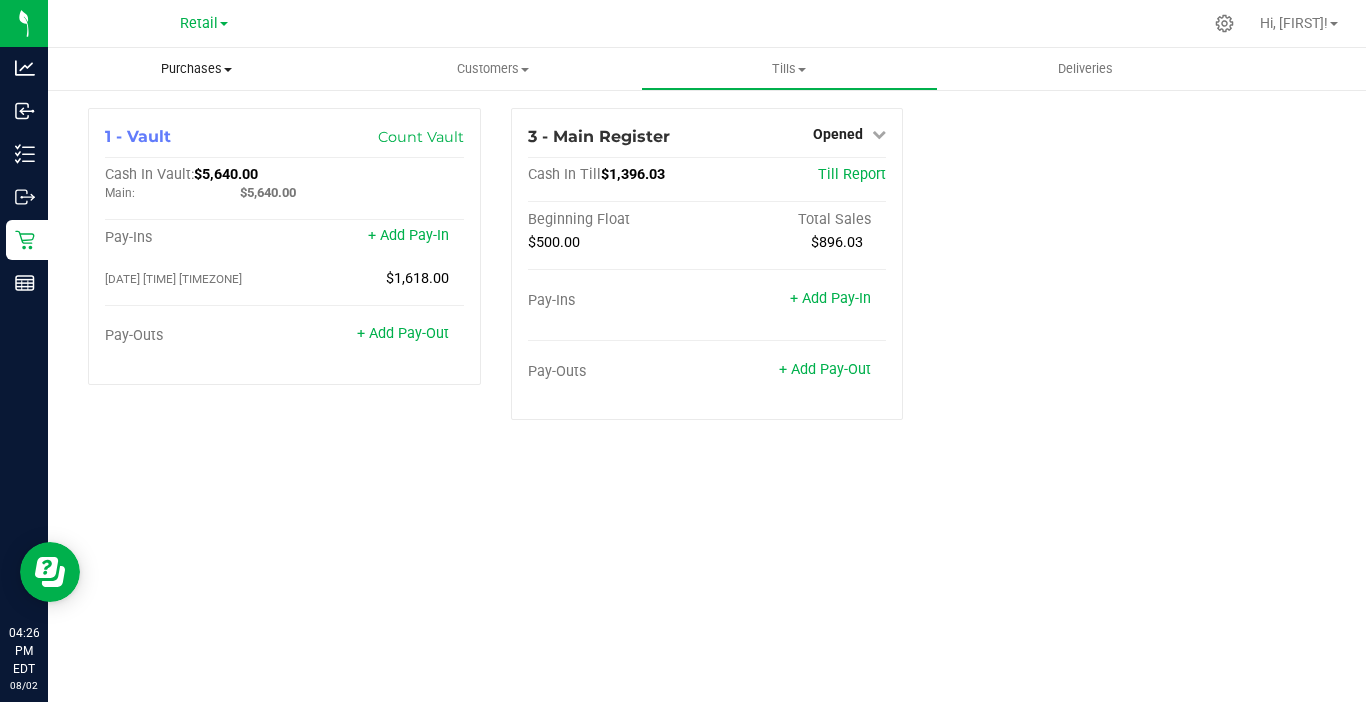 click on "Purchases" at bounding box center (196, 69) 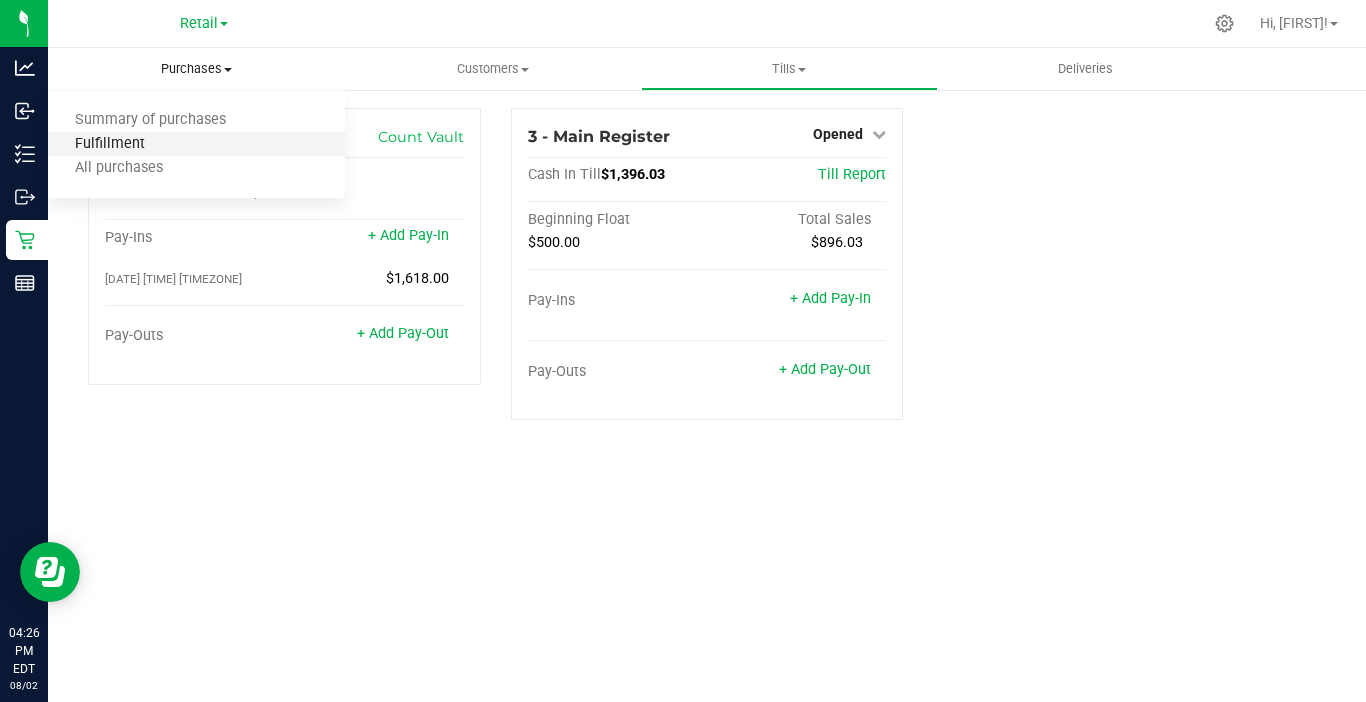 click on "Fulfillment" at bounding box center [110, 144] 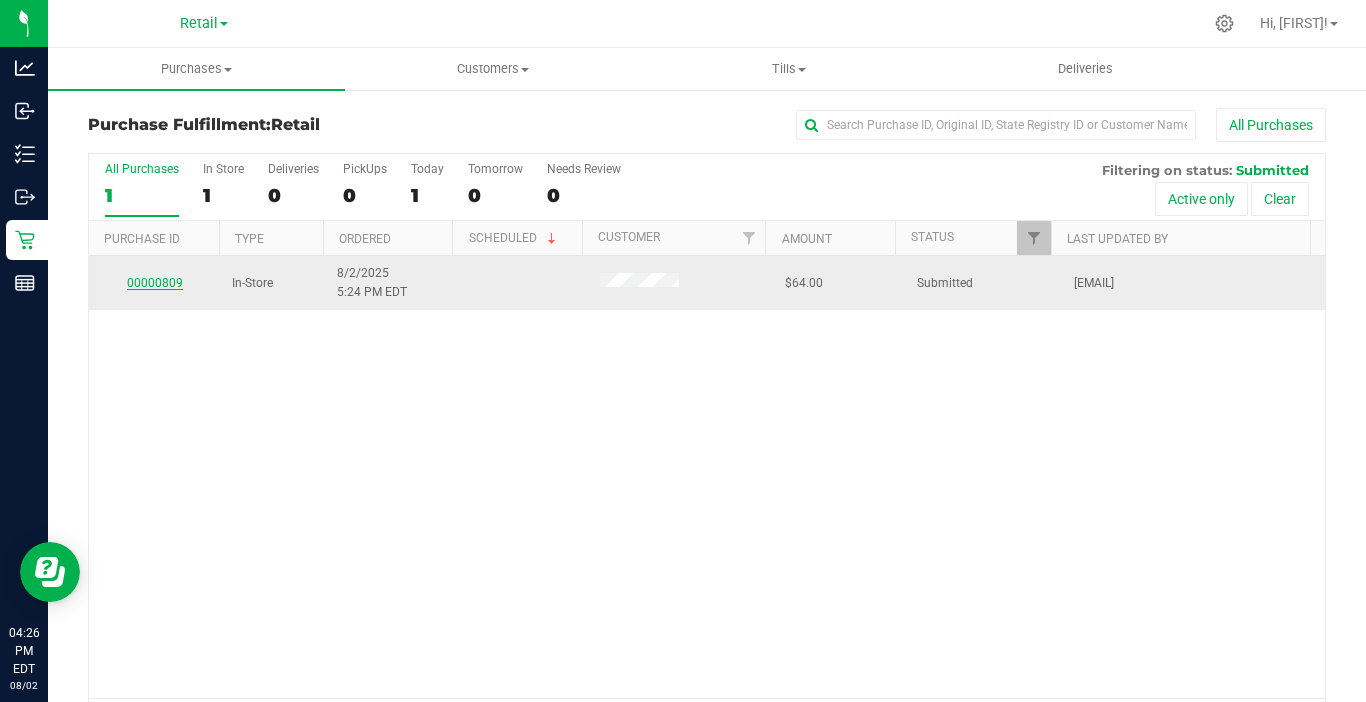 click on "00000809" at bounding box center [155, 283] 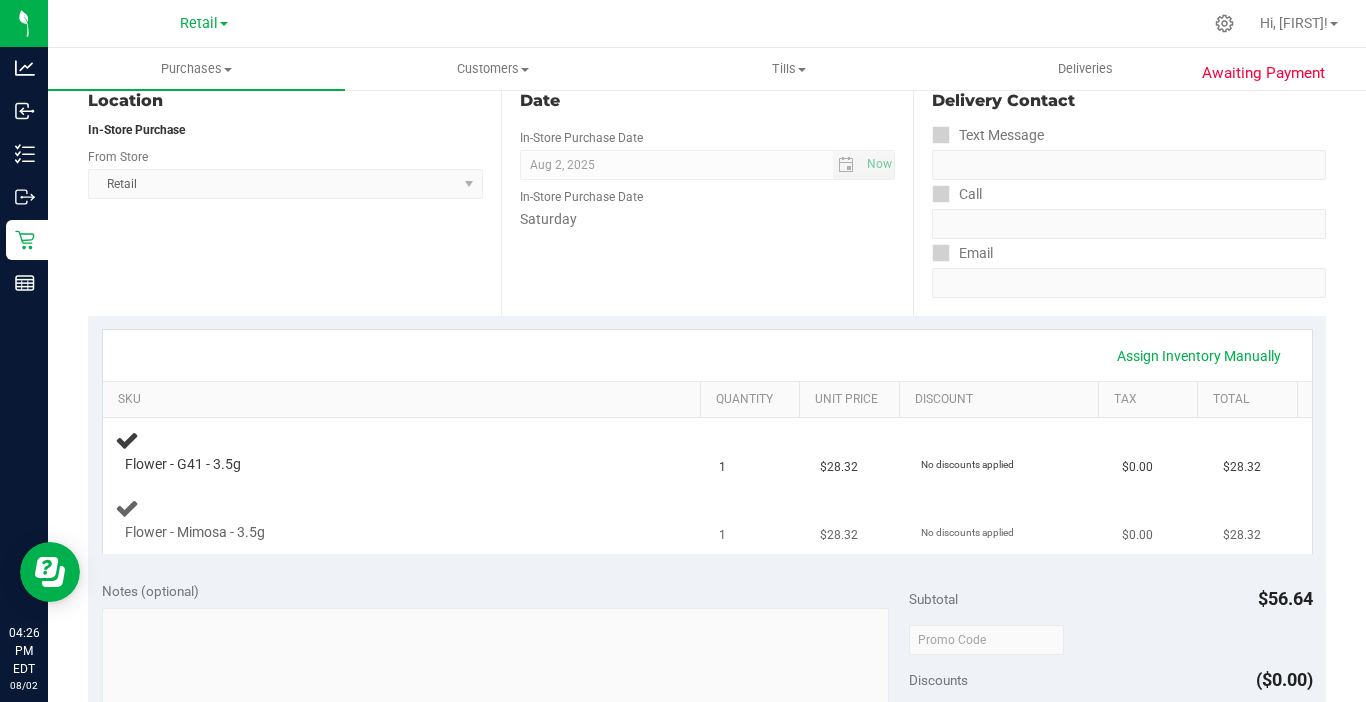 scroll, scrollTop: 200, scrollLeft: 0, axis: vertical 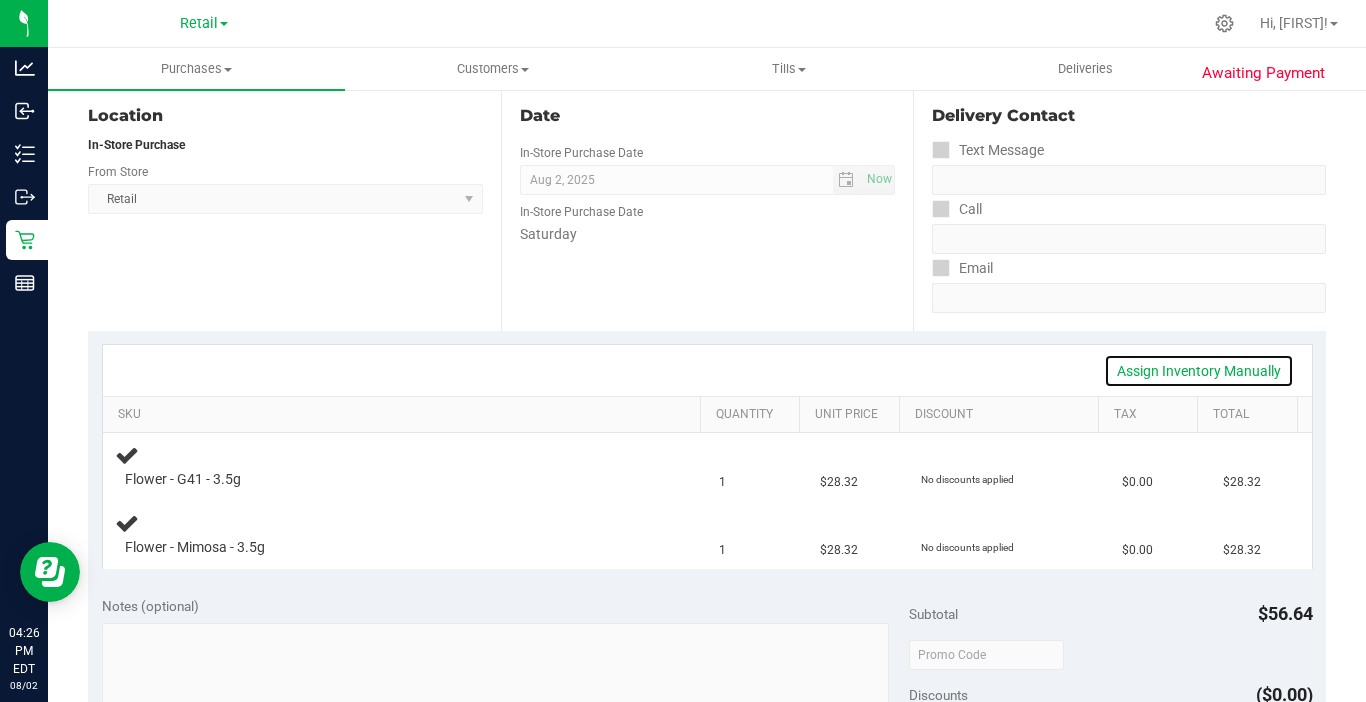 click on "Assign Inventory Manually" at bounding box center [1199, 371] 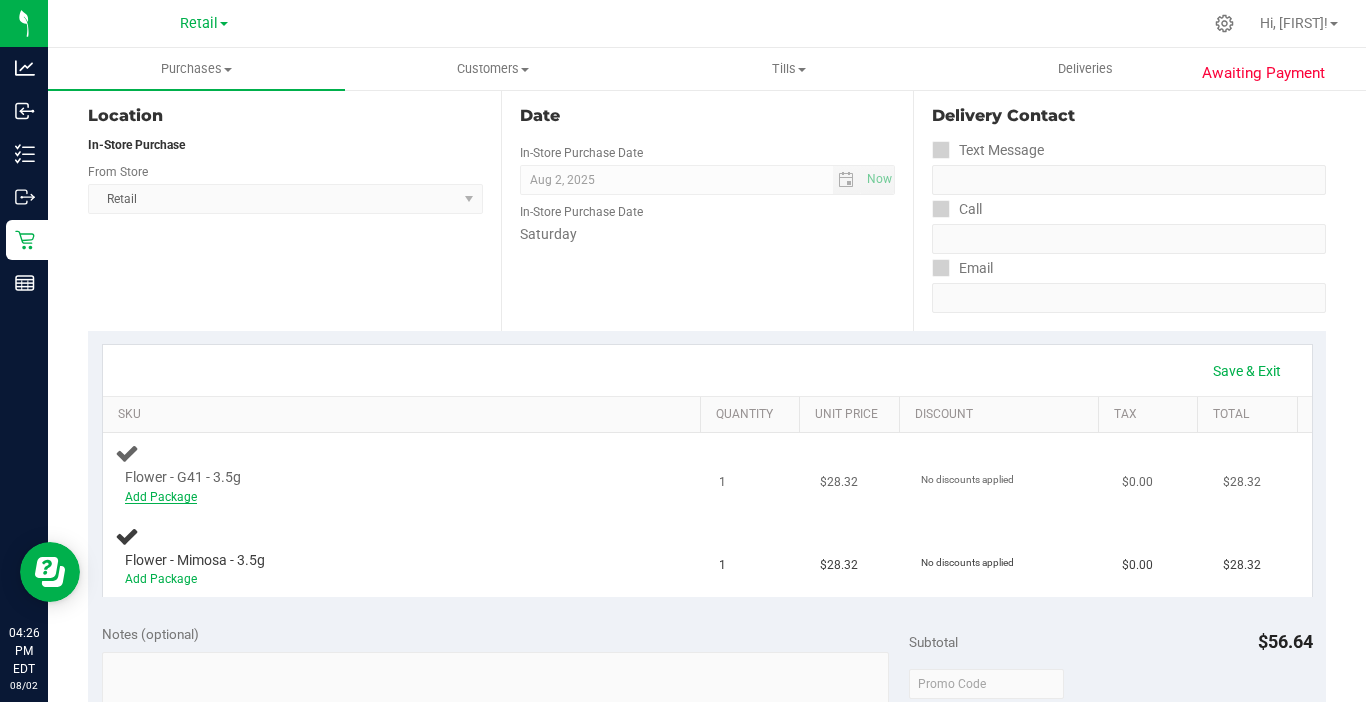 click on "Add Package" at bounding box center (161, 497) 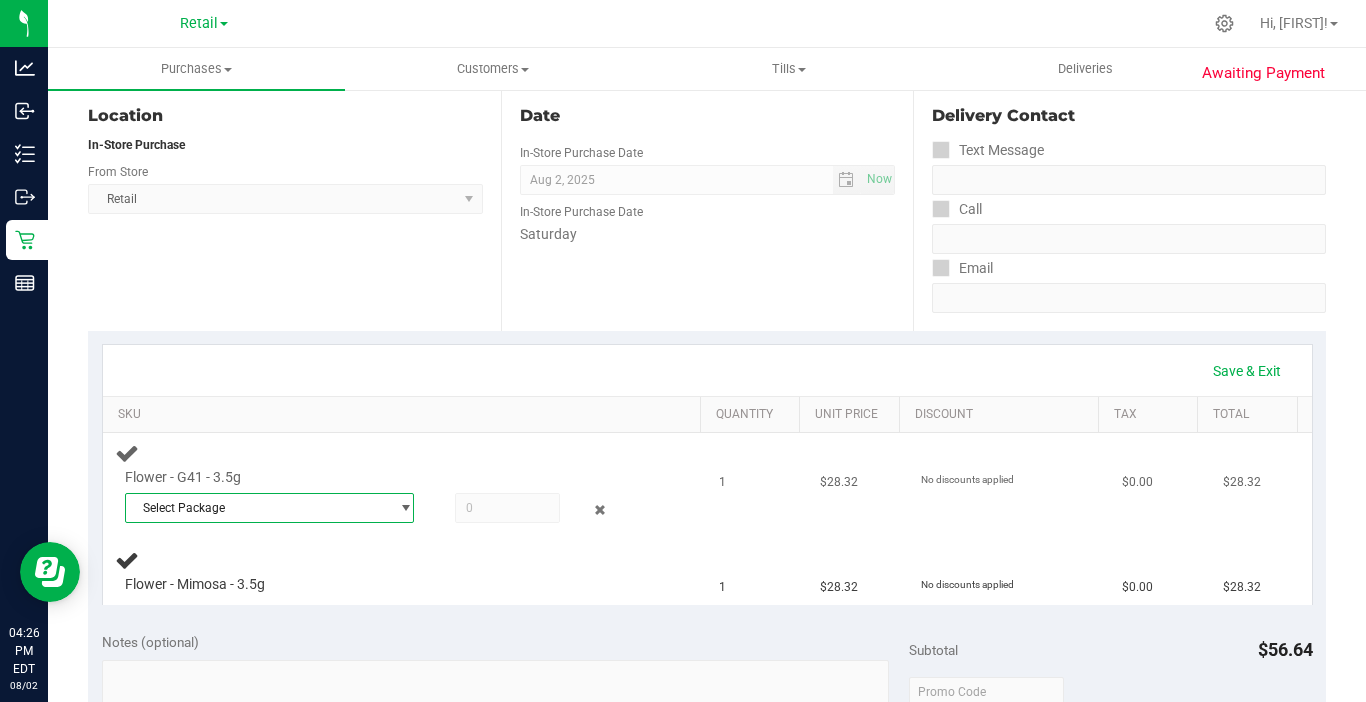 click at bounding box center (400, 508) 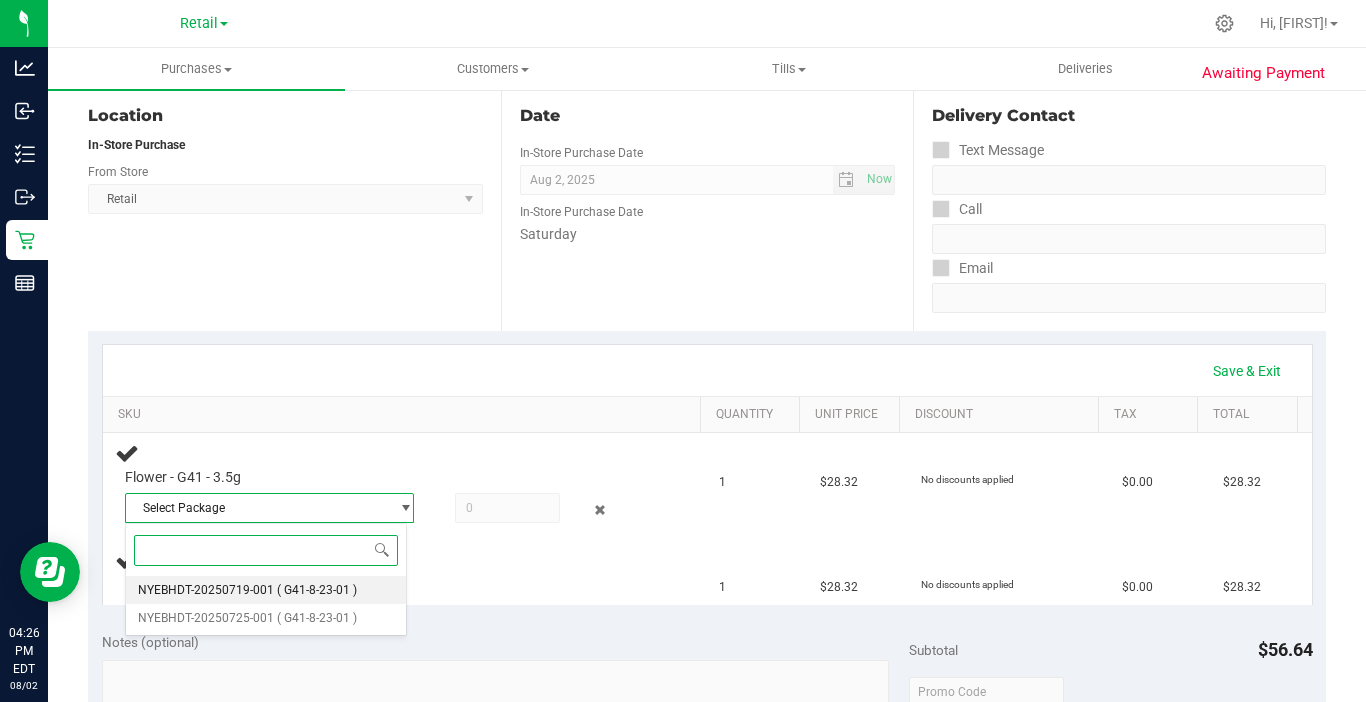 click on "(
G41-8-23-01
)" at bounding box center (317, 590) 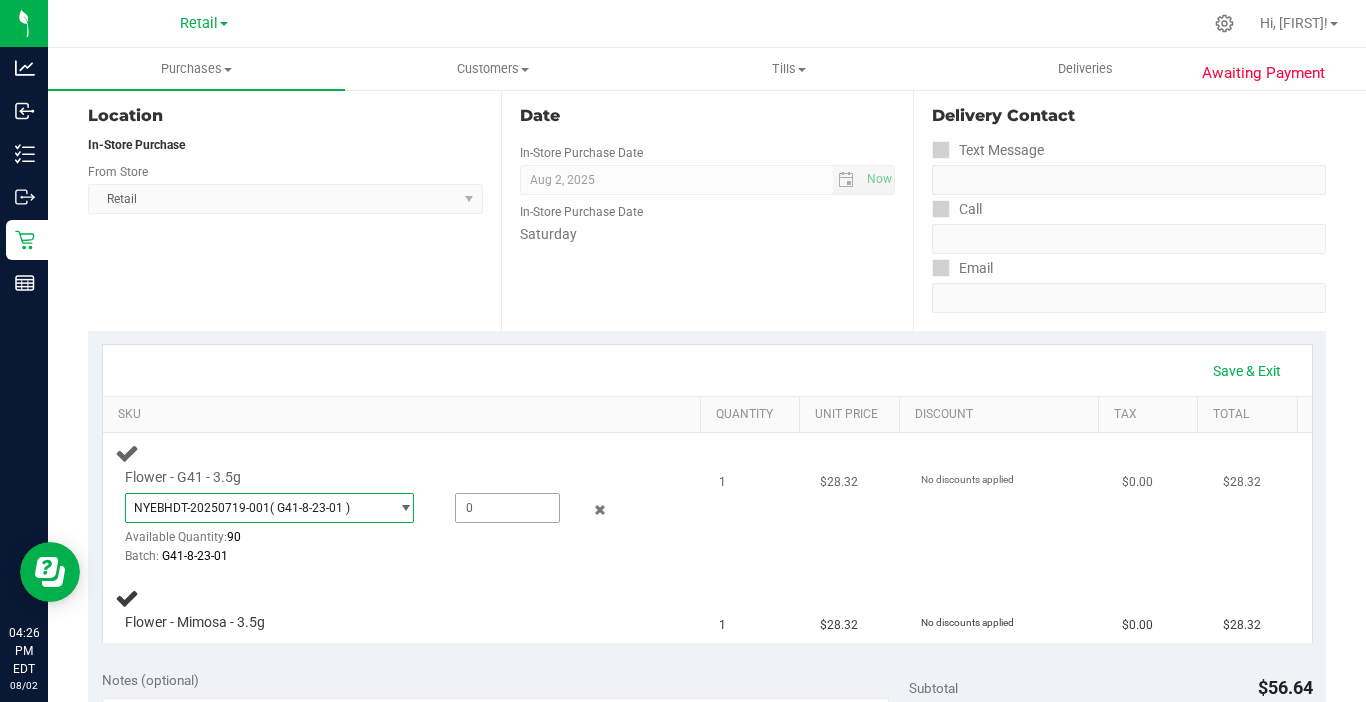 click at bounding box center [507, 508] 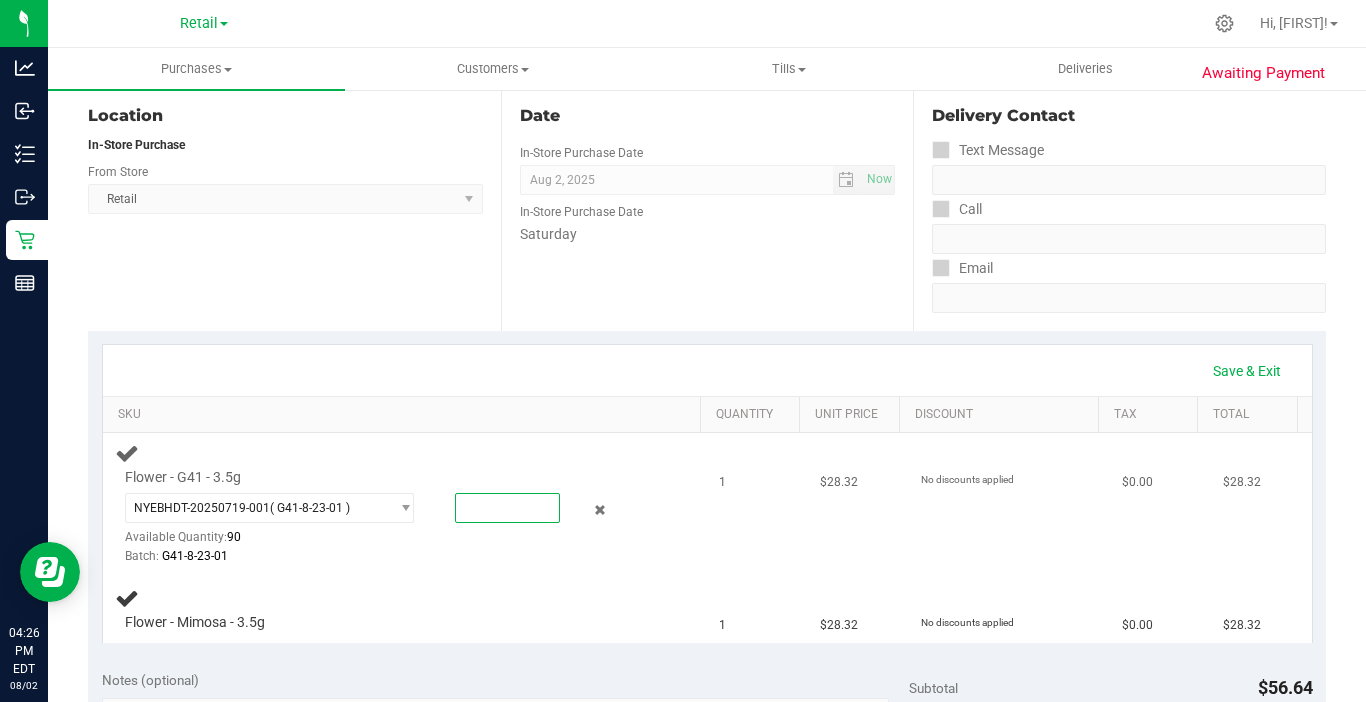 type on "1" 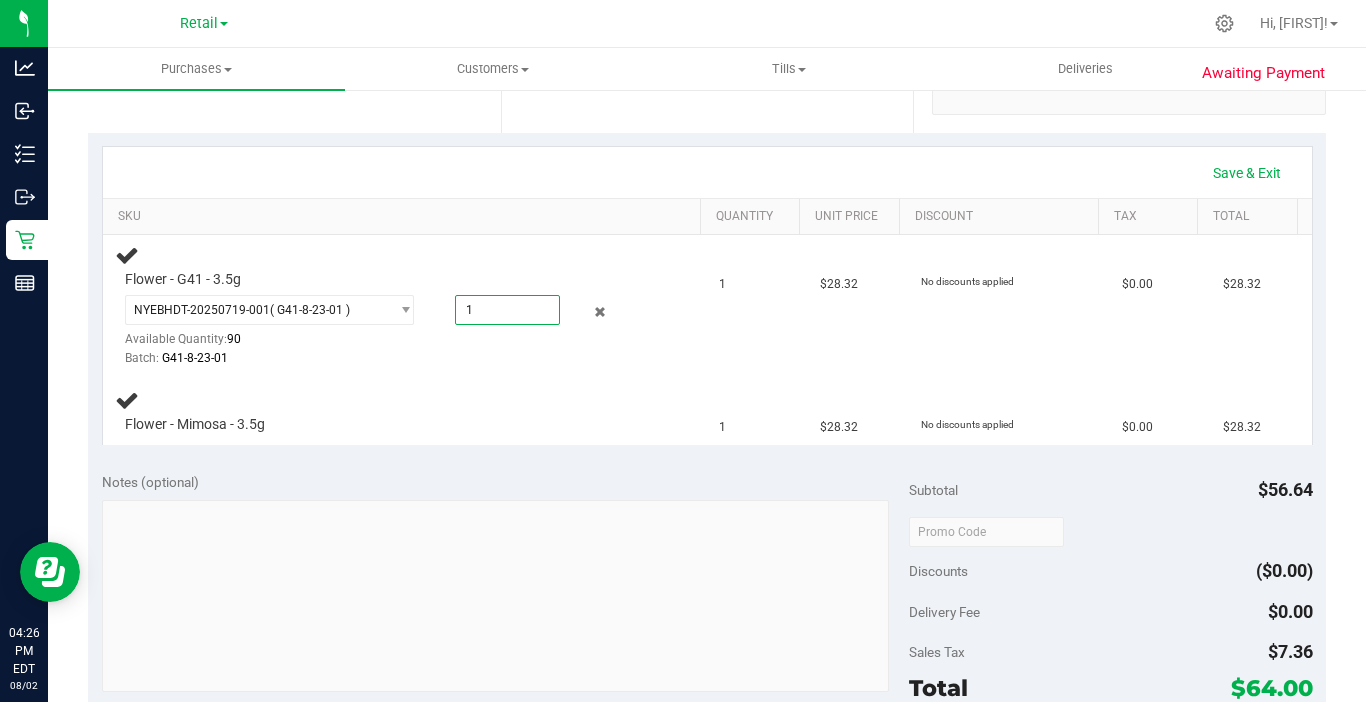 scroll, scrollTop: 400, scrollLeft: 0, axis: vertical 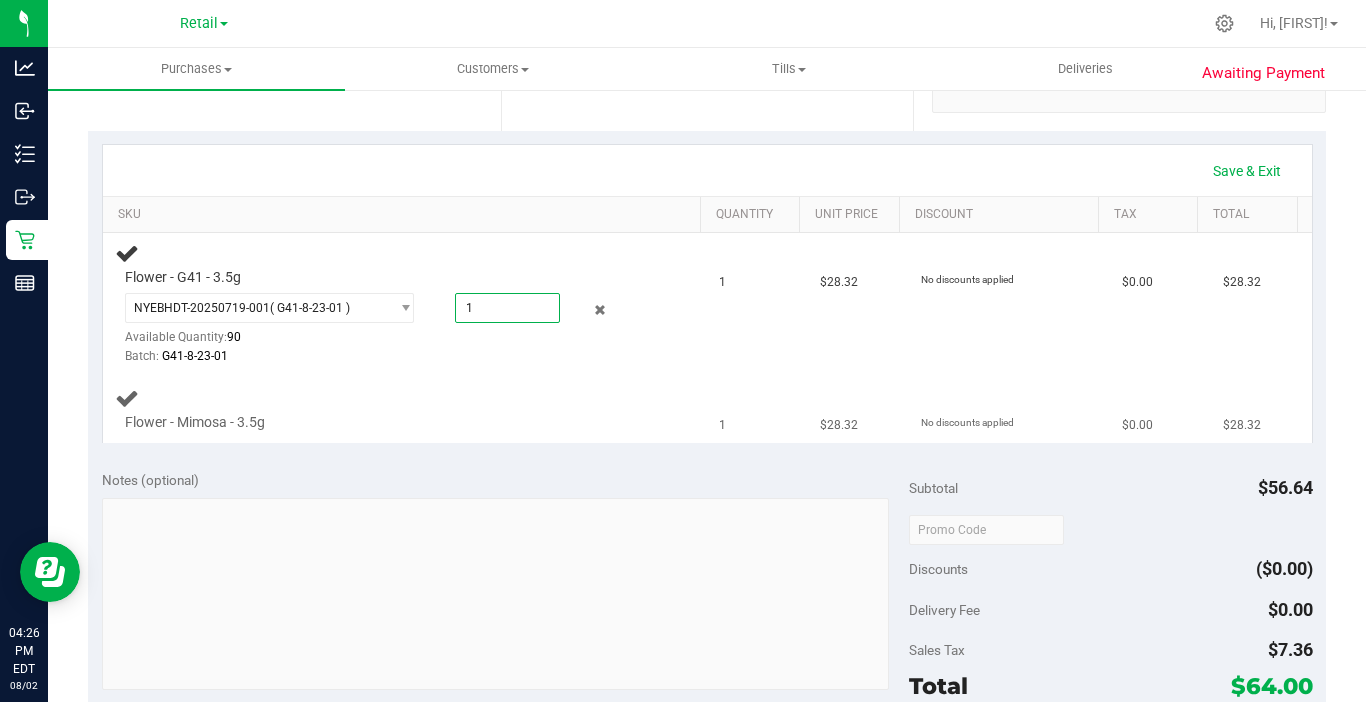 type on "1.0000" 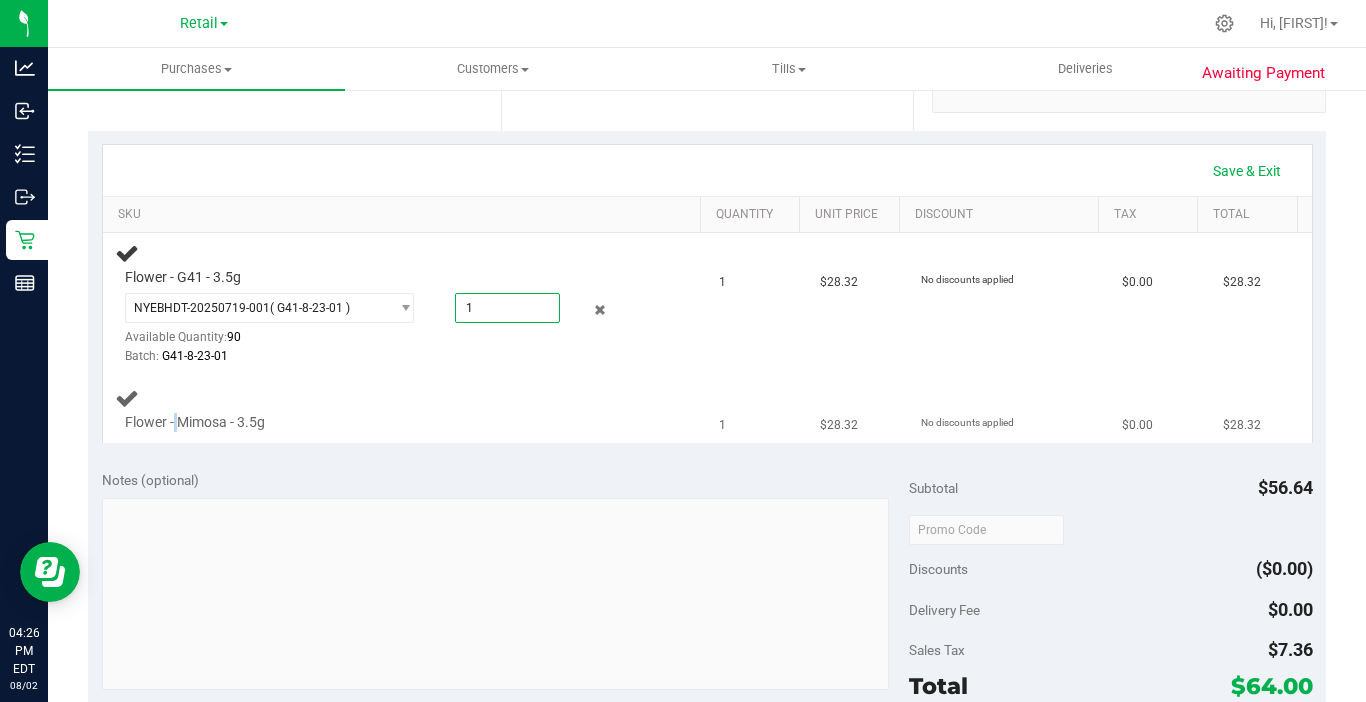 click on "Flower - Mimosa - 3.5g" at bounding box center [195, 422] 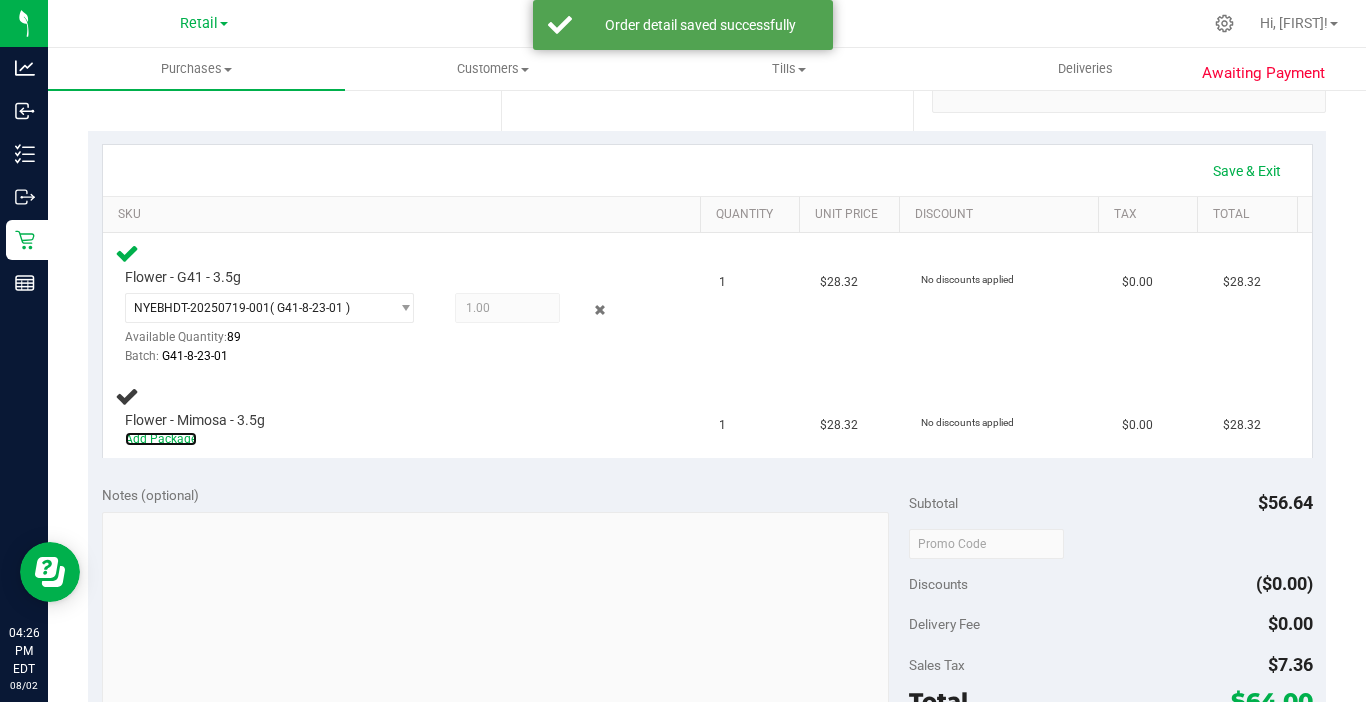 click on "Add Package" at bounding box center [161, 439] 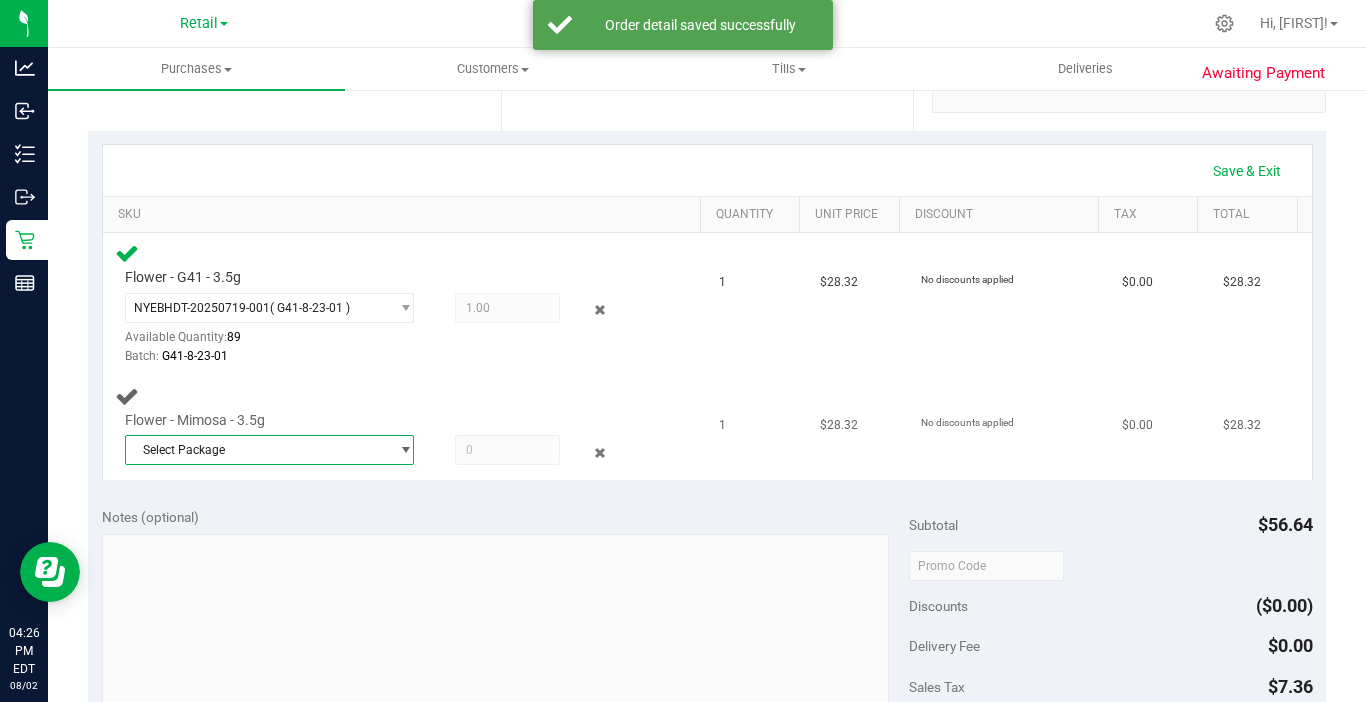 click on "Select Package" at bounding box center [257, 450] 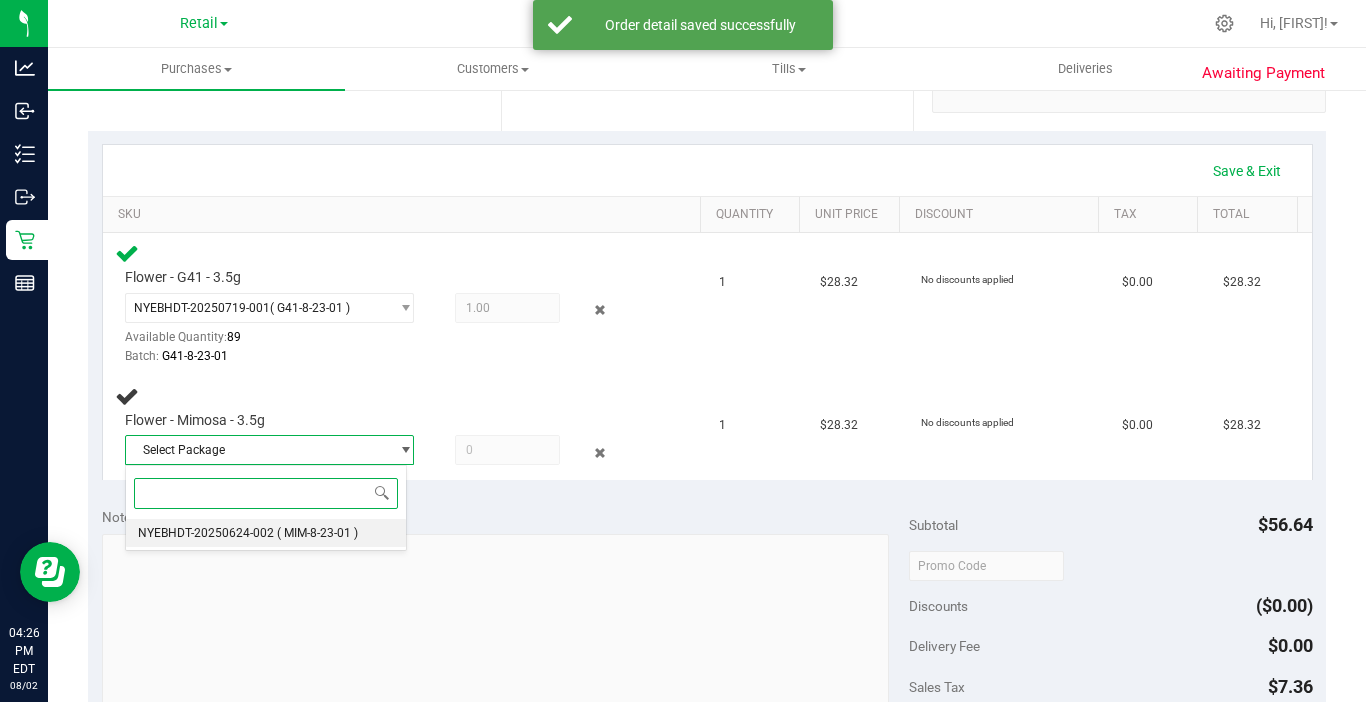 click on "(
MIM-8-23-01
)" at bounding box center (317, 533) 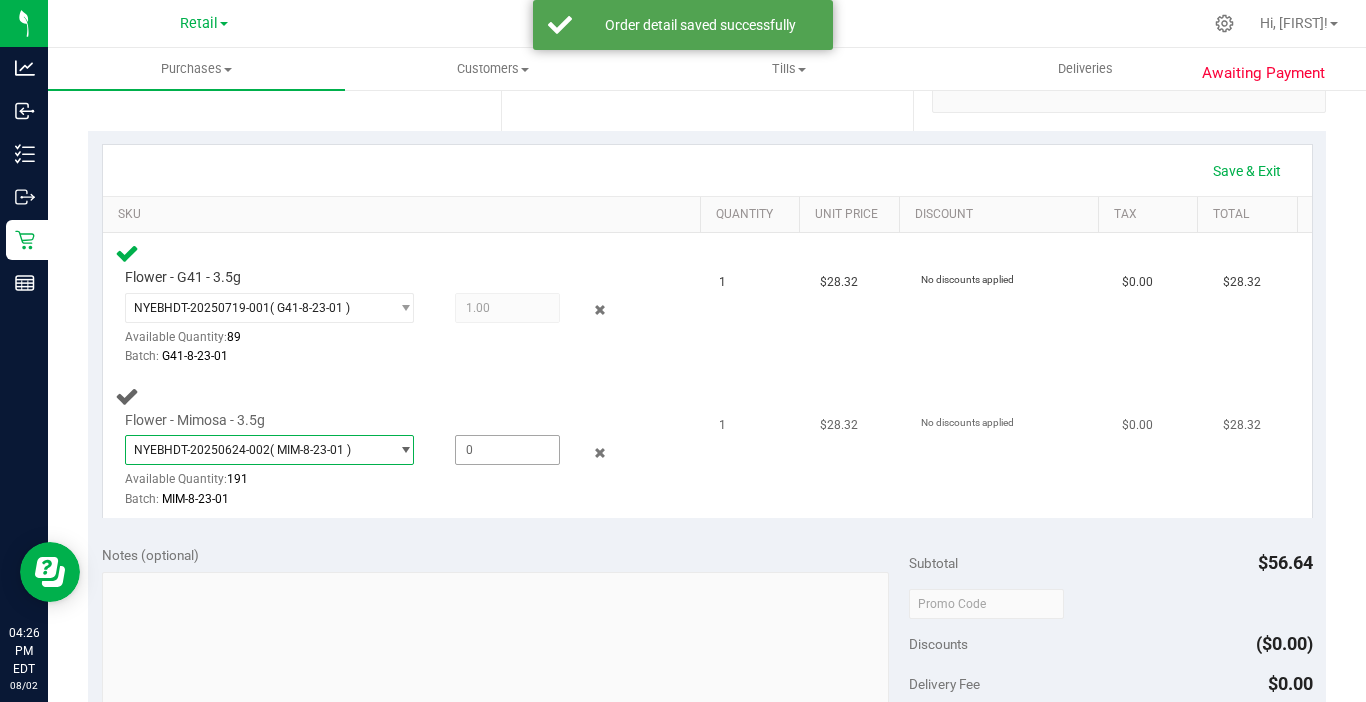 drag, startPoint x: 507, startPoint y: 452, endPoint x: 493, endPoint y: 451, distance: 14.035668 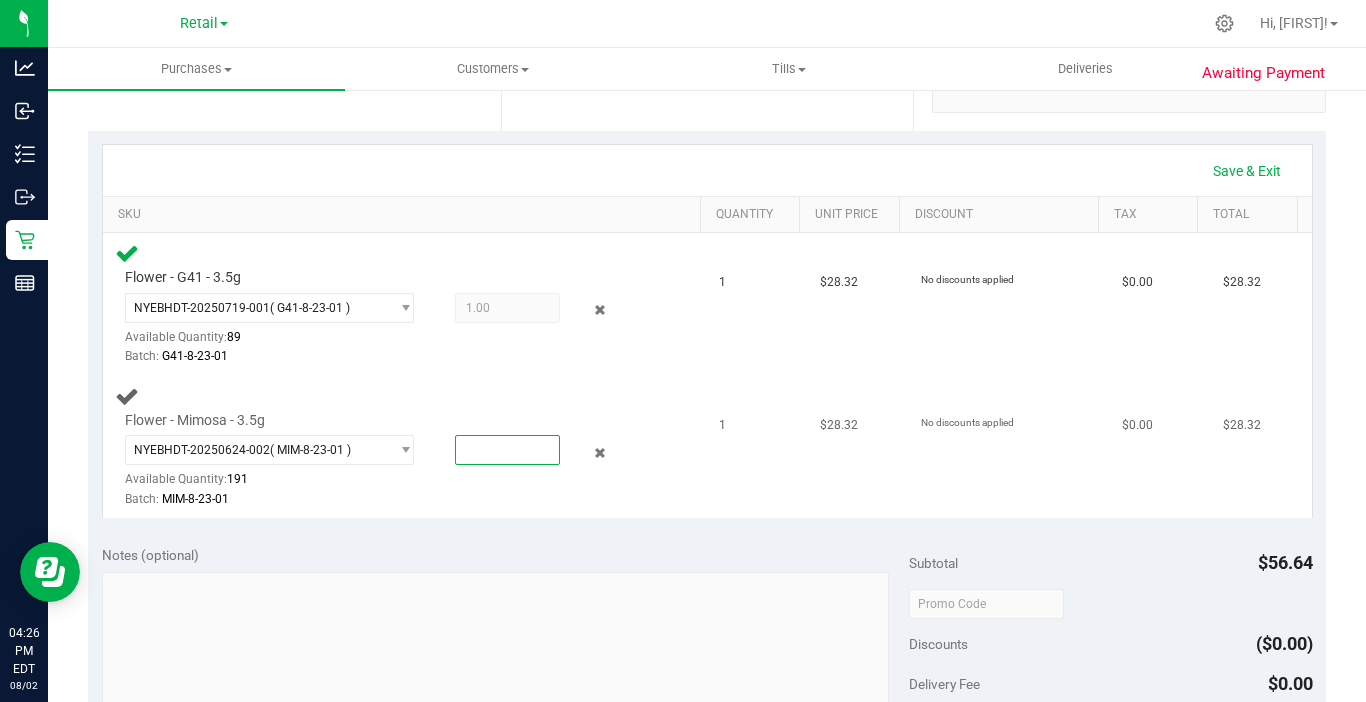 type on "1" 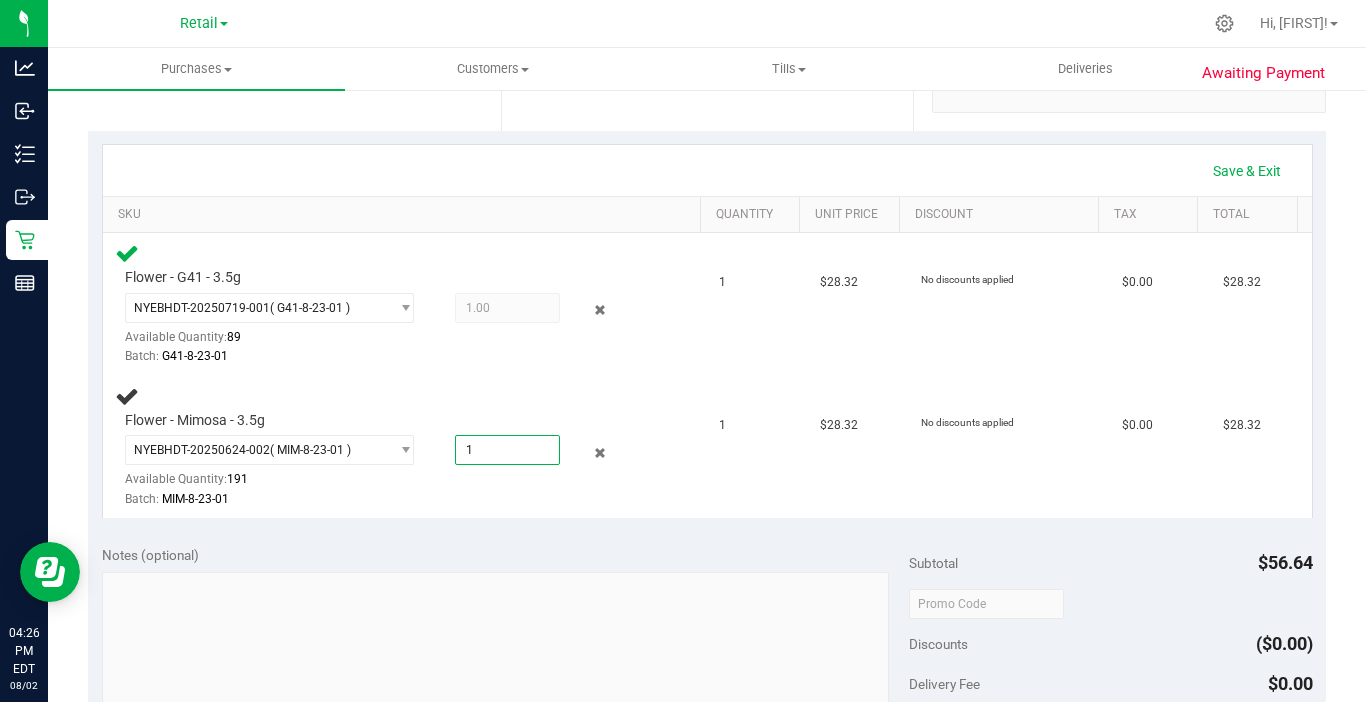 type on "1.0000" 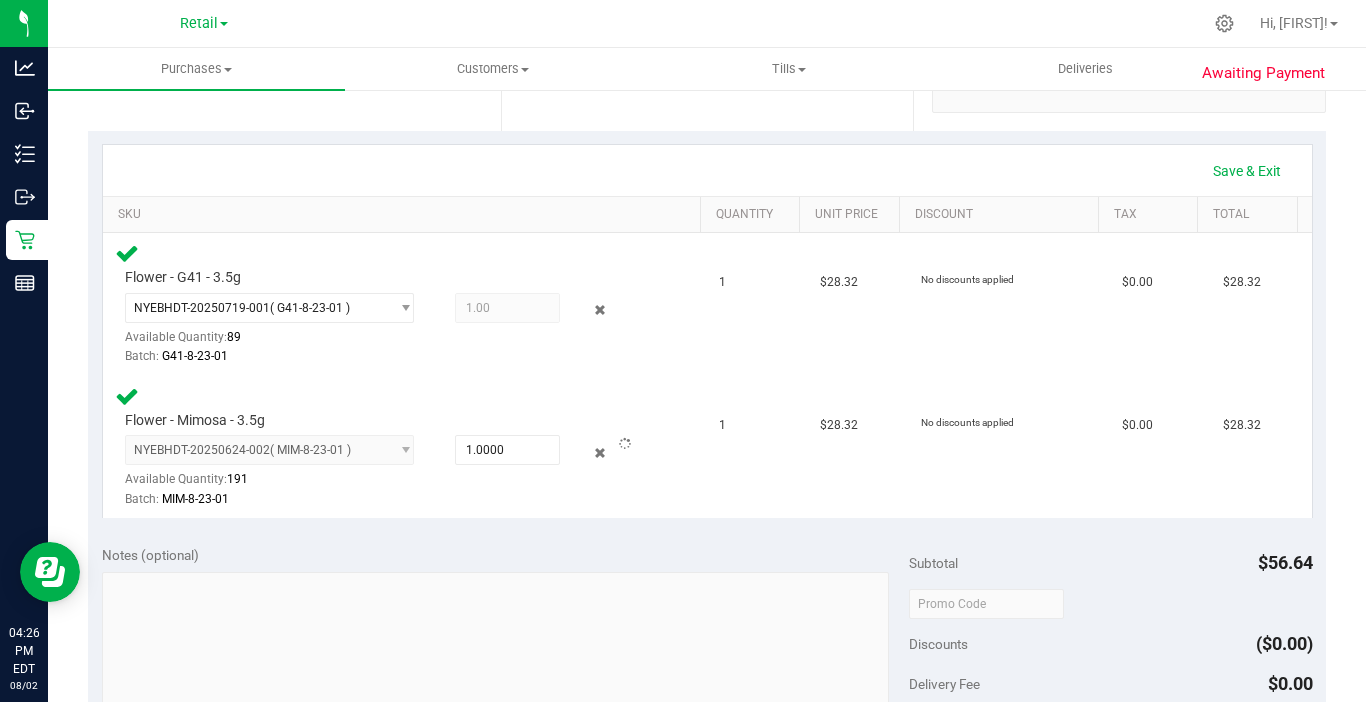 click on "Save & Exit
SKU Quantity Unit Price Discount Tax Total
Flower - G41 - 3.5g
NYEBHDT-20250719-001
(
G41-8-23-01
)
NYEBHDT-20250719-001 NYEBHDT-20250725-001
Available Quantity:  89
1.00 1
1" at bounding box center (707, 331) 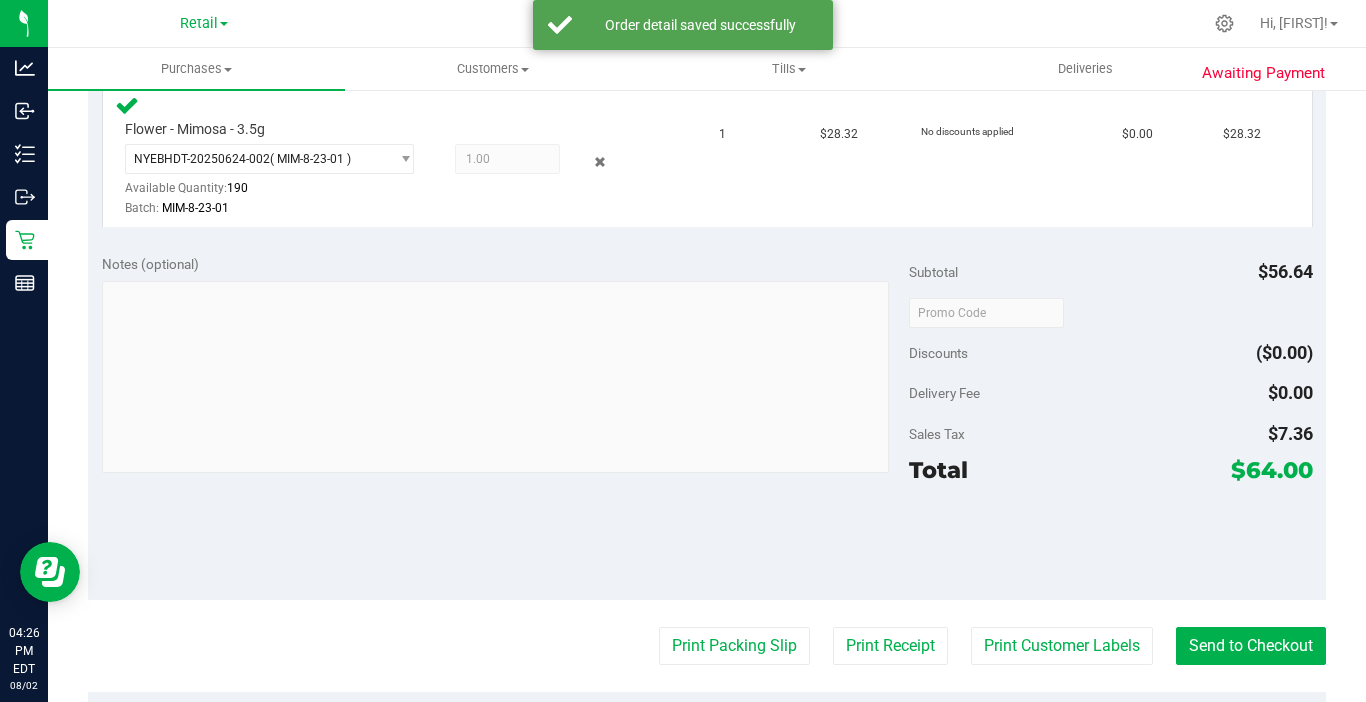 scroll, scrollTop: 700, scrollLeft: 0, axis: vertical 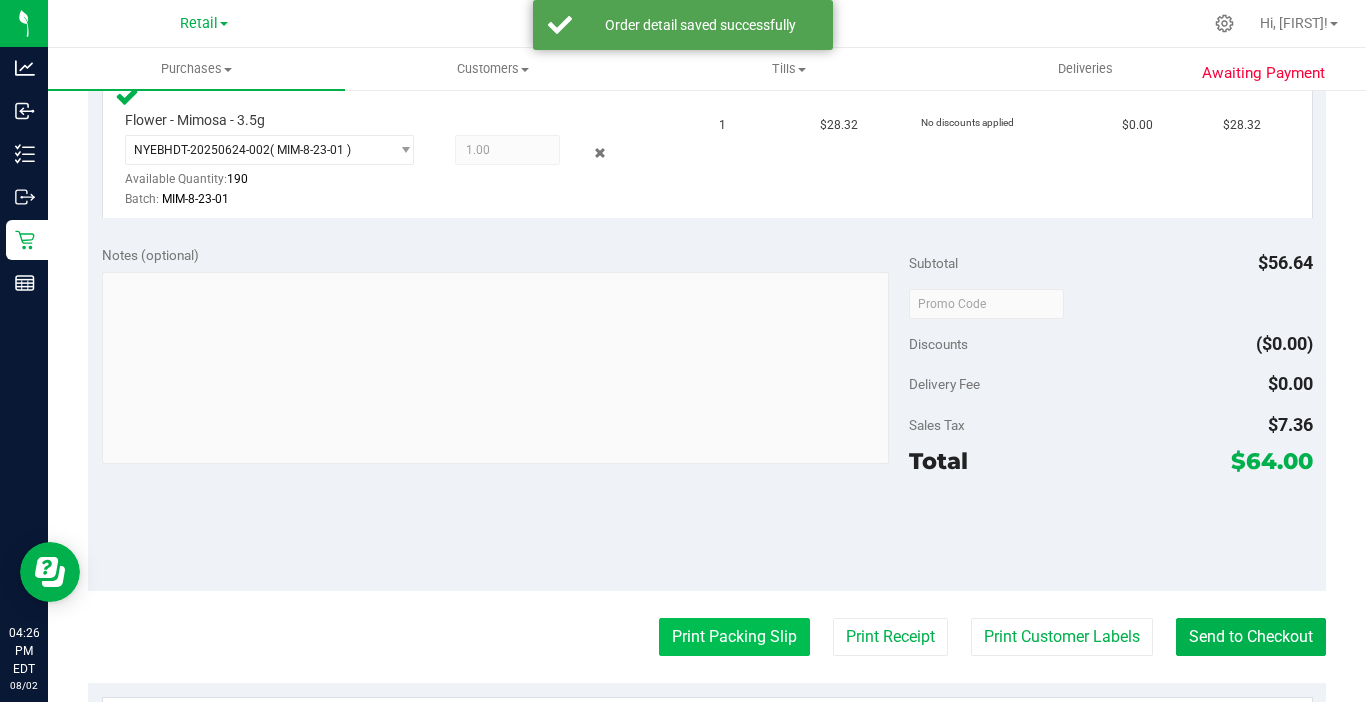 click on "Print Packing Slip" at bounding box center [734, 637] 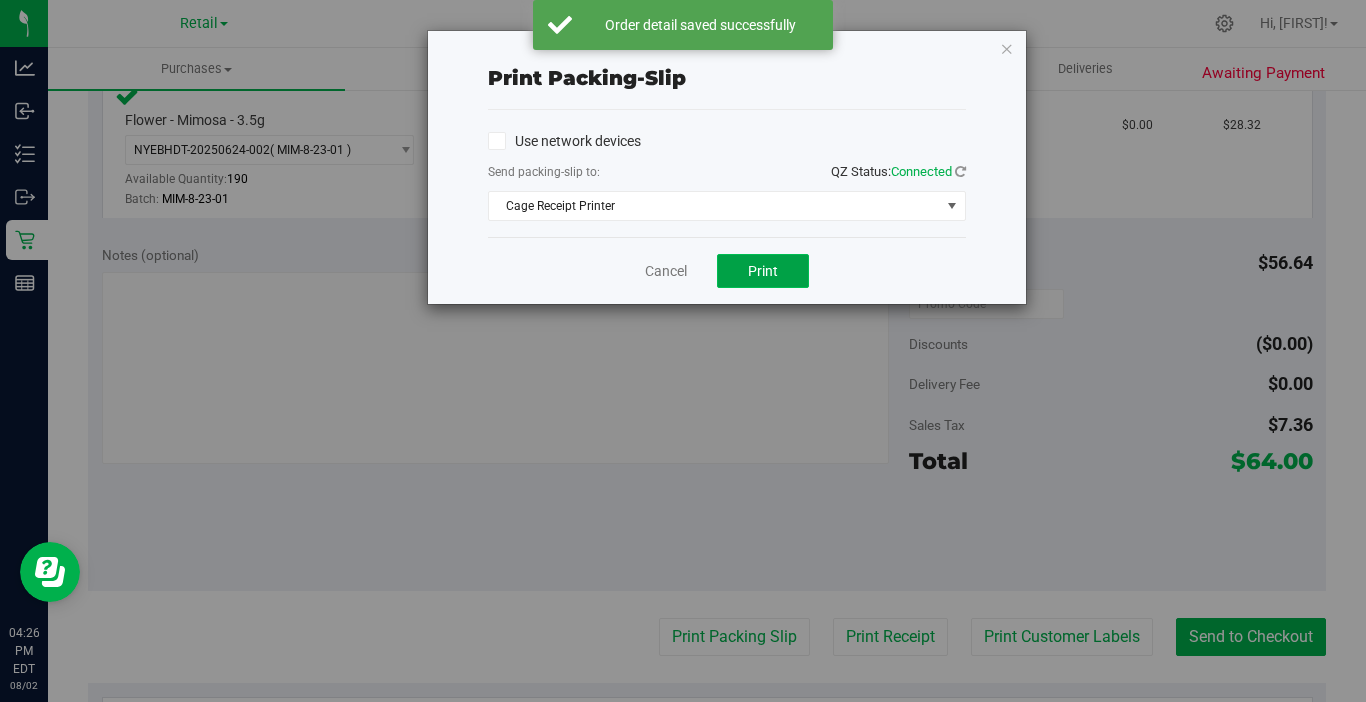 click on "Print" at bounding box center [763, 271] 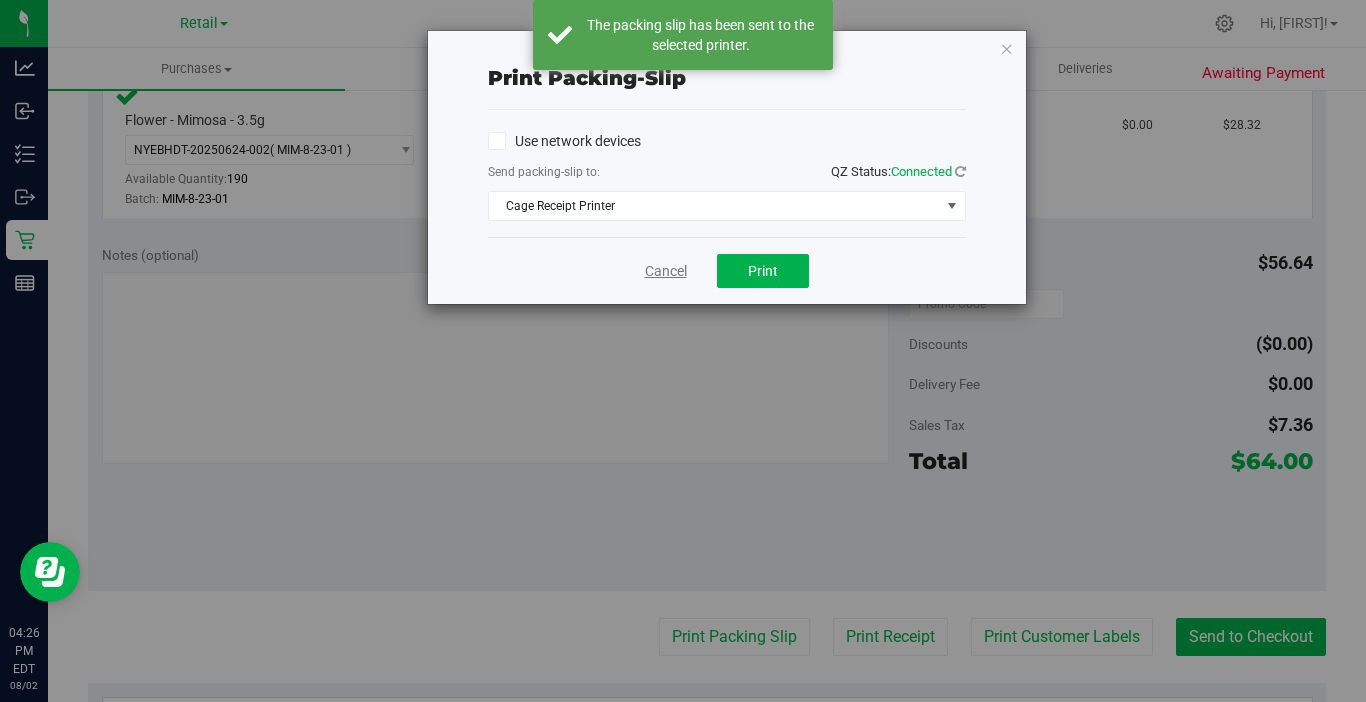 click on "Cancel" at bounding box center (666, 271) 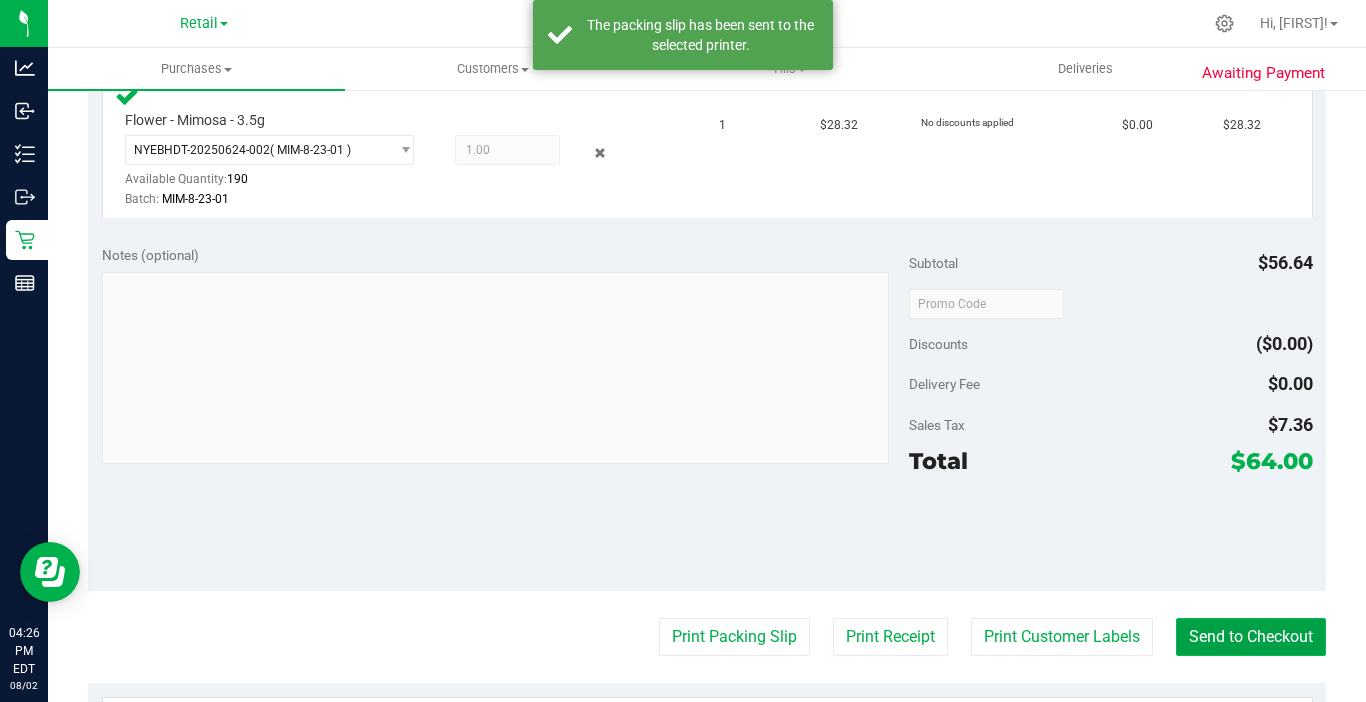 click on "Send to Checkout" at bounding box center [1251, 637] 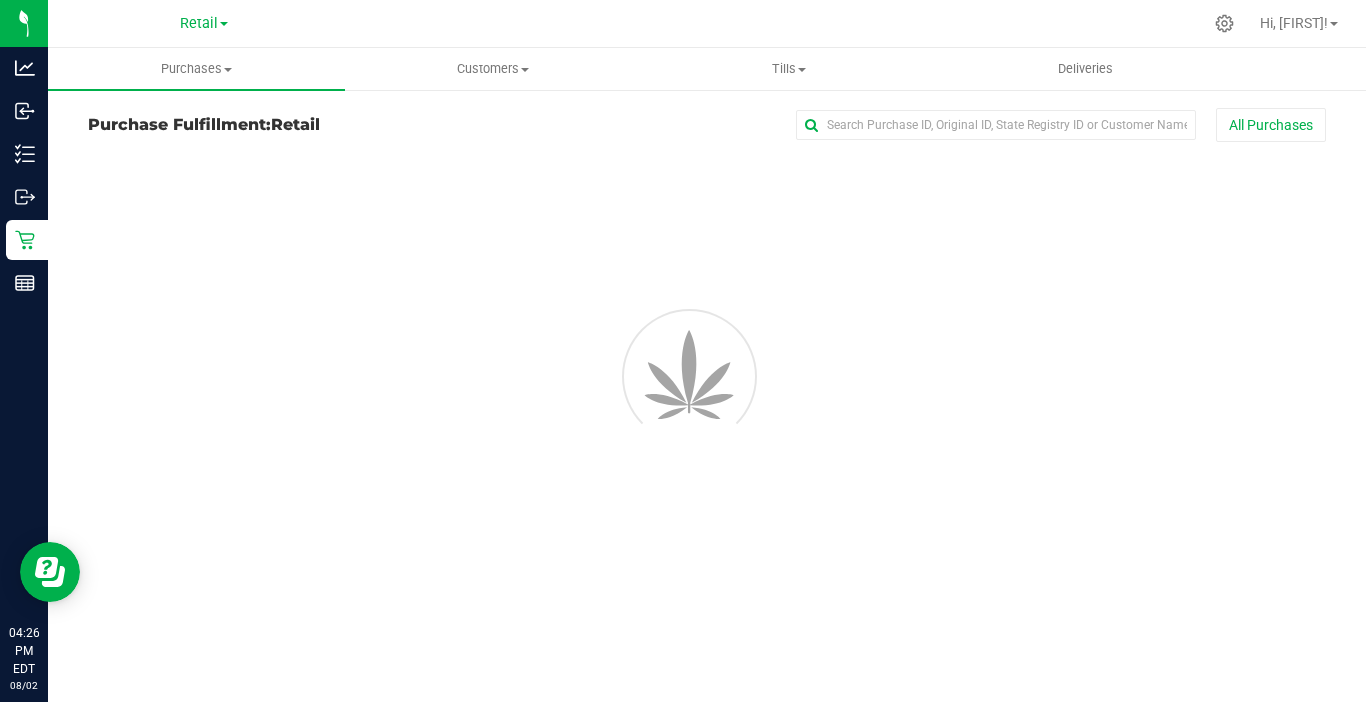 scroll, scrollTop: 0, scrollLeft: 0, axis: both 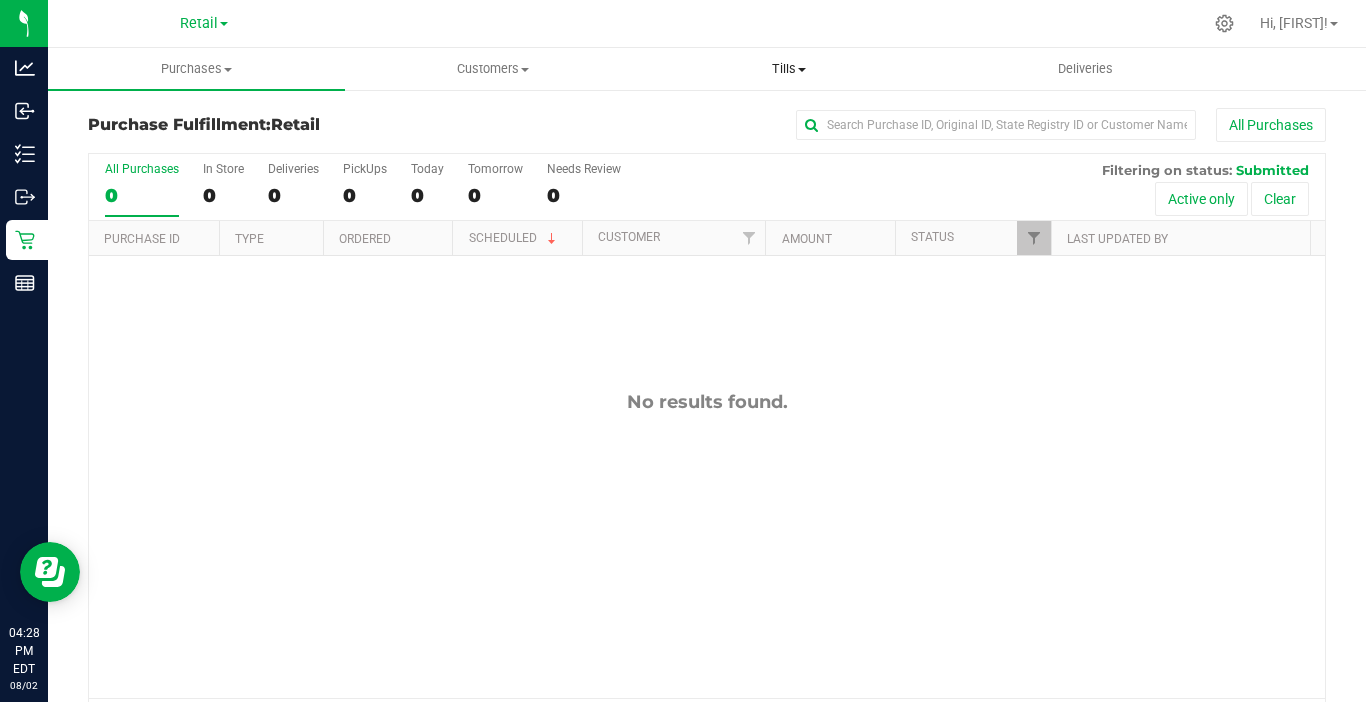 click on "Tills" at bounding box center [789, 69] 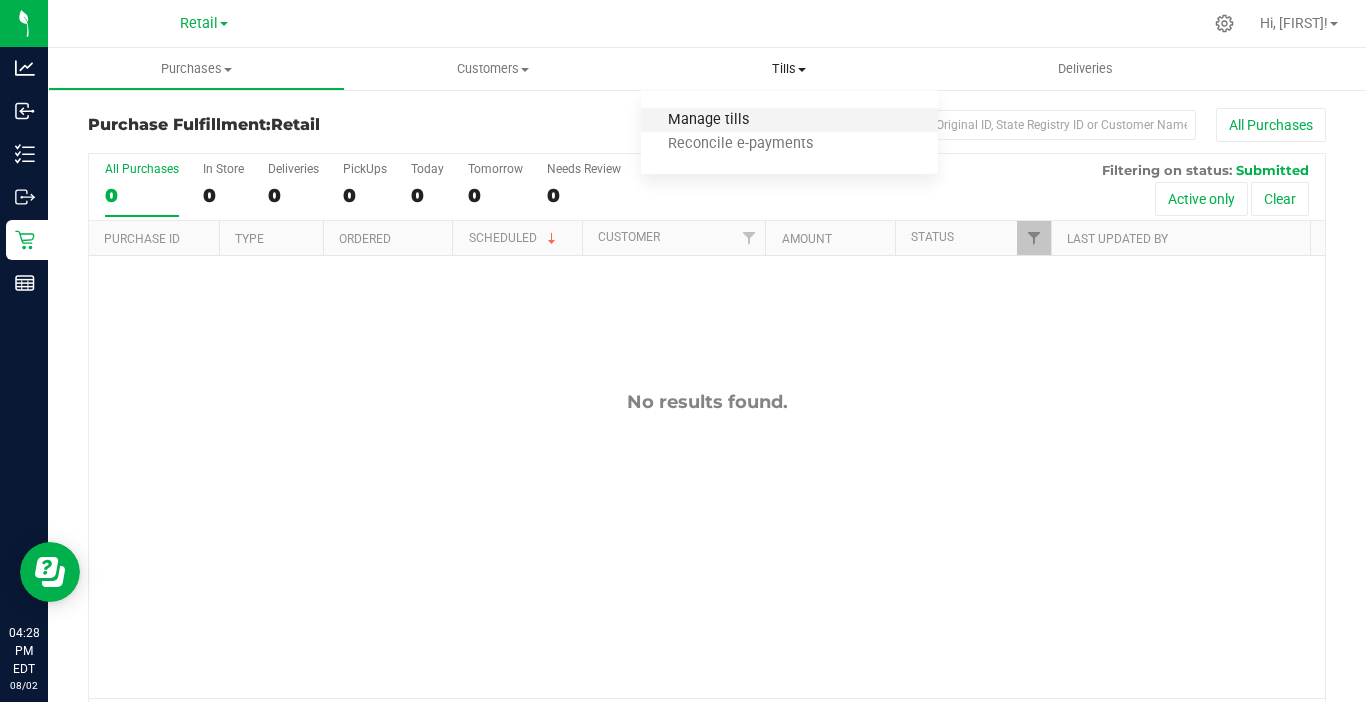 click on "Manage tills" at bounding box center (708, 120) 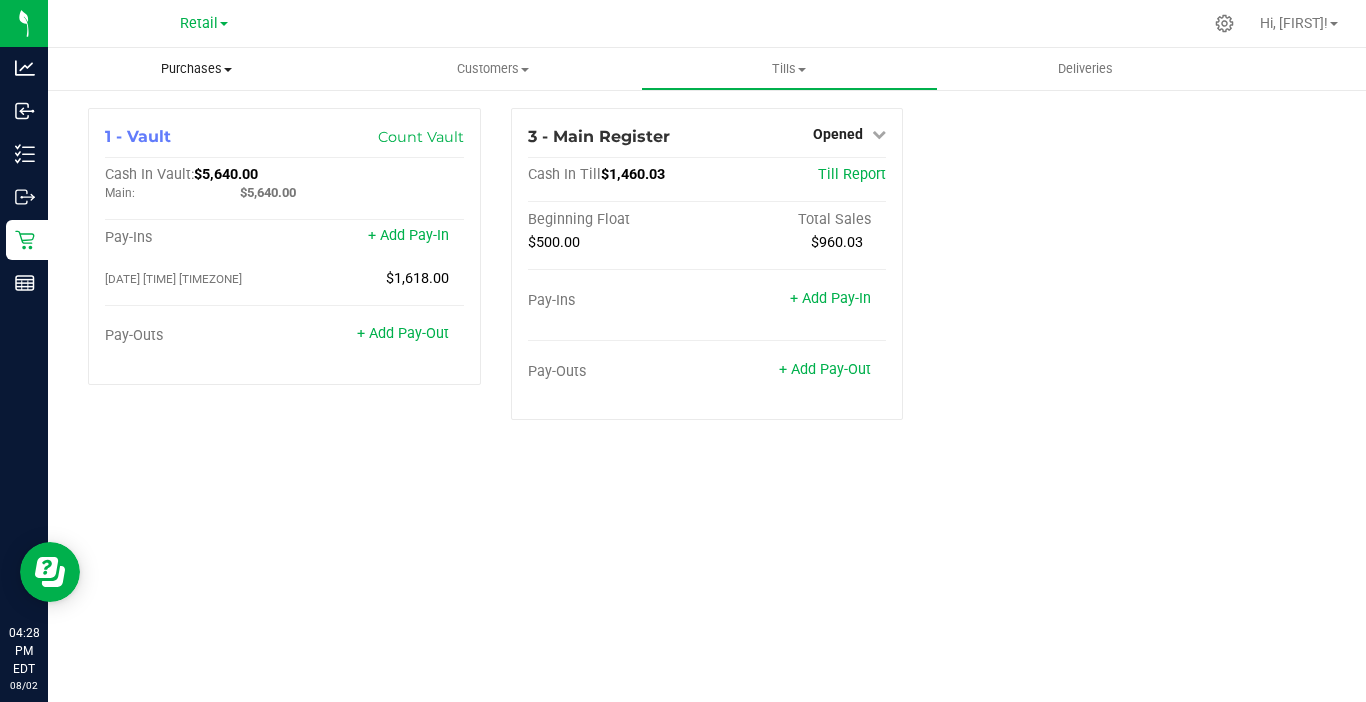 click on "Purchases" at bounding box center (196, 69) 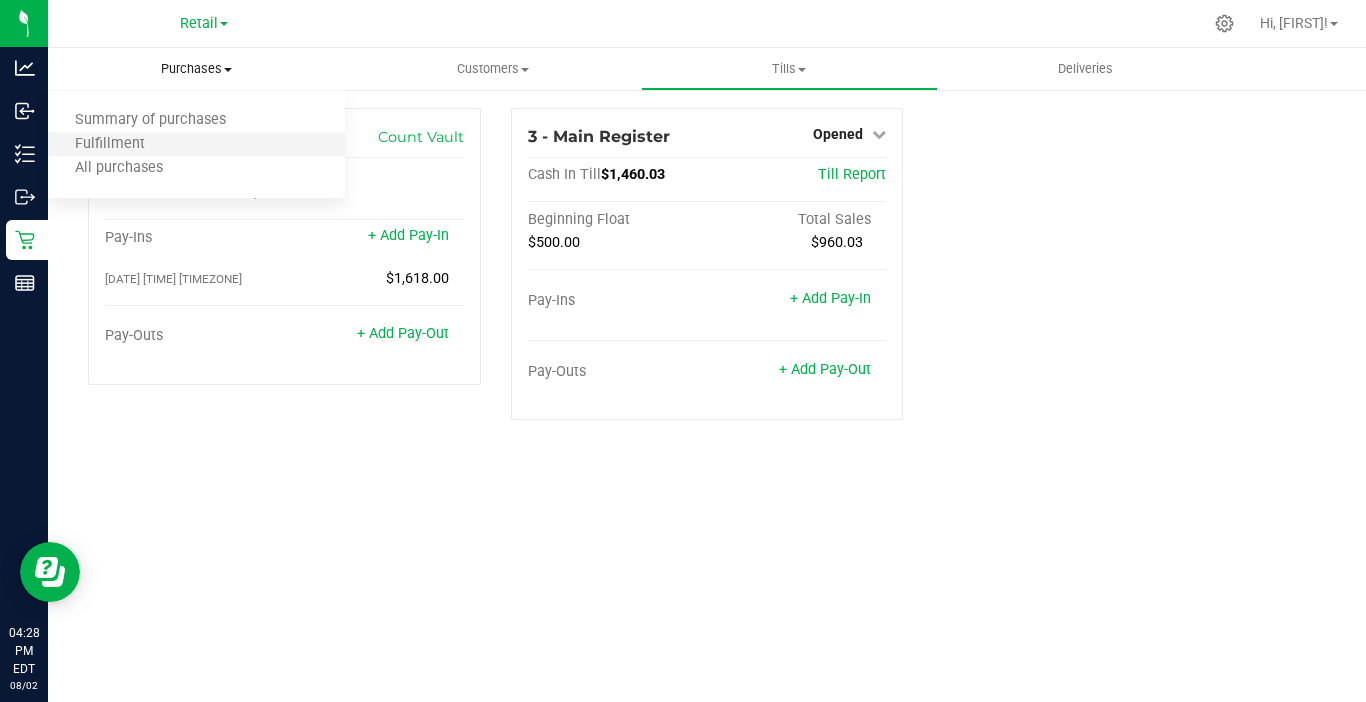 click on "Fulfillment" at bounding box center (196, 145) 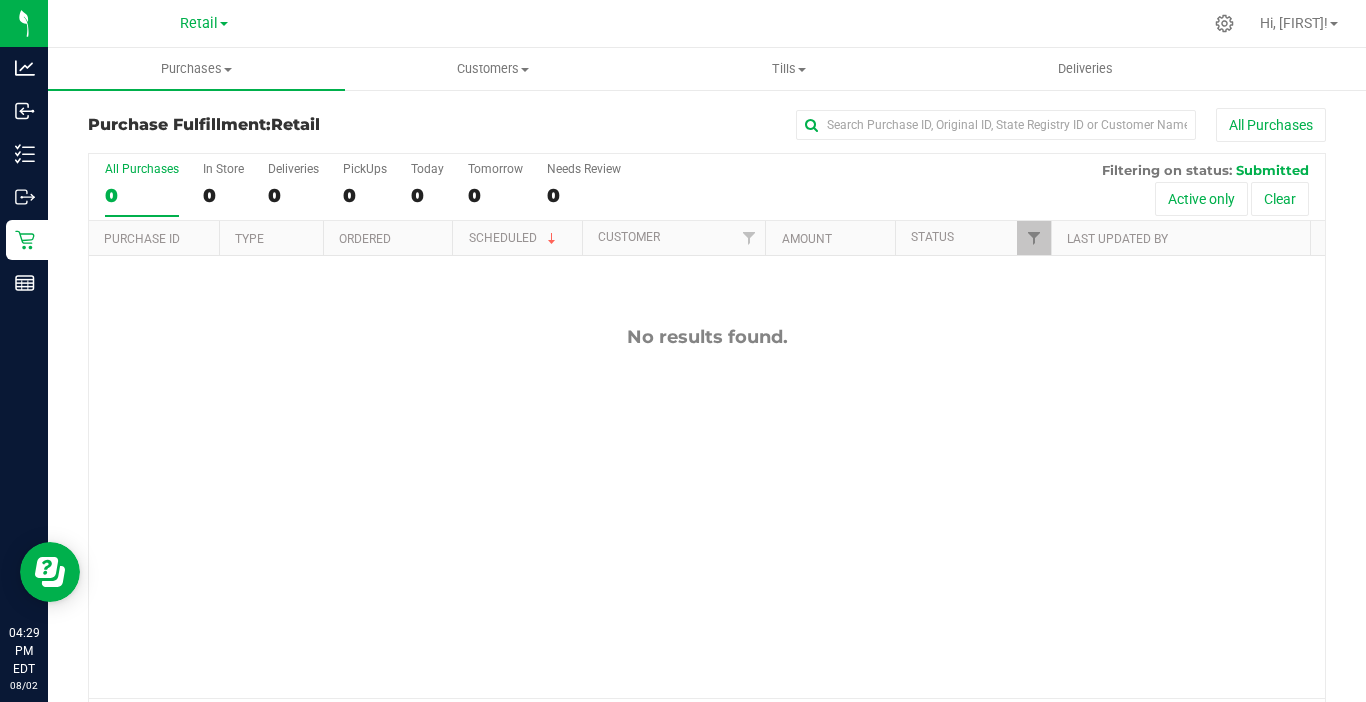 scroll, scrollTop: 100, scrollLeft: 0, axis: vertical 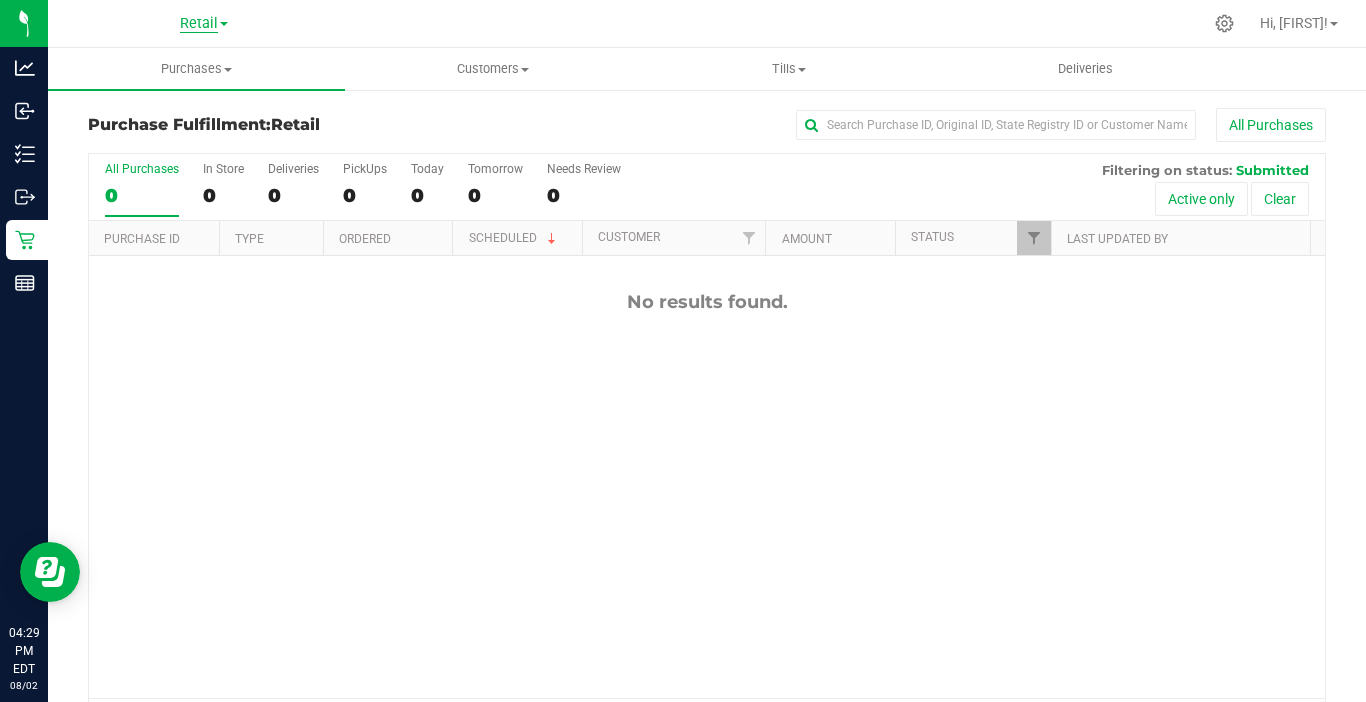 click on "Retail" at bounding box center (199, 24) 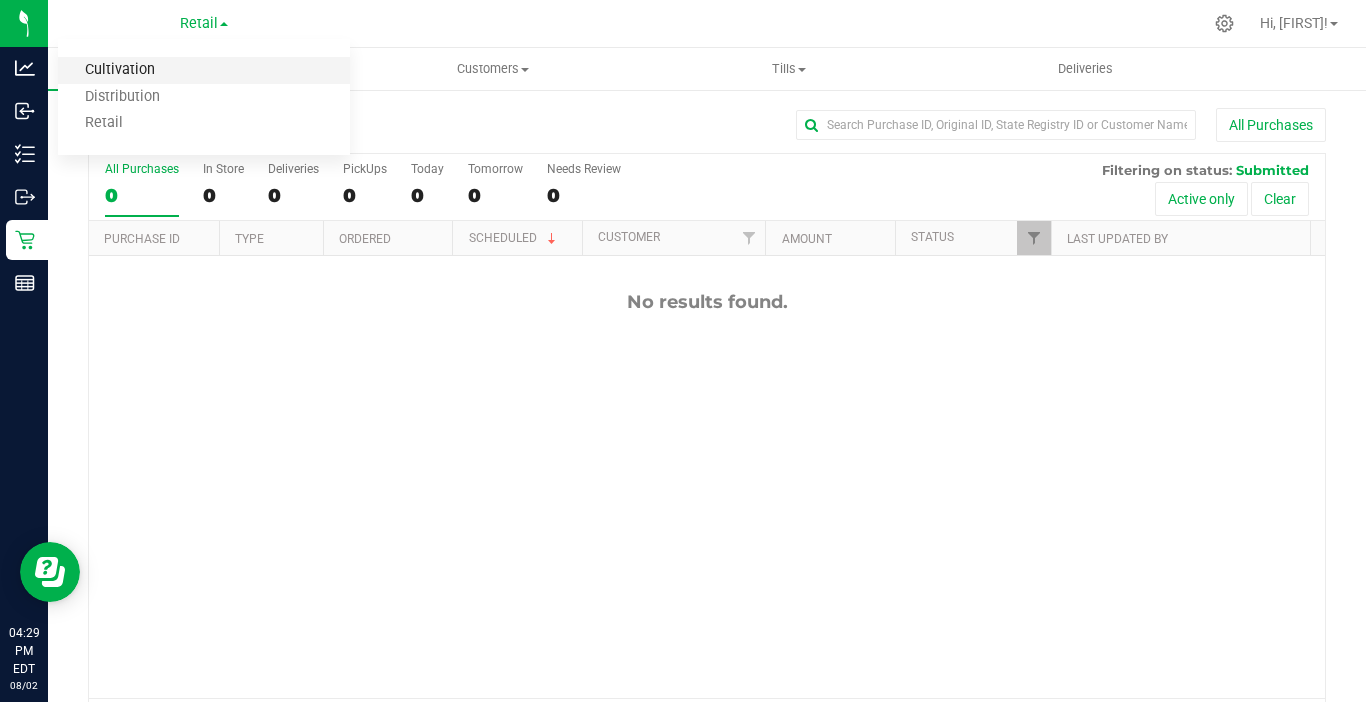 click on "Cultivation" at bounding box center (204, 70) 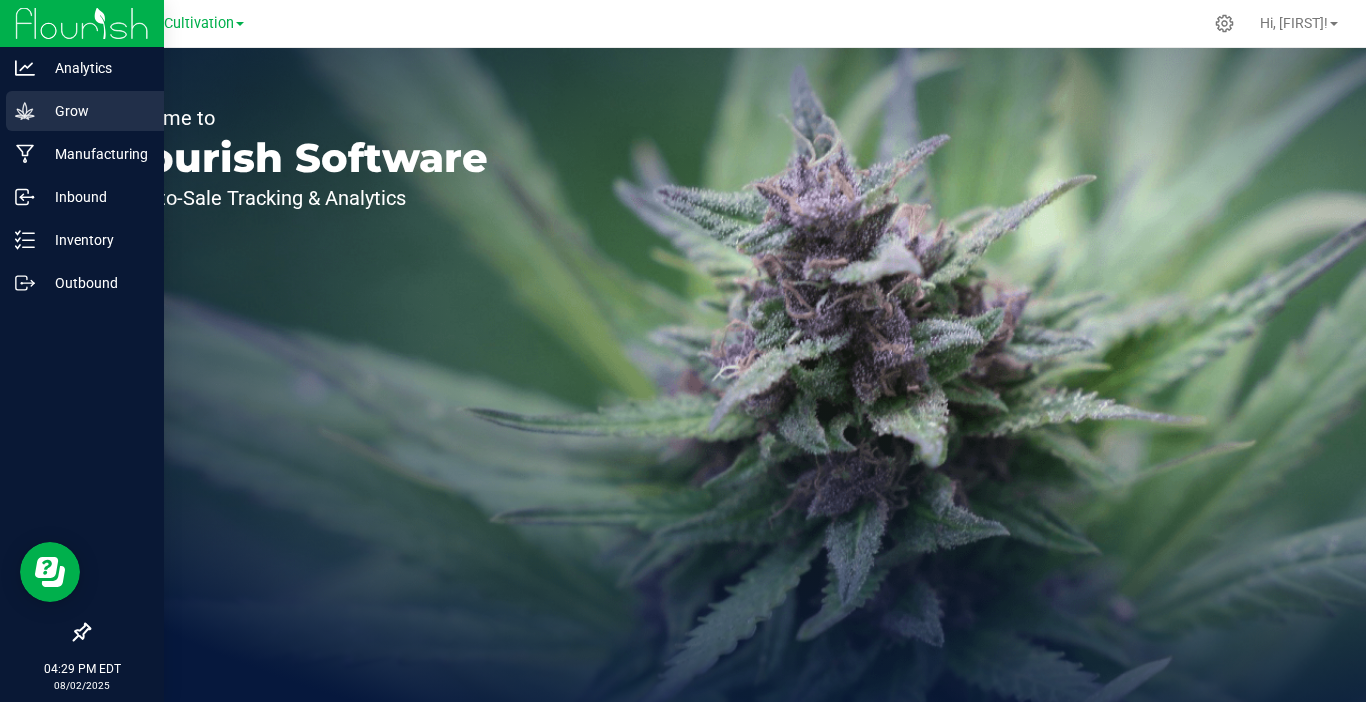 click on "Grow" at bounding box center [95, 111] 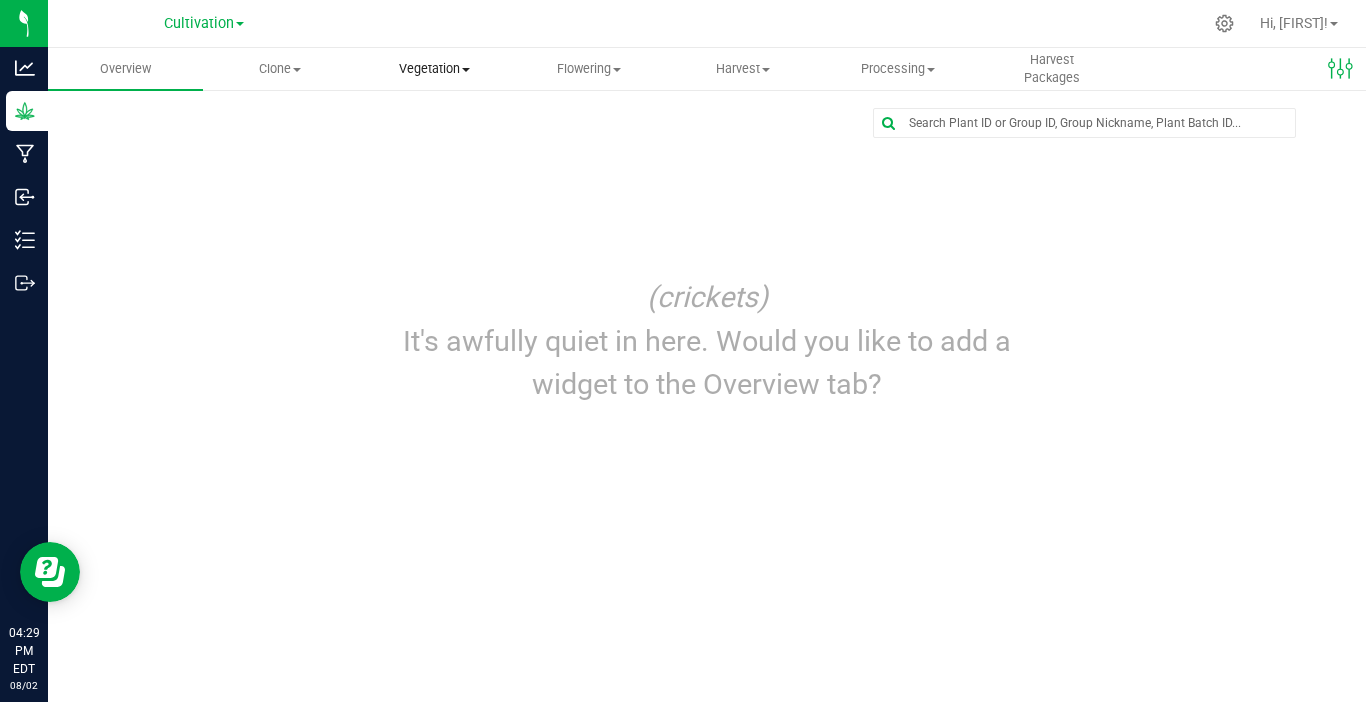 click on "Vegetation" at bounding box center [434, 69] 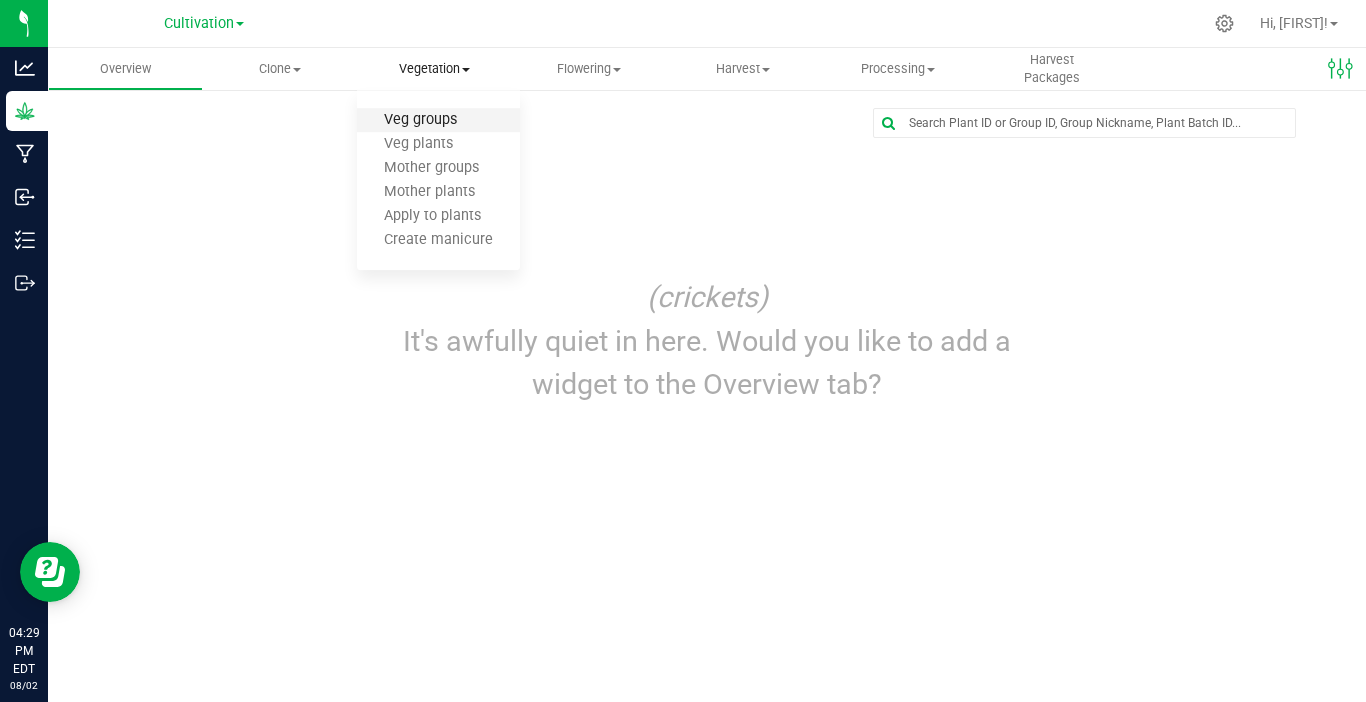 click on "Veg groups" at bounding box center (420, 120) 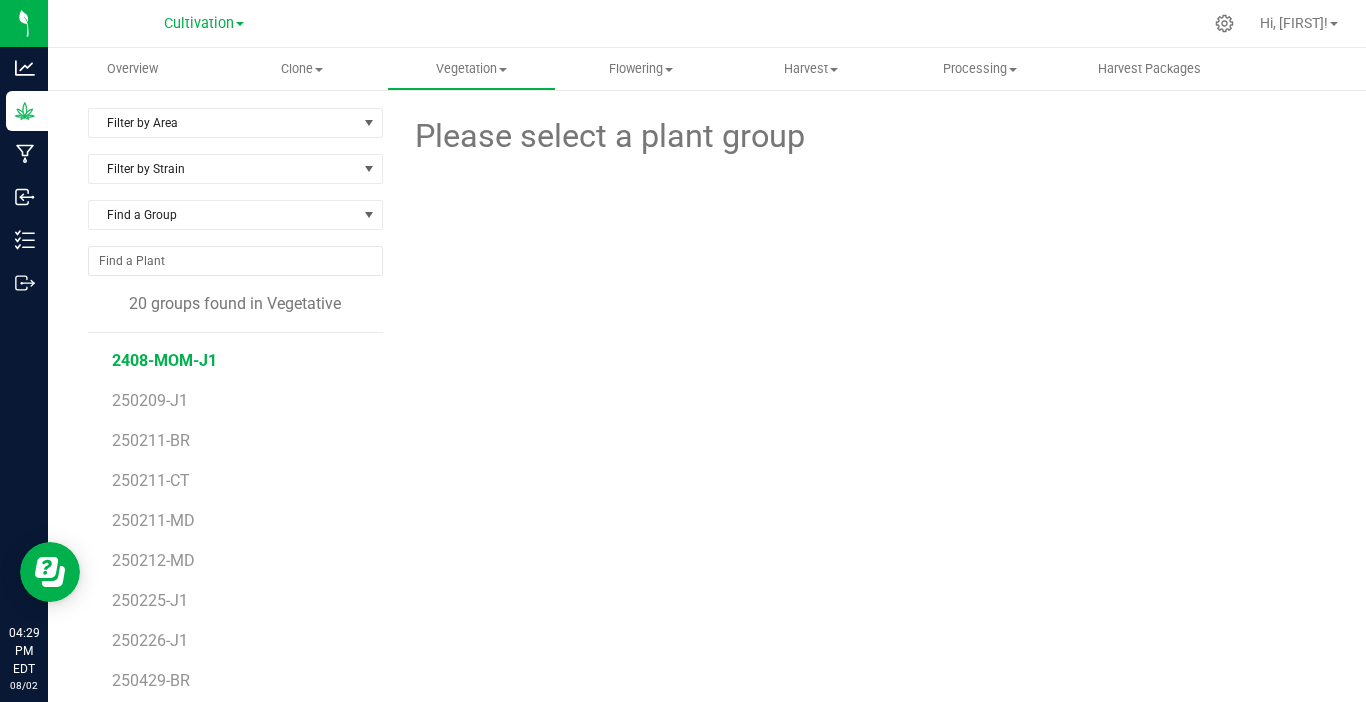 click on "2408-MOM-J1" at bounding box center [164, 360] 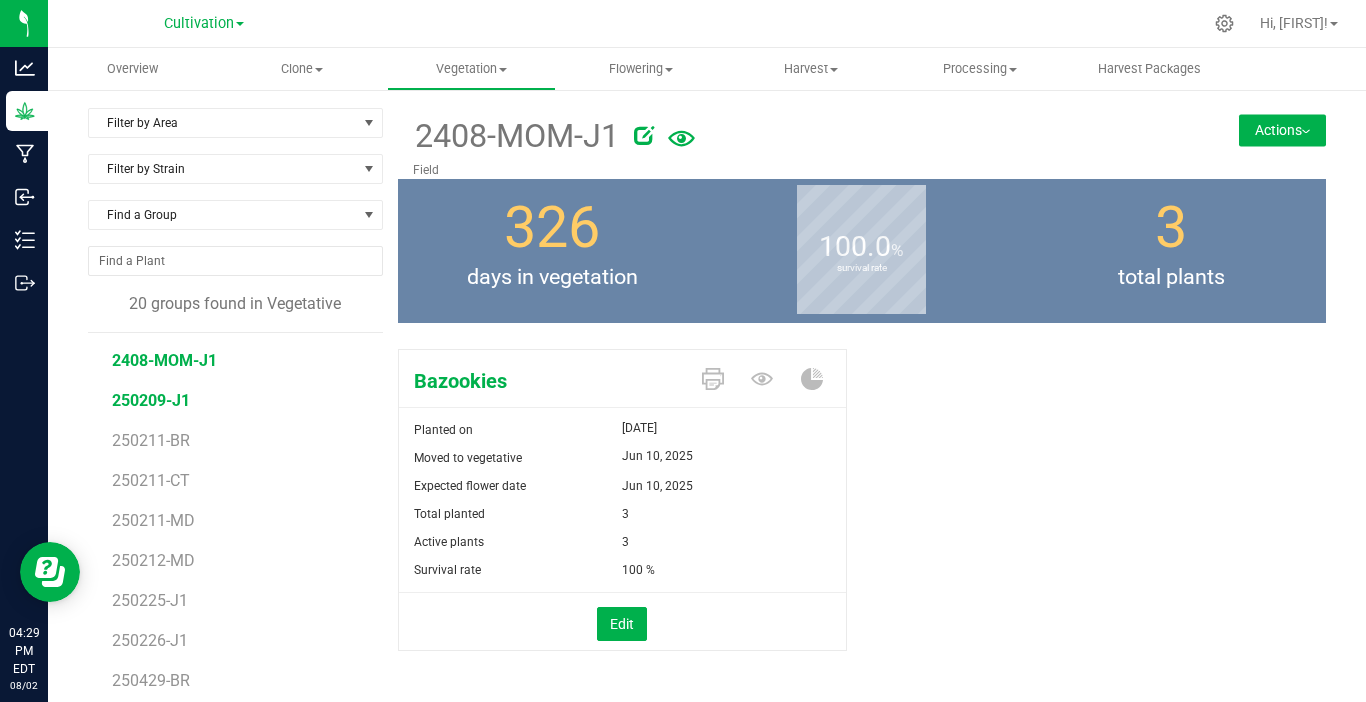 click on "250209-J1" at bounding box center (151, 400) 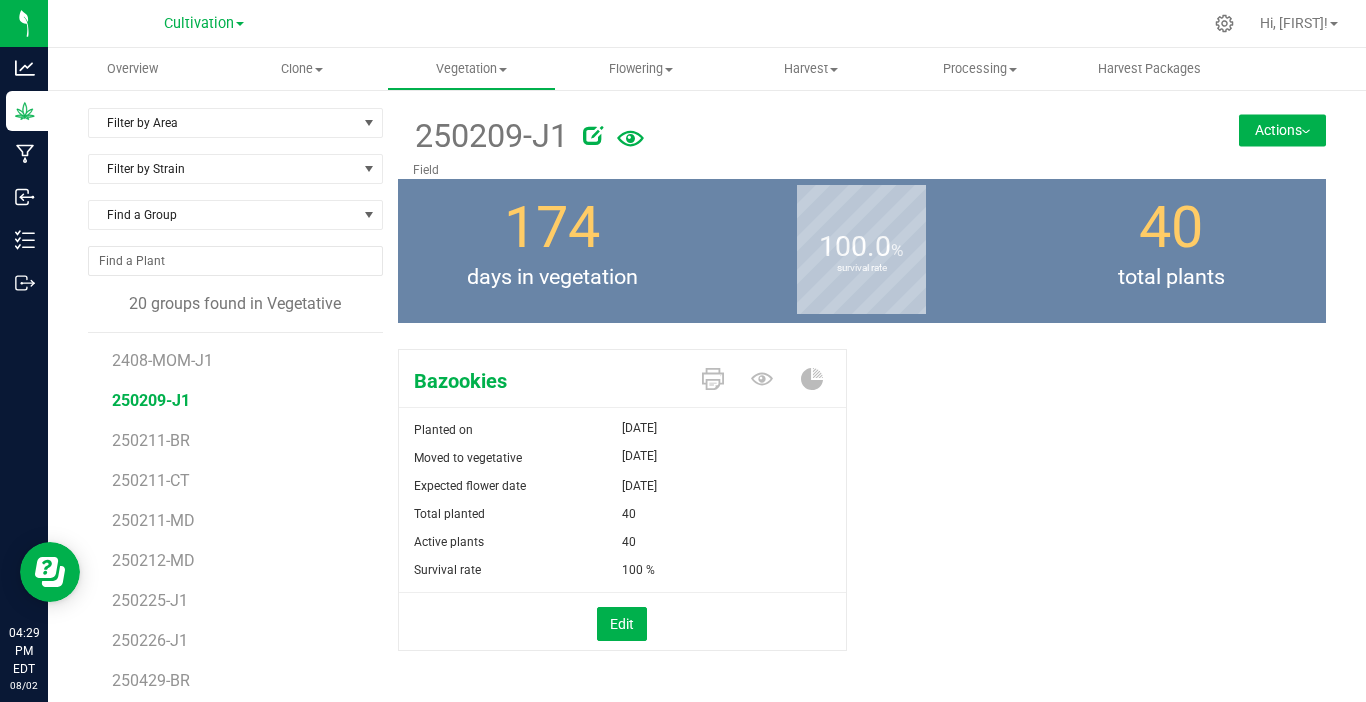scroll, scrollTop: 100, scrollLeft: 0, axis: vertical 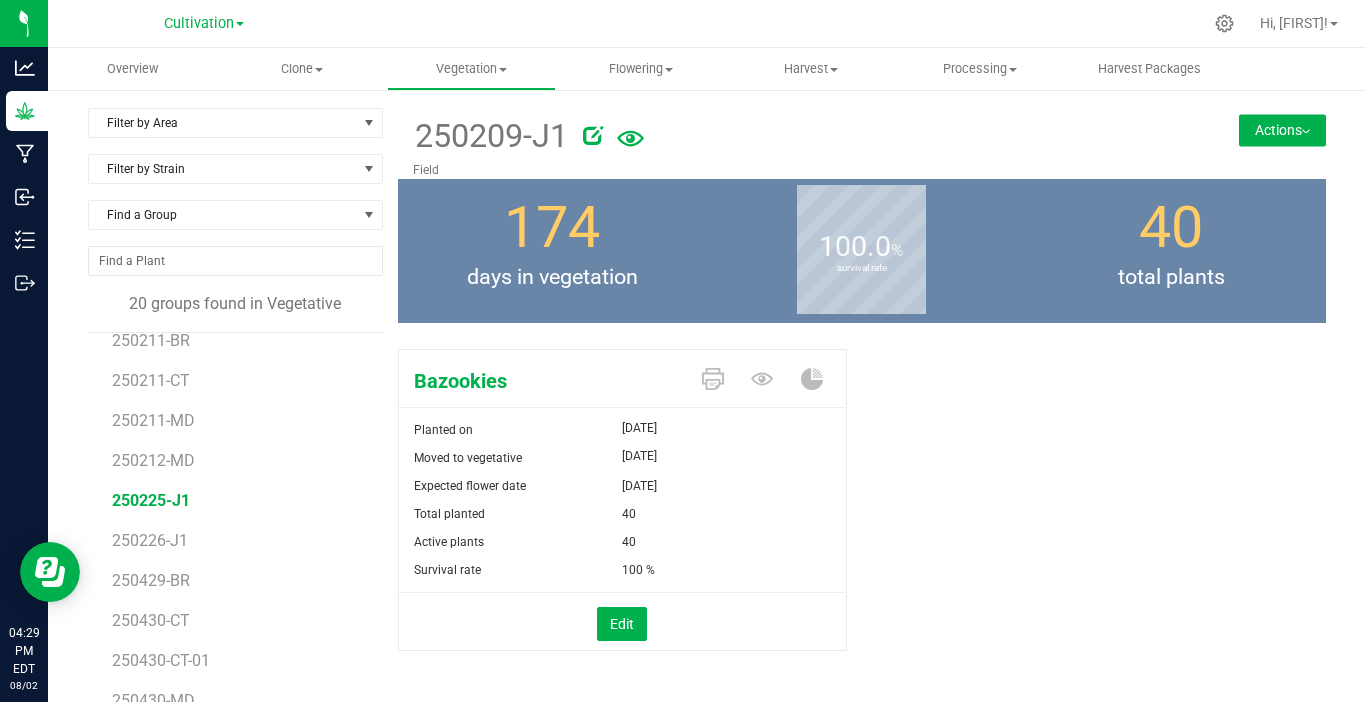 click on "250225-J1" at bounding box center [151, 500] 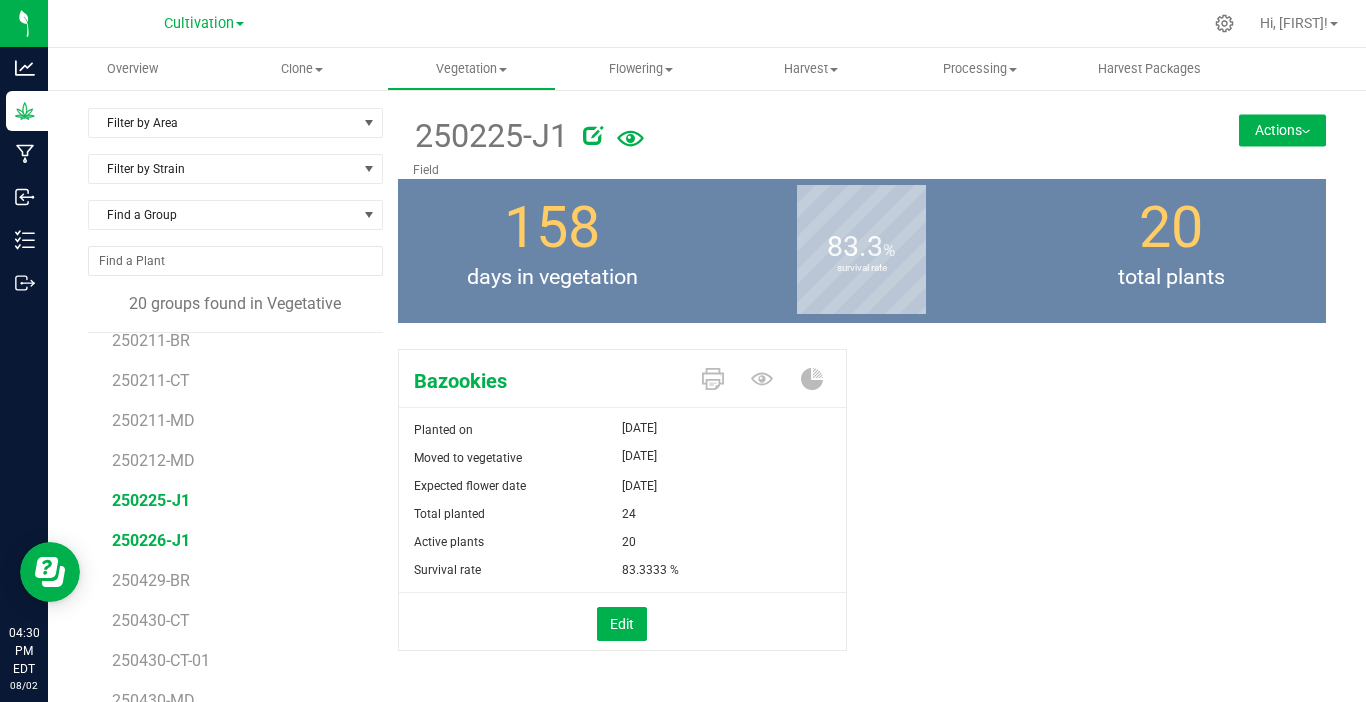 click on "250226-J1" at bounding box center (151, 540) 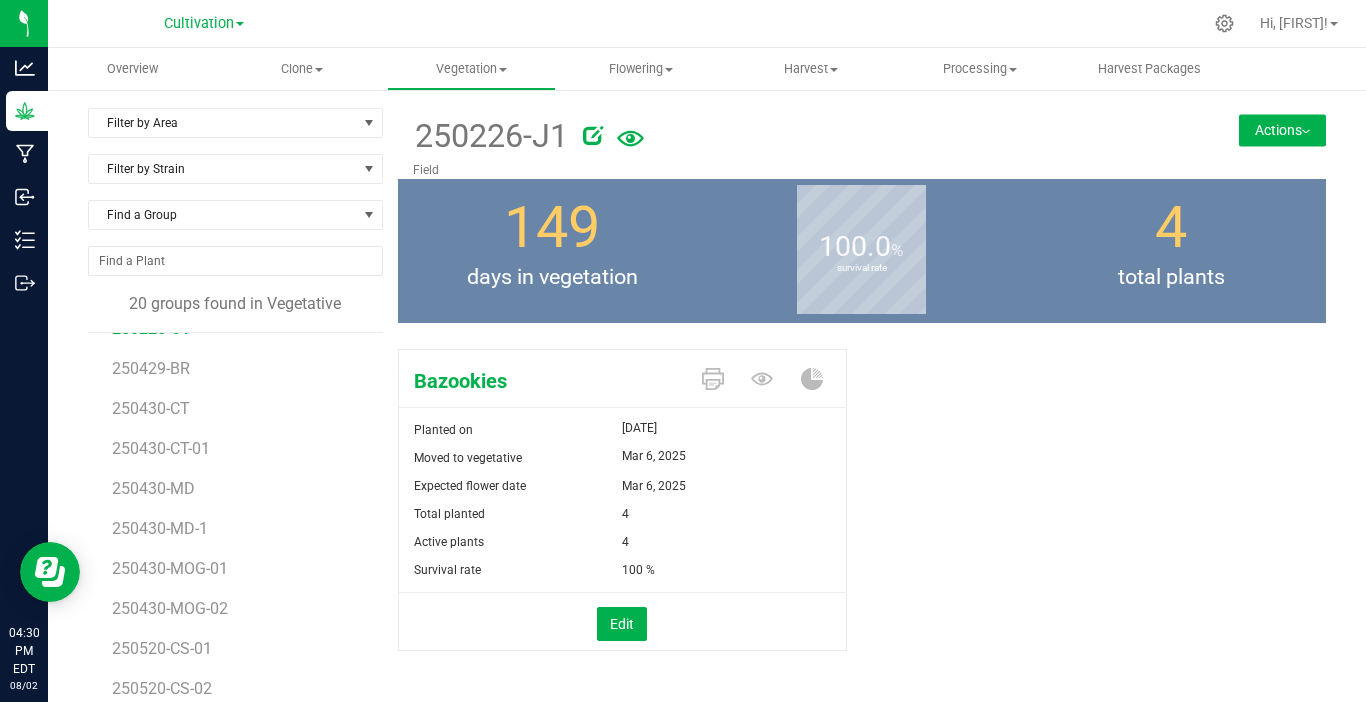 scroll, scrollTop: 316, scrollLeft: 0, axis: vertical 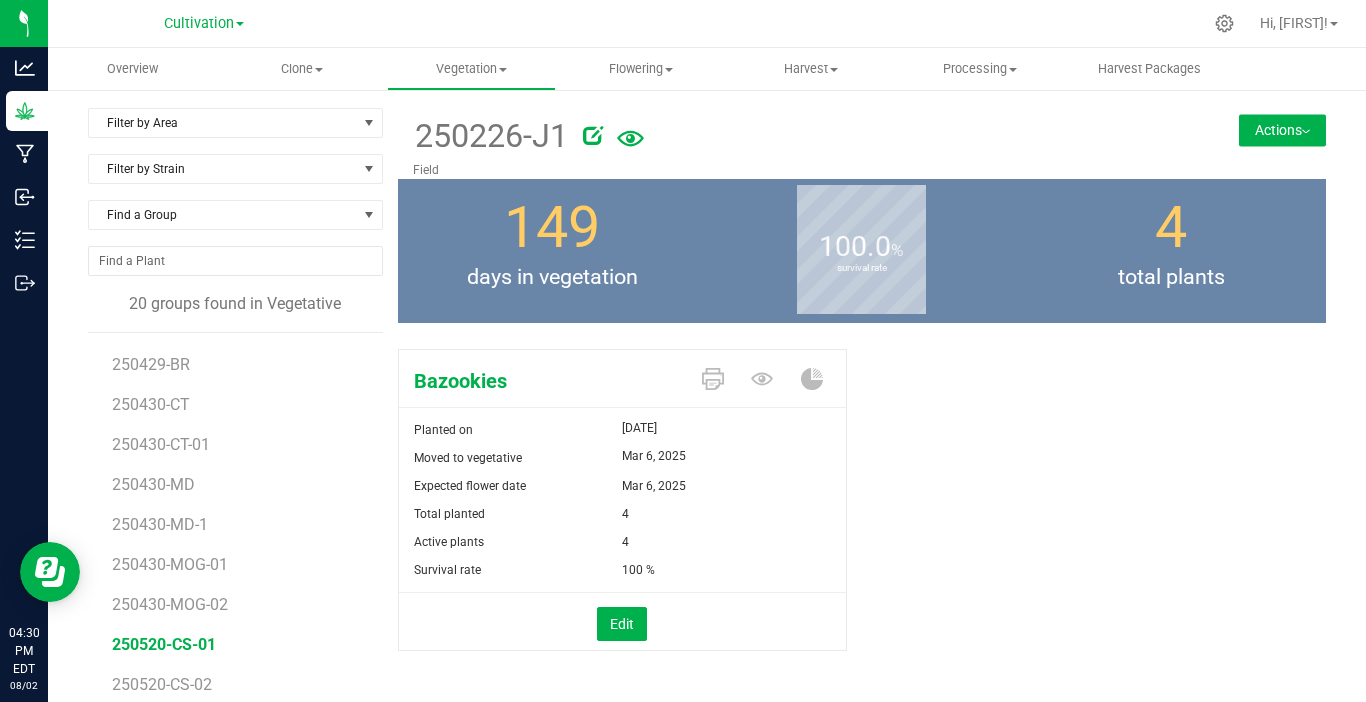 click on "250520-CS-01" at bounding box center [164, 644] 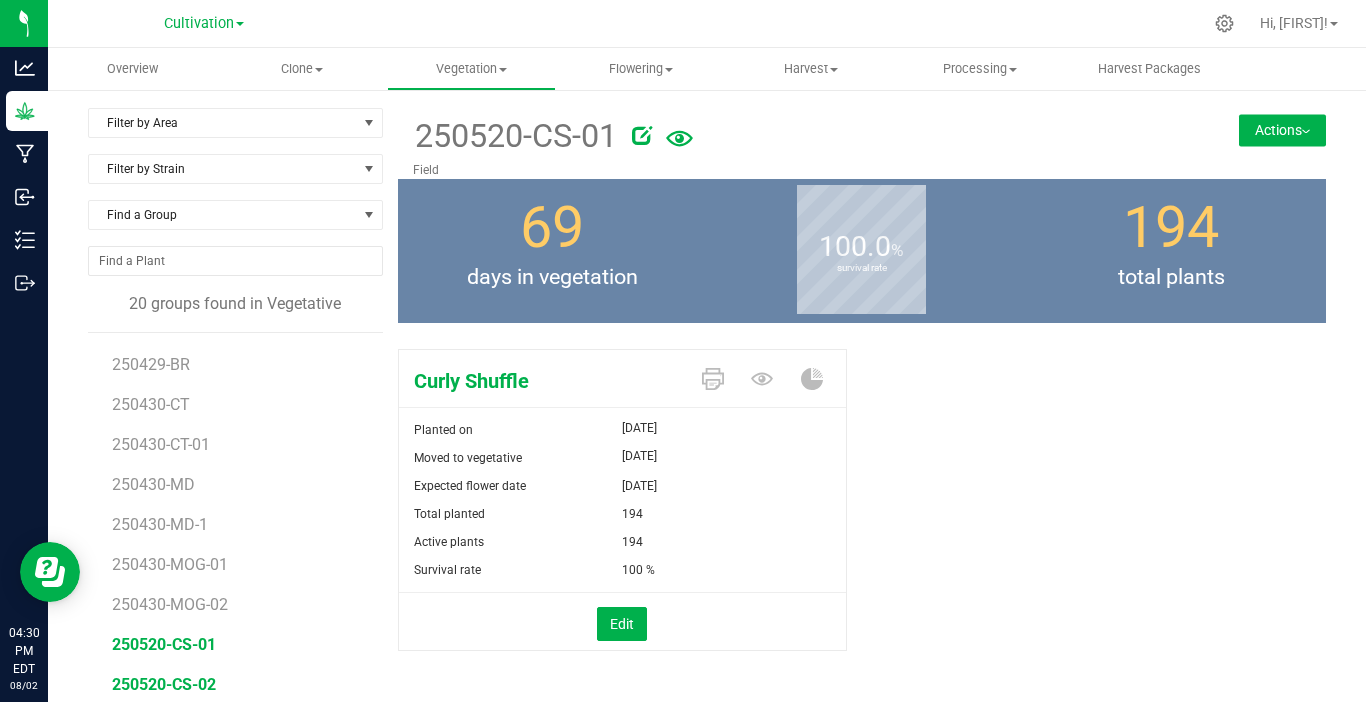 click on "250520-CS-02" at bounding box center [164, 684] 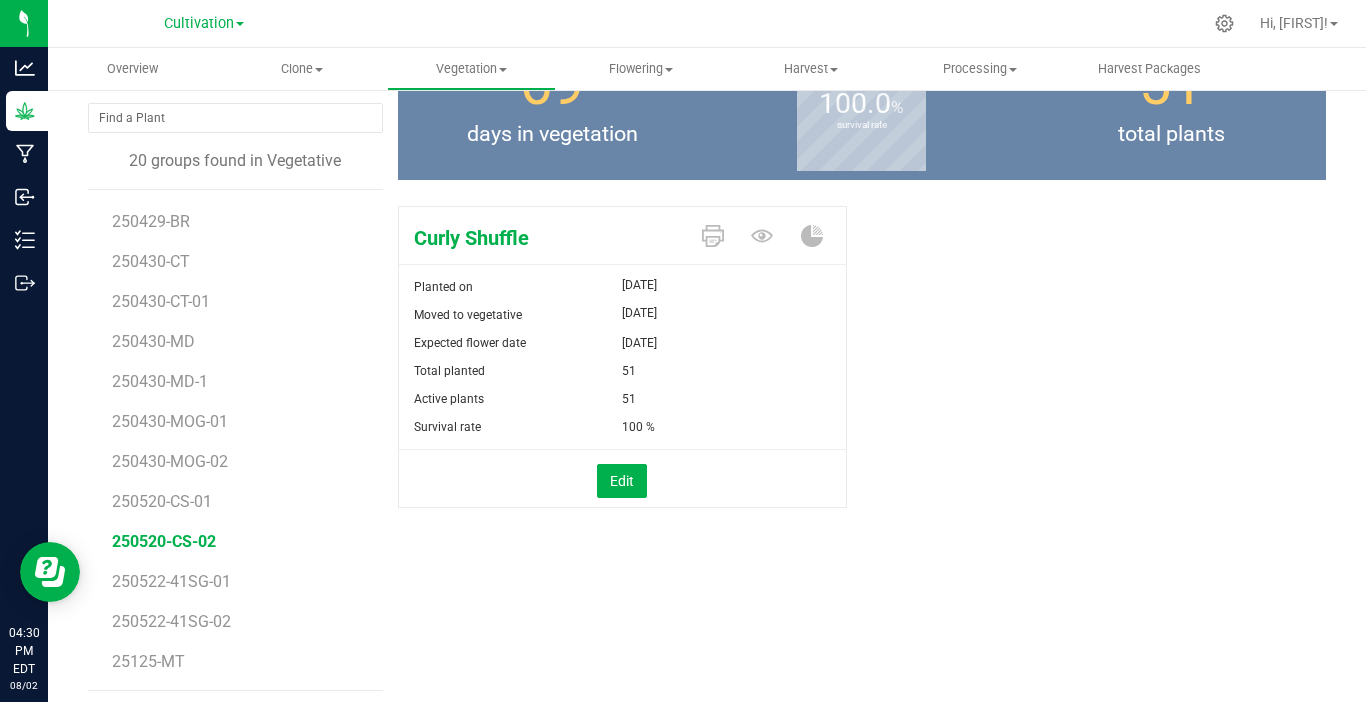 scroll, scrollTop: 152, scrollLeft: 0, axis: vertical 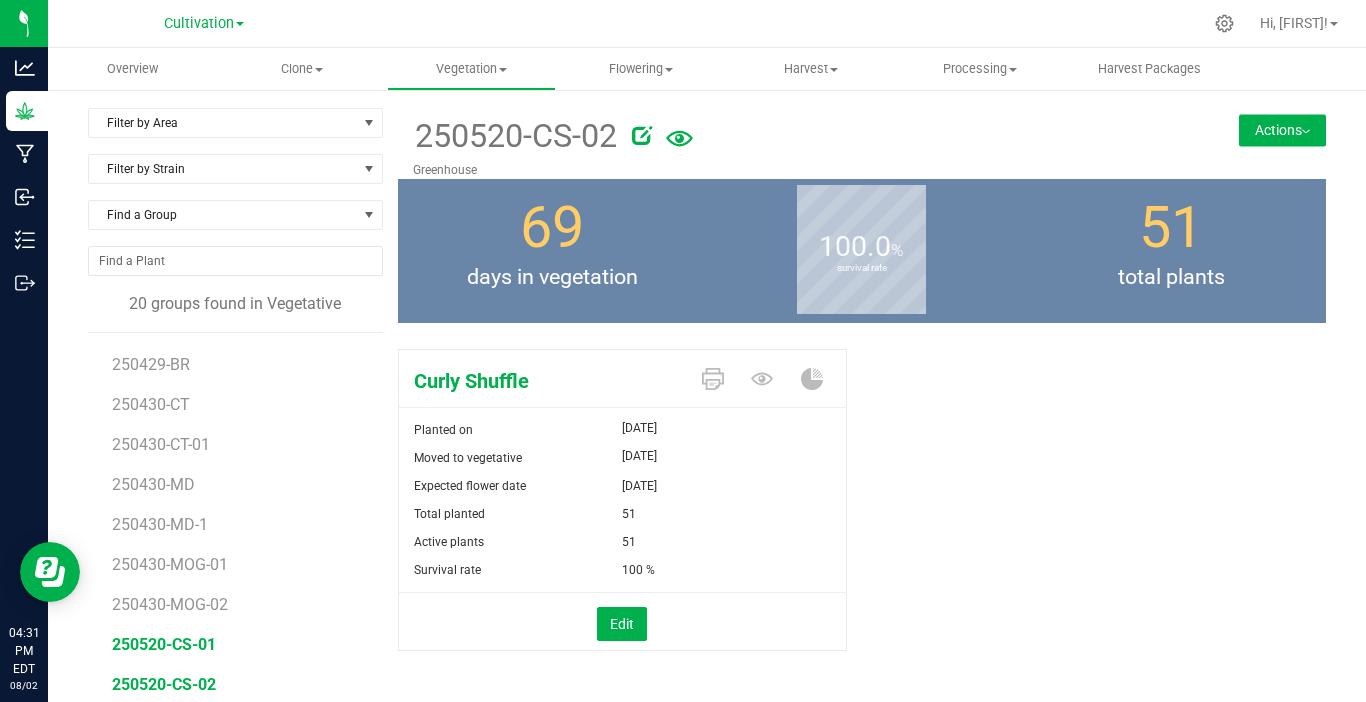 click on "250520-CS-01" at bounding box center (164, 644) 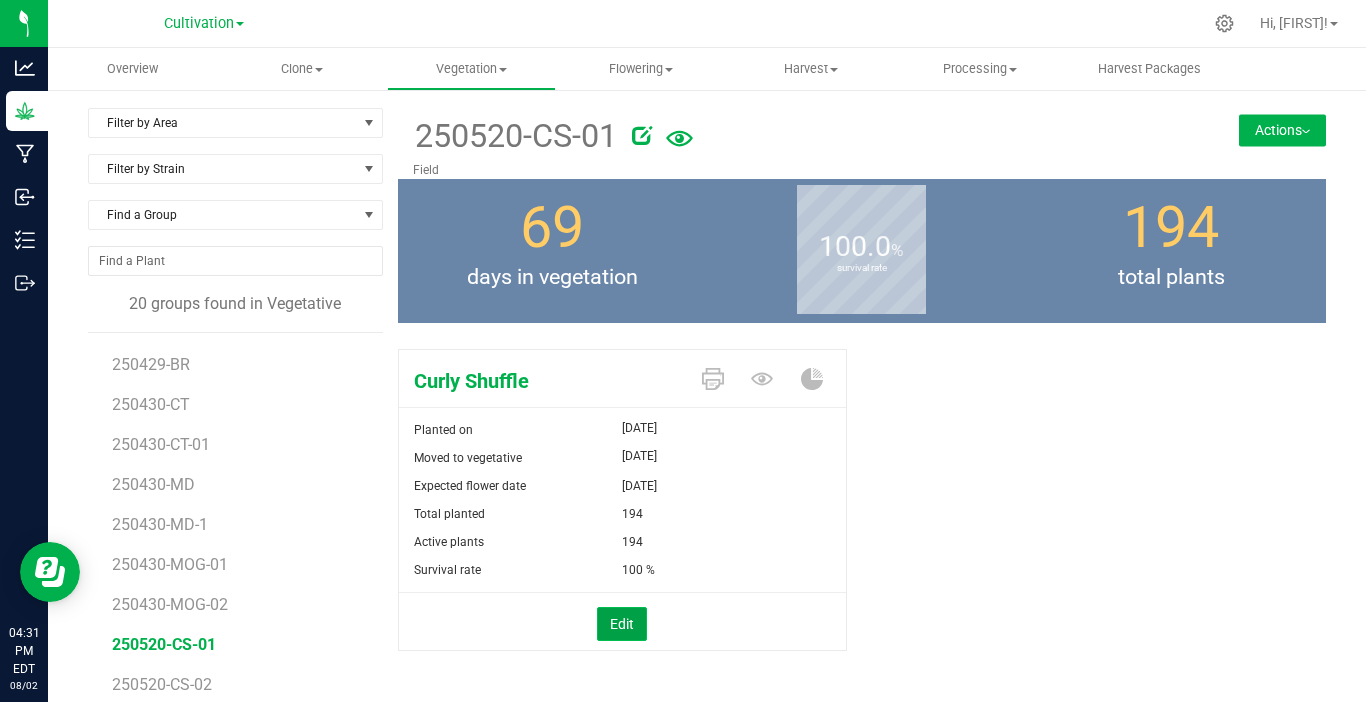 click on "Edit" at bounding box center (622, 624) 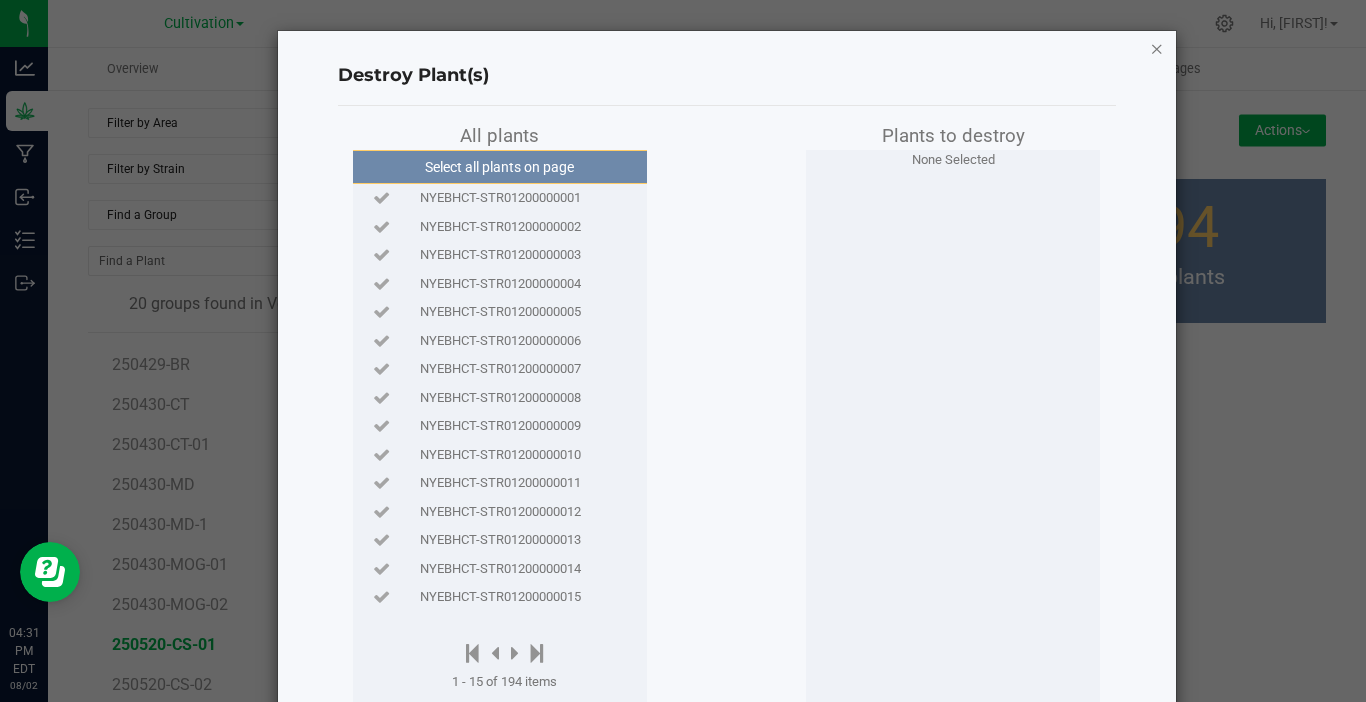 click 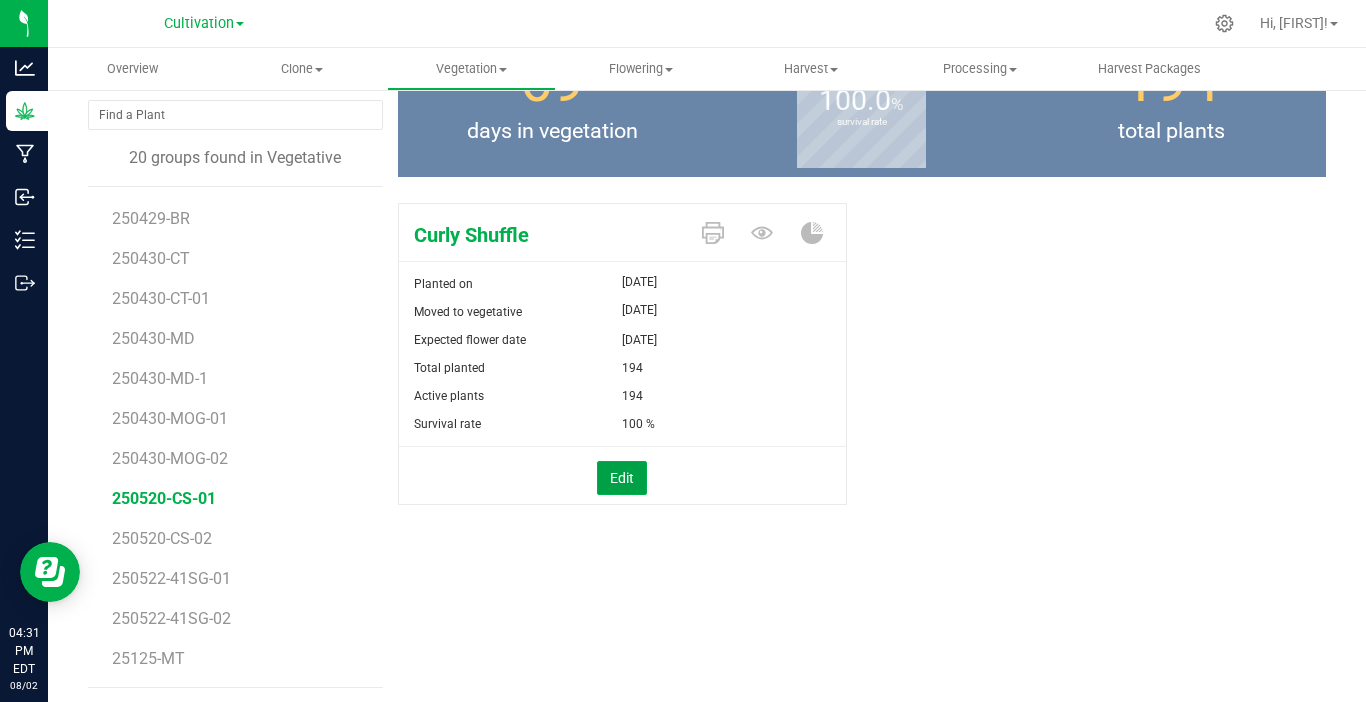 scroll, scrollTop: 152, scrollLeft: 0, axis: vertical 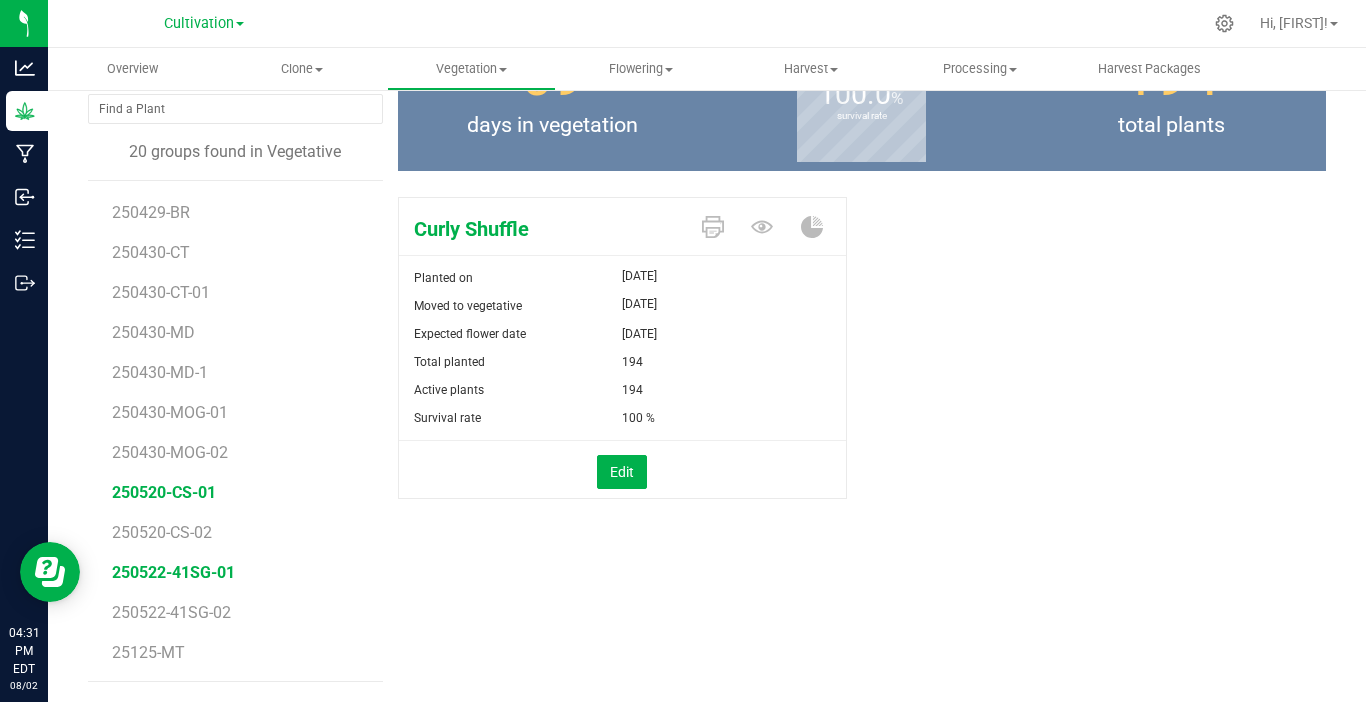 click on "250522-41SG-01" at bounding box center [173, 572] 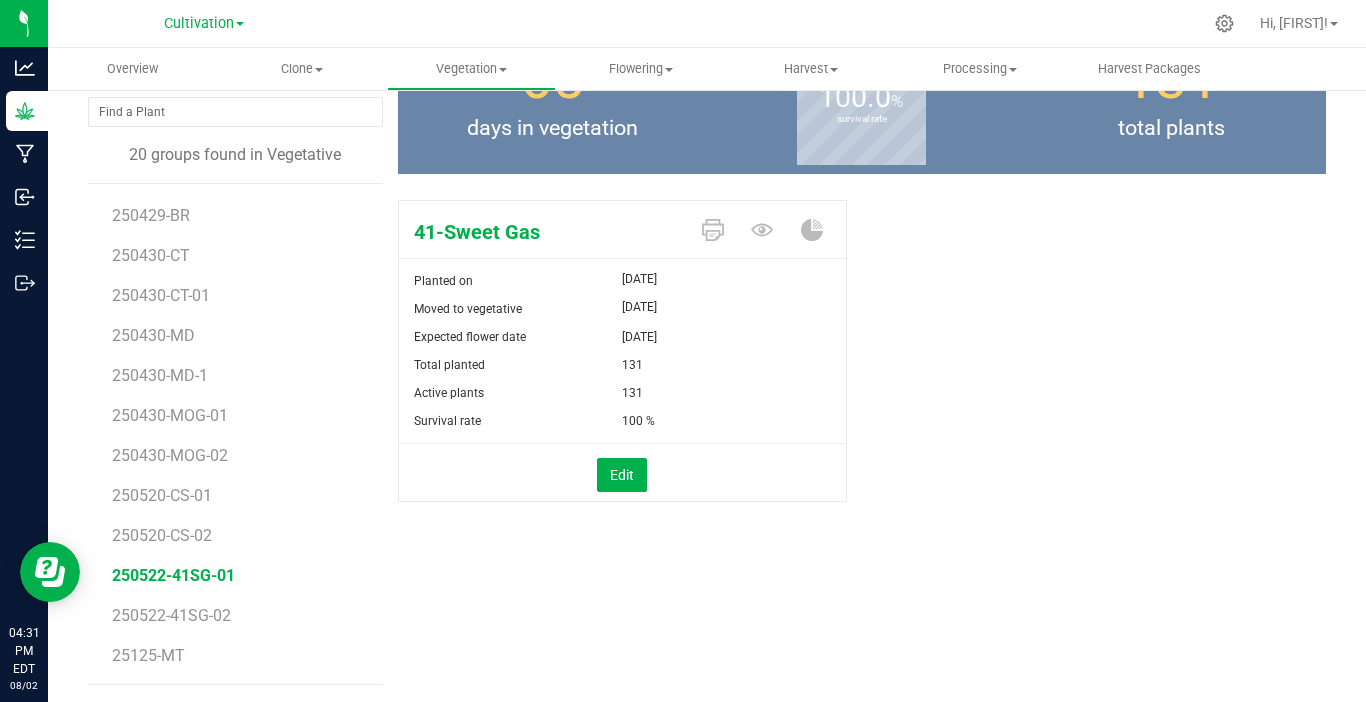 scroll, scrollTop: 152, scrollLeft: 0, axis: vertical 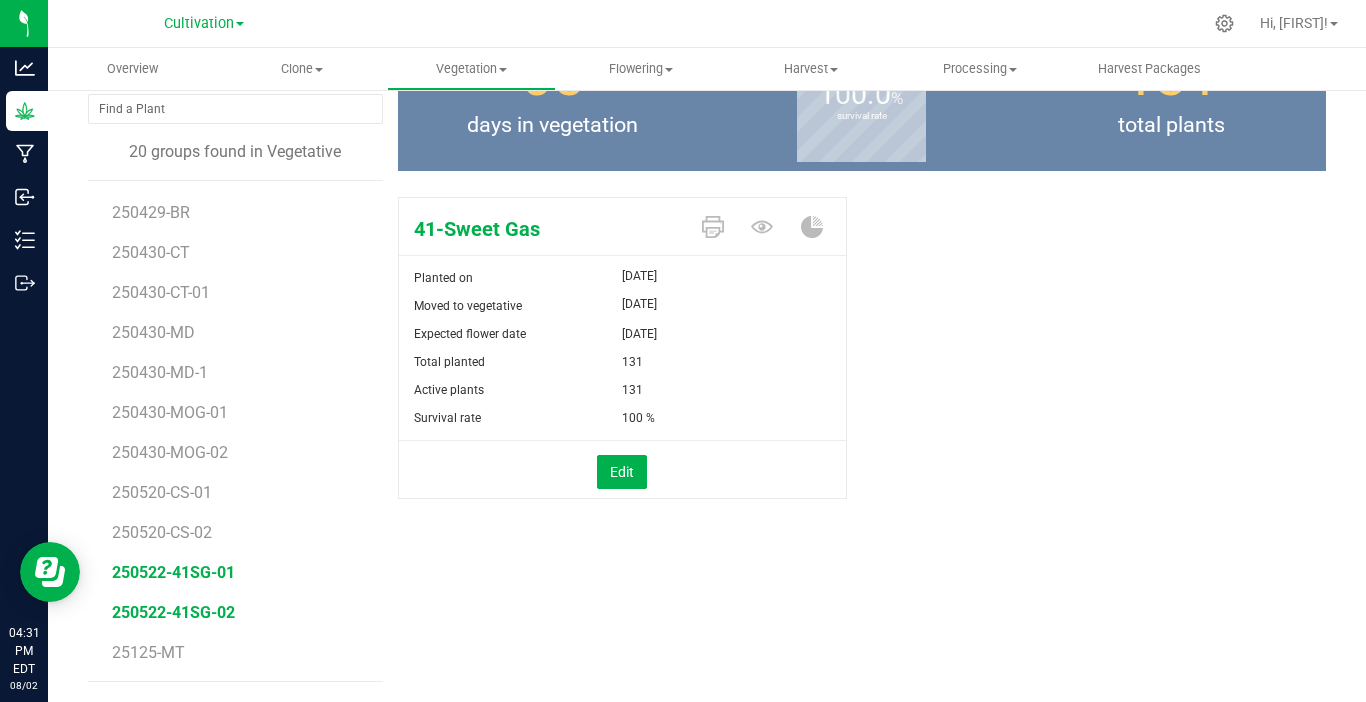 click on "250522-41SG-02" at bounding box center (173, 612) 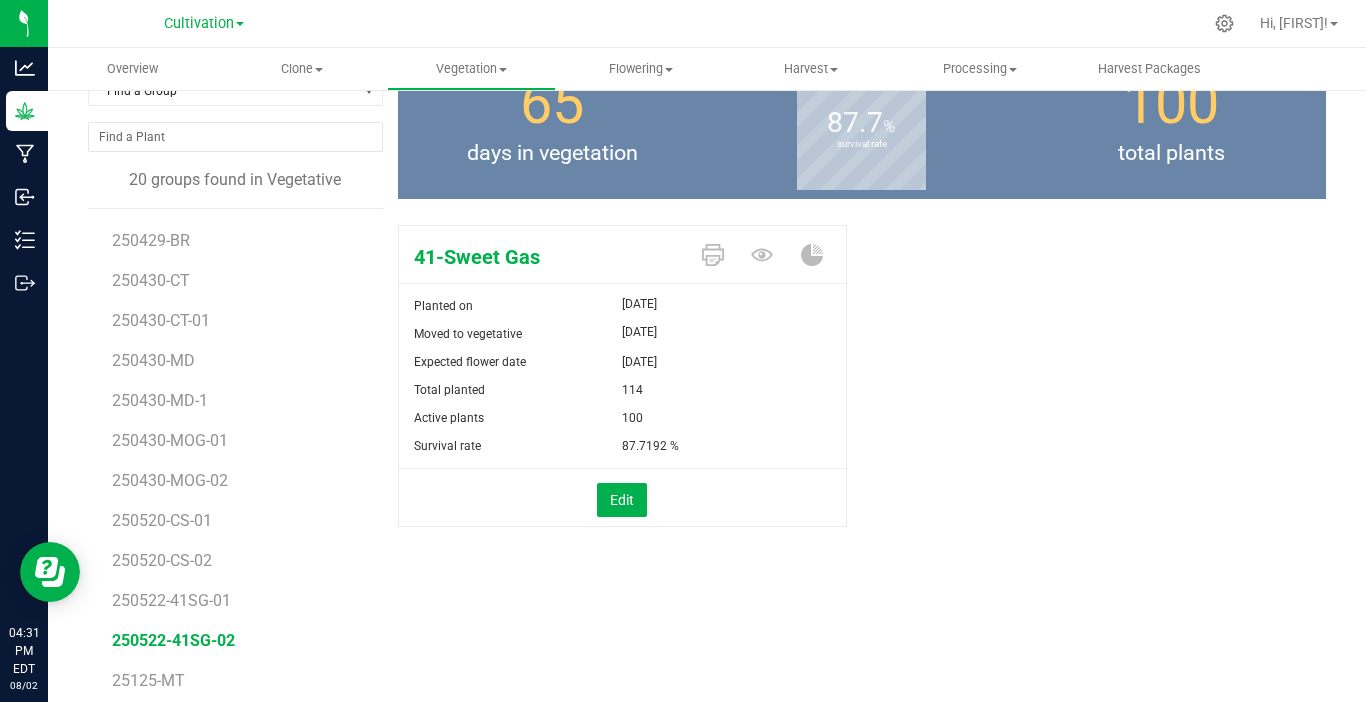 scroll, scrollTop: 152, scrollLeft: 0, axis: vertical 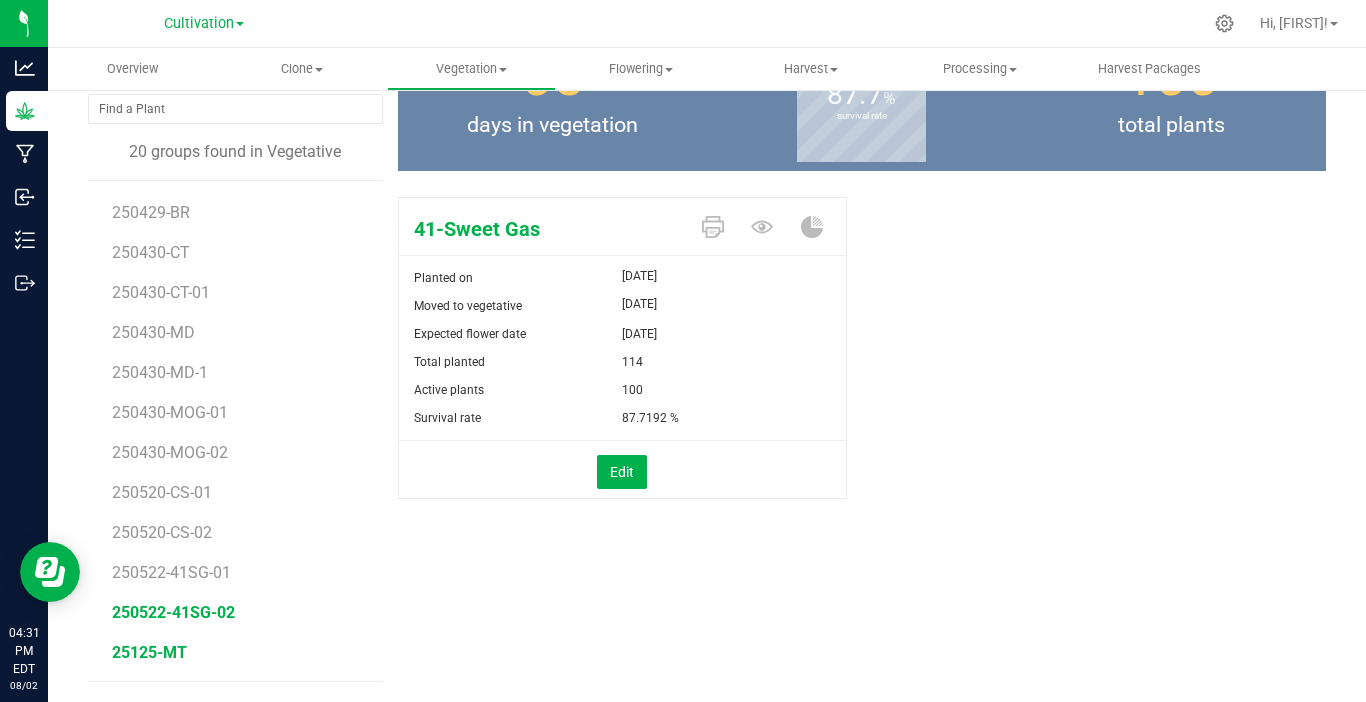 click on "25125-MT" at bounding box center (149, 652) 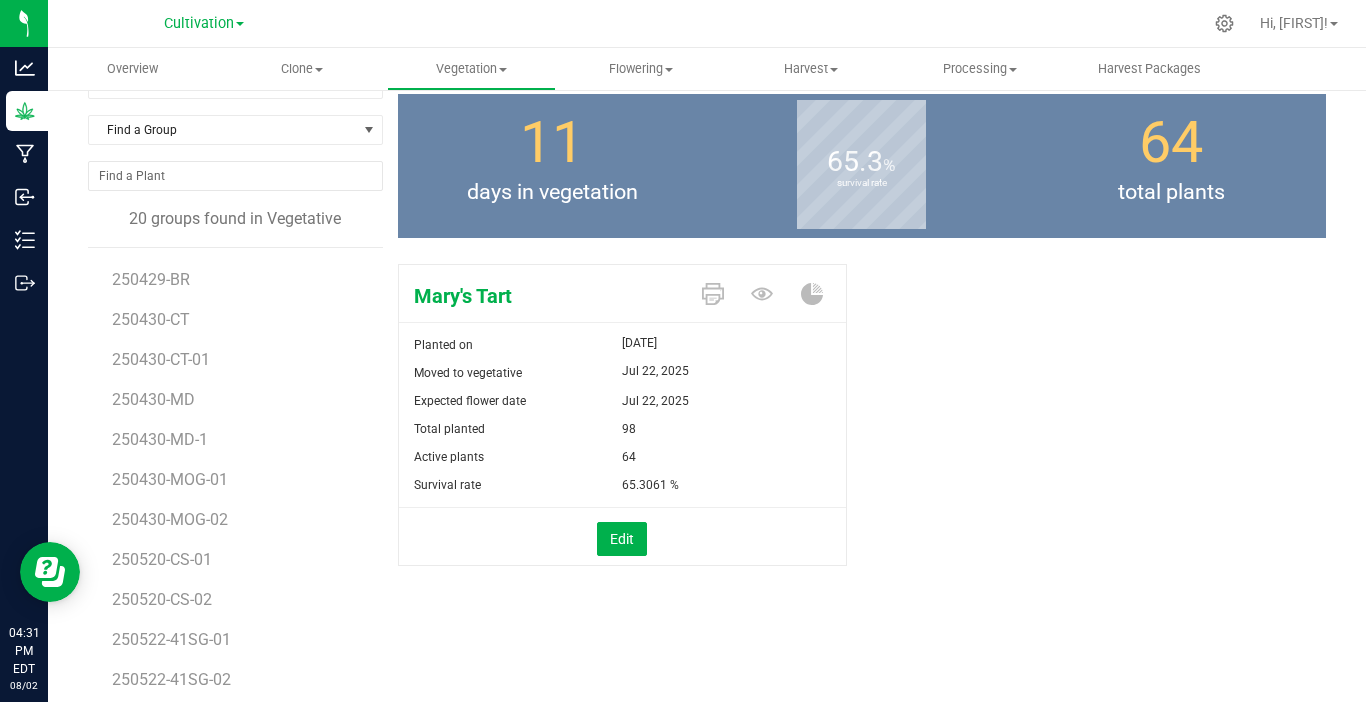 scroll, scrollTop: 0, scrollLeft: 0, axis: both 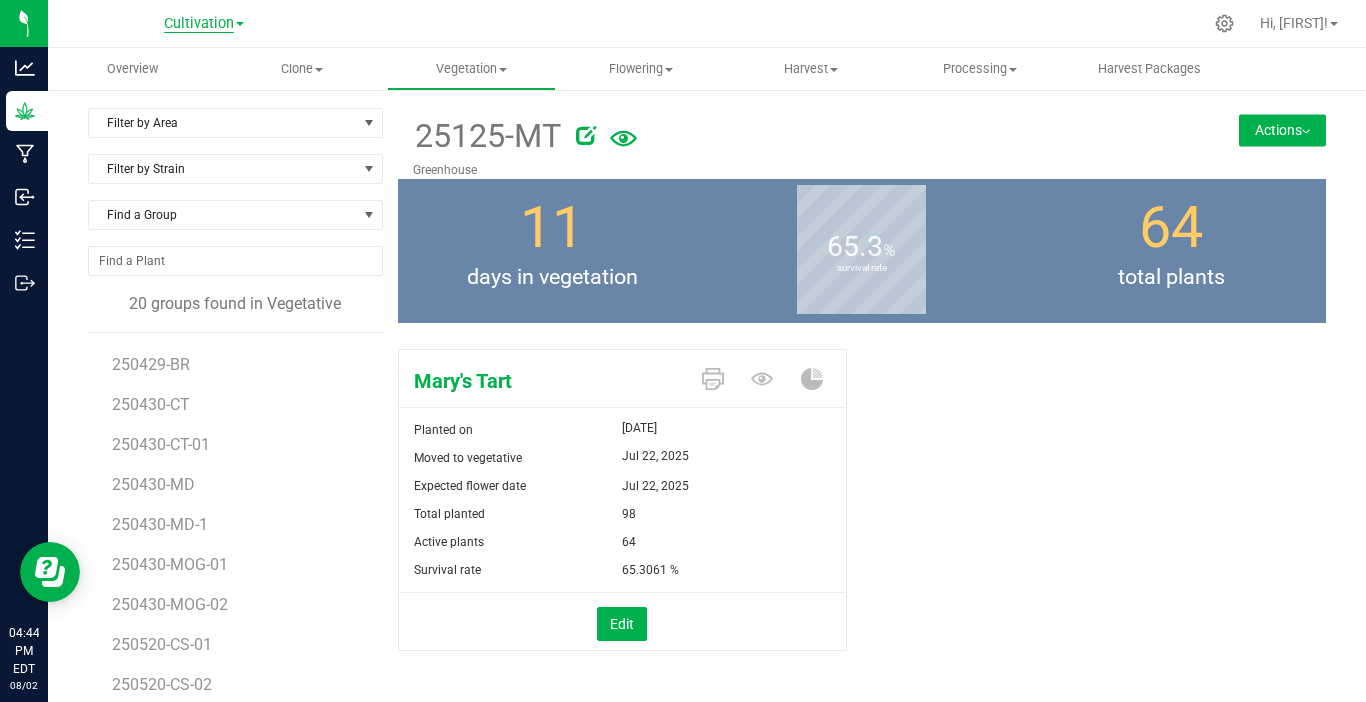 drag, startPoint x: 163, startPoint y: 12, endPoint x: 180, endPoint y: 21, distance: 19.235384 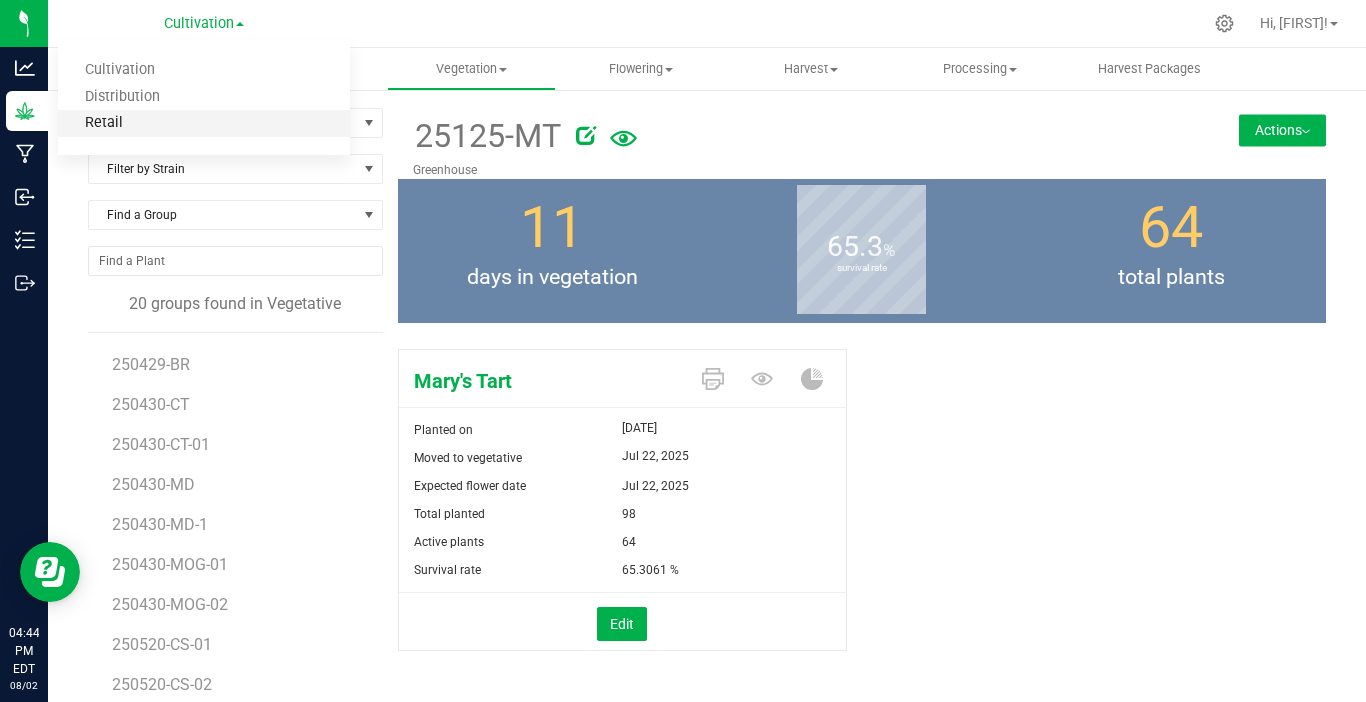 click on "Retail" at bounding box center [204, 123] 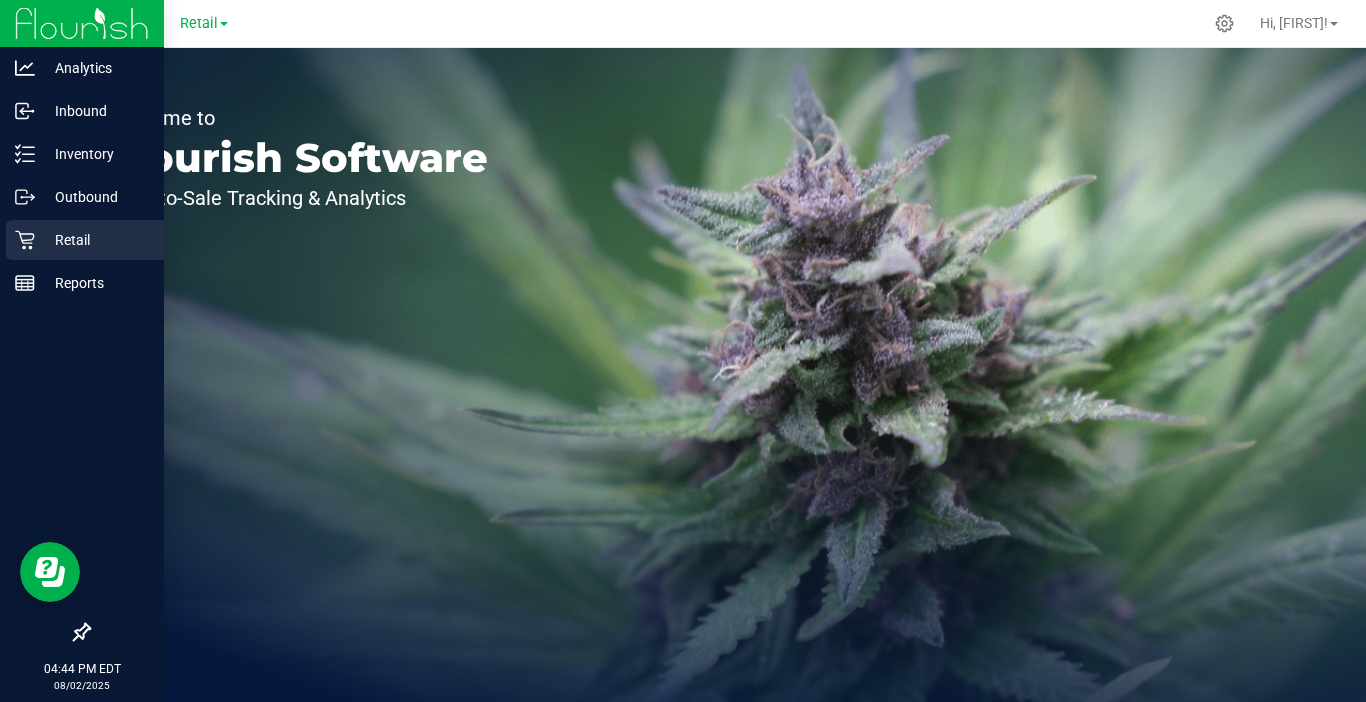 click on "Retail" at bounding box center (85, 240) 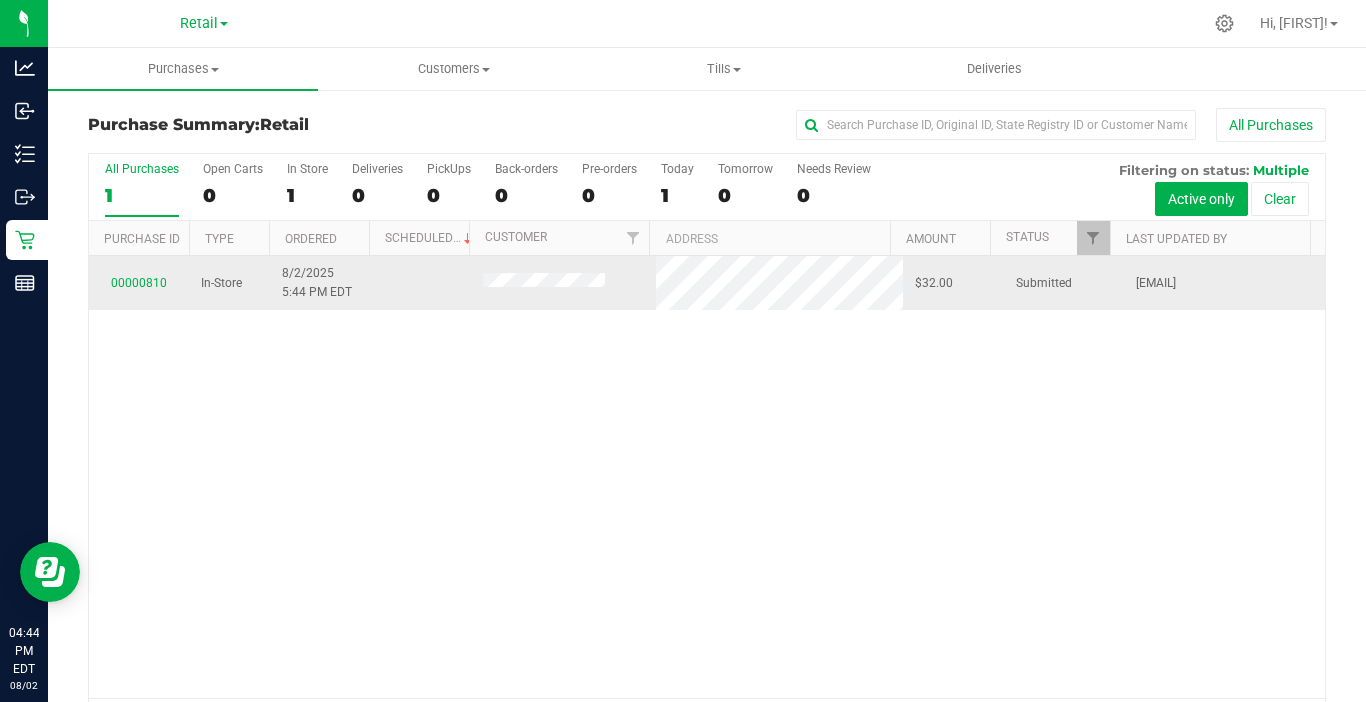 click on "00000810" at bounding box center (139, 283) 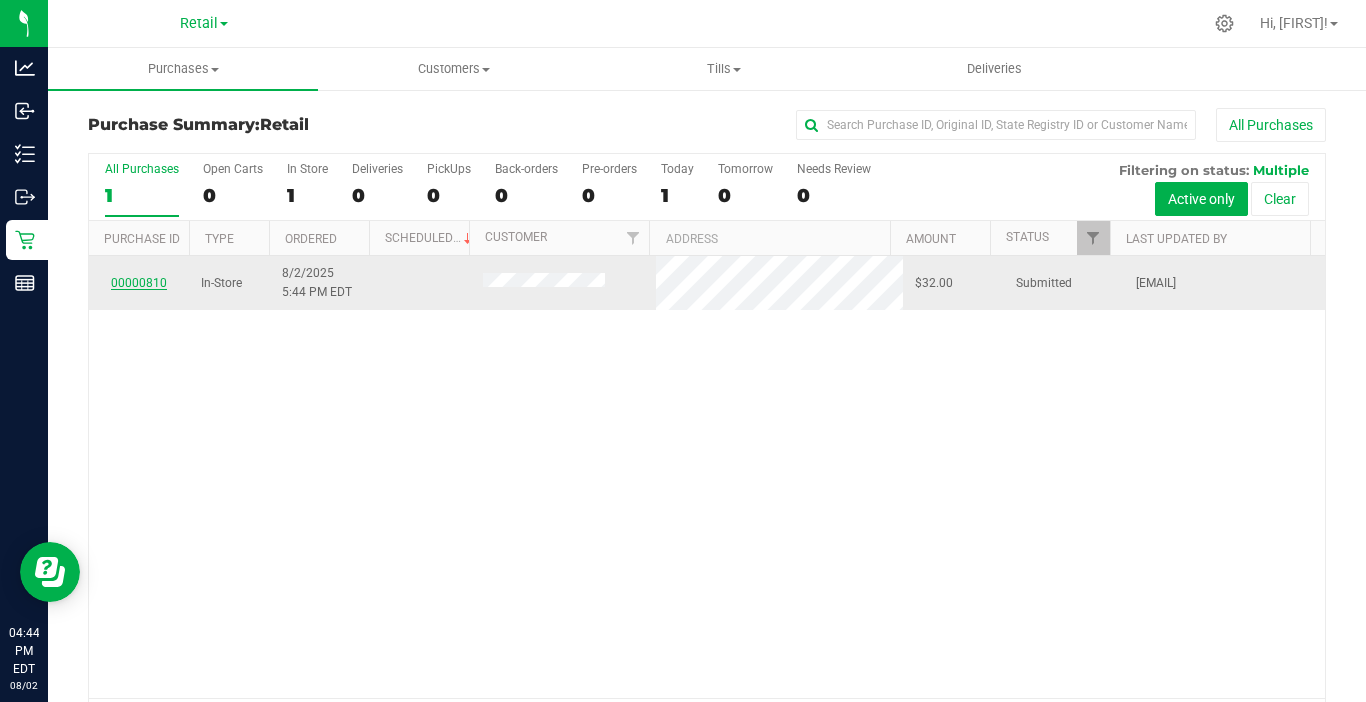 click on "00000810" at bounding box center [139, 283] 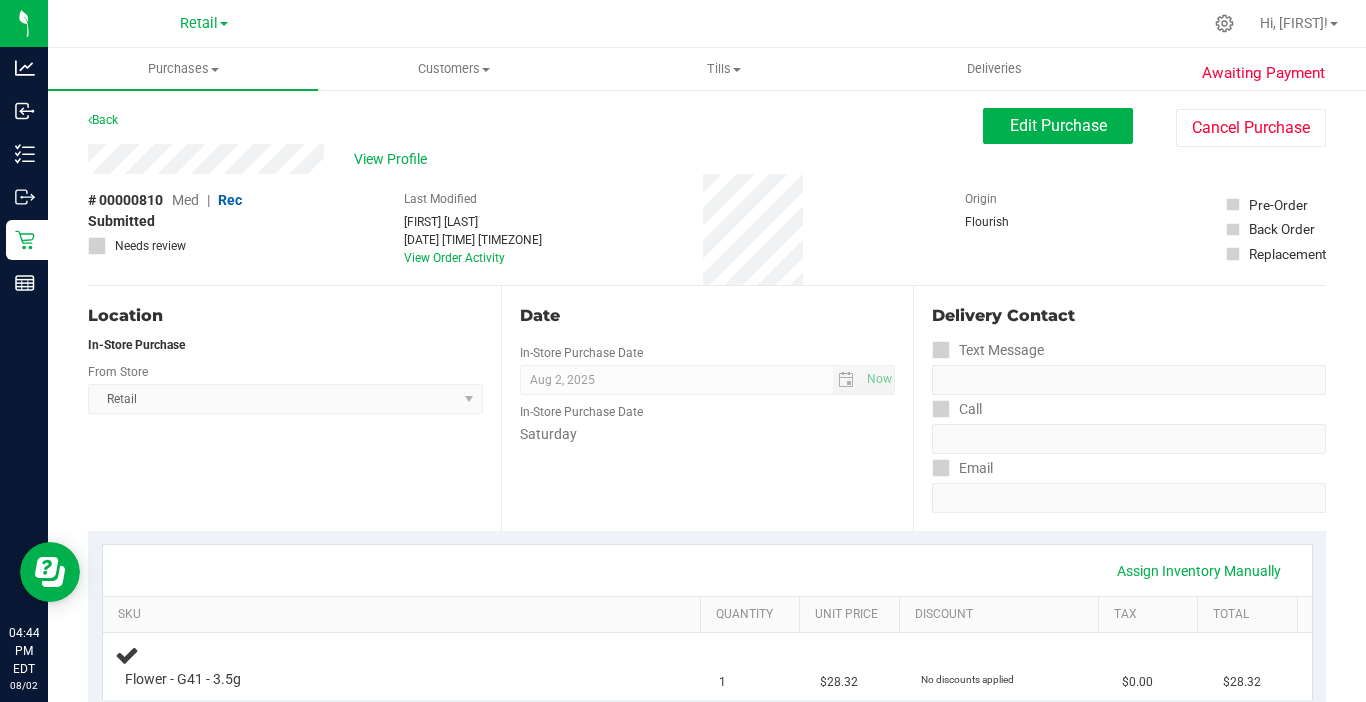 scroll, scrollTop: 100, scrollLeft: 0, axis: vertical 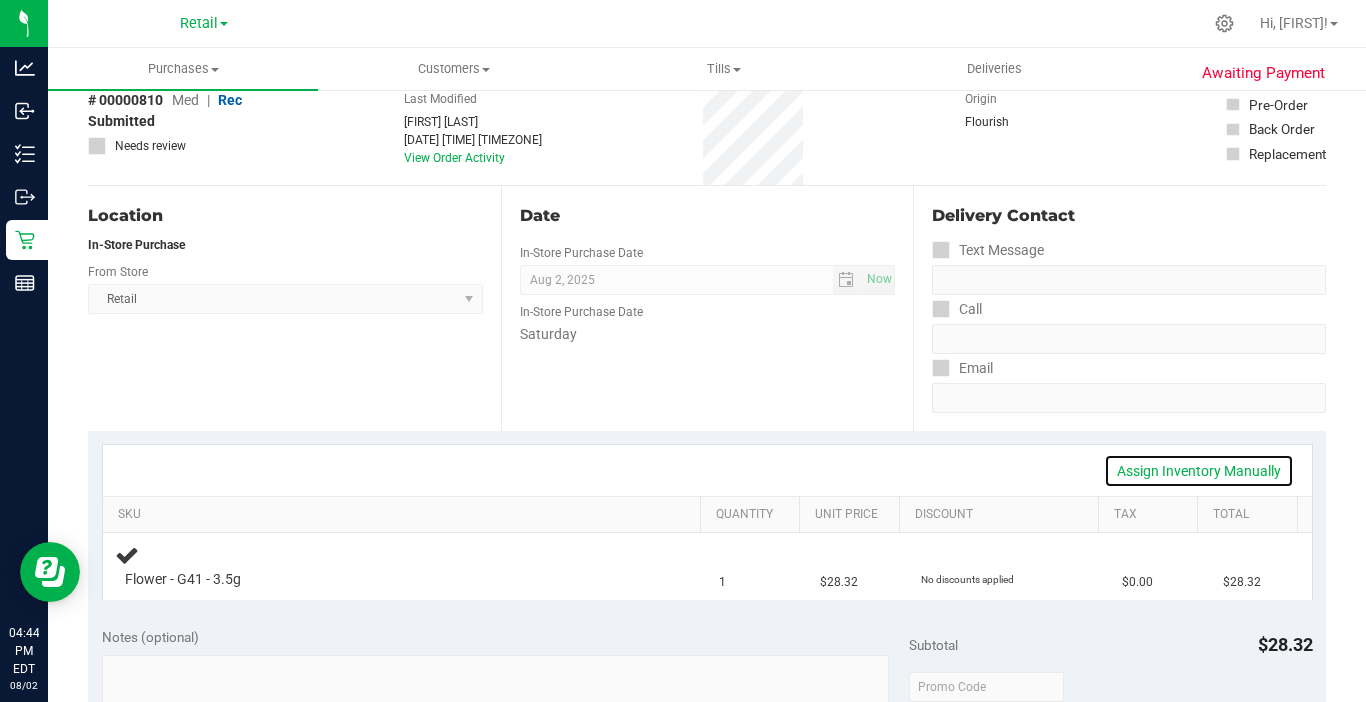 click on "Assign Inventory Manually" at bounding box center [1199, 471] 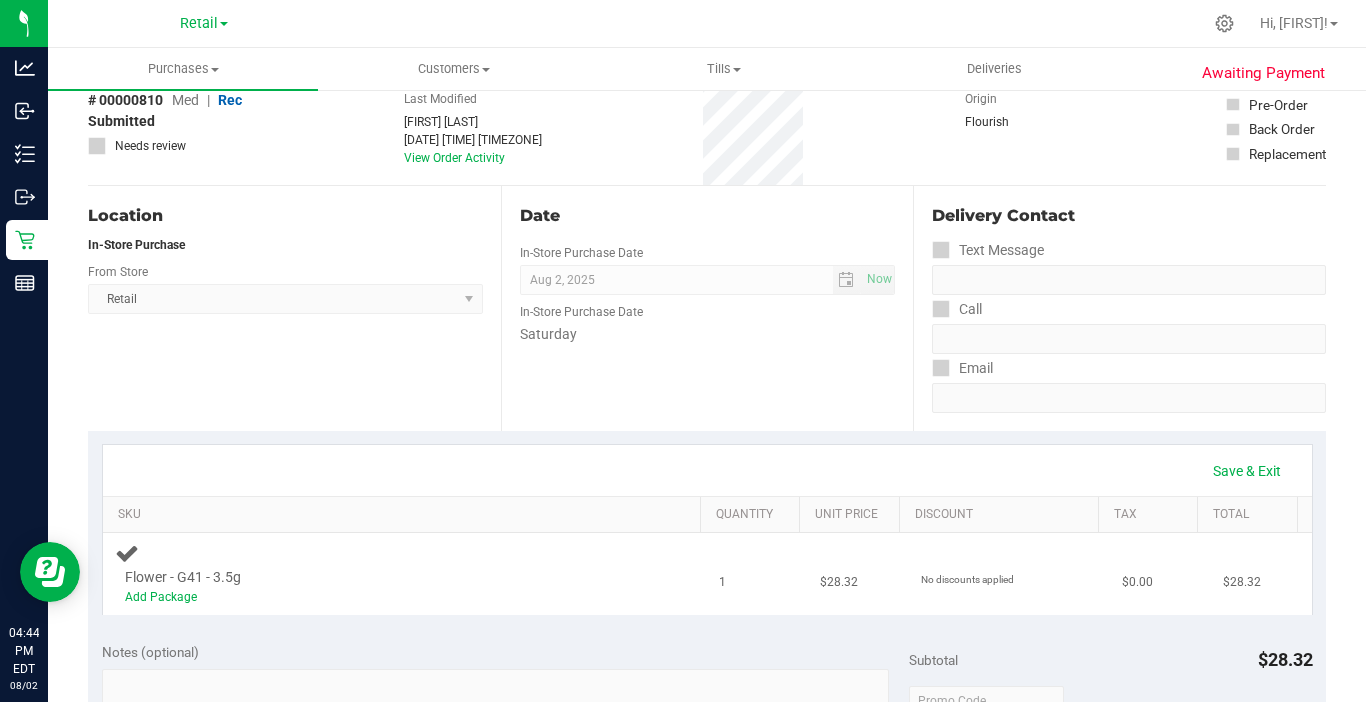 click on "Flower - G41 - 3.5g
Add Package" at bounding box center [405, 574] 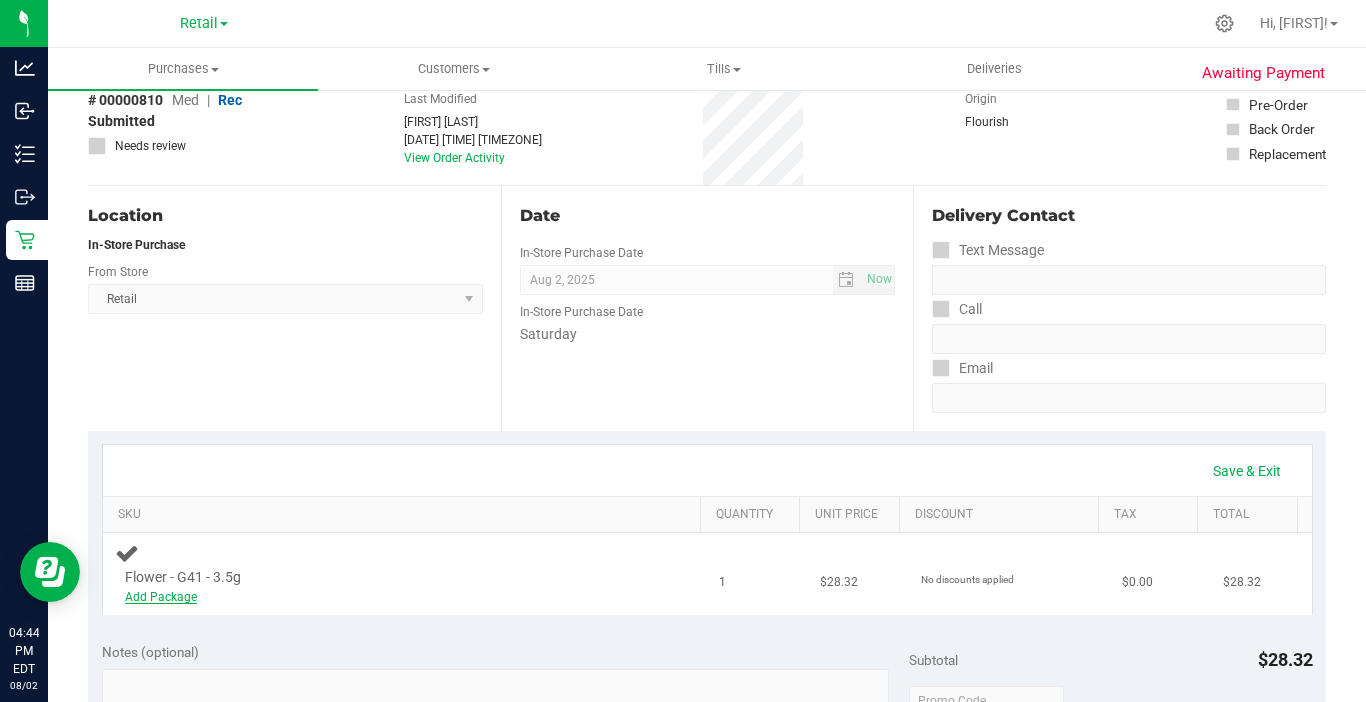 click on "Add Package" at bounding box center (161, 597) 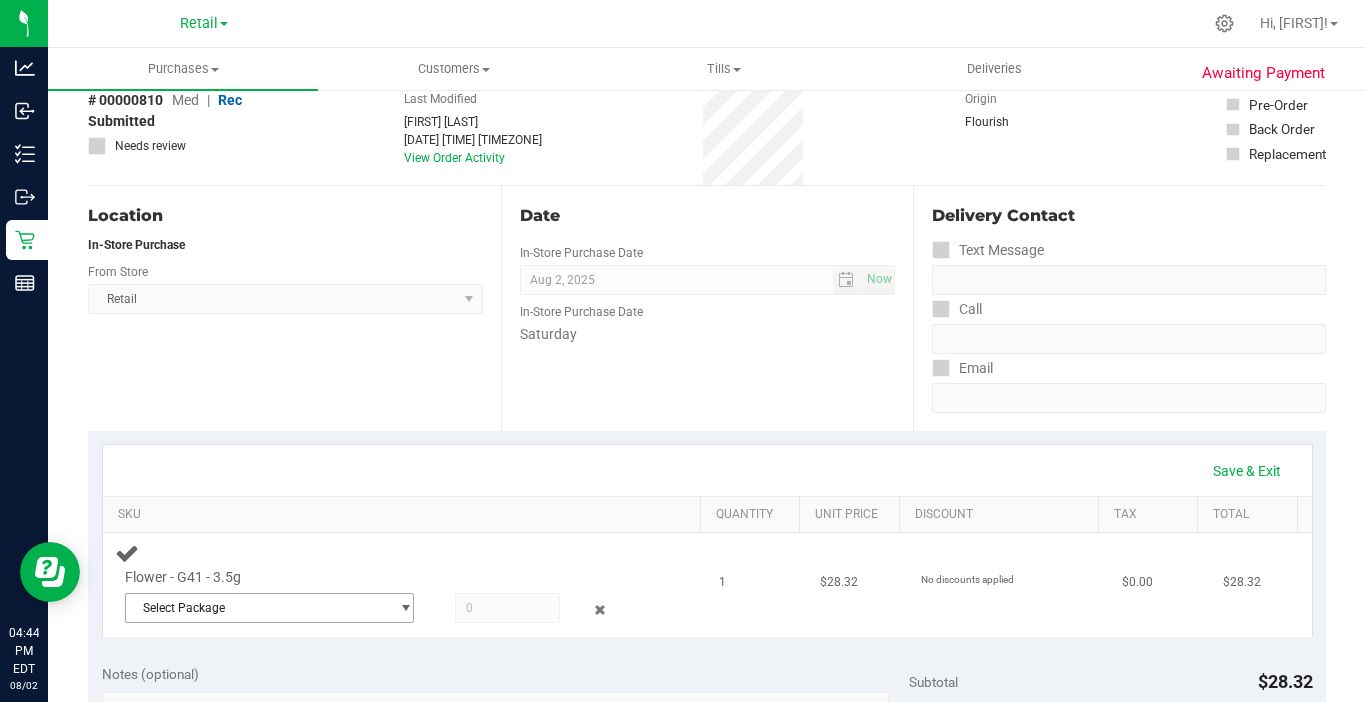 click on "Select Package" at bounding box center [257, 608] 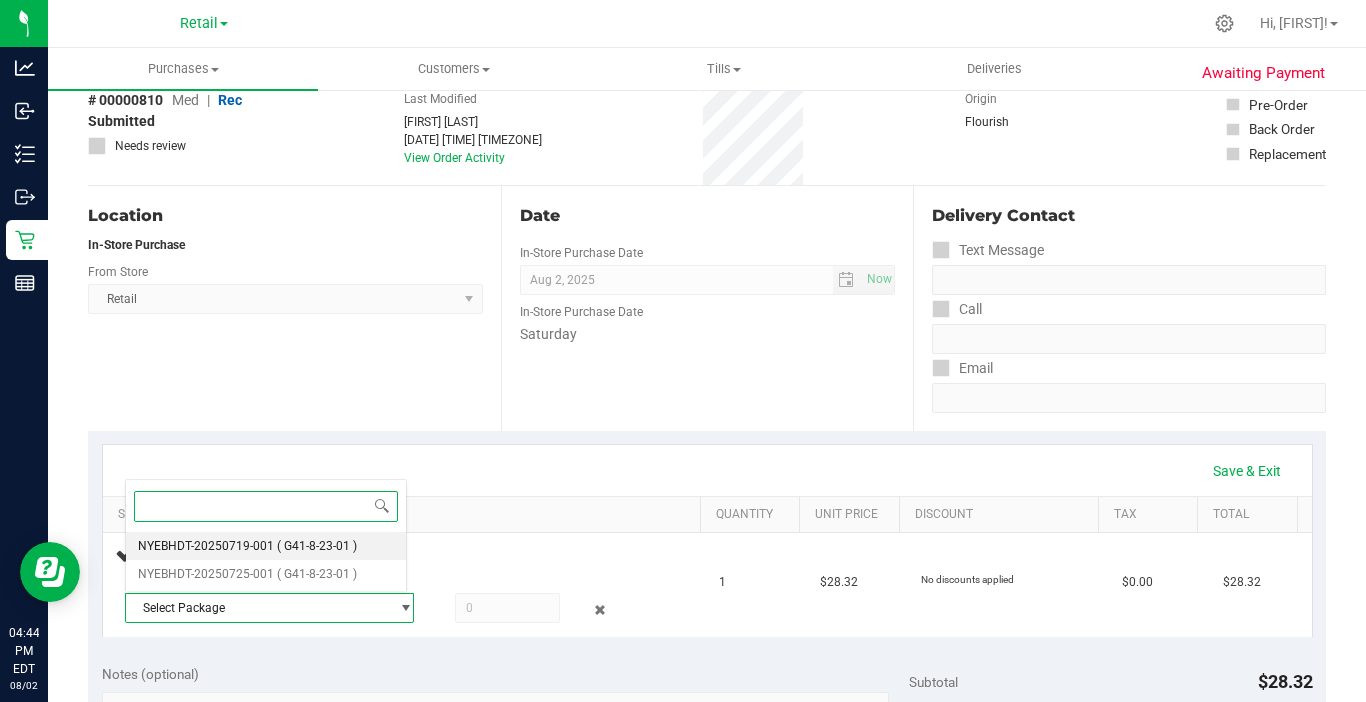 click on "NYEBHDT-20250719-001
(
G41-8-23-01
)" at bounding box center [266, 546] 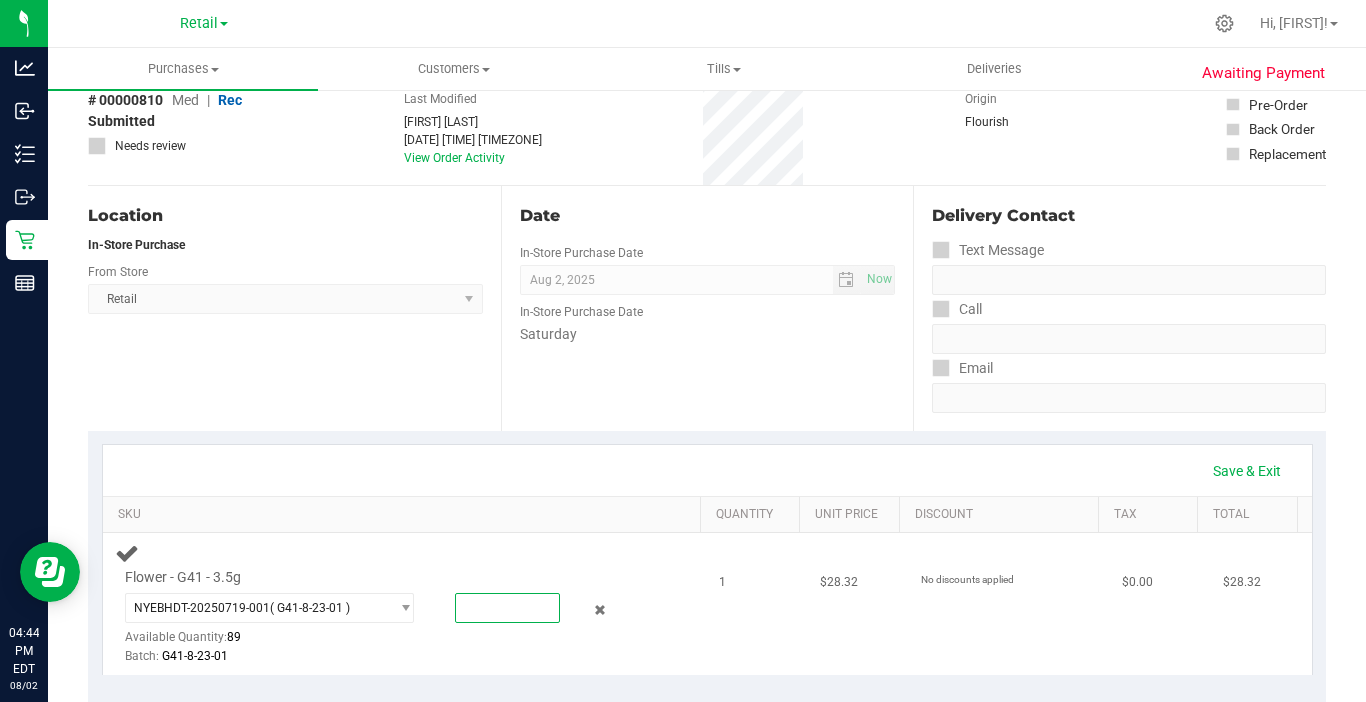 drag, startPoint x: 468, startPoint y: 605, endPoint x: 491, endPoint y: 580, distance: 33.970577 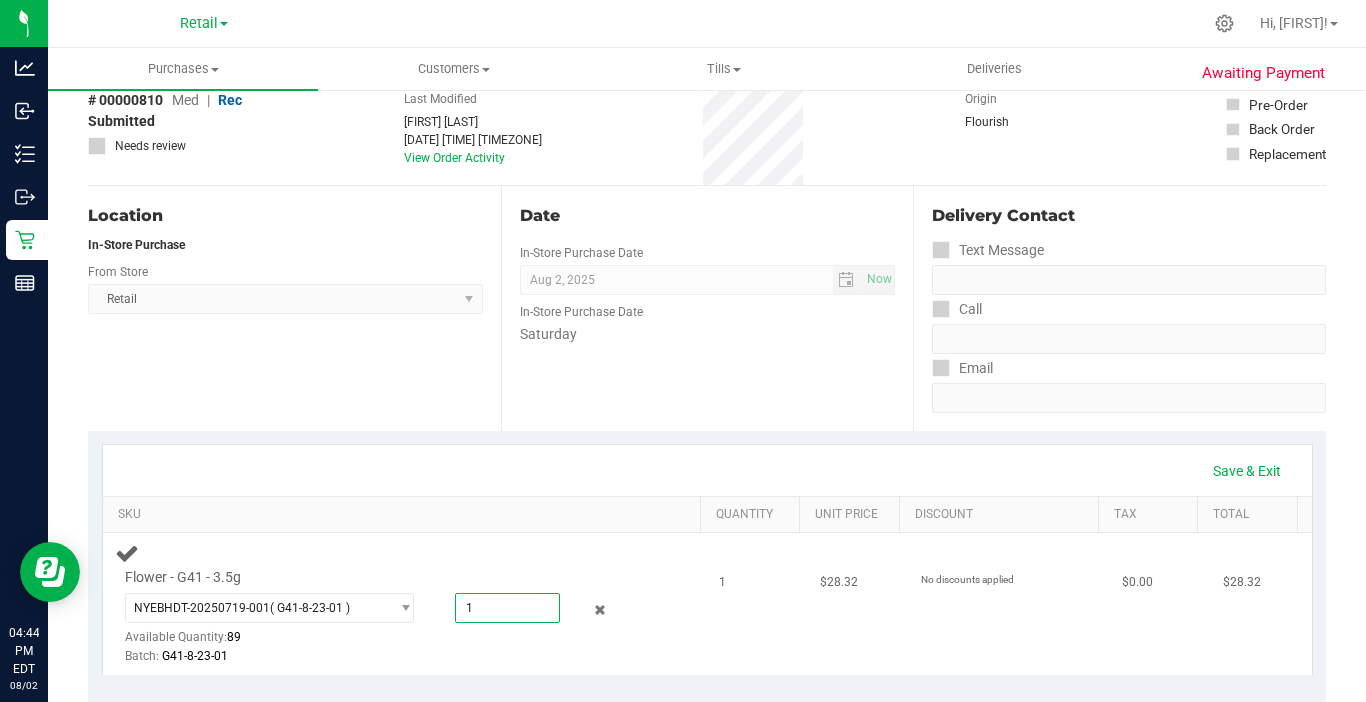 type on "1" 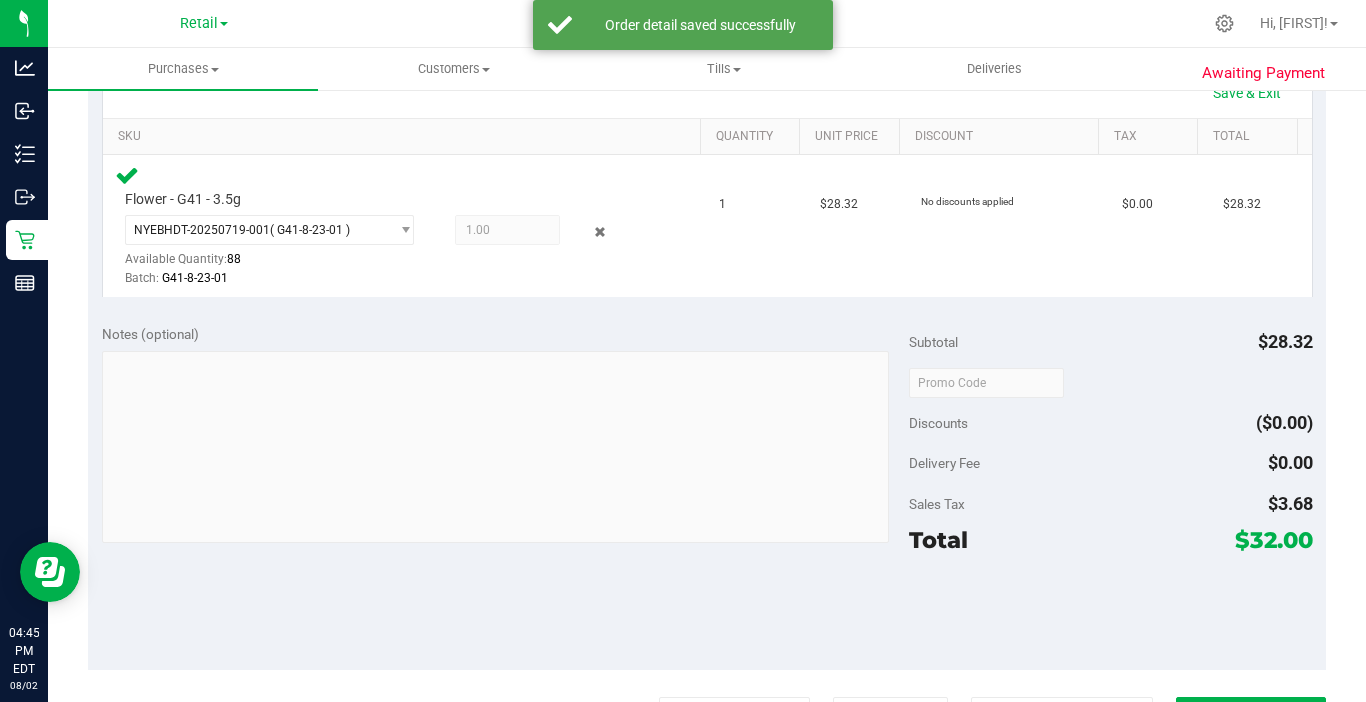 scroll, scrollTop: 600, scrollLeft: 0, axis: vertical 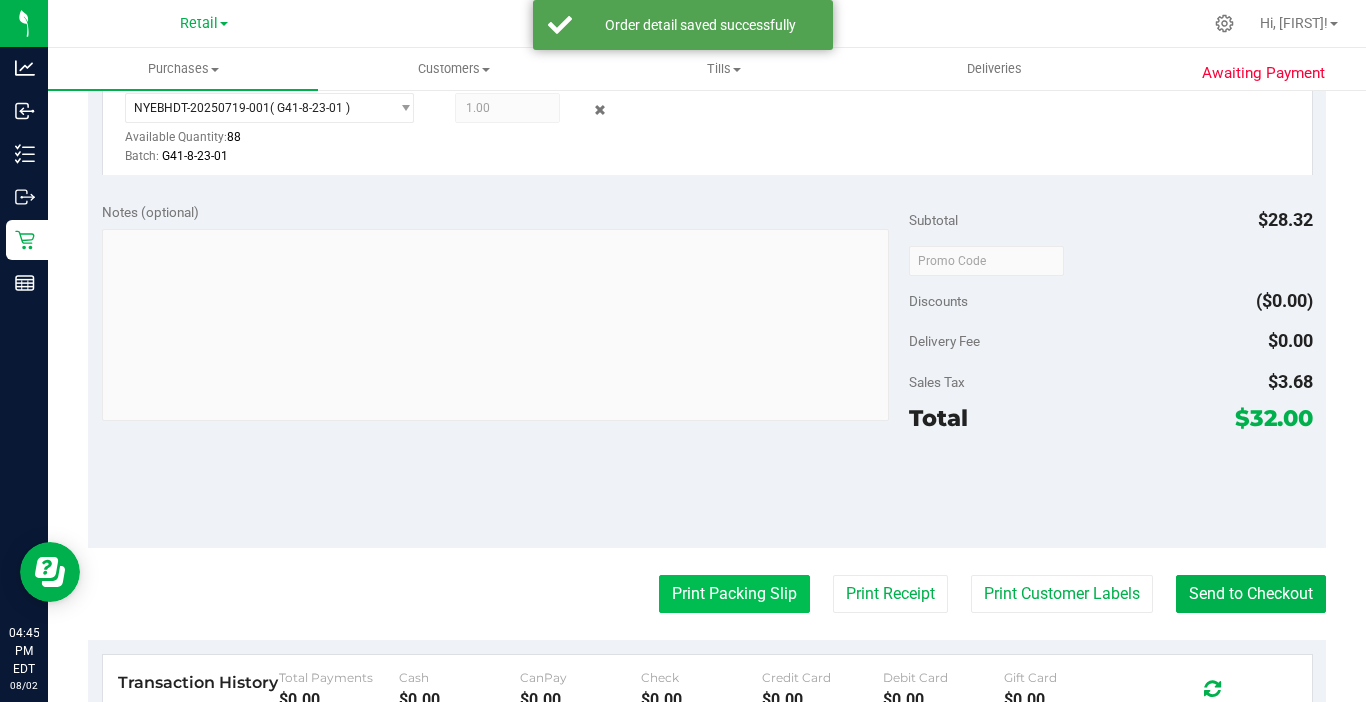 click on "Print Packing Slip" at bounding box center (734, 594) 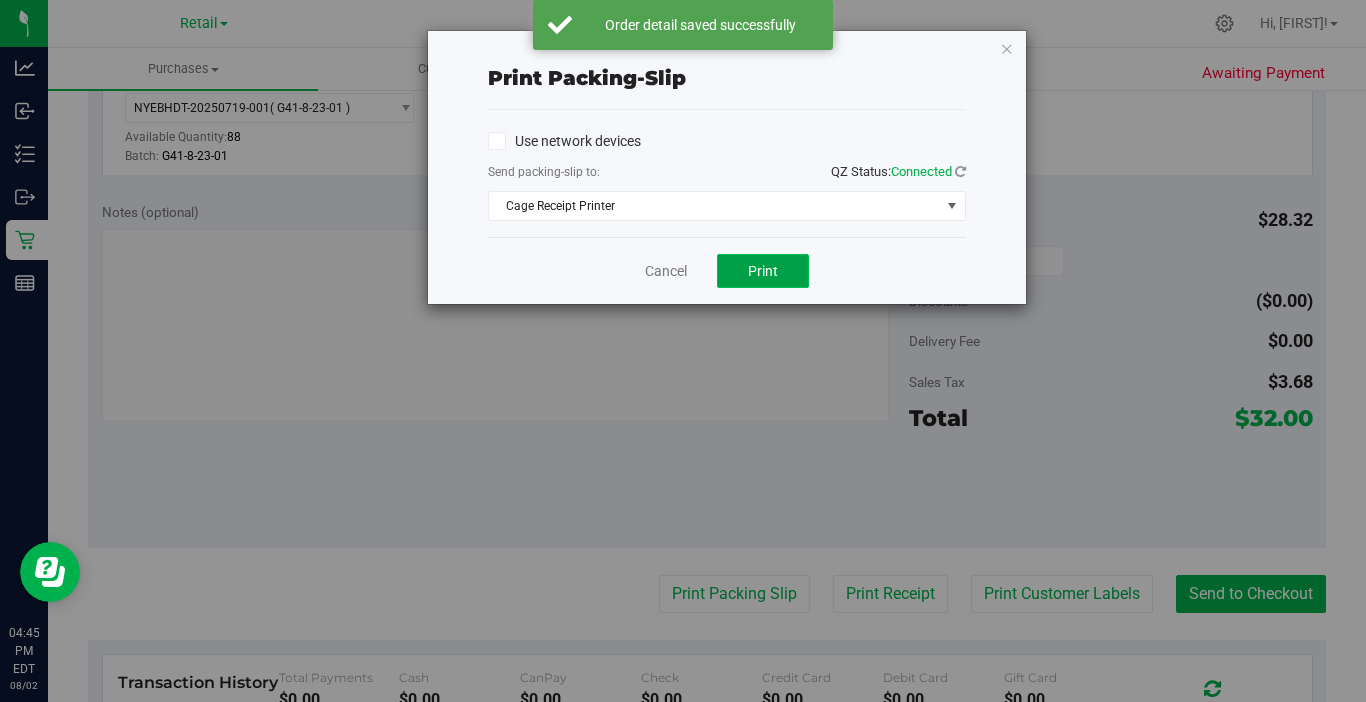click on "Print" at bounding box center [763, 271] 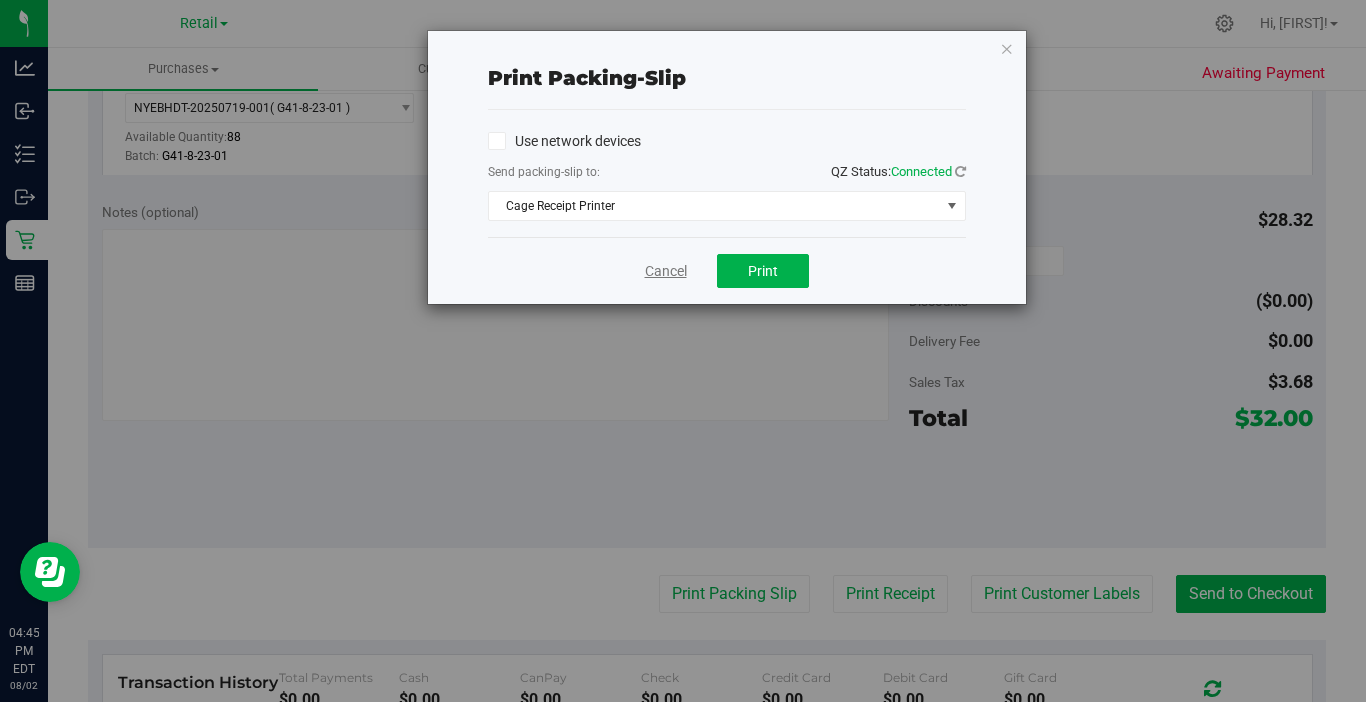 click on "Cancel" at bounding box center [666, 271] 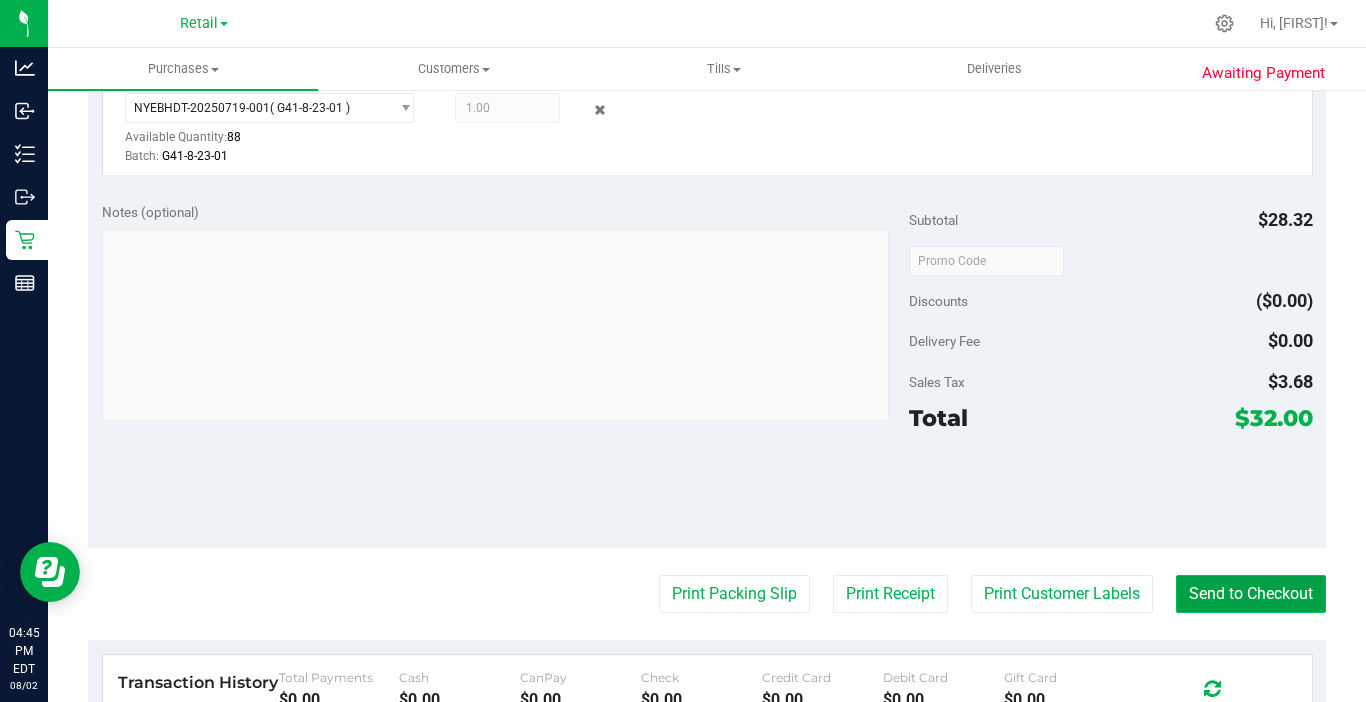click on "Send to Checkout" at bounding box center [1251, 594] 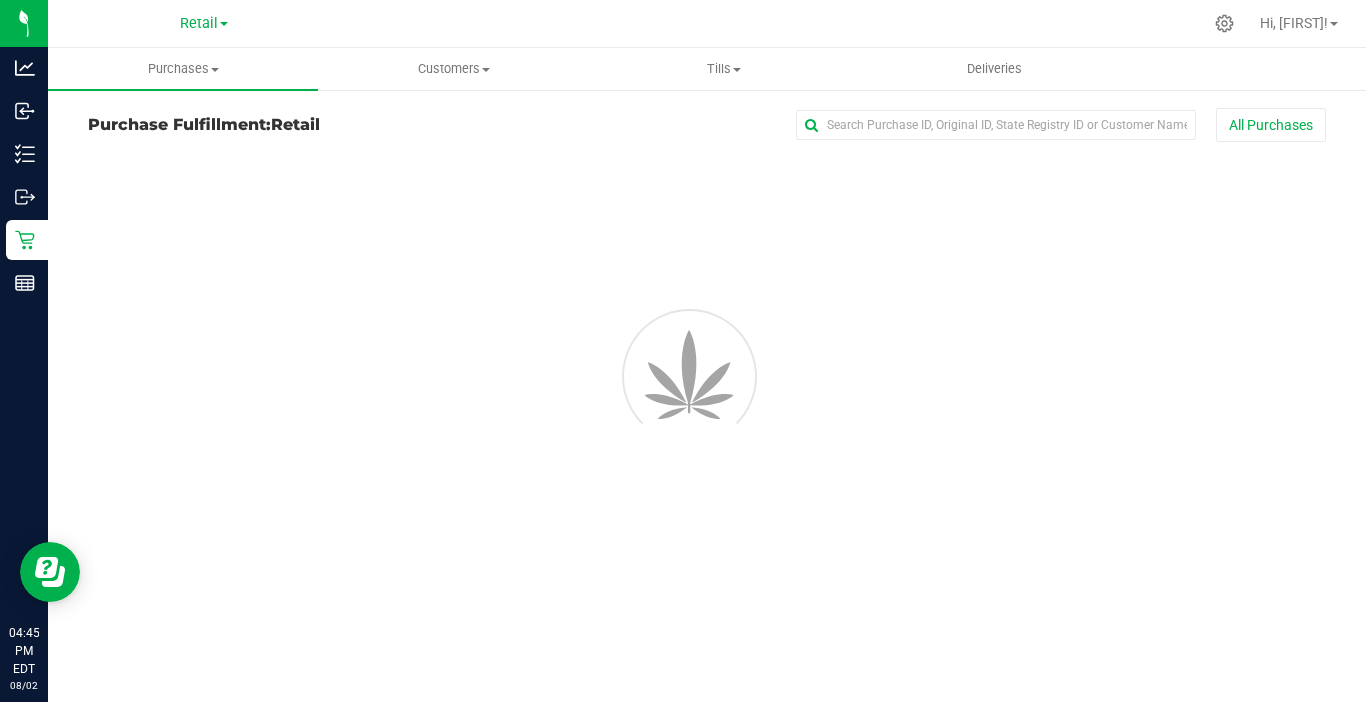 scroll, scrollTop: 0, scrollLeft: 0, axis: both 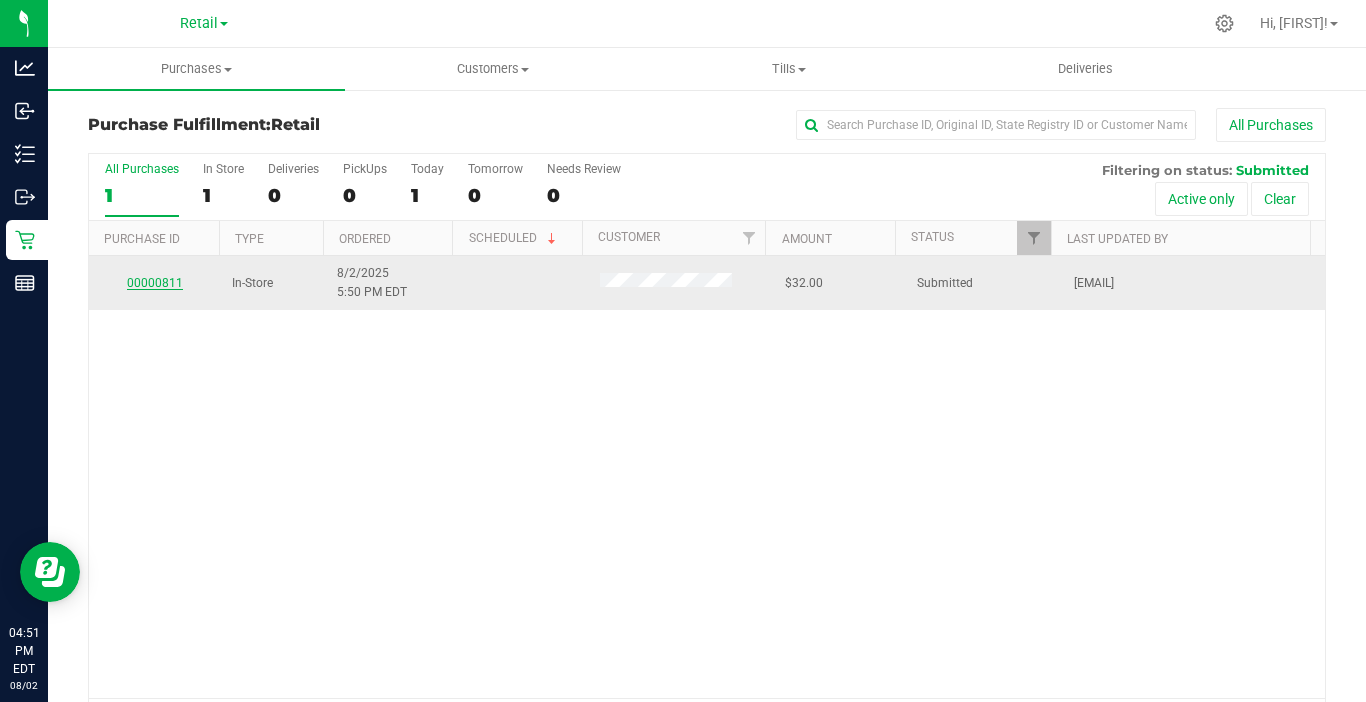 click on "00000811" at bounding box center (155, 283) 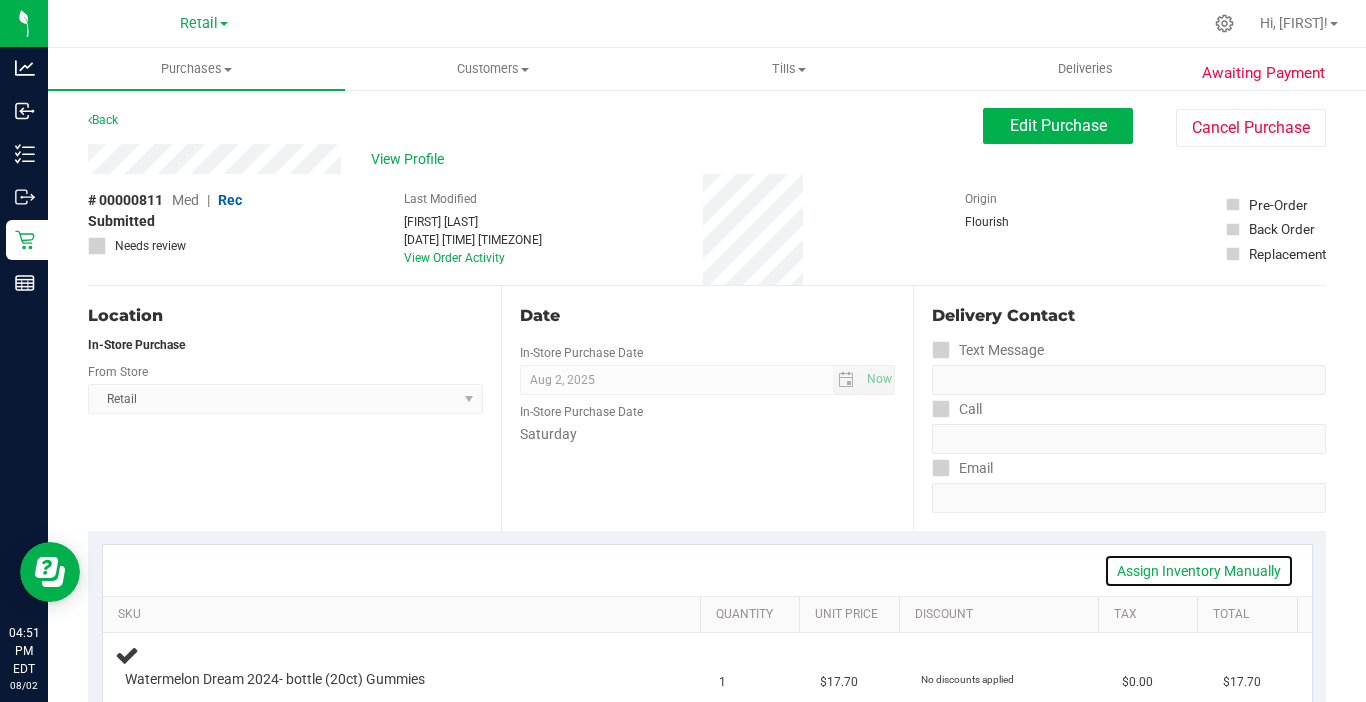 click on "Assign Inventory Manually" at bounding box center (1199, 571) 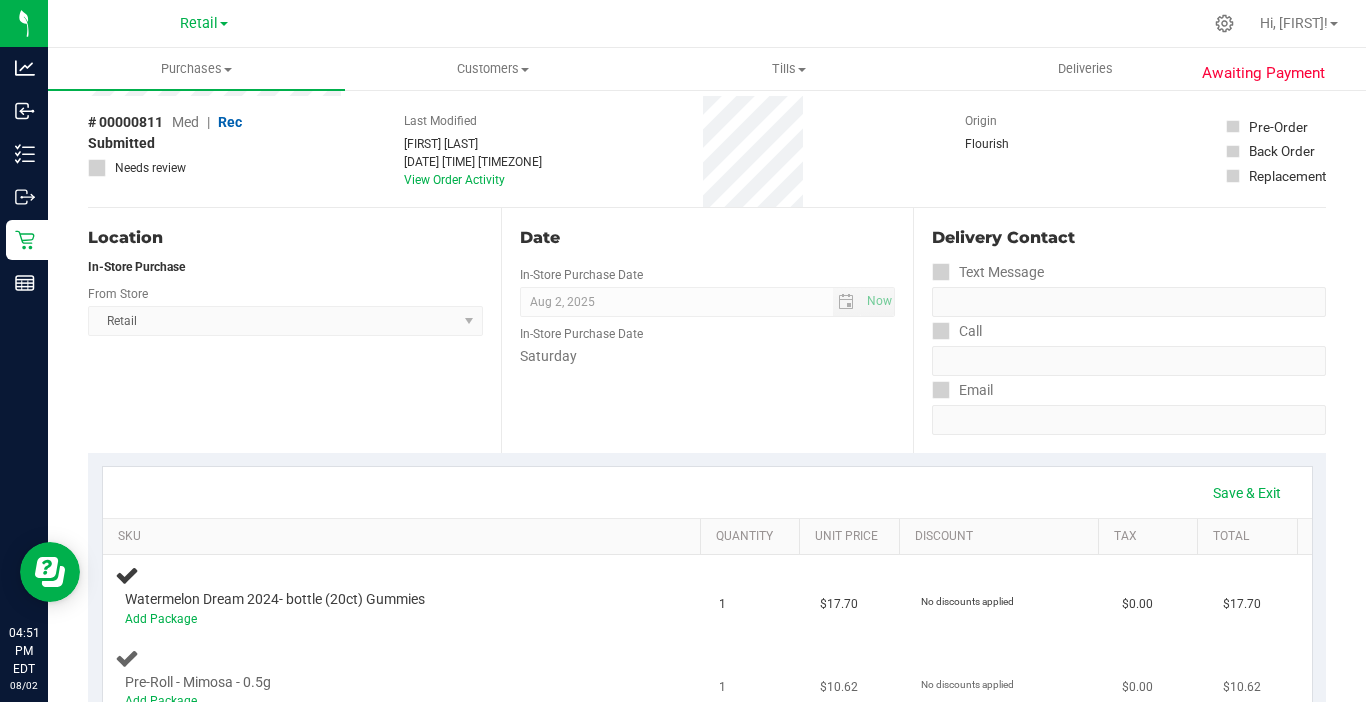 scroll, scrollTop: 300, scrollLeft: 0, axis: vertical 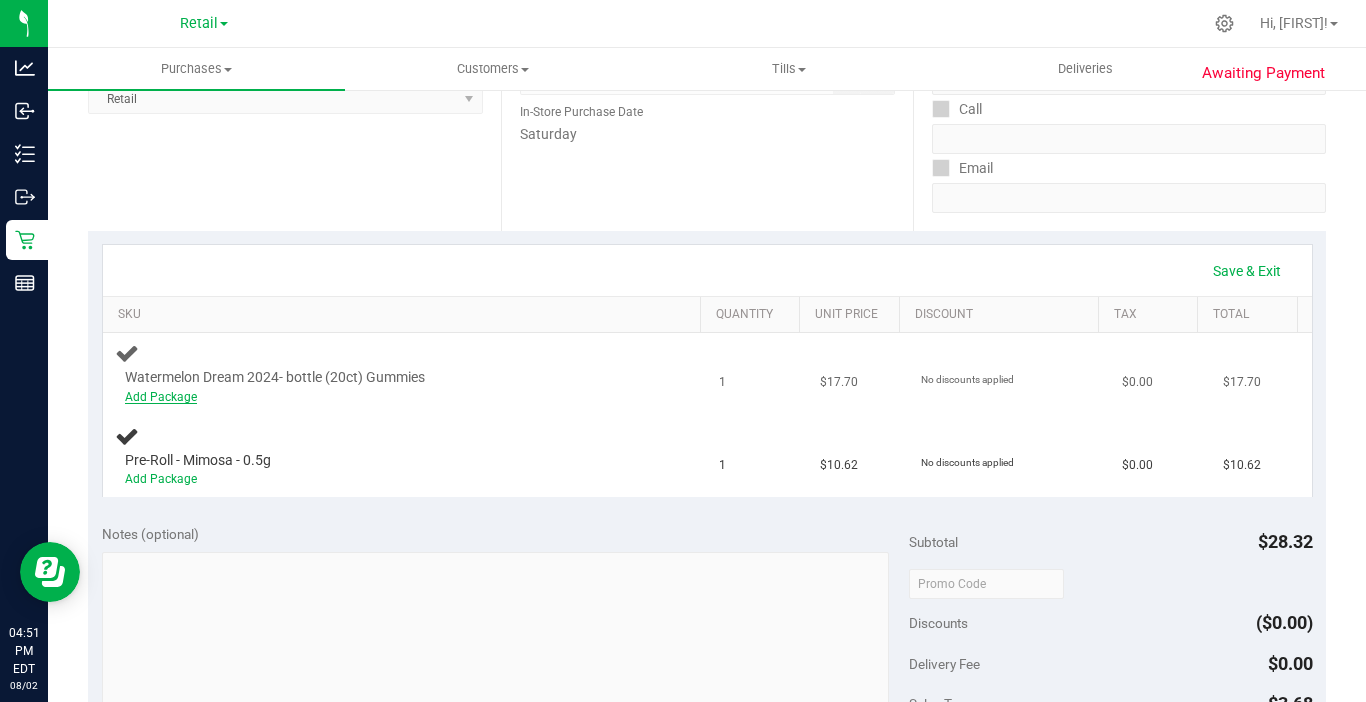 click on "Add Package" at bounding box center (161, 397) 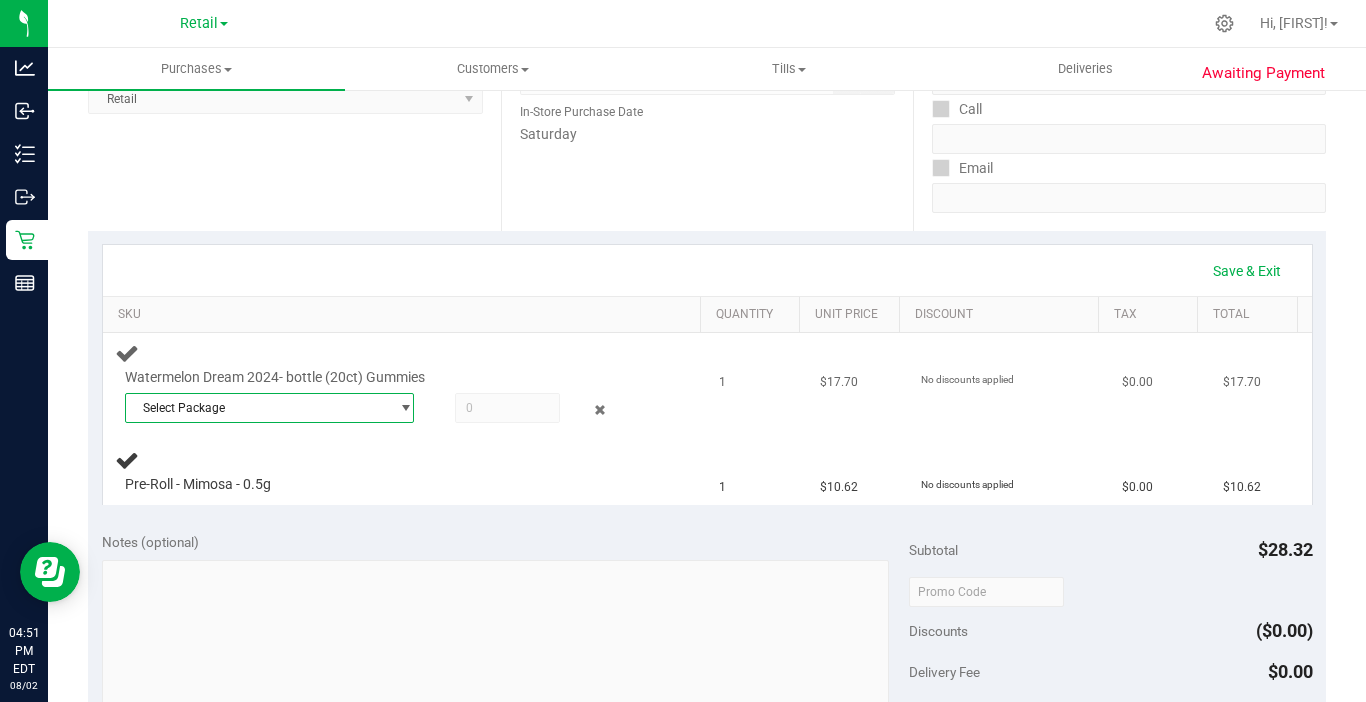 click on "Select Package" at bounding box center (257, 408) 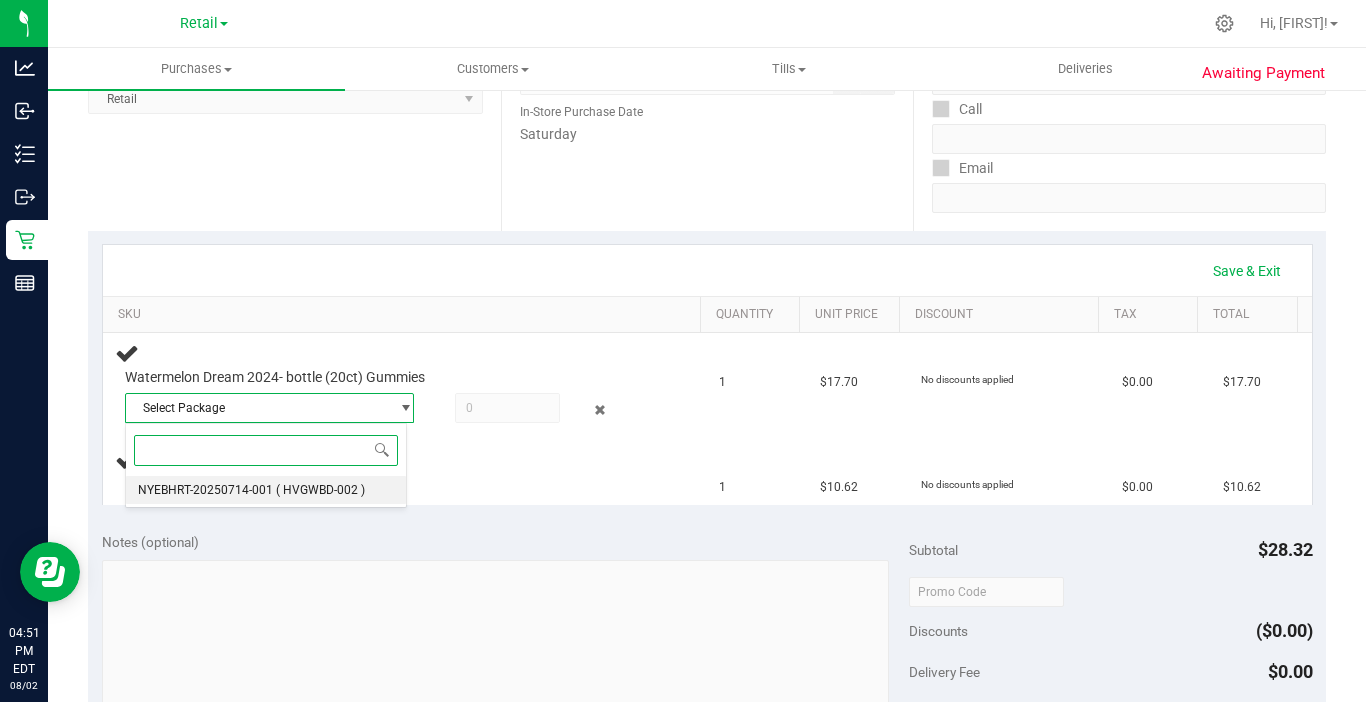 click on "NYEBHRT-20250714-001" at bounding box center [205, 490] 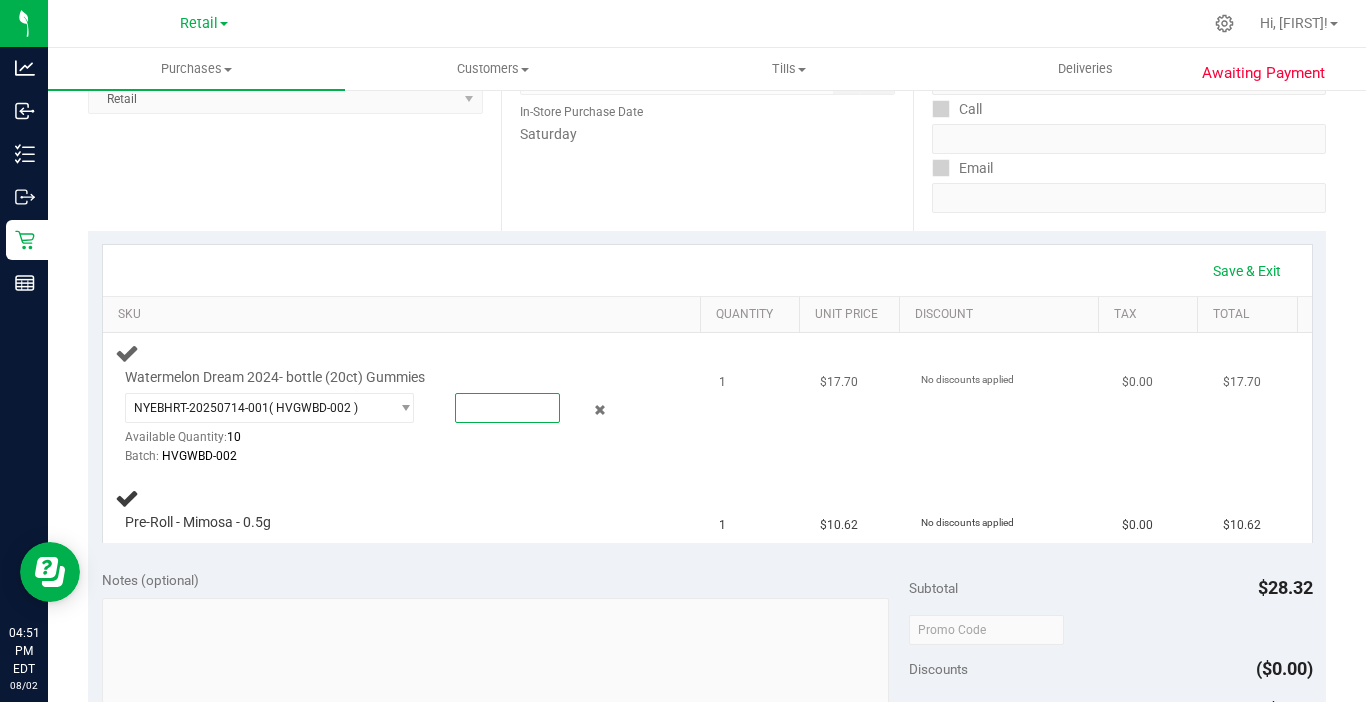click at bounding box center (507, 408) 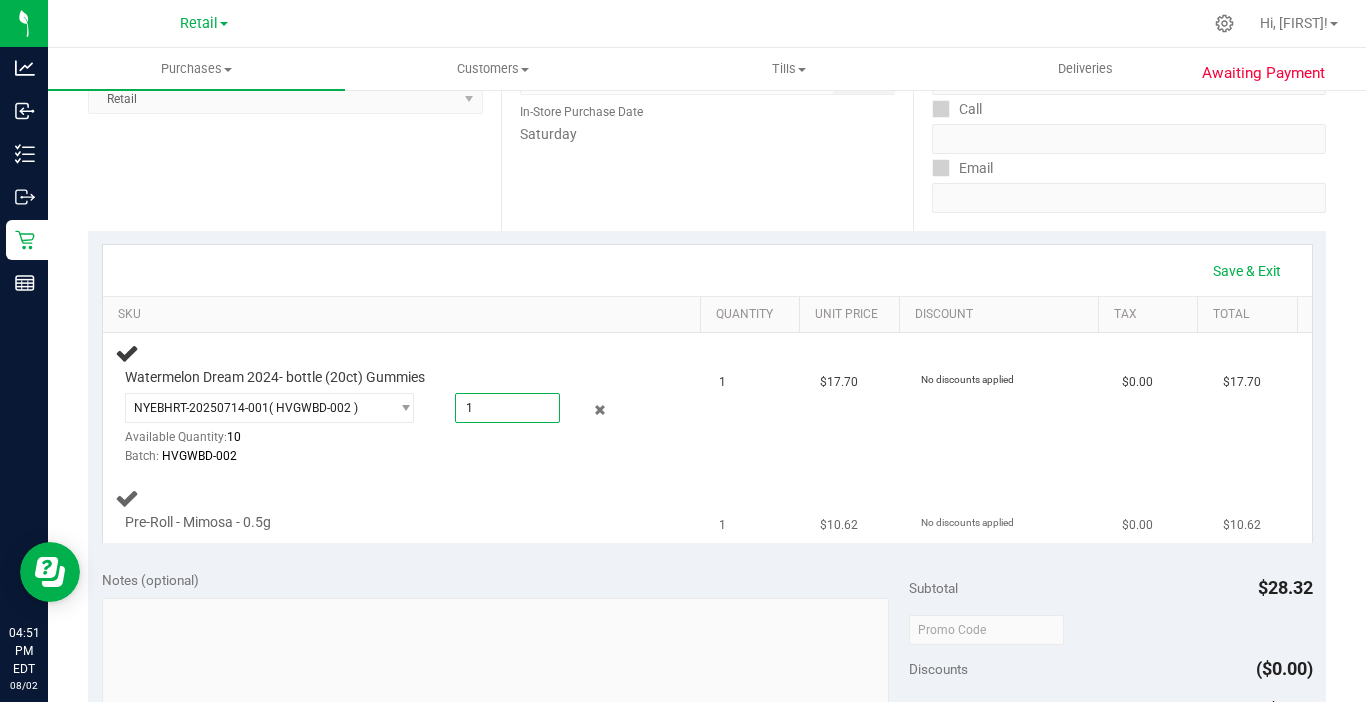 type on "1.0000" 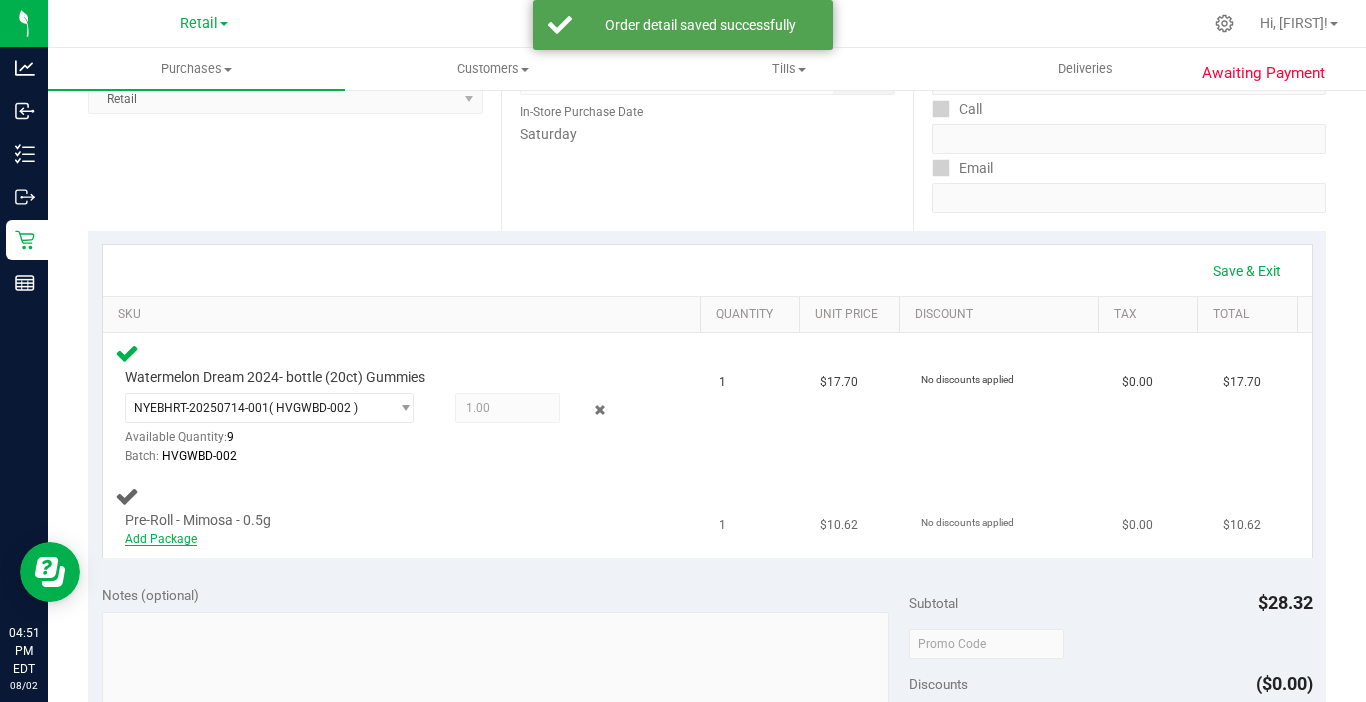 click on "Add Package" at bounding box center (161, 539) 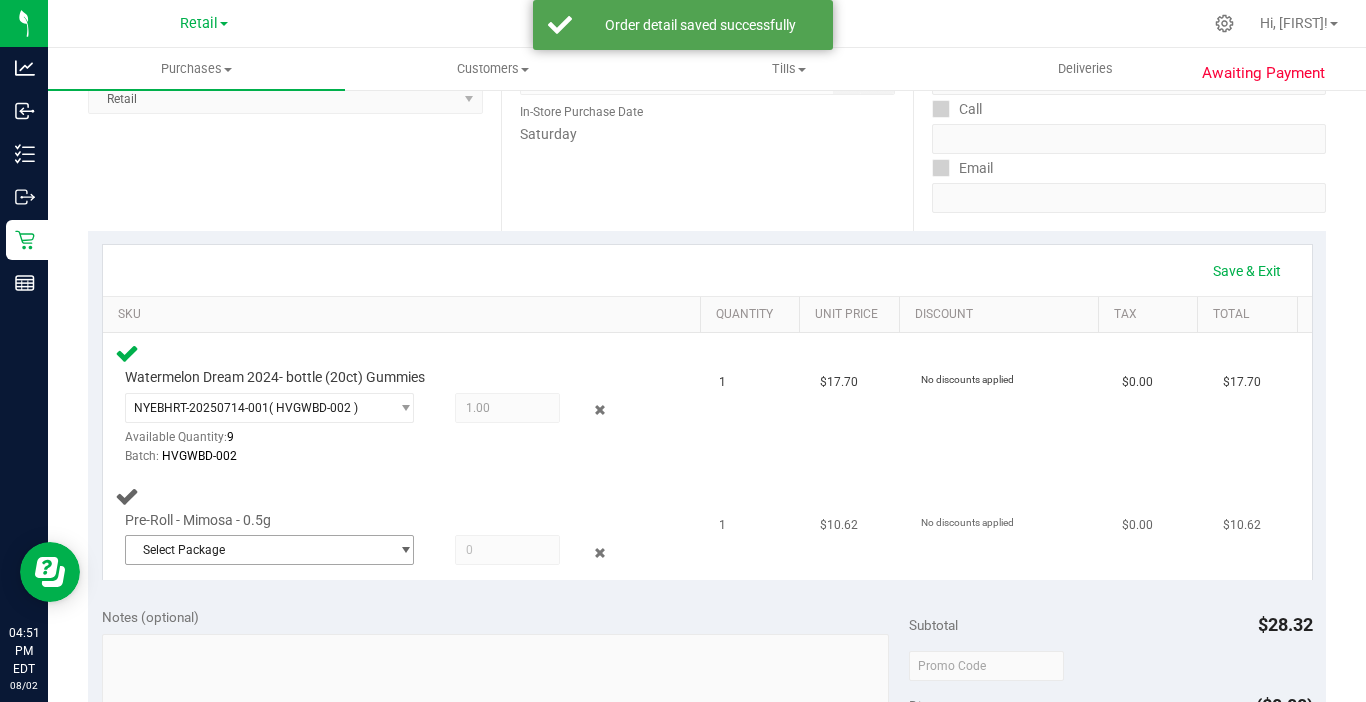 click on "Select Package" at bounding box center (257, 550) 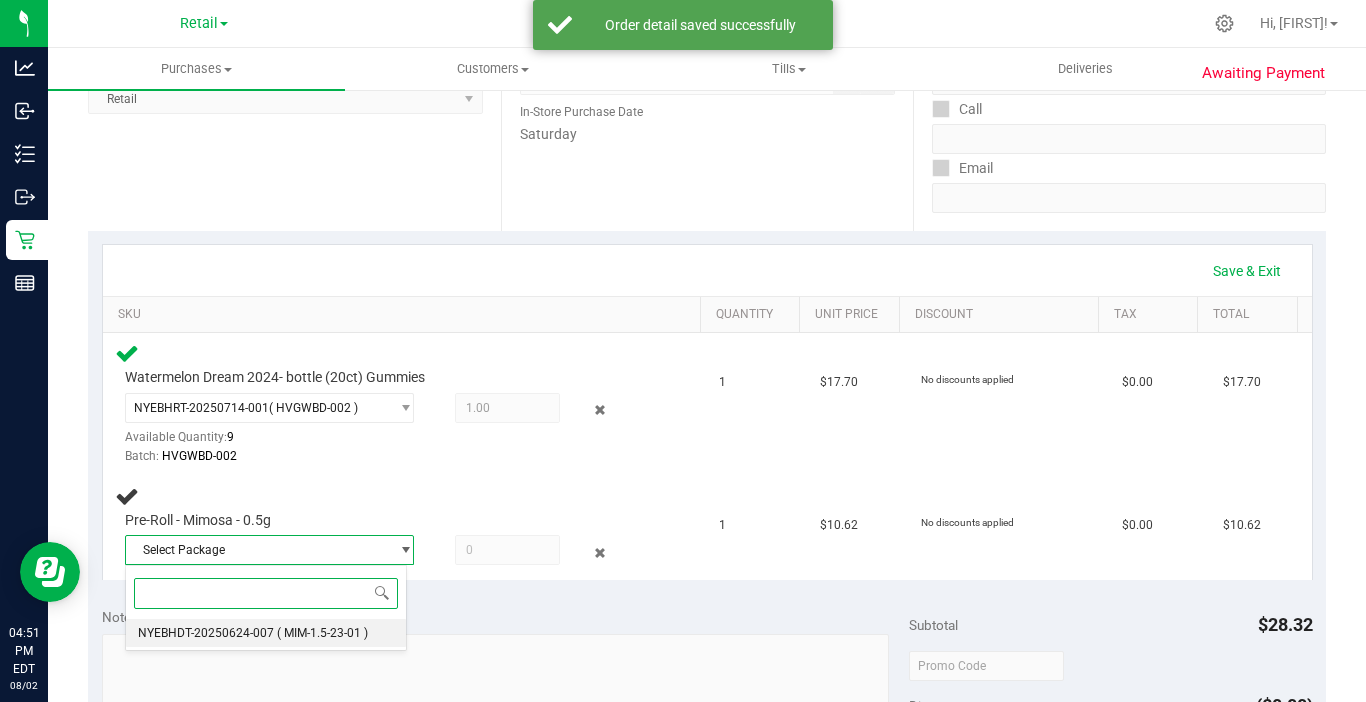 click on "(
MIM-1.5-23-01
)" at bounding box center [322, 633] 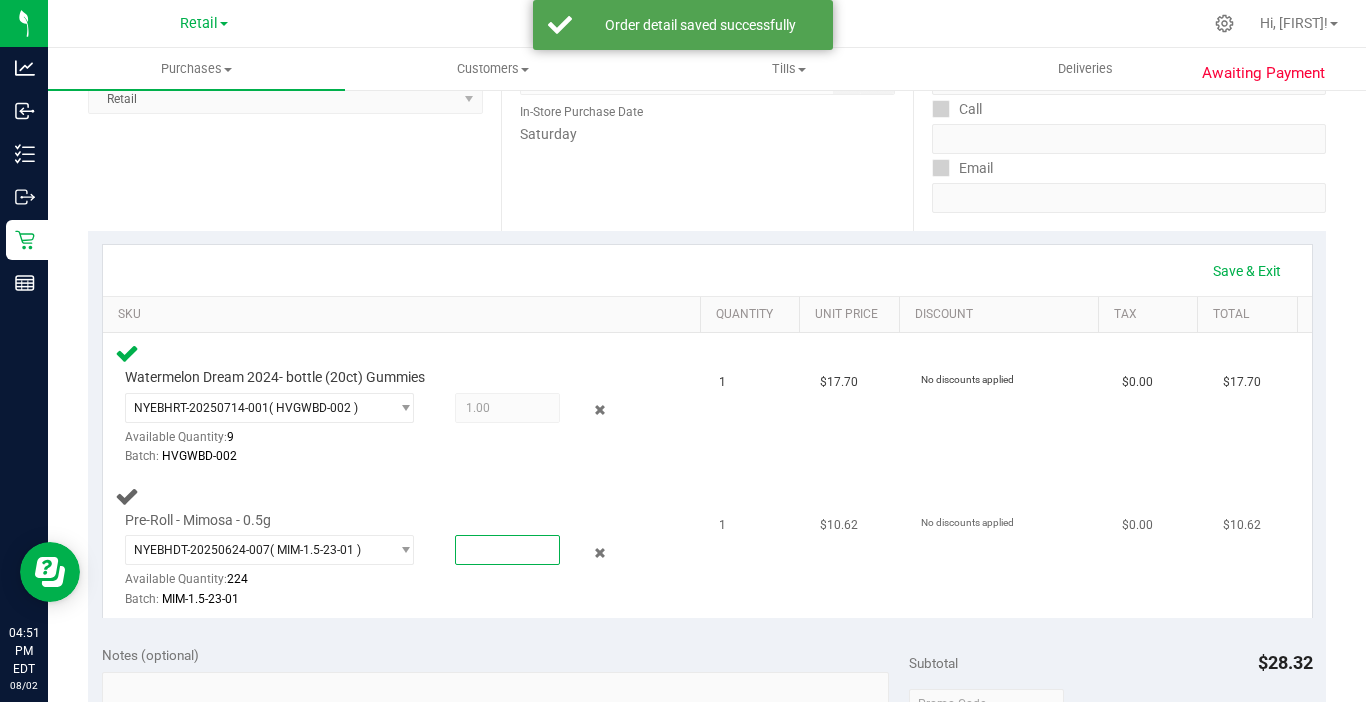 click at bounding box center [507, 550] 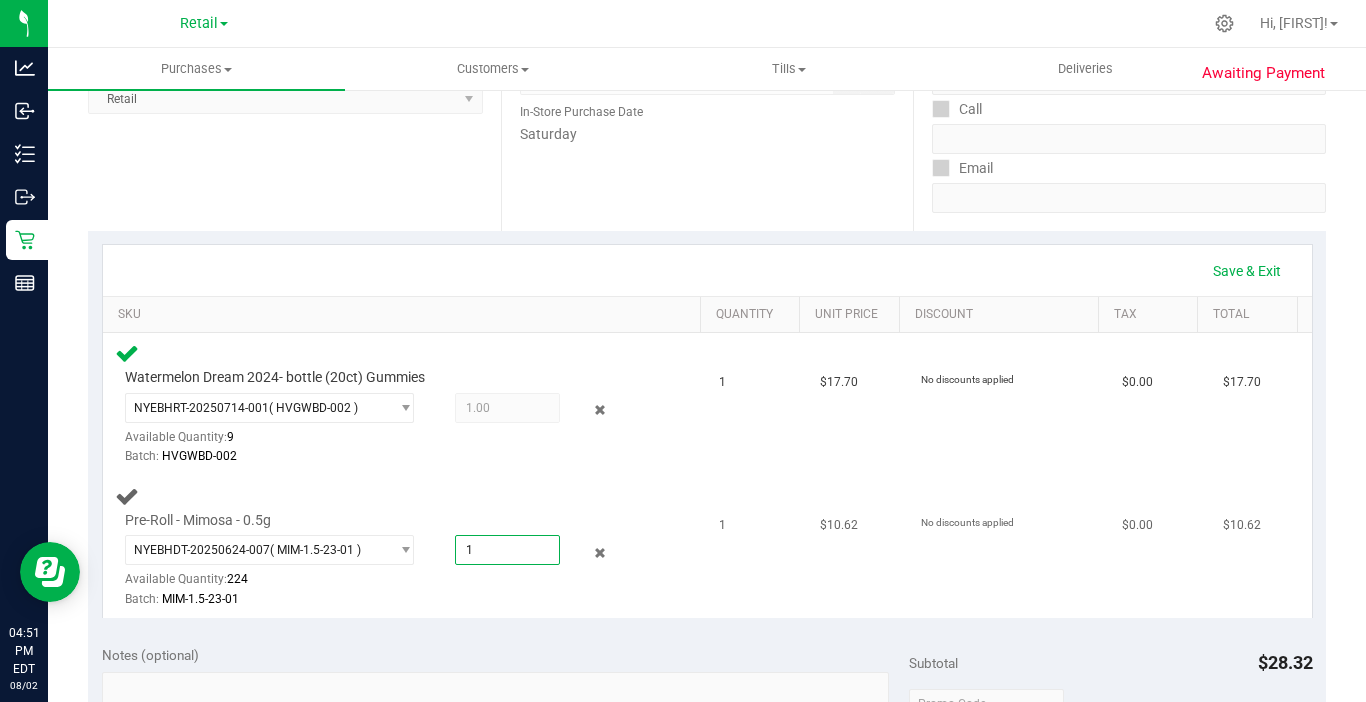 type on "1.0000" 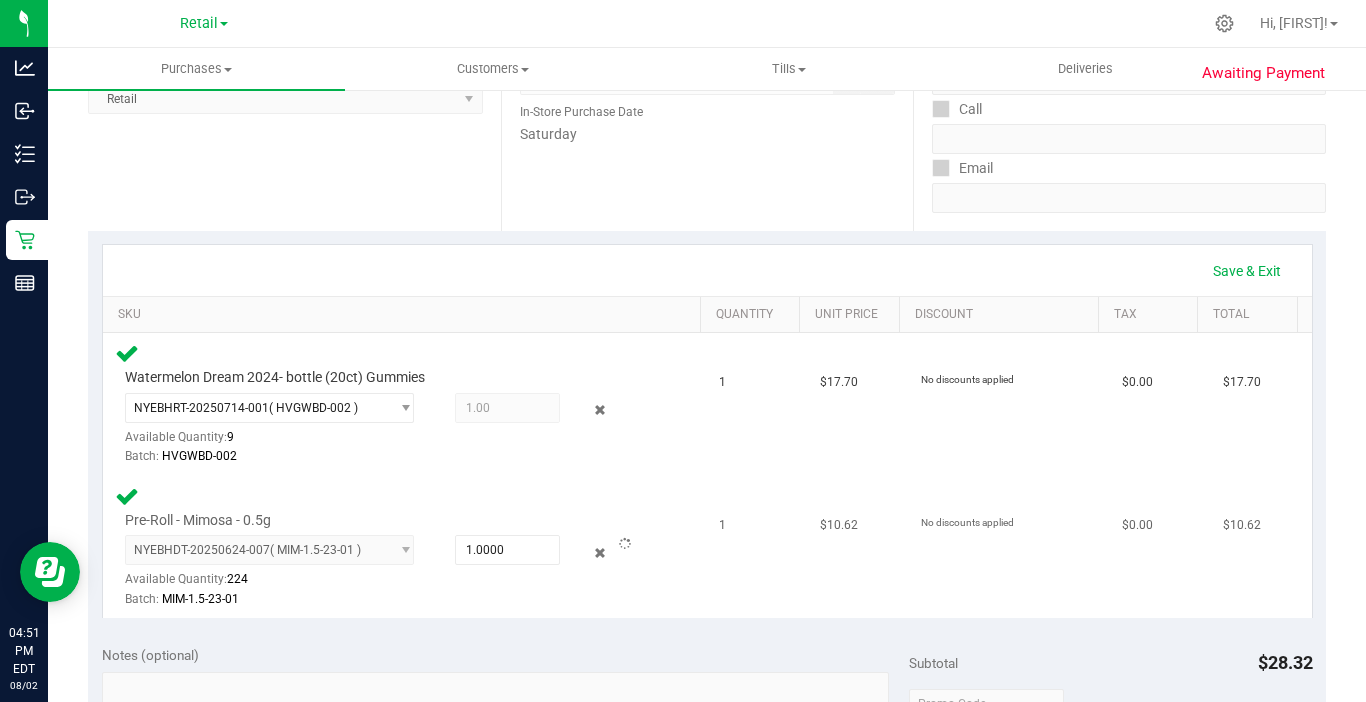 click on "NYEBHDT-20250624-007
(
MIM-1.5-23-01
)
NYEBHDT-20250624-007
Available Quantity:  224
1.0000 1
Batch:
MIM-1.5-23-01" at bounding box center (386, 571) 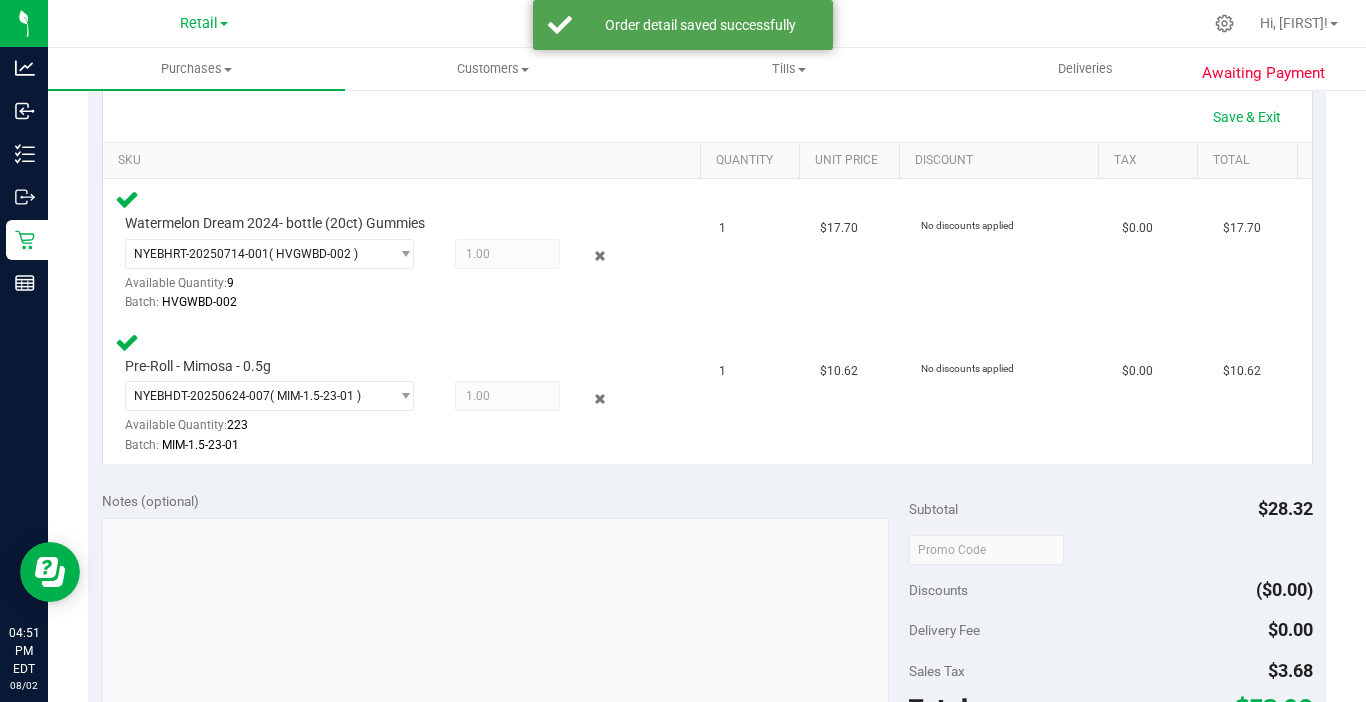 scroll, scrollTop: 700, scrollLeft: 0, axis: vertical 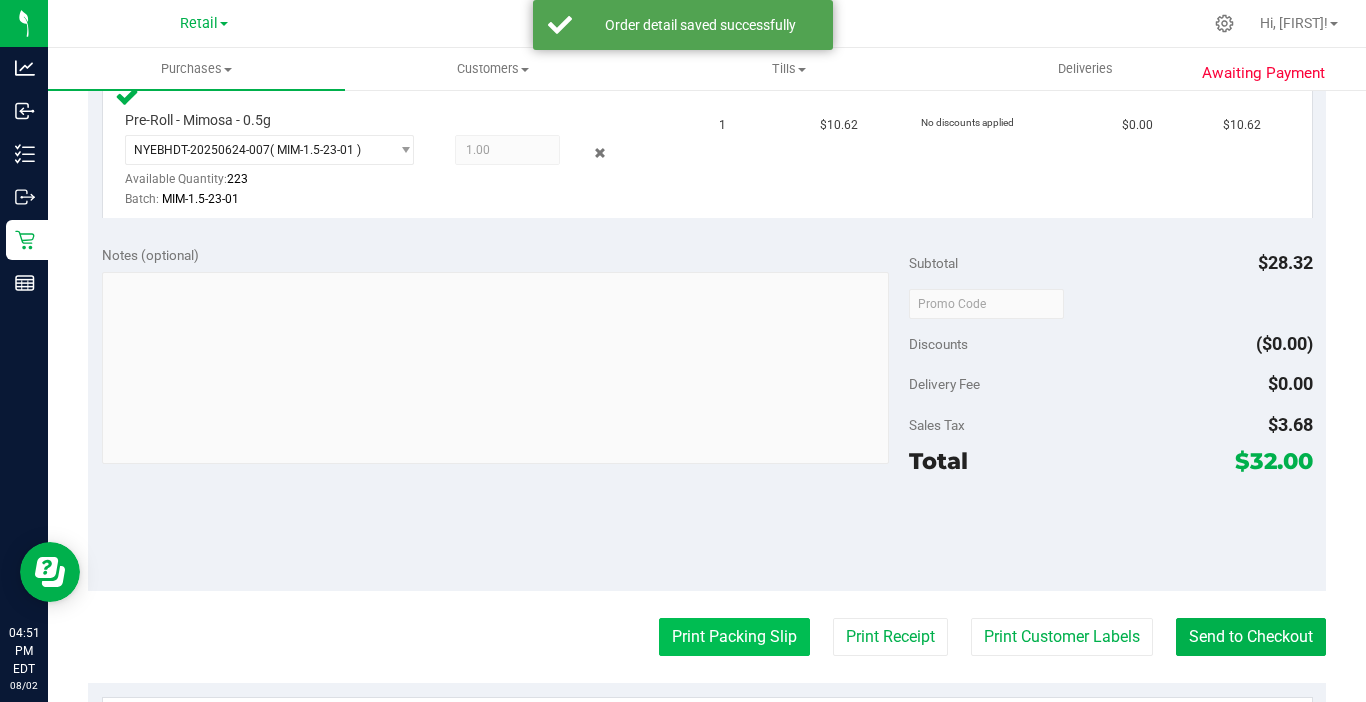 click on "Print Packing Slip" at bounding box center [734, 637] 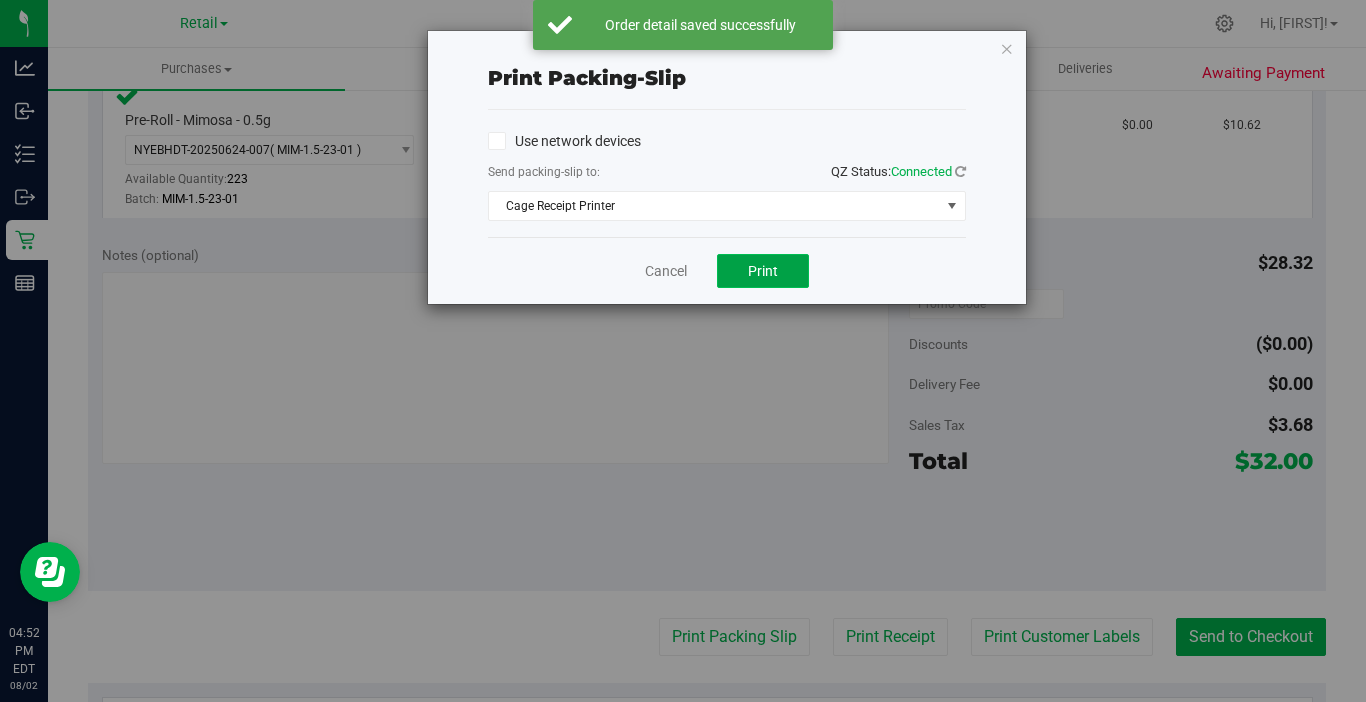 click on "Print" at bounding box center [763, 271] 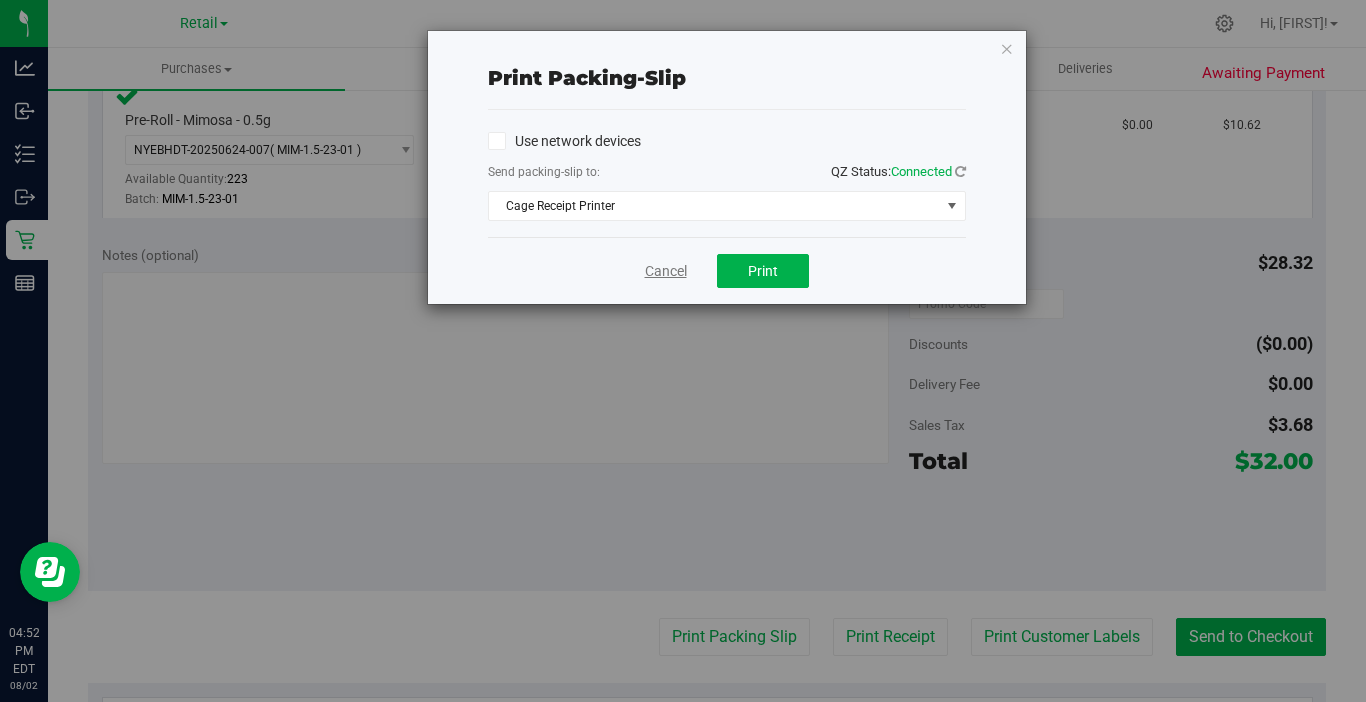click on "Cancel" at bounding box center (666, 271) 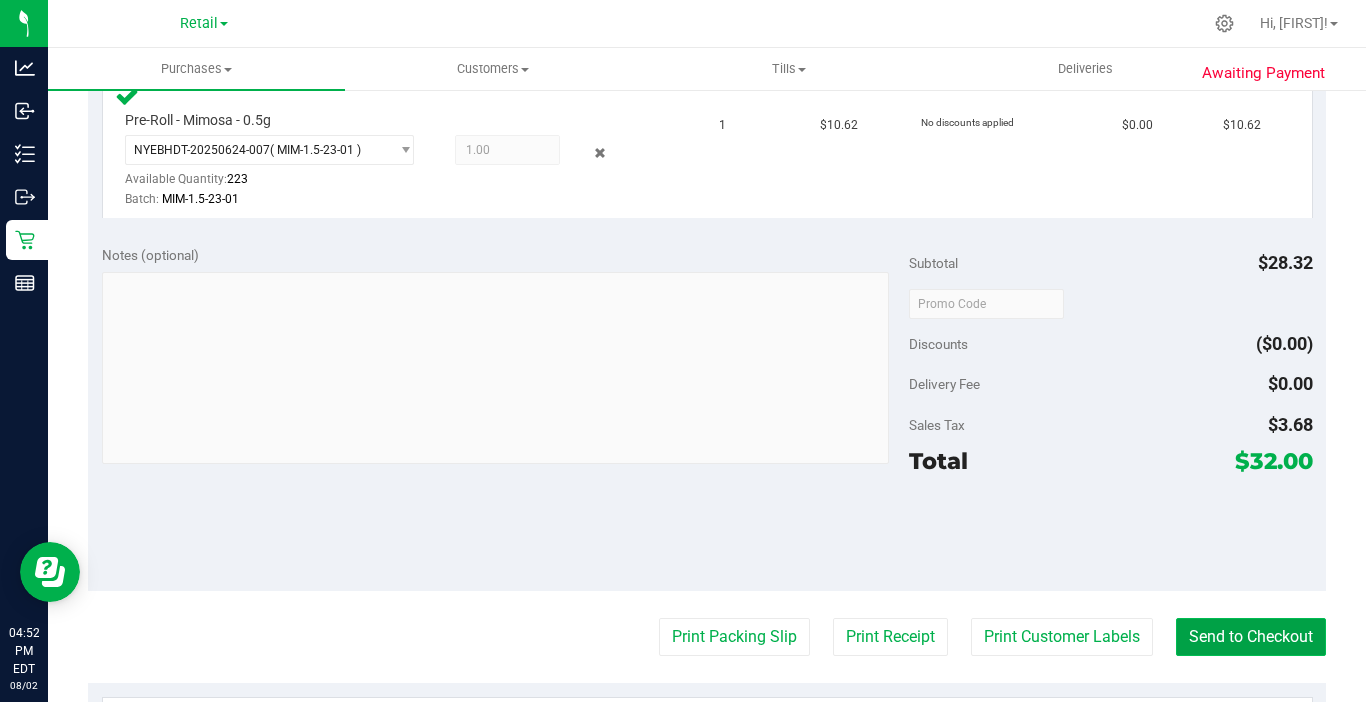 click on "Send to Checkout" at bounding box center [1251, 637] 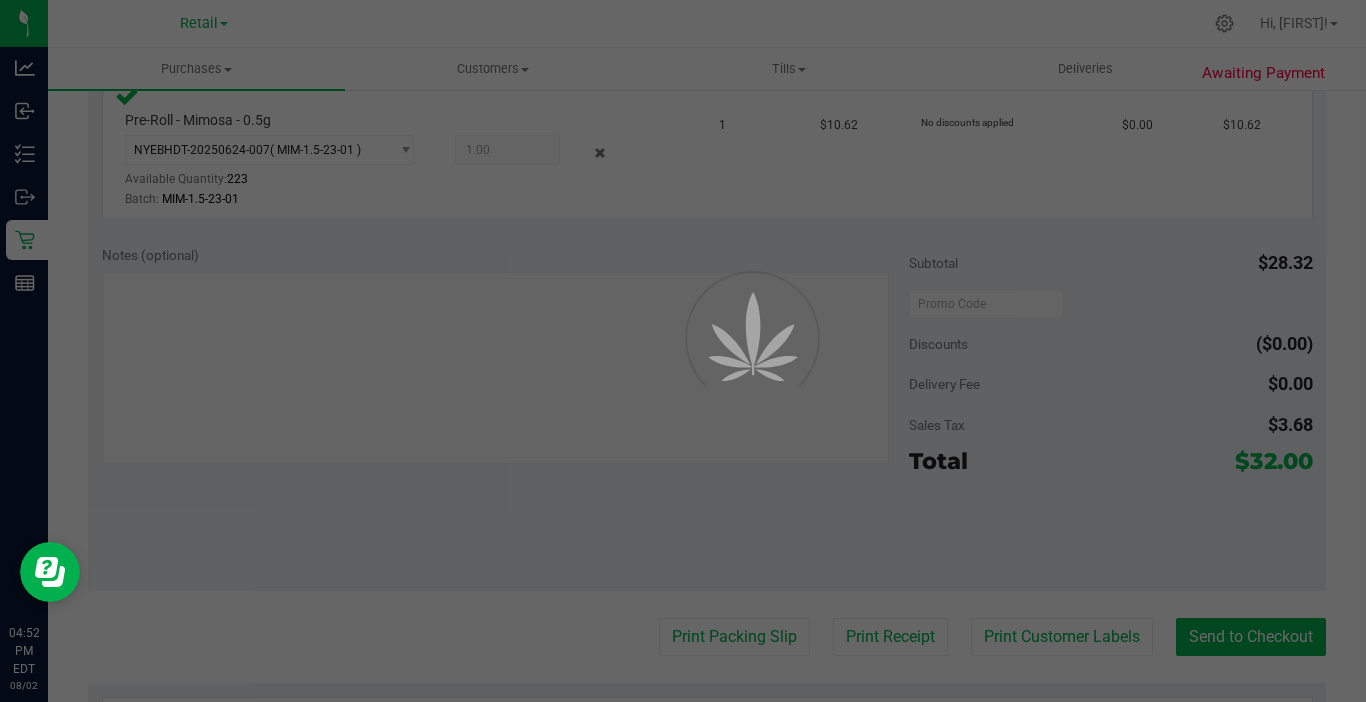 scroll, scrollTop: 0, scrollLeft: 0, axis: both 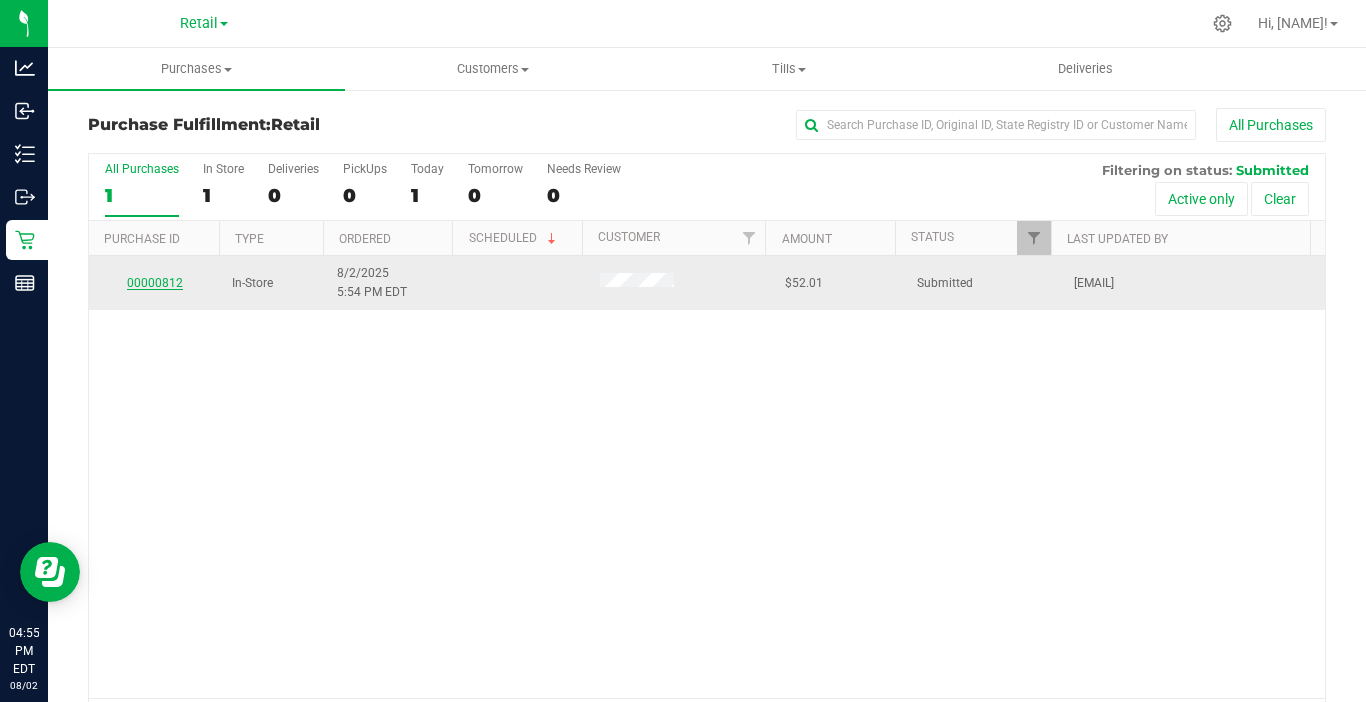 click on "00000812" at bounding box center [155, 283] 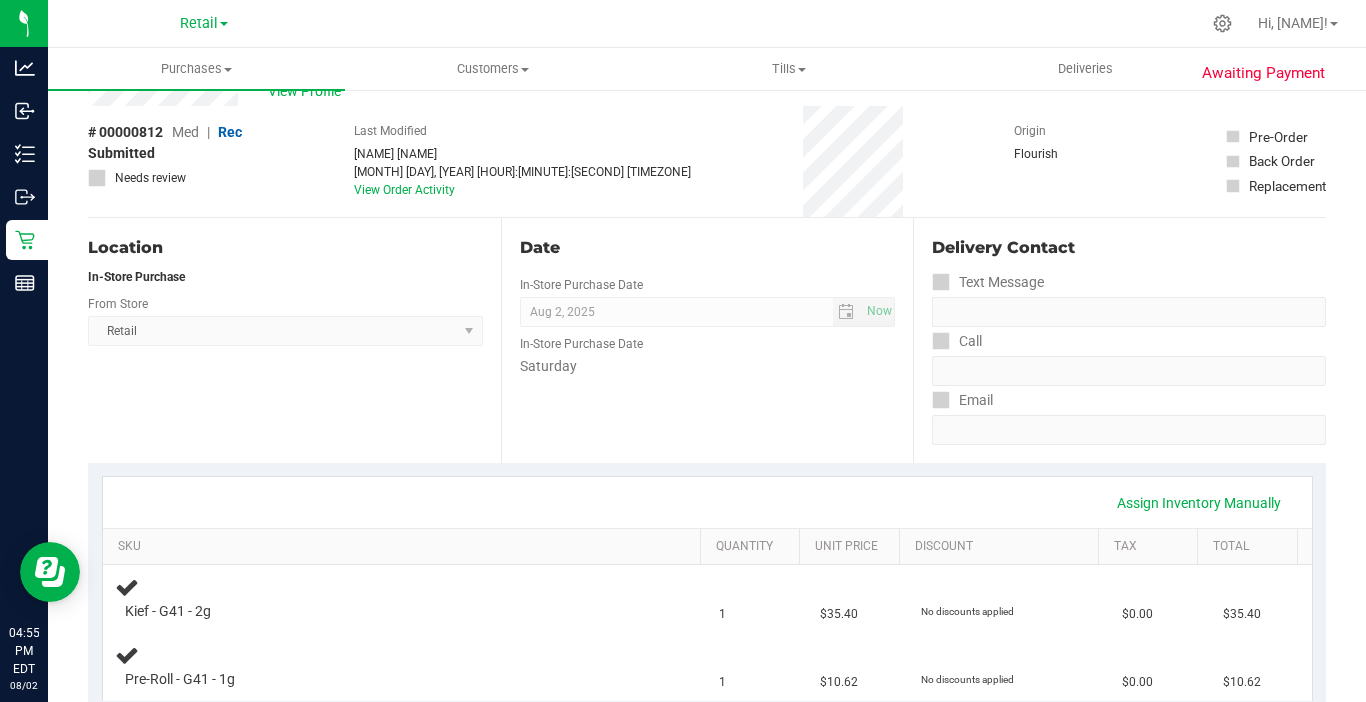scroll, scrollTop: 100, scrollLeft: 0, axis: vertical 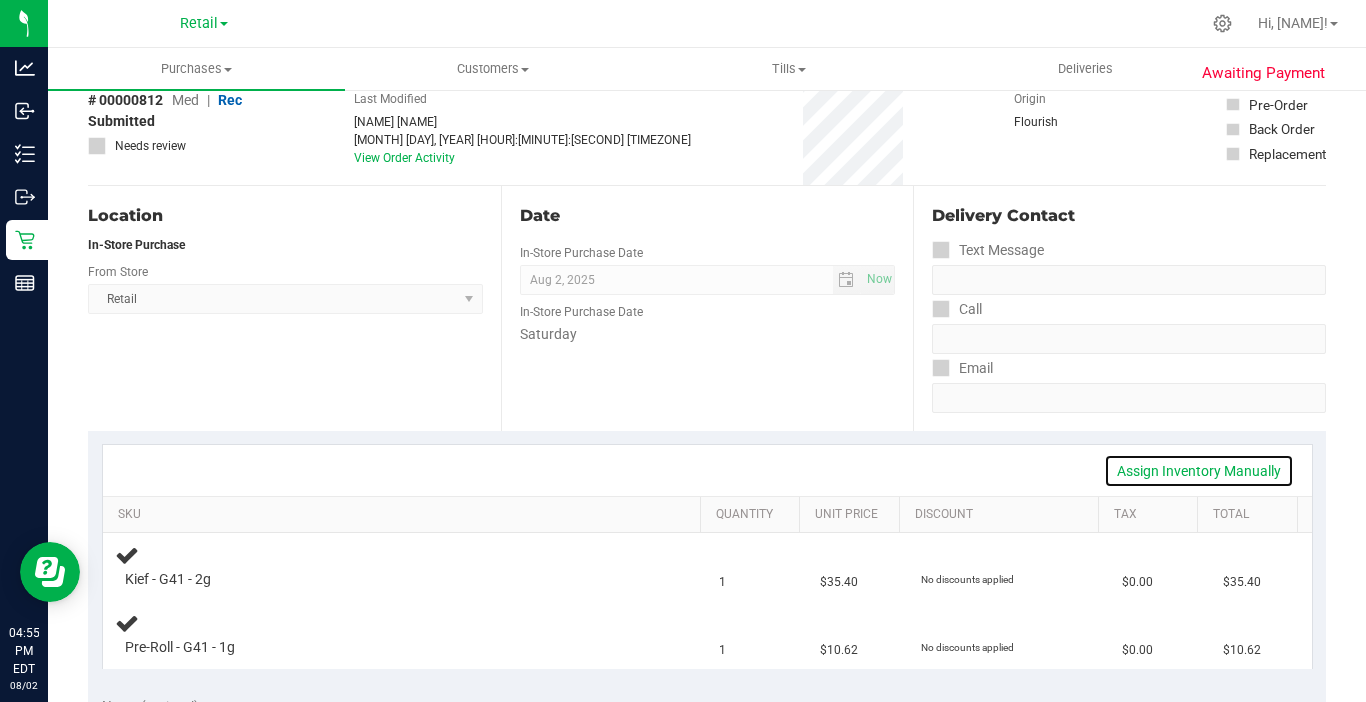 click on "Assign Inventory Manually" at bounding box center [1199, 471] 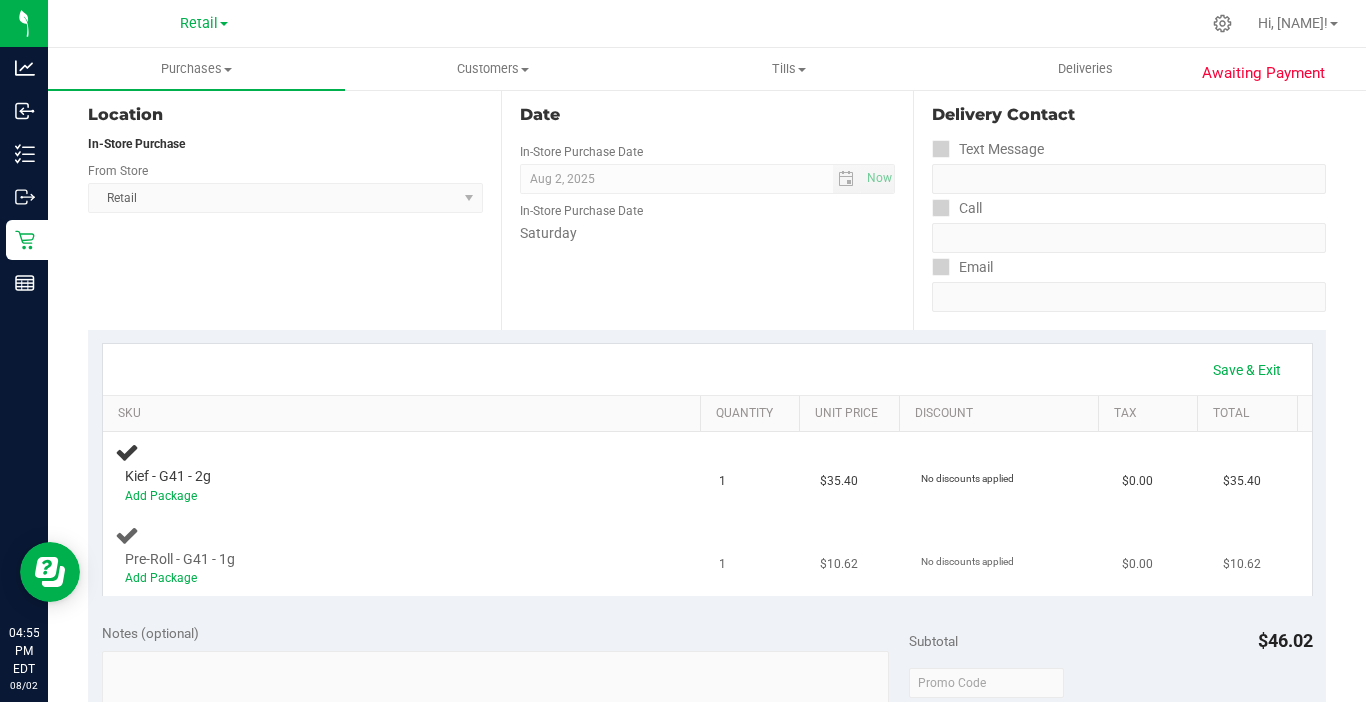 scroll, scrollTop: 400, scrollLeft: 0, axis: vertical 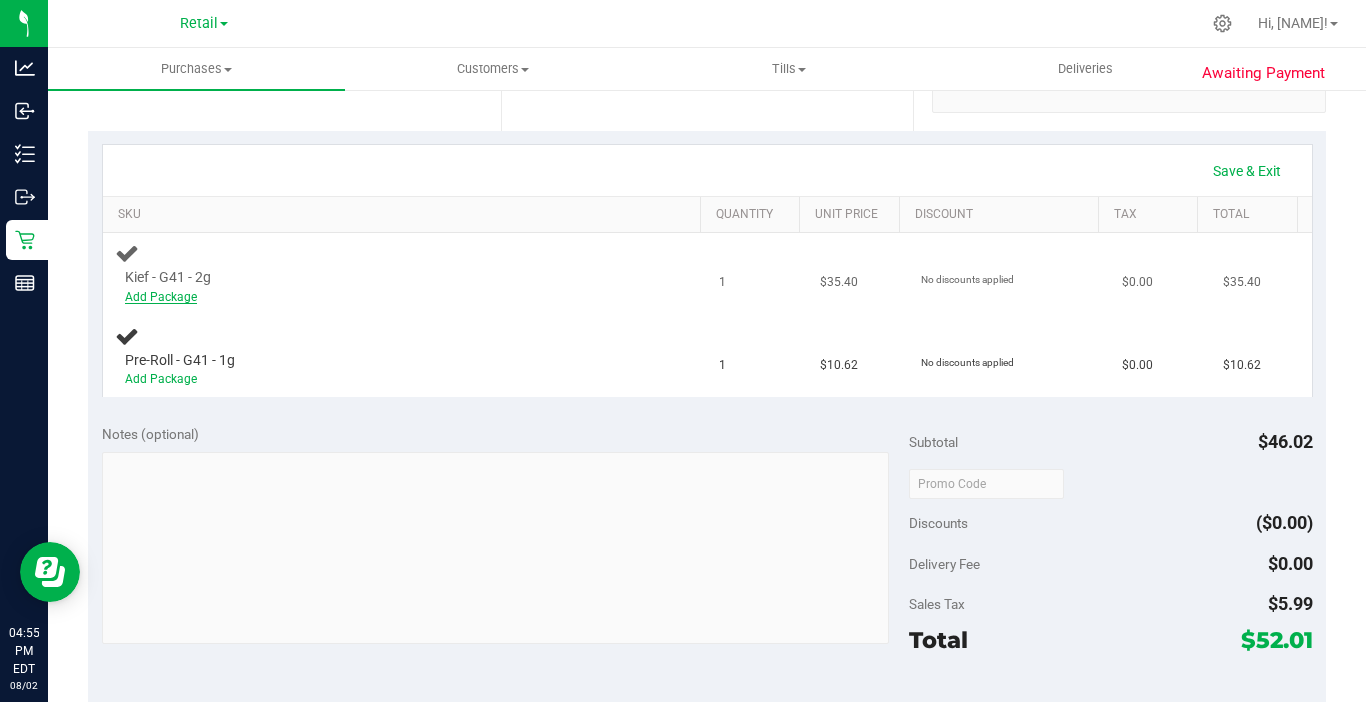 click on "Add Package" at bounding box center [161, 297] 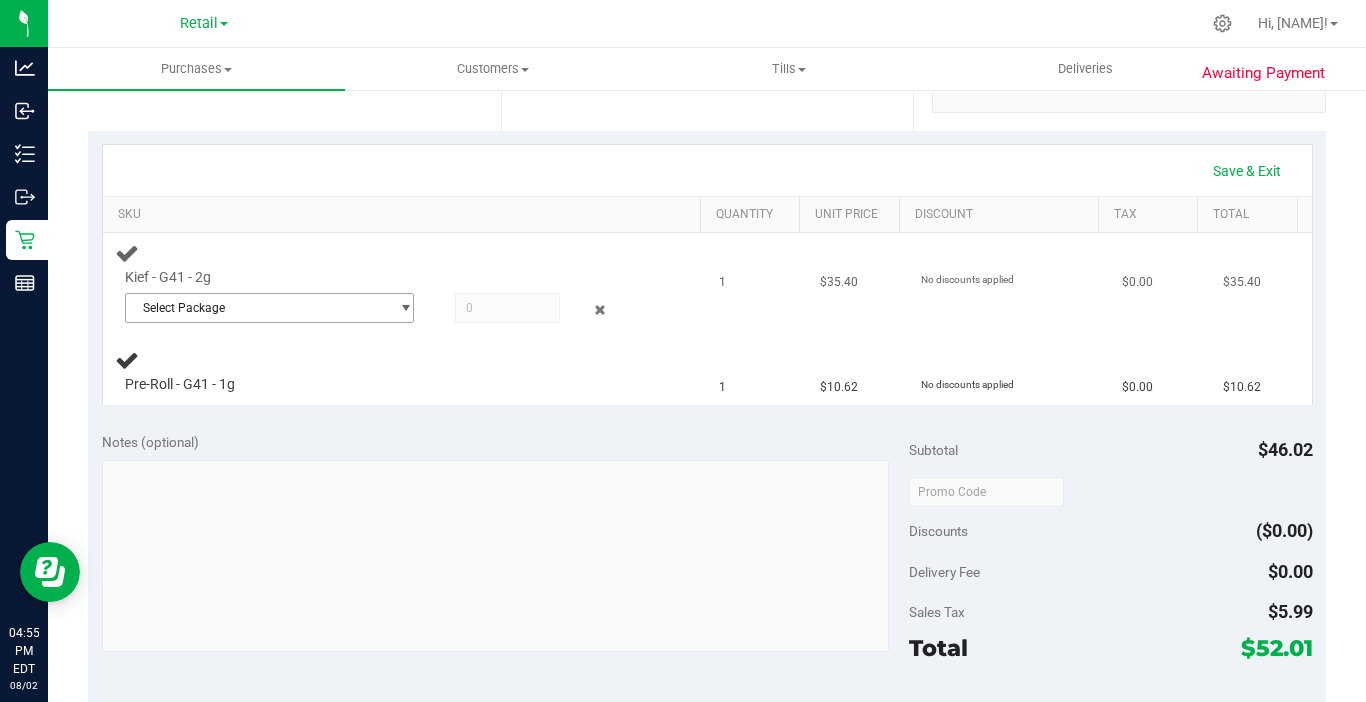 click on "Select Package" at bounding box center [257, 308] 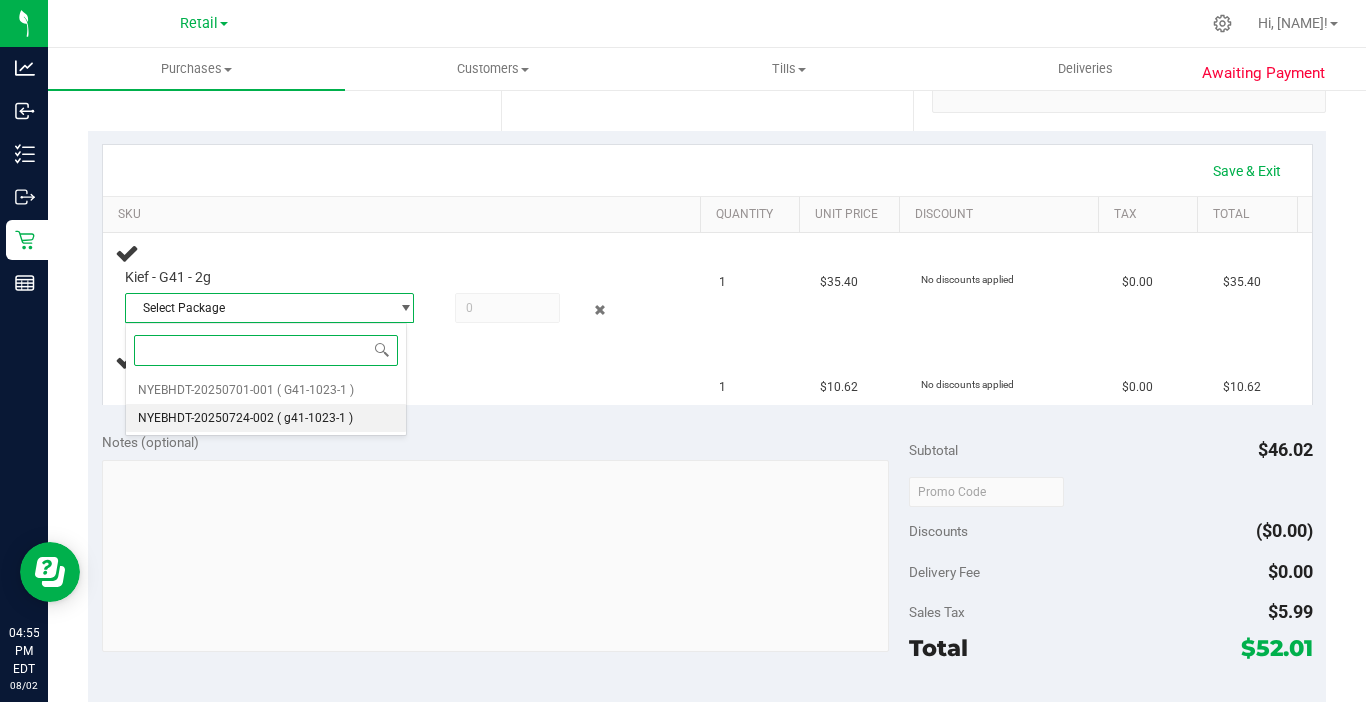 drag, startPoint x: 296, startPoint y: 415, endPoint x: 350, endPoint y: 407, distance: 54.589375 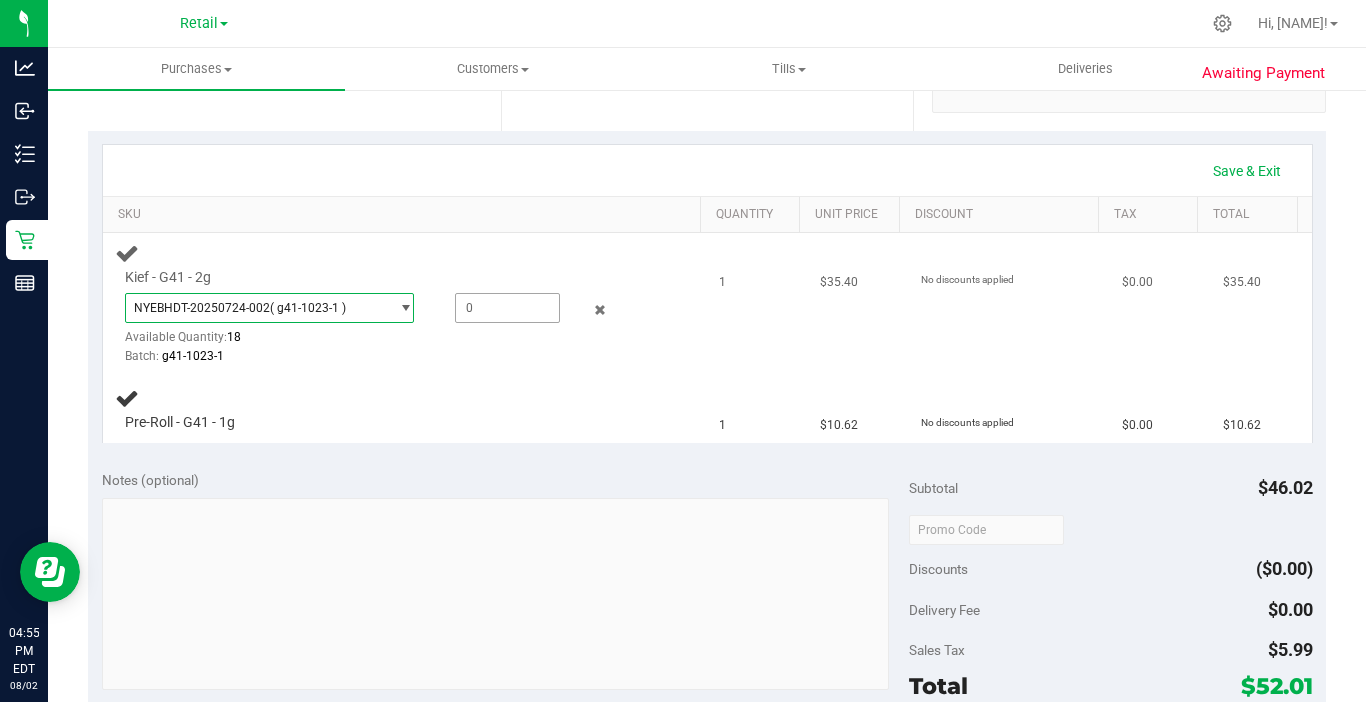 click at bounding box center [507, 308] 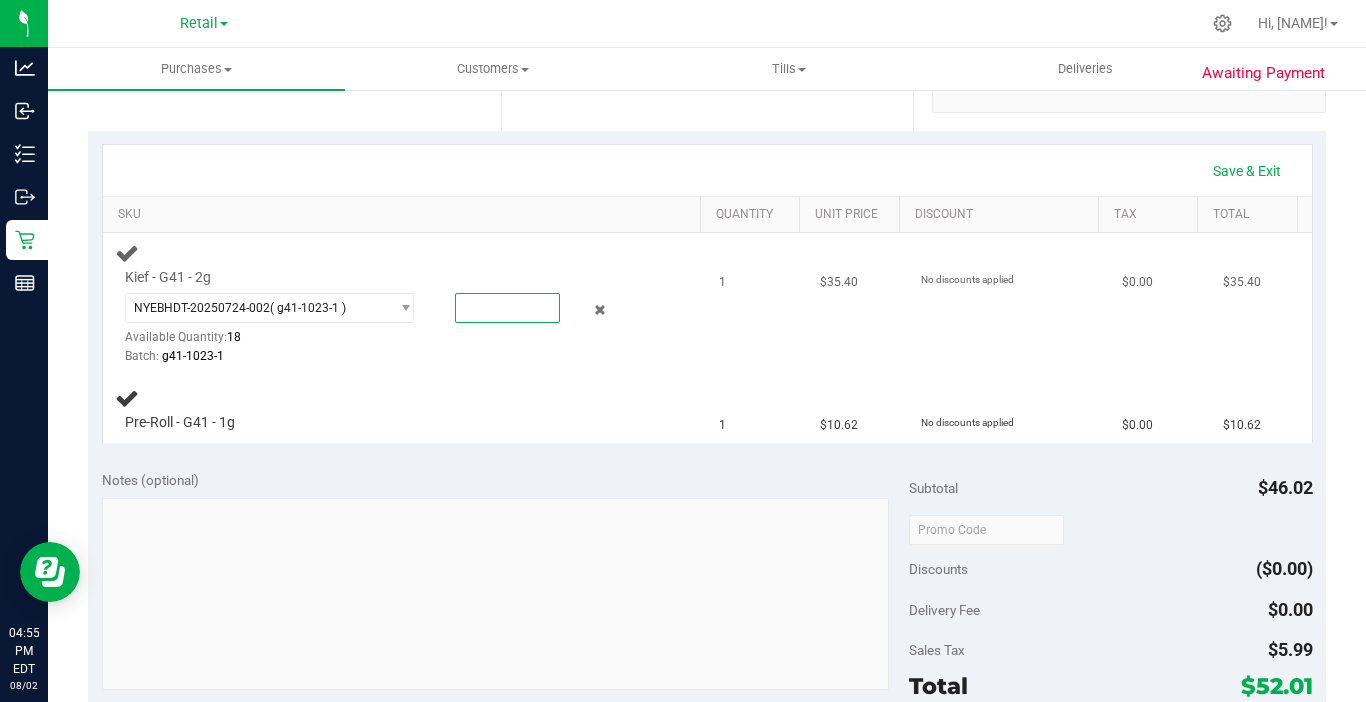 type on "1" 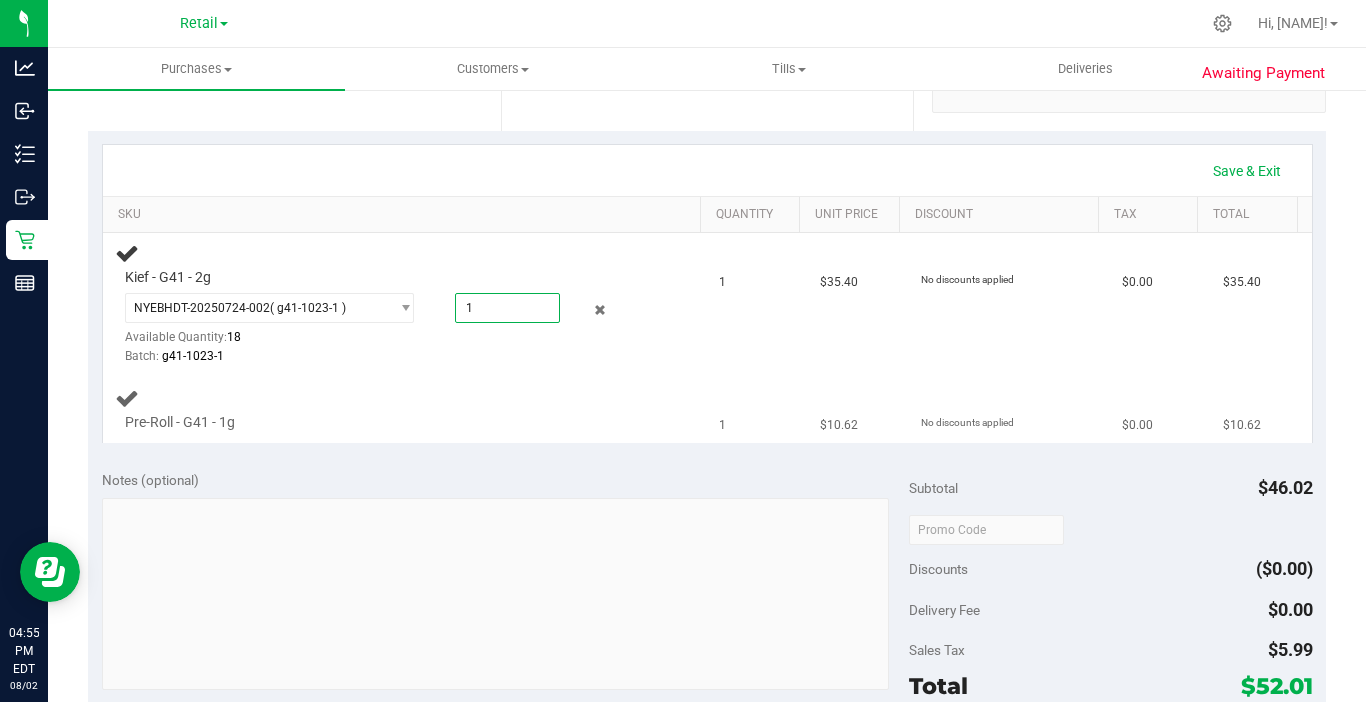 type on "1.0000" 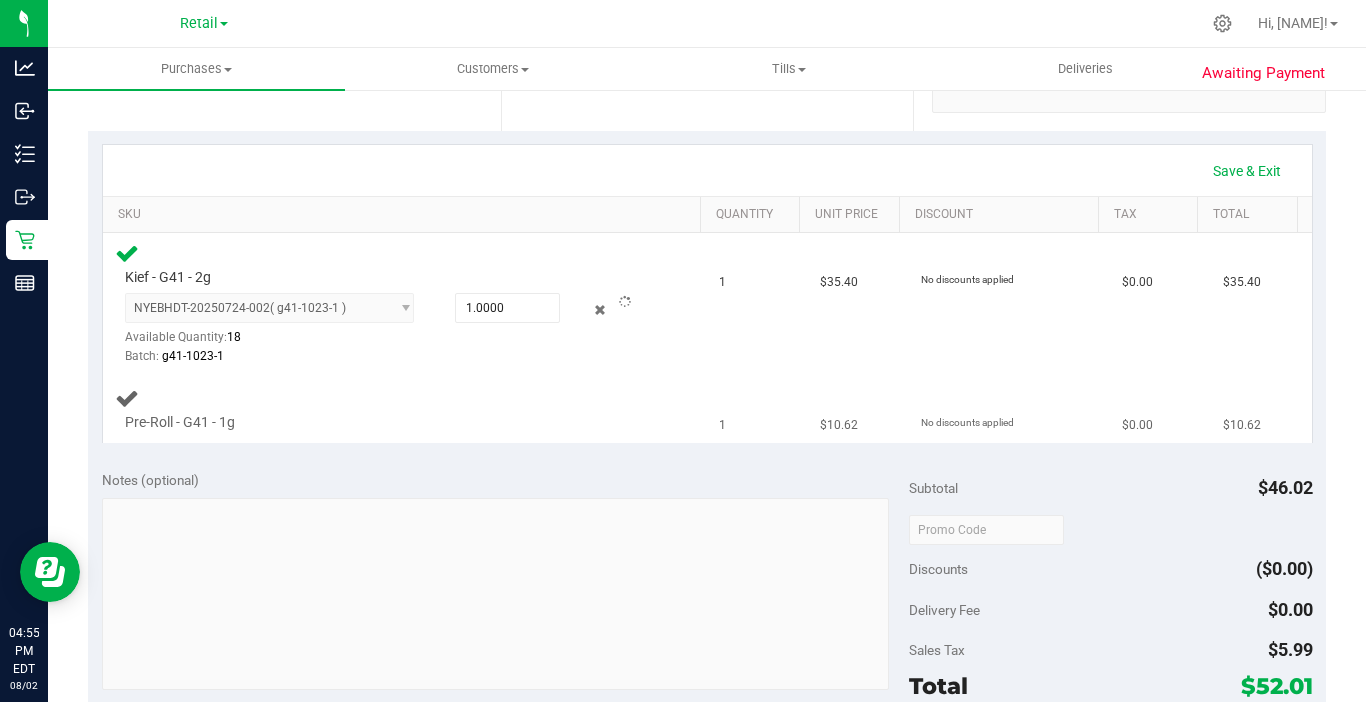 drag, startPoint x: 459, startPoint y: 410, endPoint x: 447, endPoint y: 396, distance: 18.439089 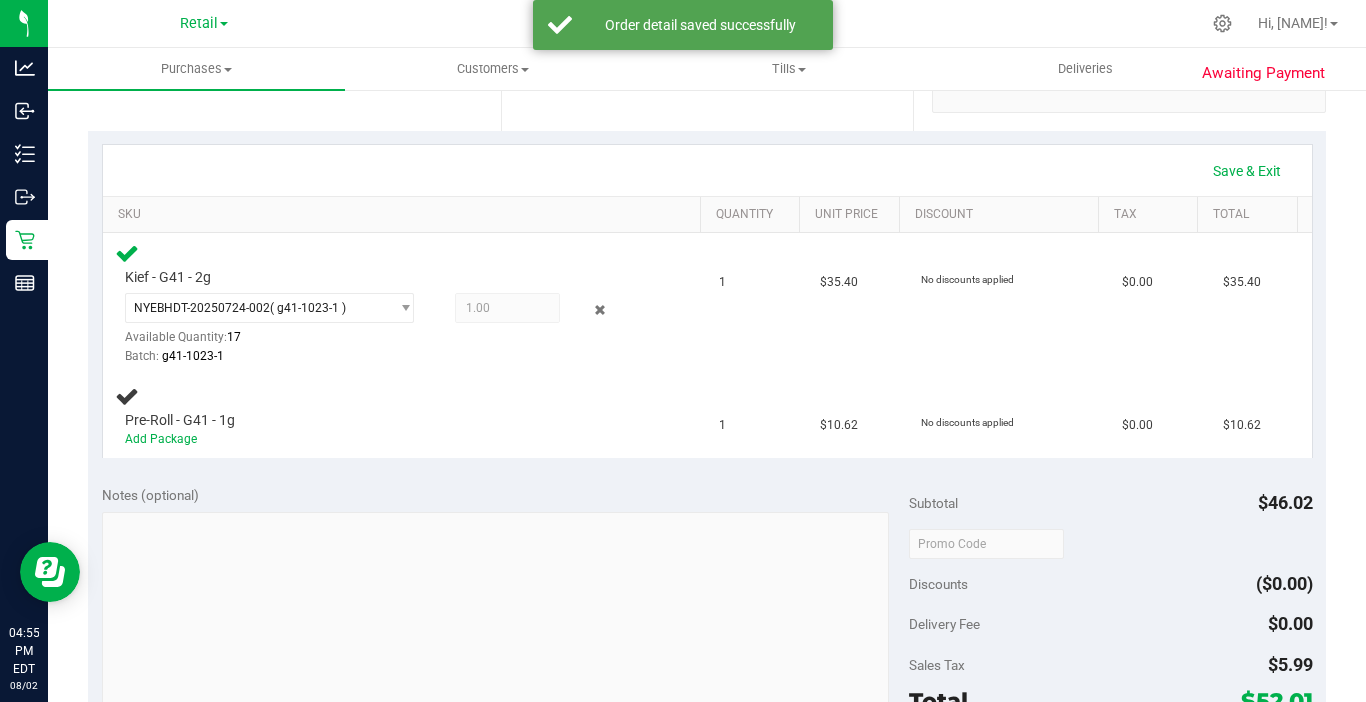 click on "Pre-Roll - G41 - 1g" at bounding box center [180, 420] 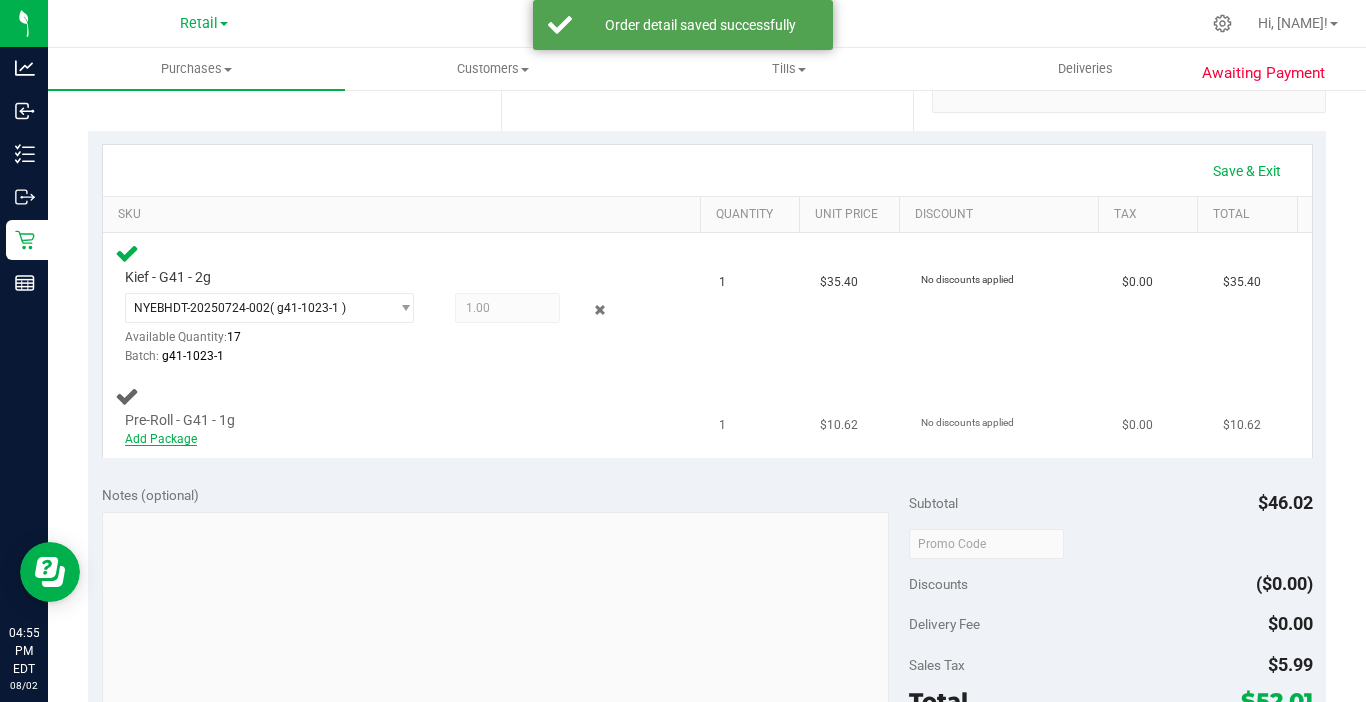 click on "Add Package" at bounding box center (161, 439) 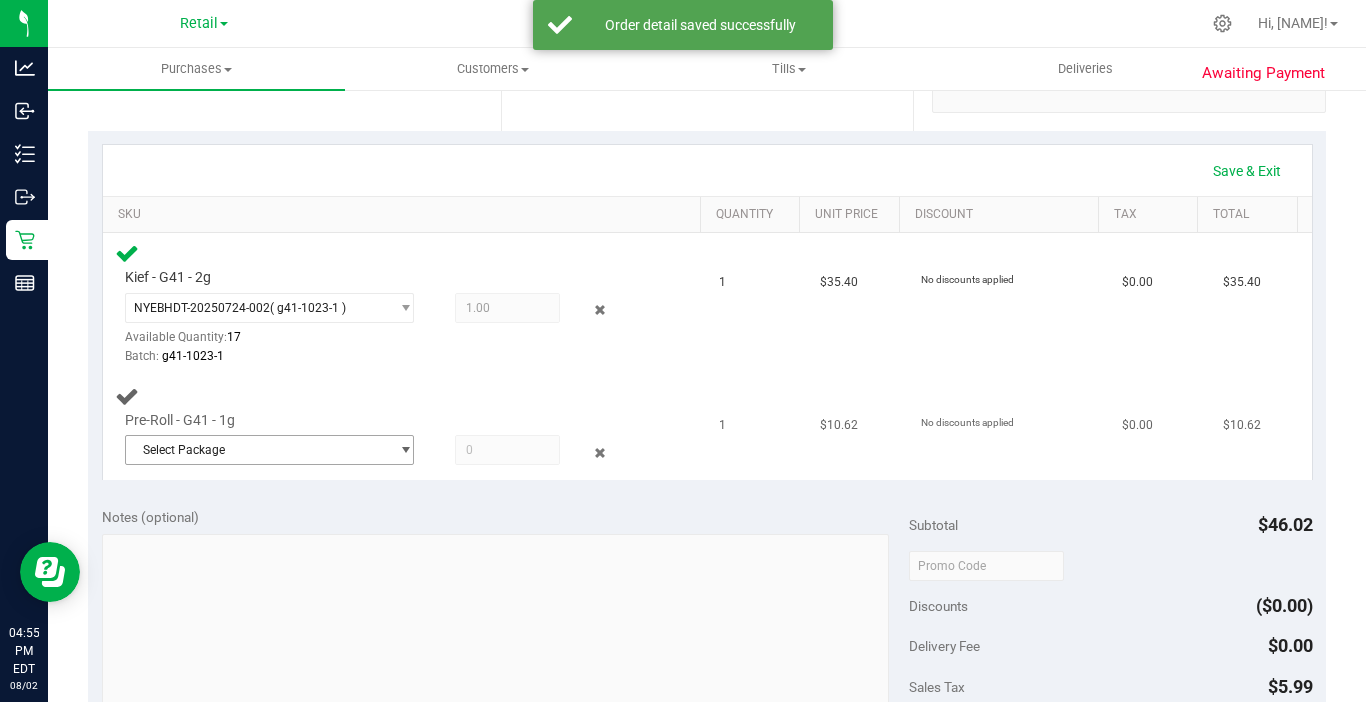 click on "Select Package" at bounding box center (257, 450) 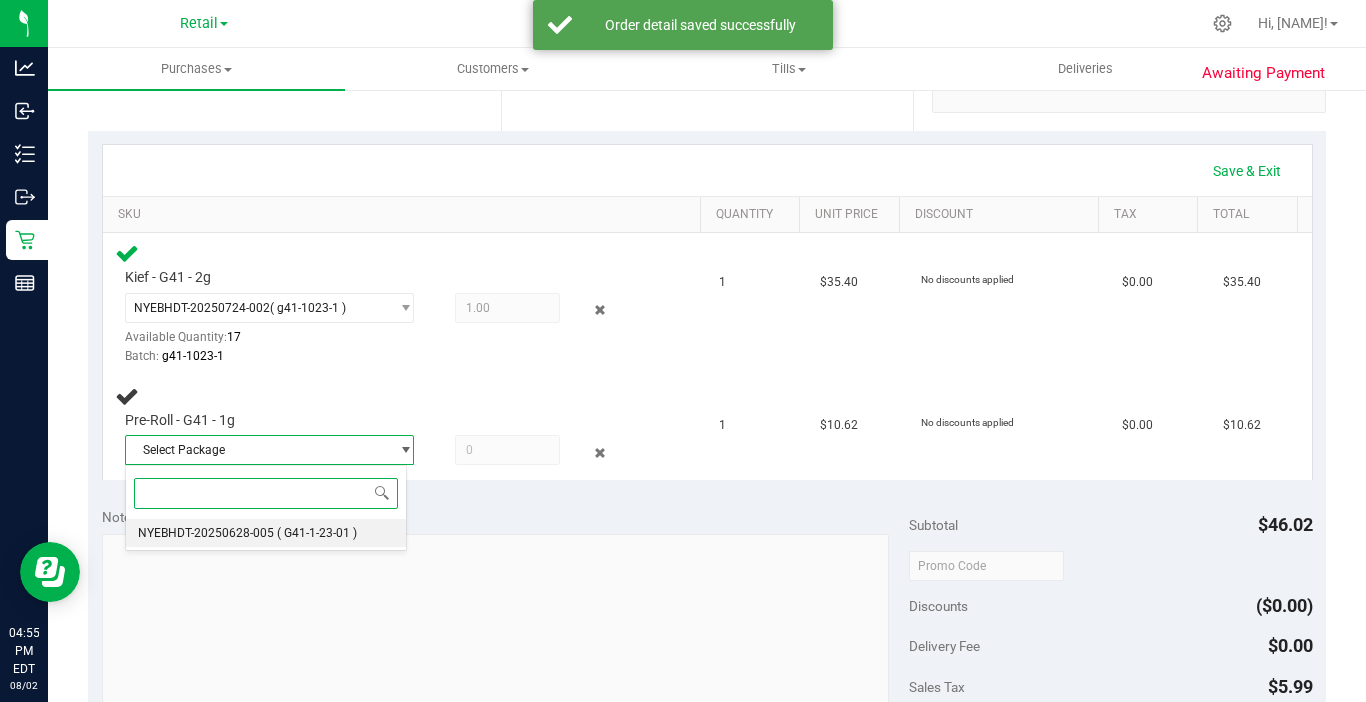 click on "(
G41-1-23-01
)" at bounding box center [317, 533] 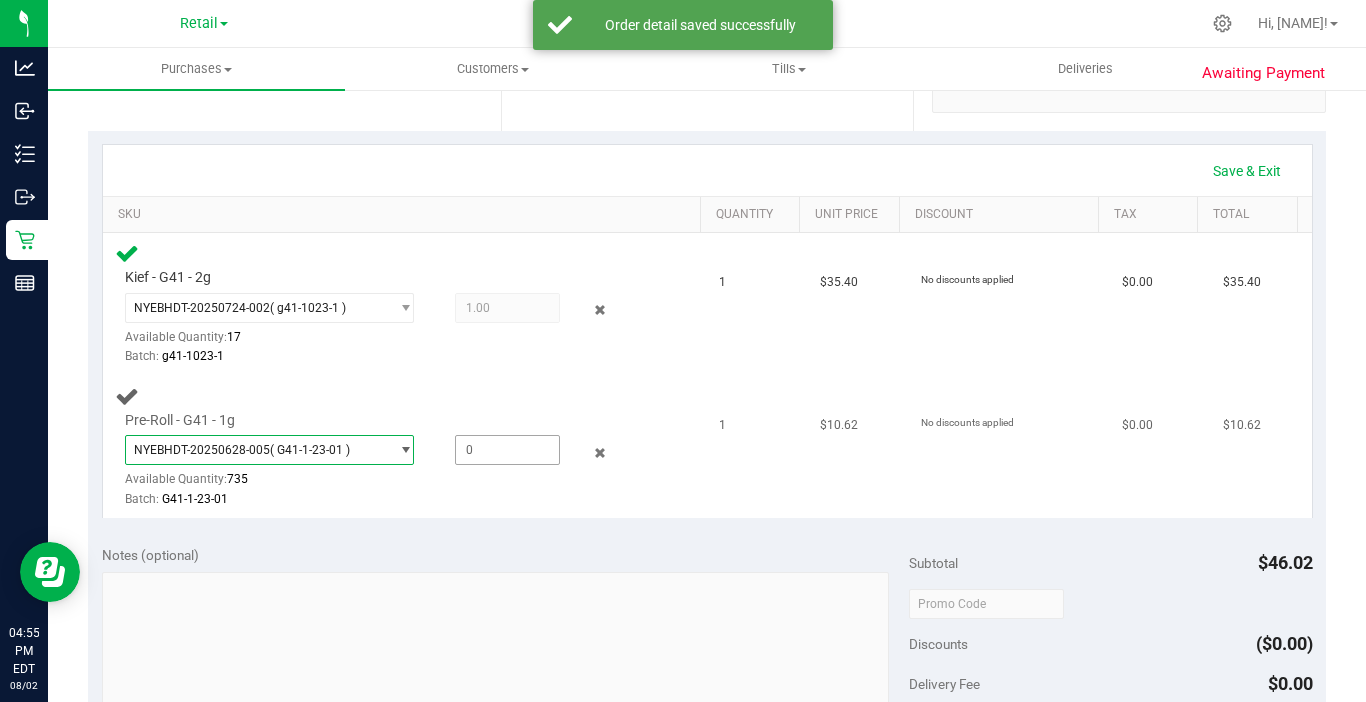 click at bounding box center (507, 450) 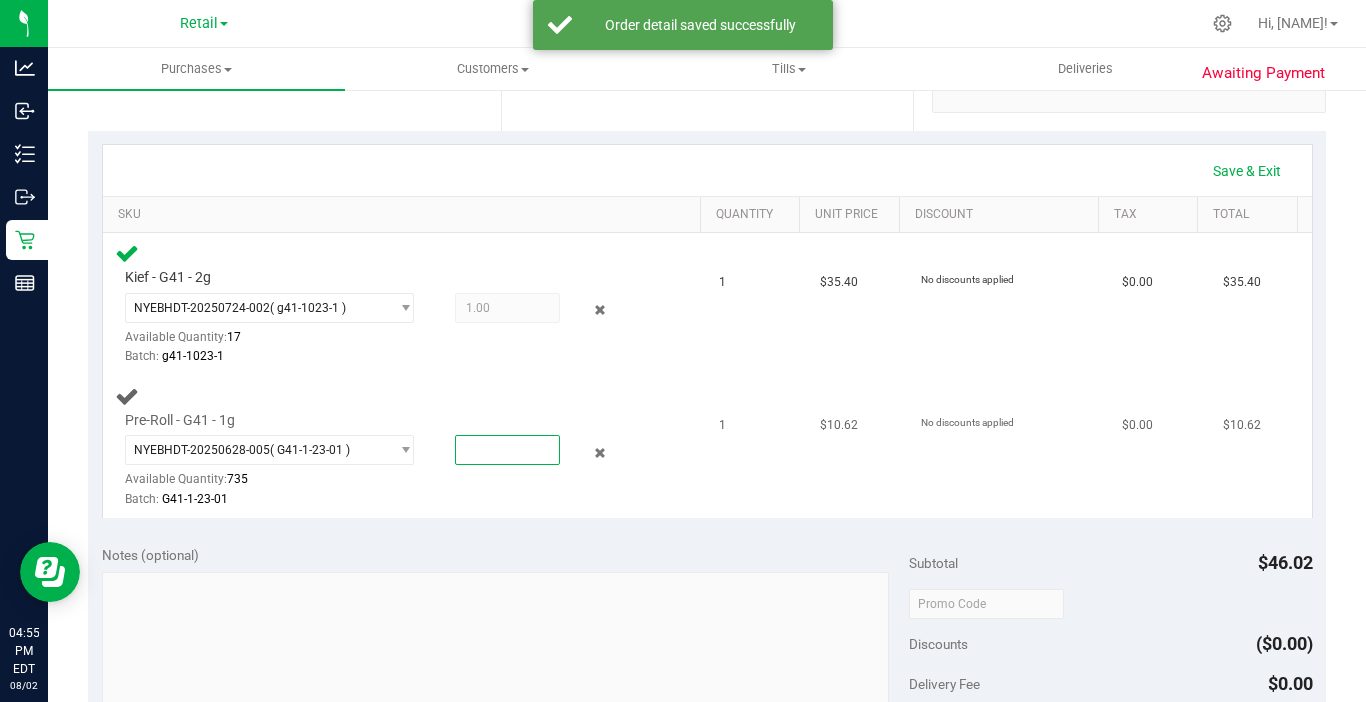 type on "1" 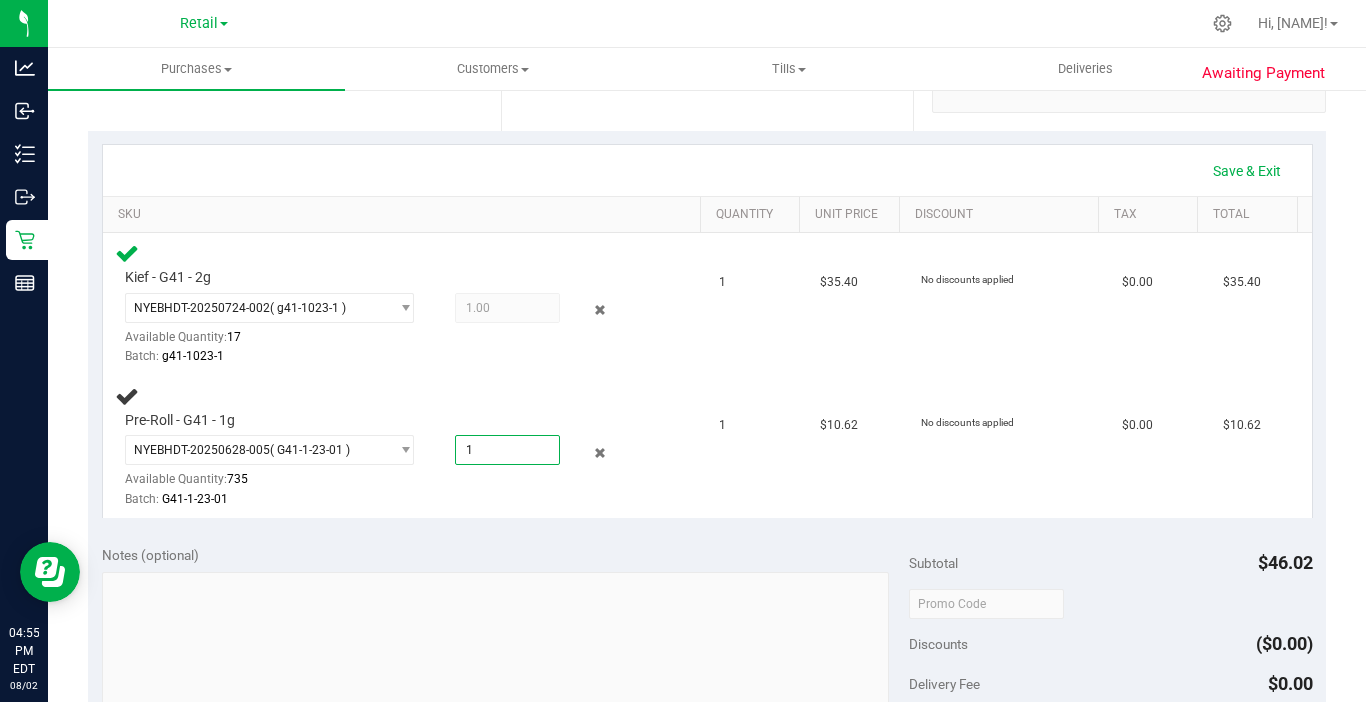type on "1.0000" 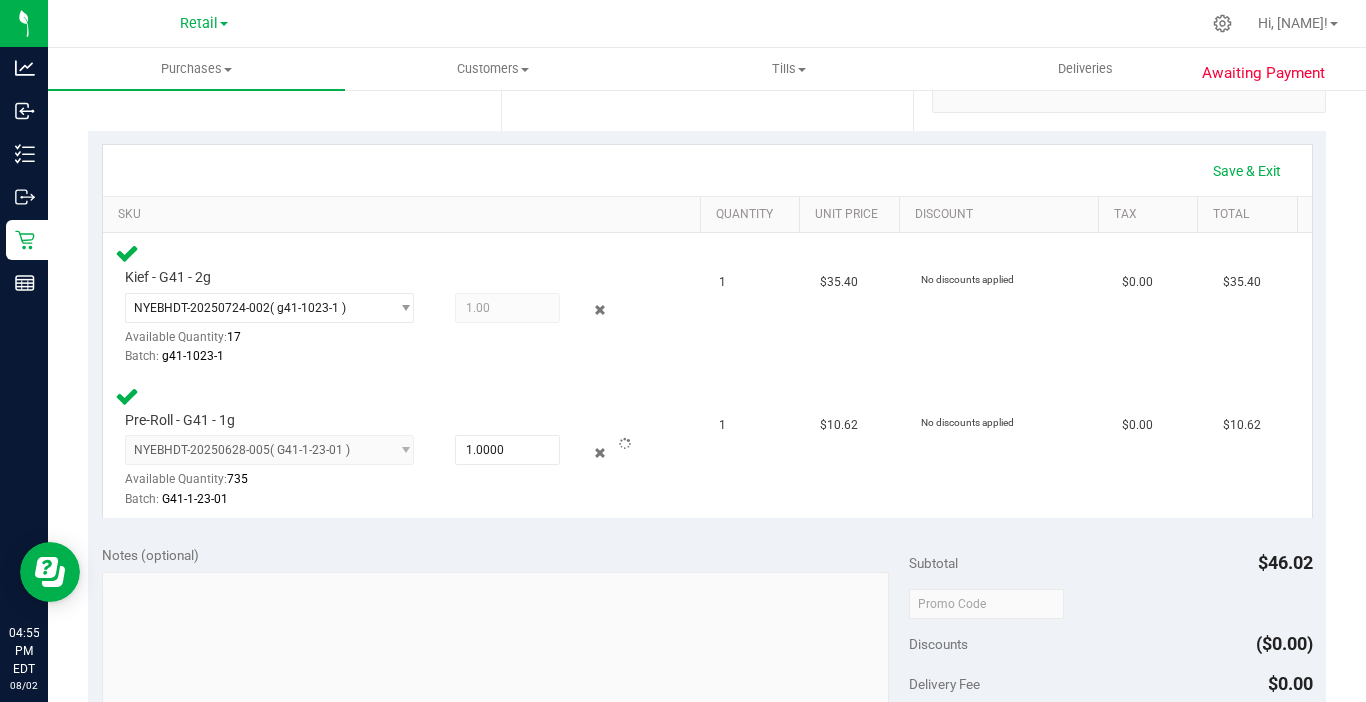 drag, startPoint x: 500, startPoint y: 526, endPoint x: 562, endPoint y: 525, distance: 62.008064 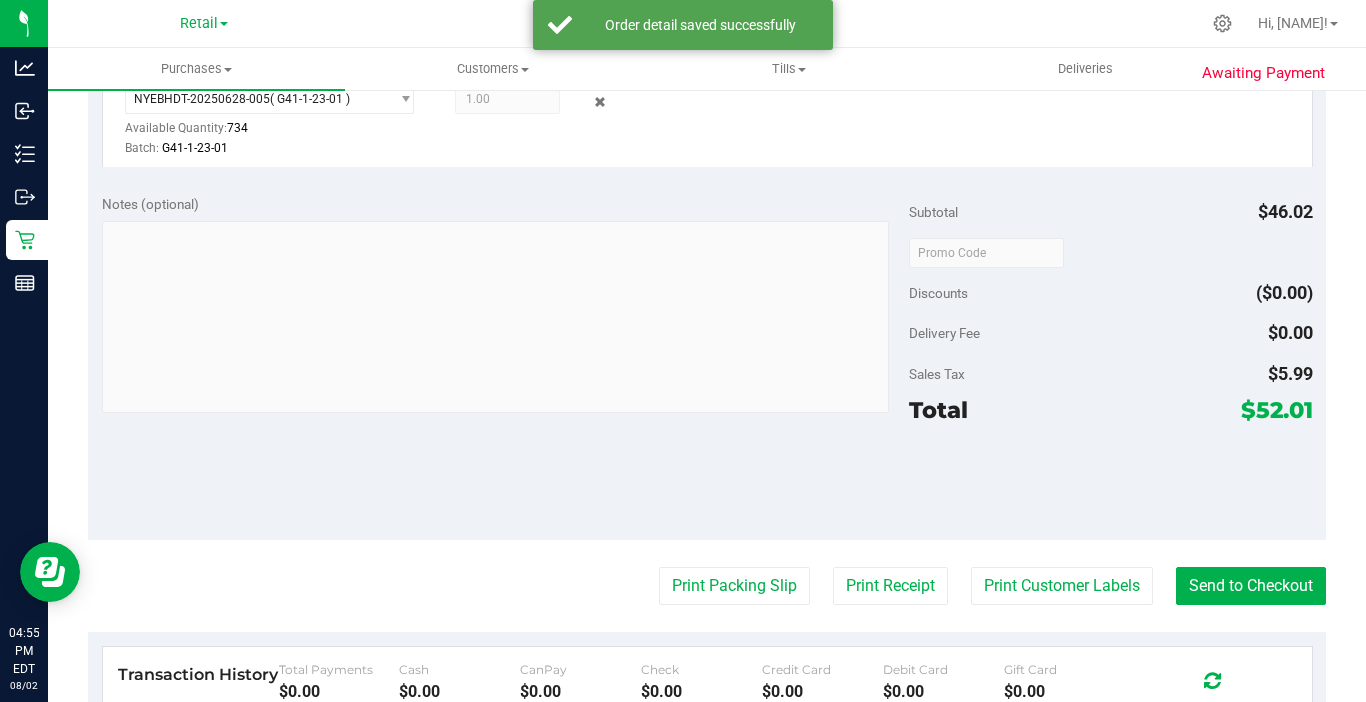 scroll, scrollTop: 800, scrollLeft: 0, axis: vertical 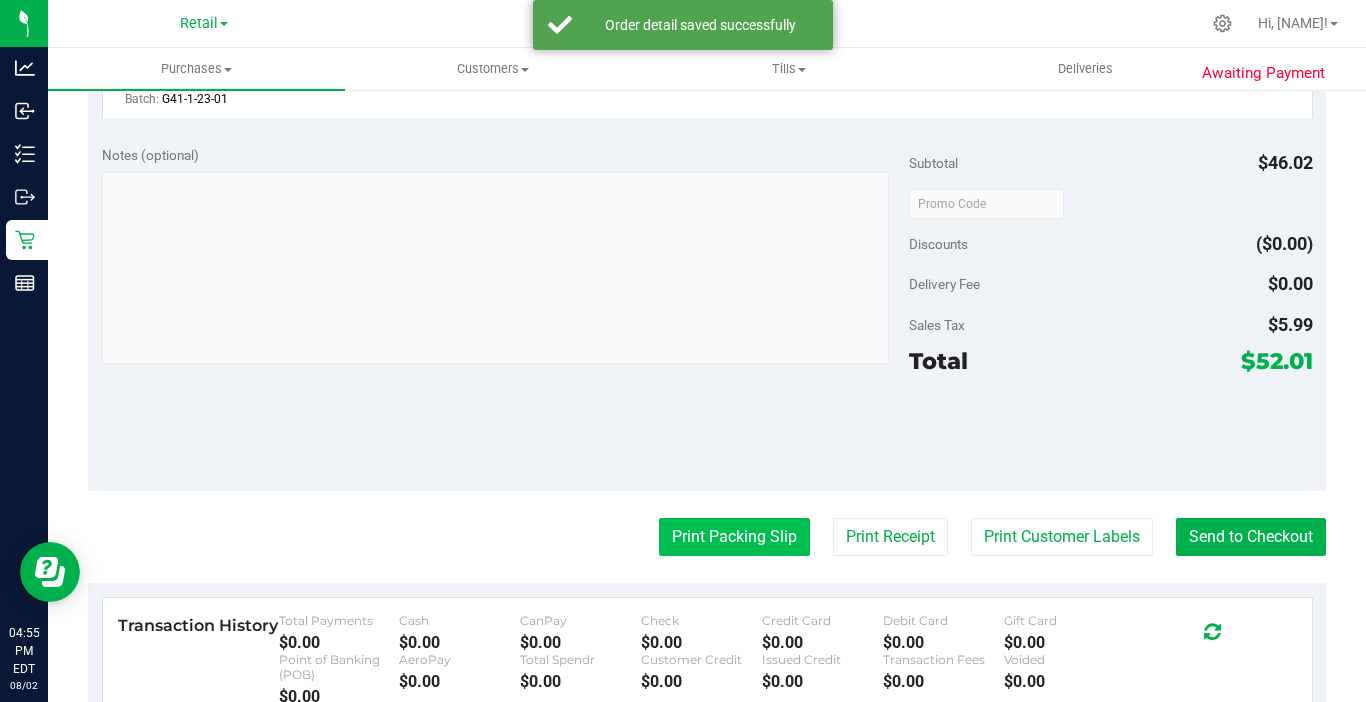 click on "Print Packing Slip" at bounding box center (734, 537) 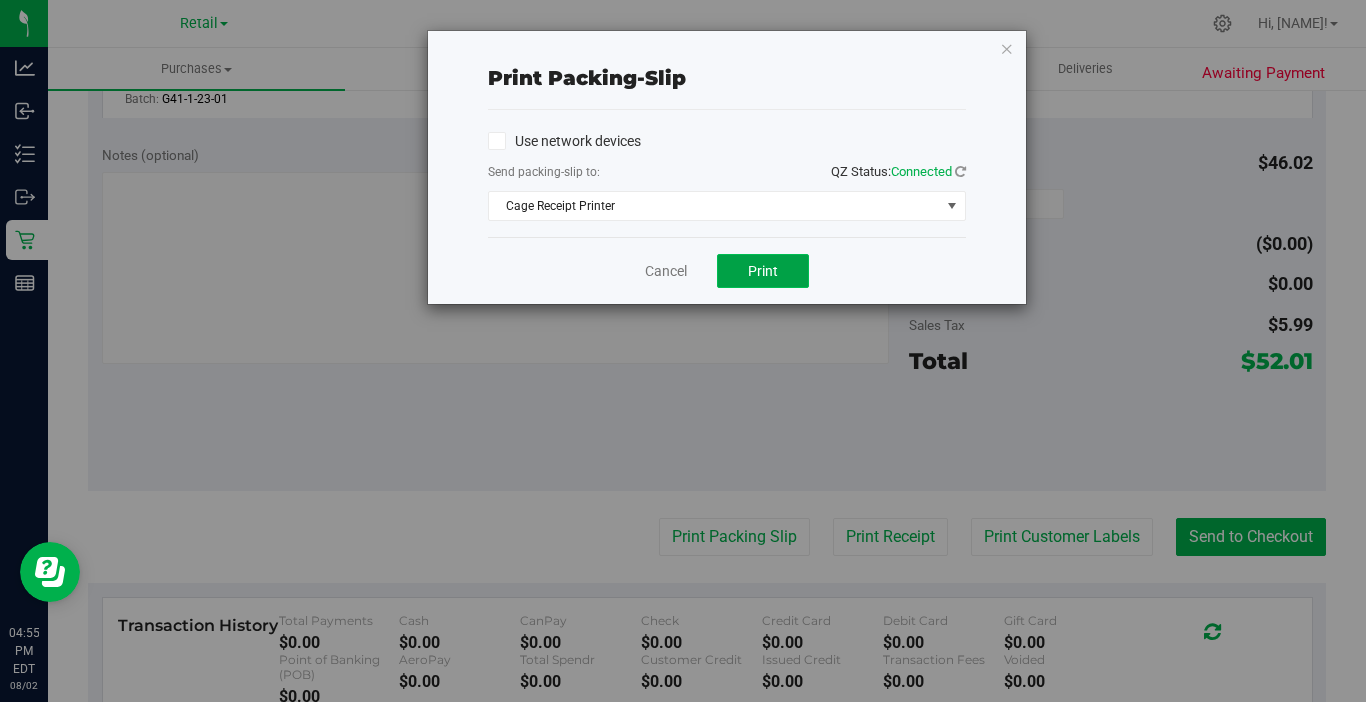 click on "Print" at bounding box center [763, 271] 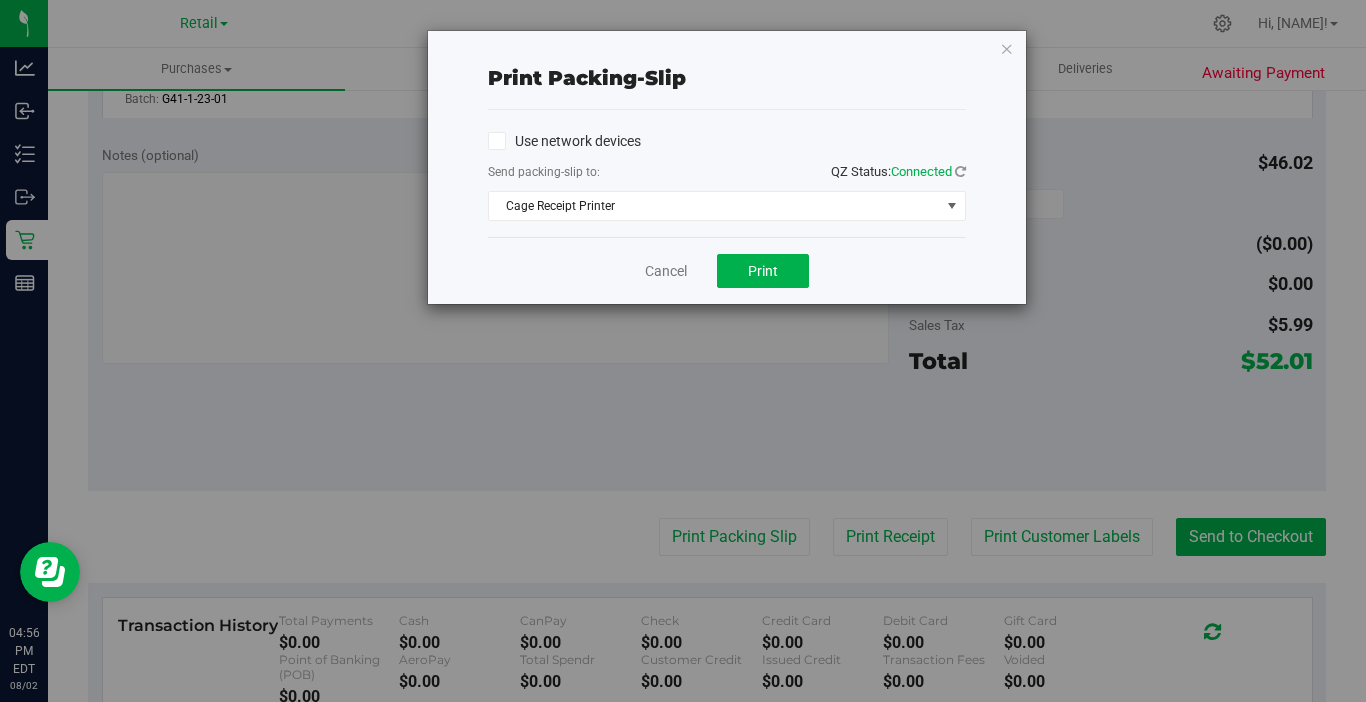 click on "Print packing-slip
Use network devices
Send packing-slip to:
QZ Status:   Connected
Cage Receipt Printer Choose printer Cage Receipt Printer EPSON WF-2960 Series Fax Microsoft Print to PDF Microsoft XPS Document Writer OneNote for Windows 10 POS Receipt Printer T310 Printer (LAN) Trading Post Receipt
Cancel
Print" at bounding box center (690, 351) 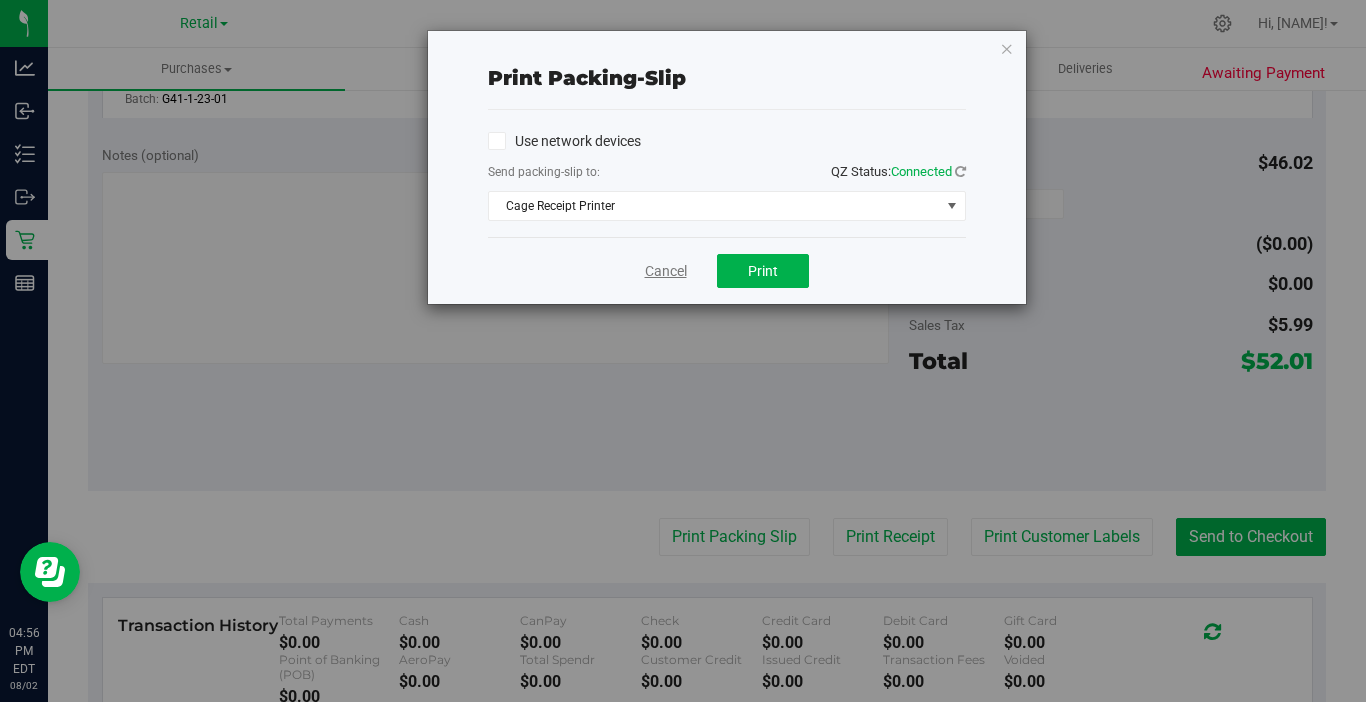 click on "Cancel" at bounding box center (666, 271) 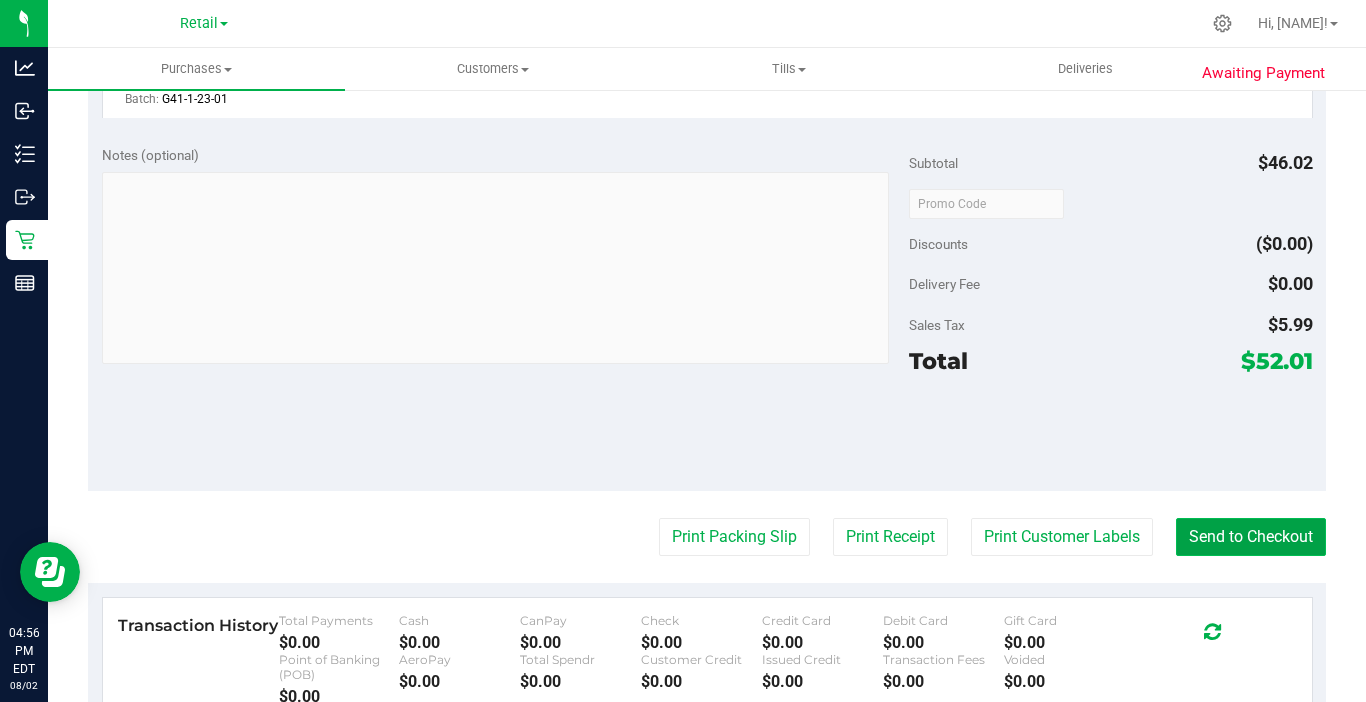 click on "Send to Checkout" at bounding box center (1251, 537) 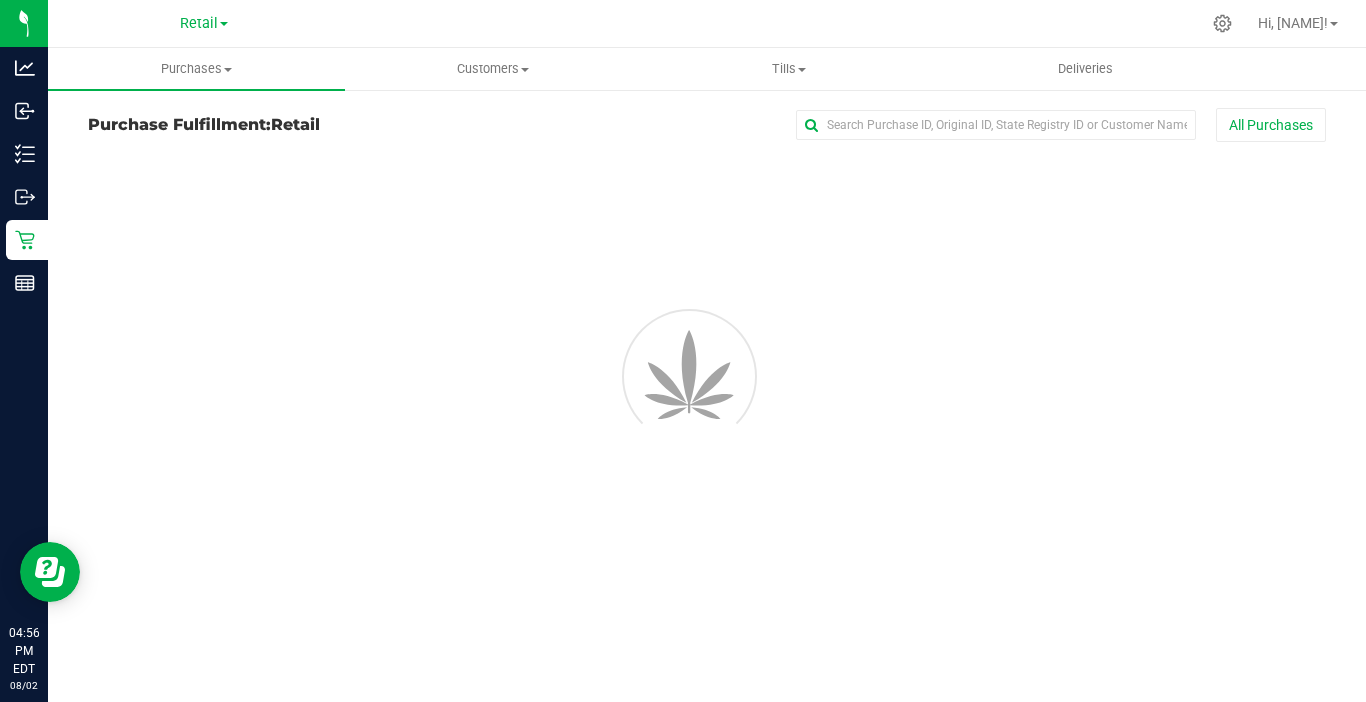 scroll, scrollTop: 0, scrollLeft: 0, axis: both 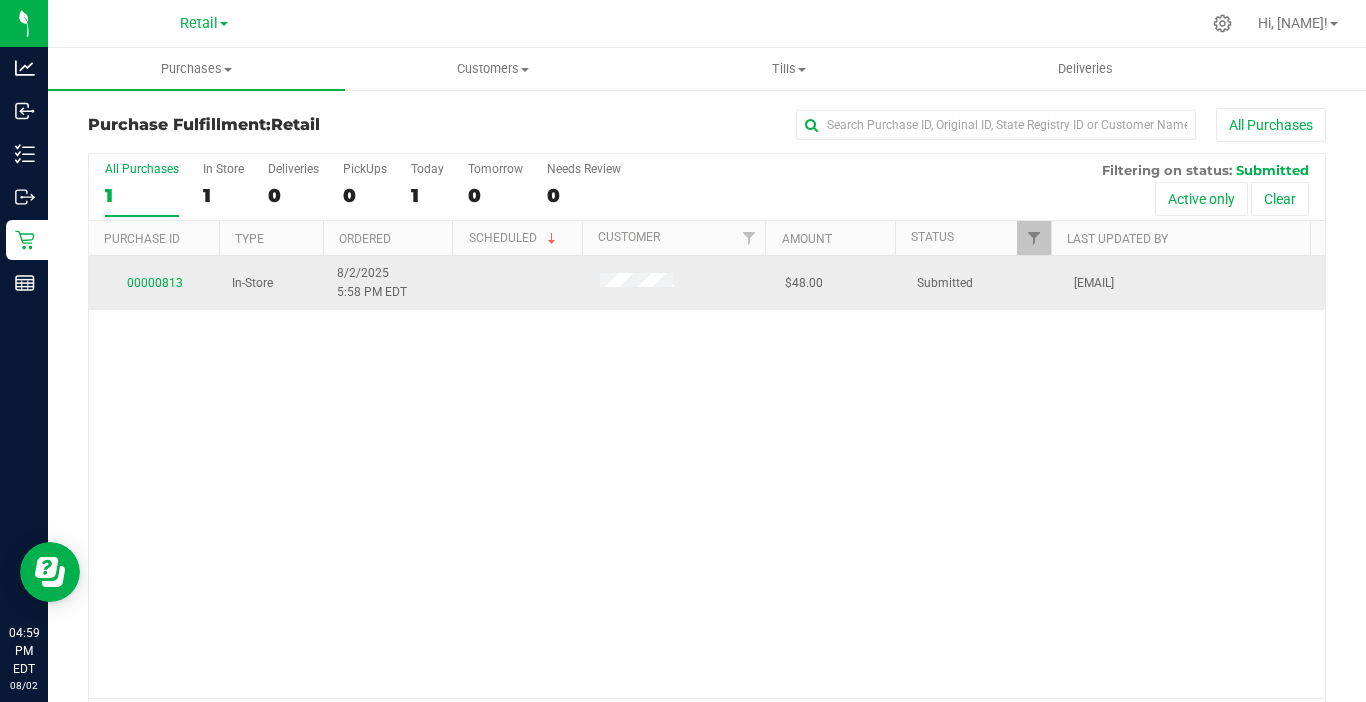 click on "00000813" at bounding box center [154, 283] 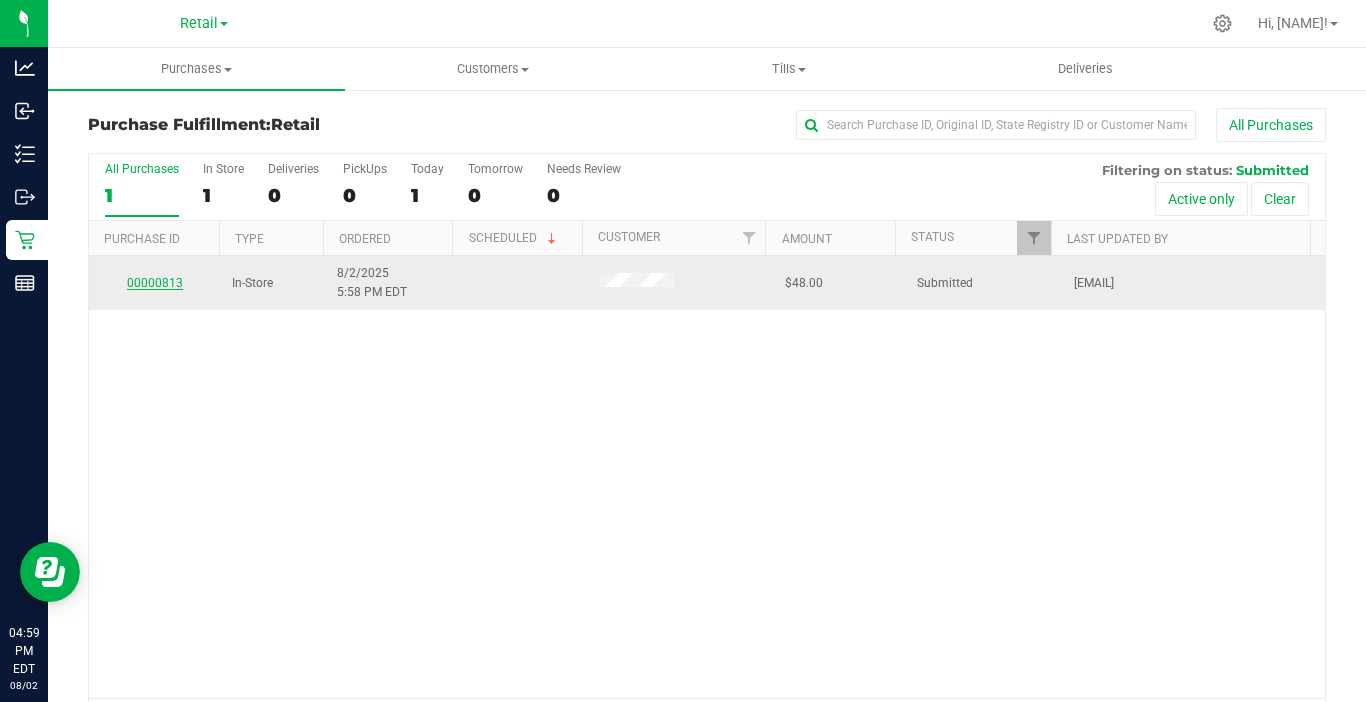 click on "00000813" at bounding box center (155, 283) 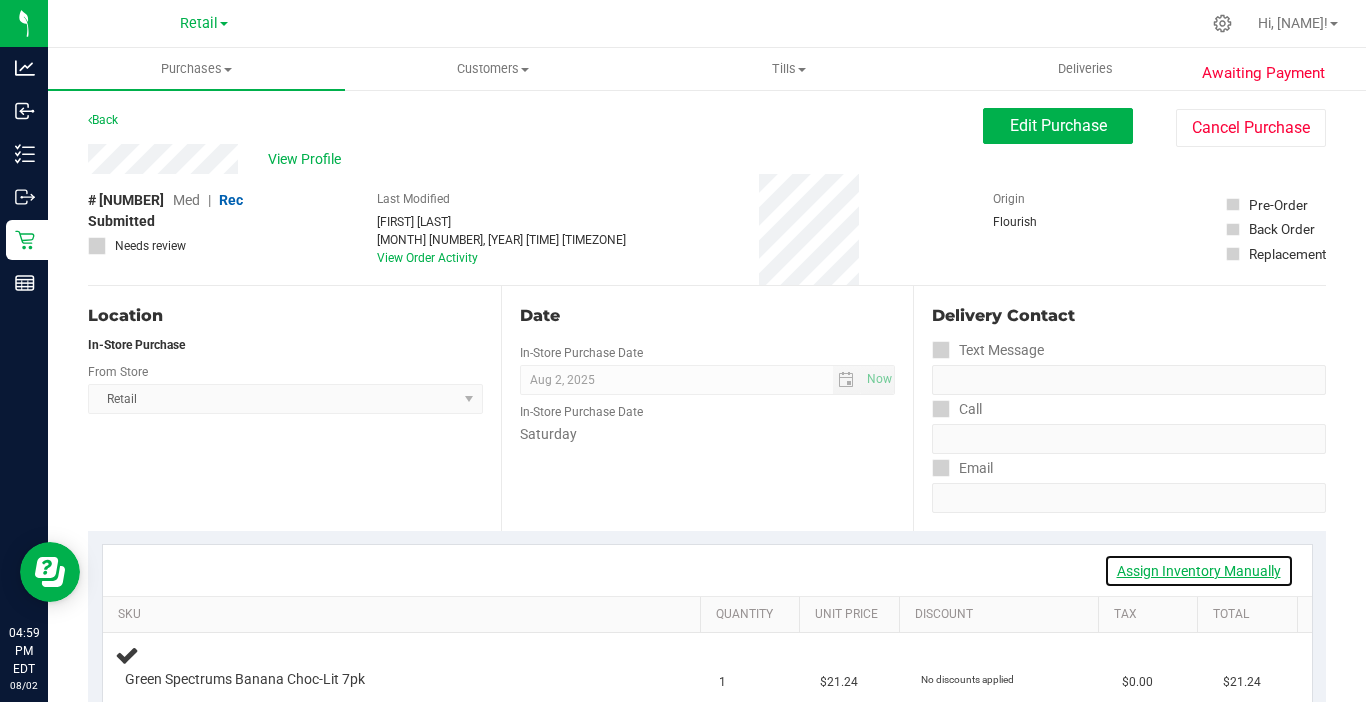 click on "Assign Inventory Manually" at bounding box center (1199, 571) 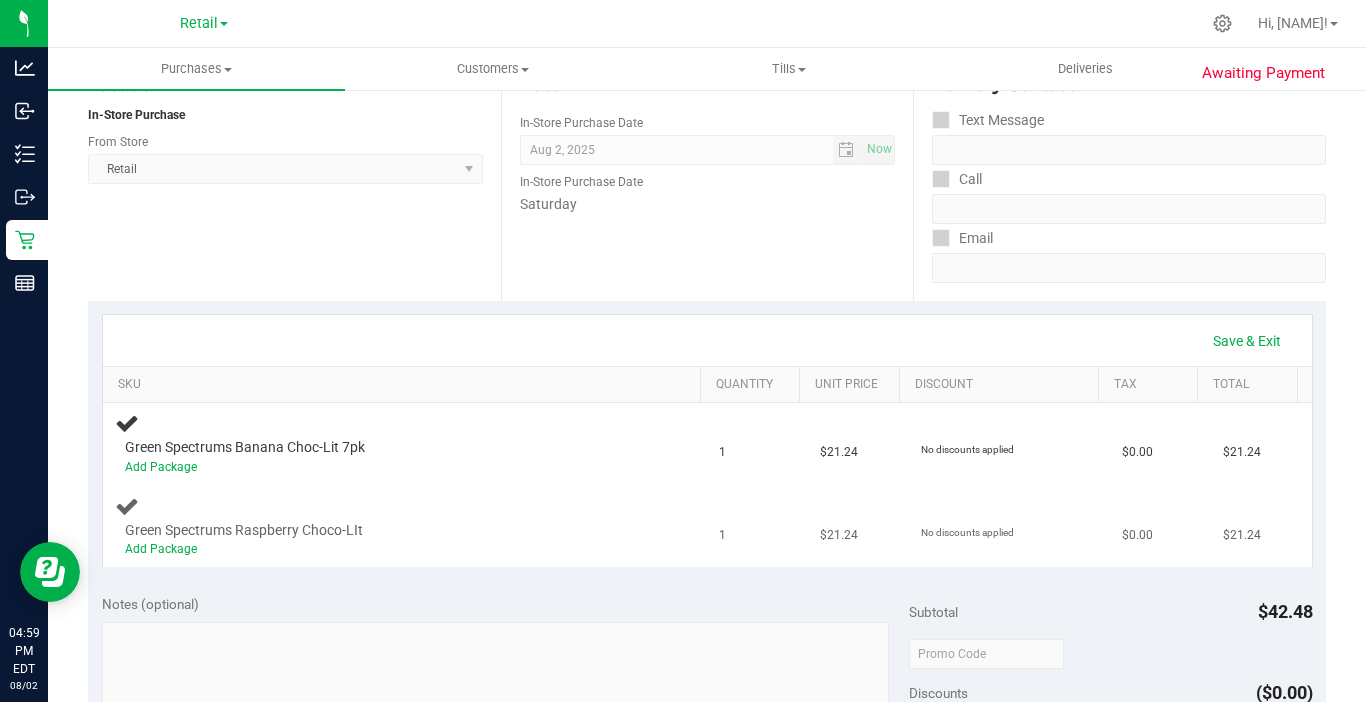 scroll, scrollTop: 400, scrollLeft: 0, axis: vertical 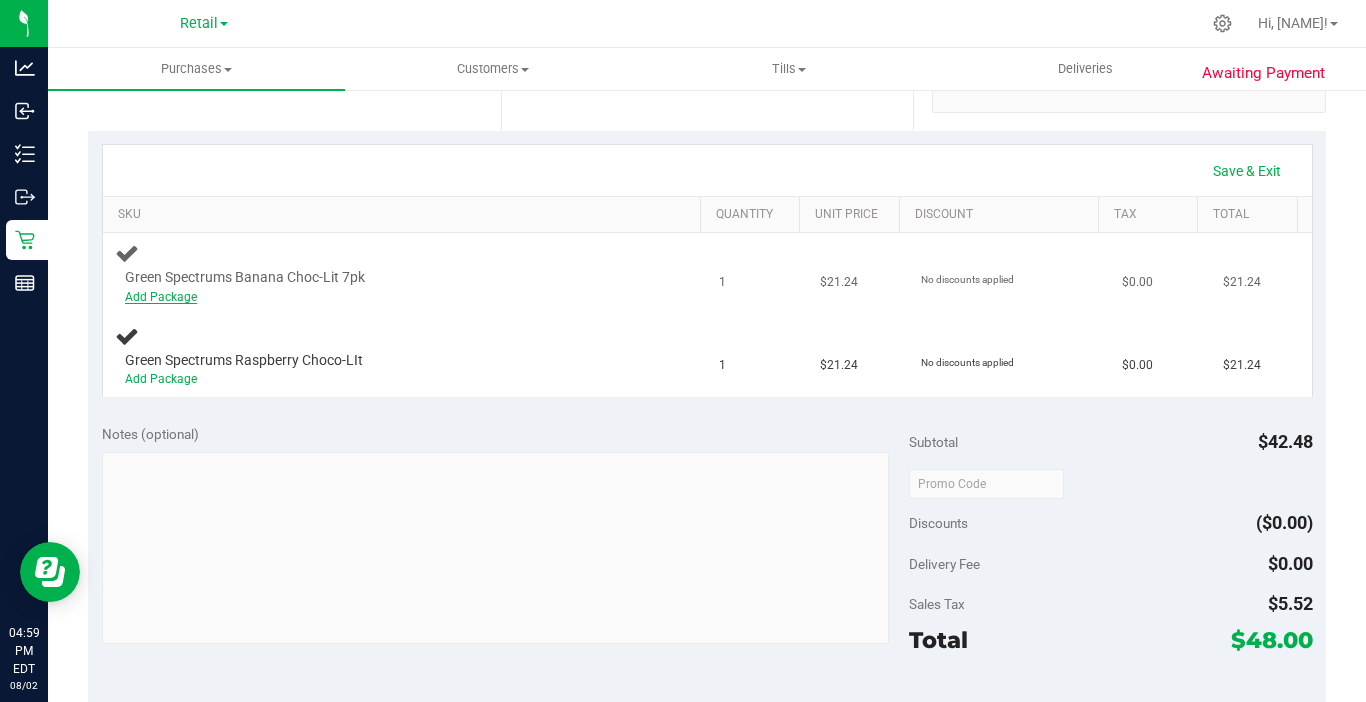 click on "Add Package" at bounding box center (161, 297) 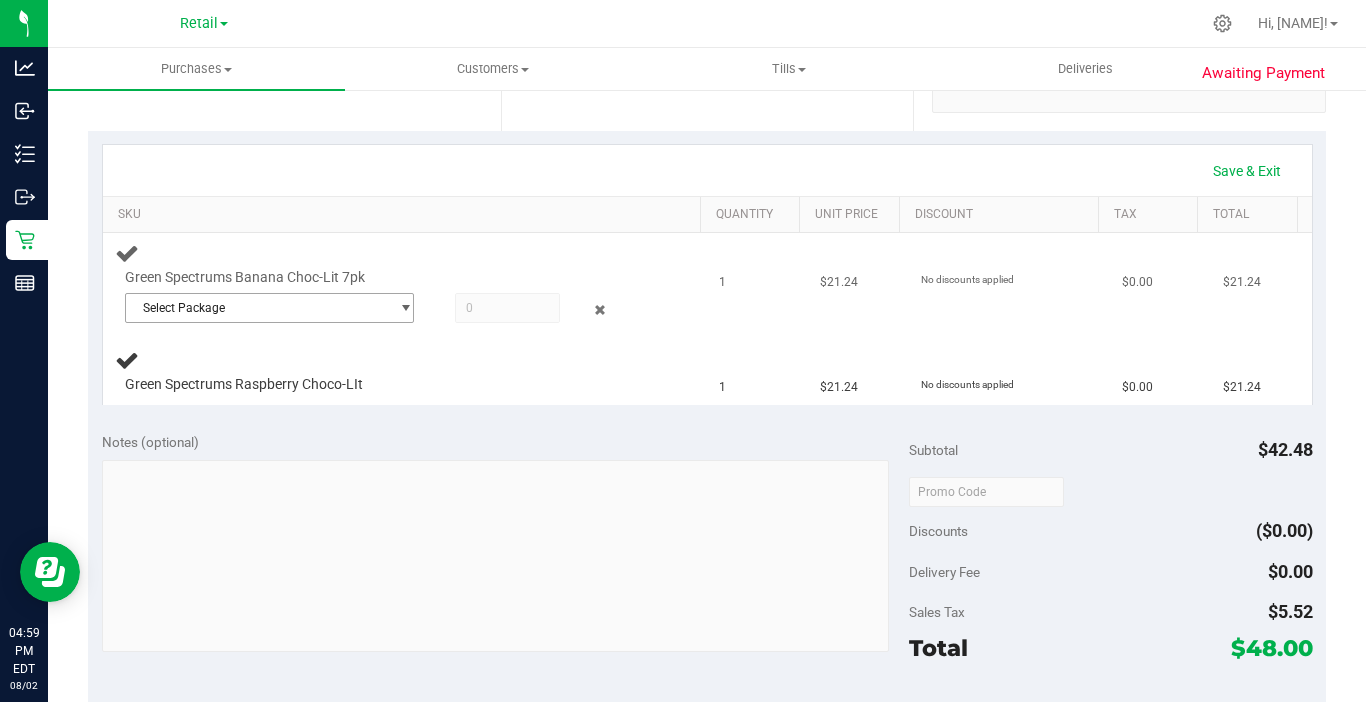 click on "Select Package" at bounding box center (257, 308) 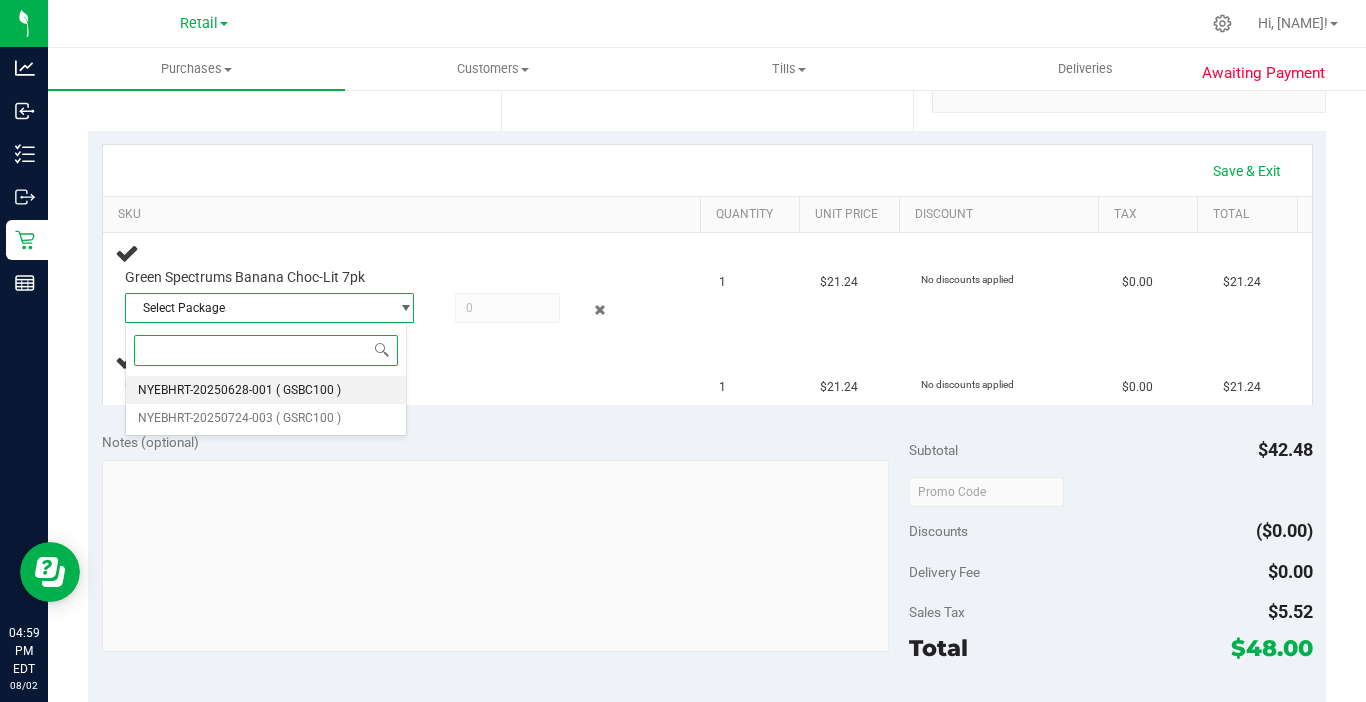 click on "(
GSBC100
)" at bounding box center [308, 390] 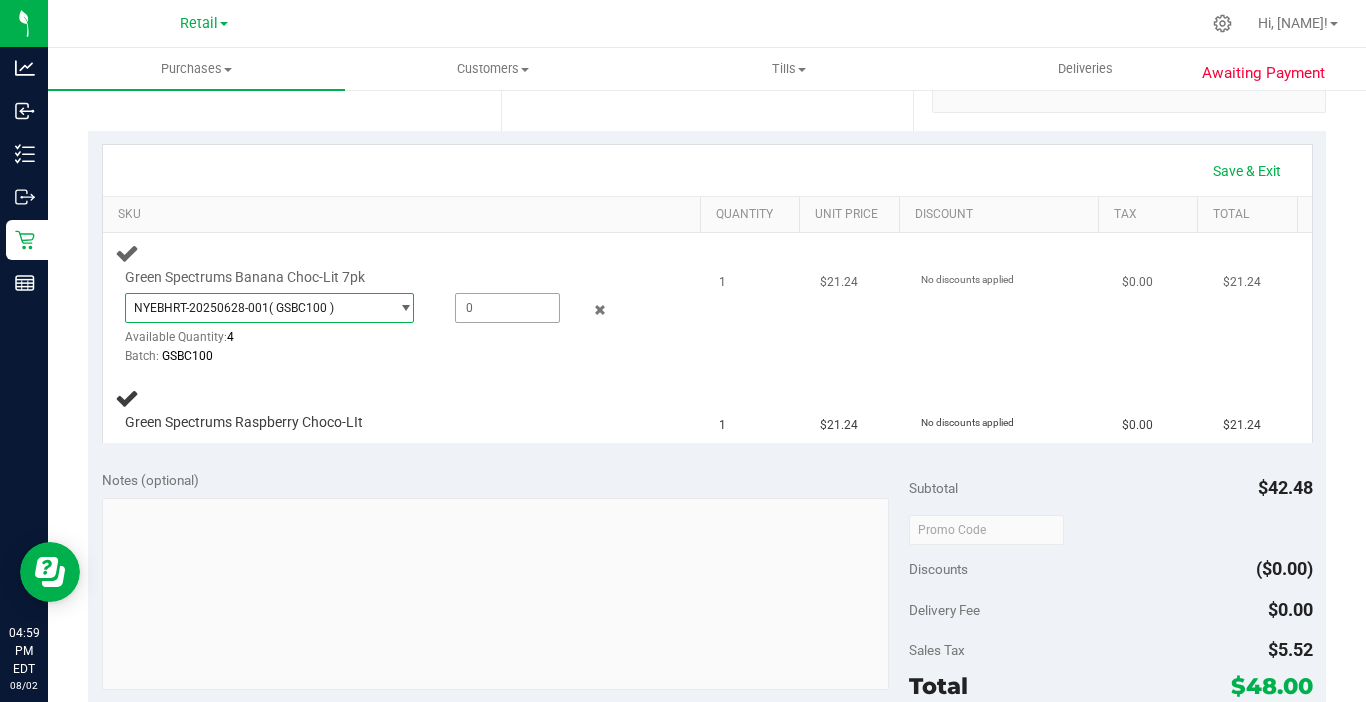 click at bounding box center (507, 308) 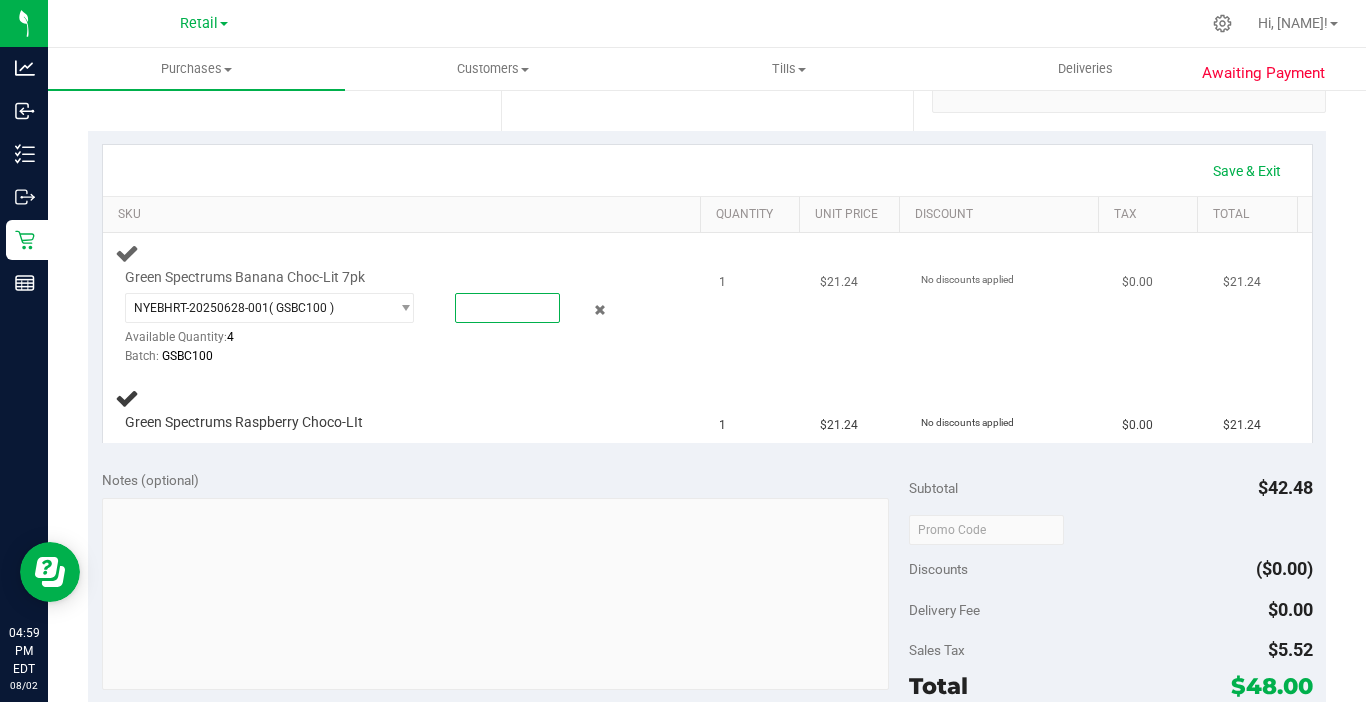 type on "1" 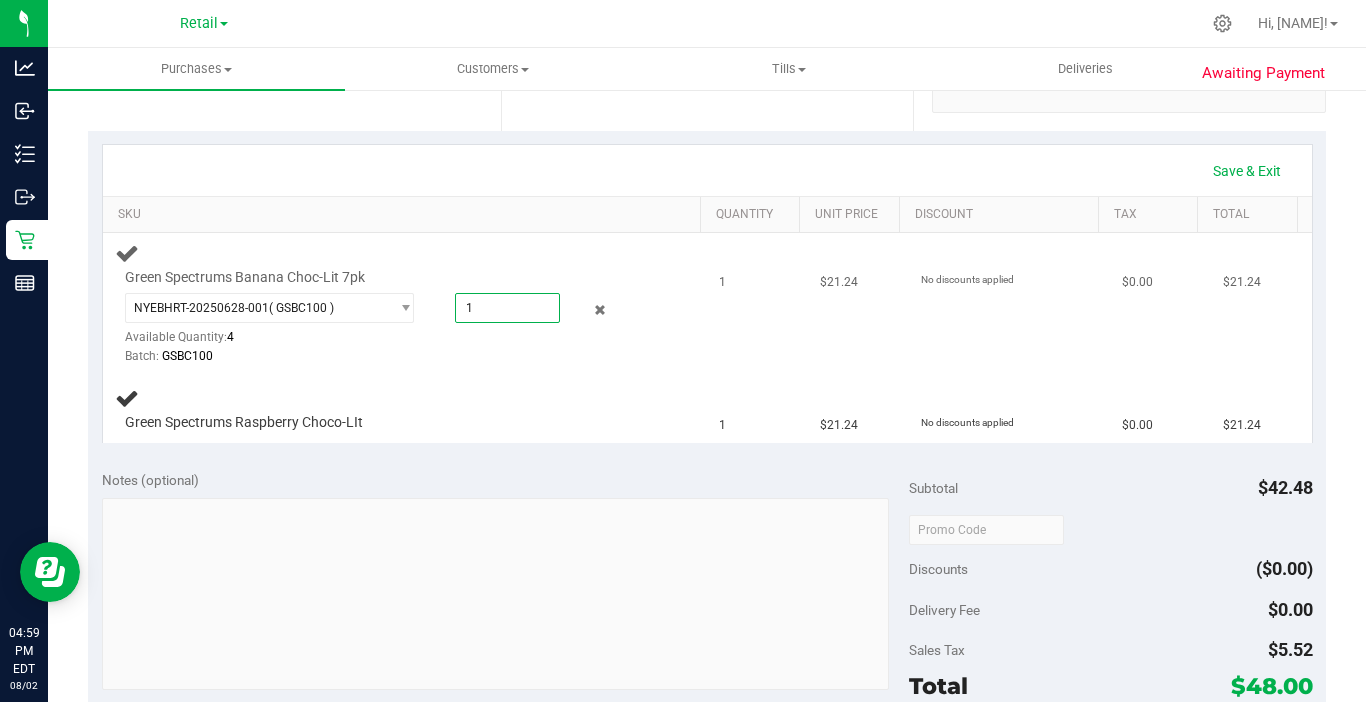 type on "1.0000" 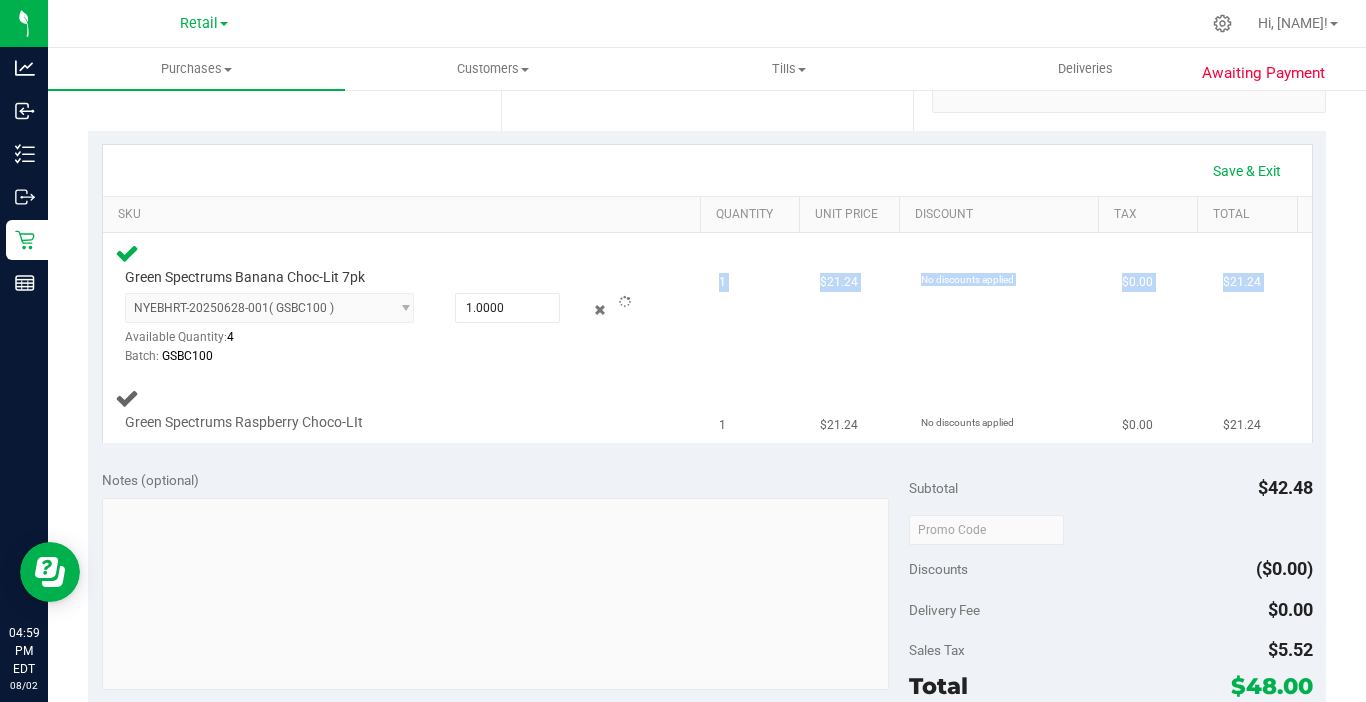 click on "Green Spectrums Banana Choc-Lit 7pk
NYEBHRT-20250628-001
(
GSBC100
)
NYEBHRT-20250628-001 NYEBHRT-20250724-003
Available Quantity:  4
1.0000 1
Batch:  GSBC100 1" at bounding box center (707, 338) 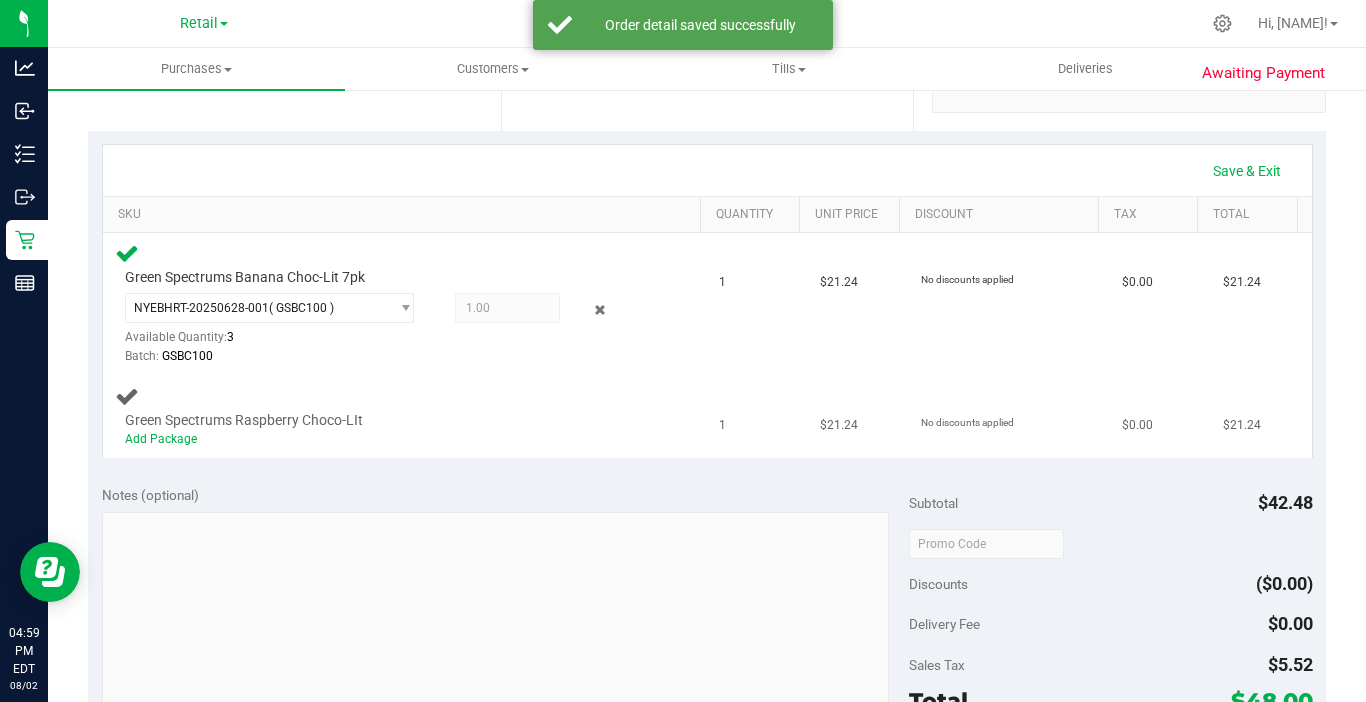 click on "Green Spectrums Raspberry Choco-LIt" at bounding box center [244, 420] 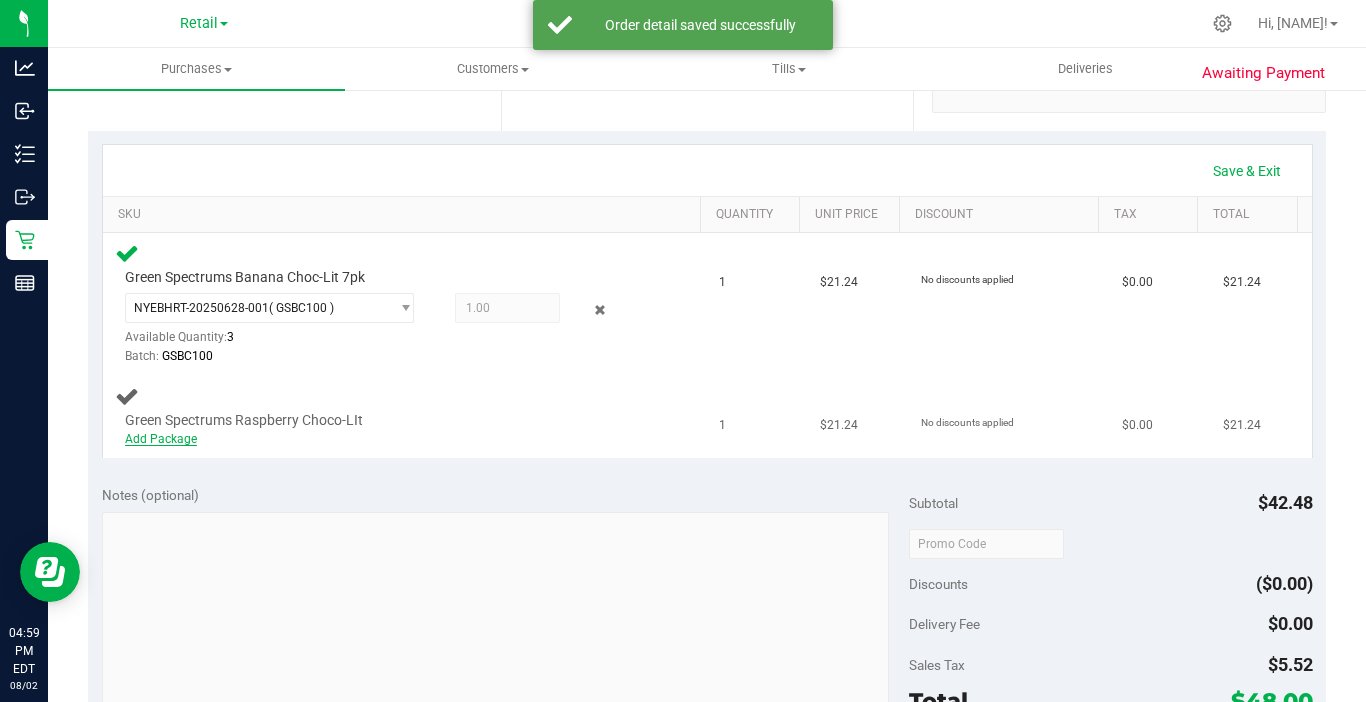 click on "Add Package" at bounding box center [161, 439] 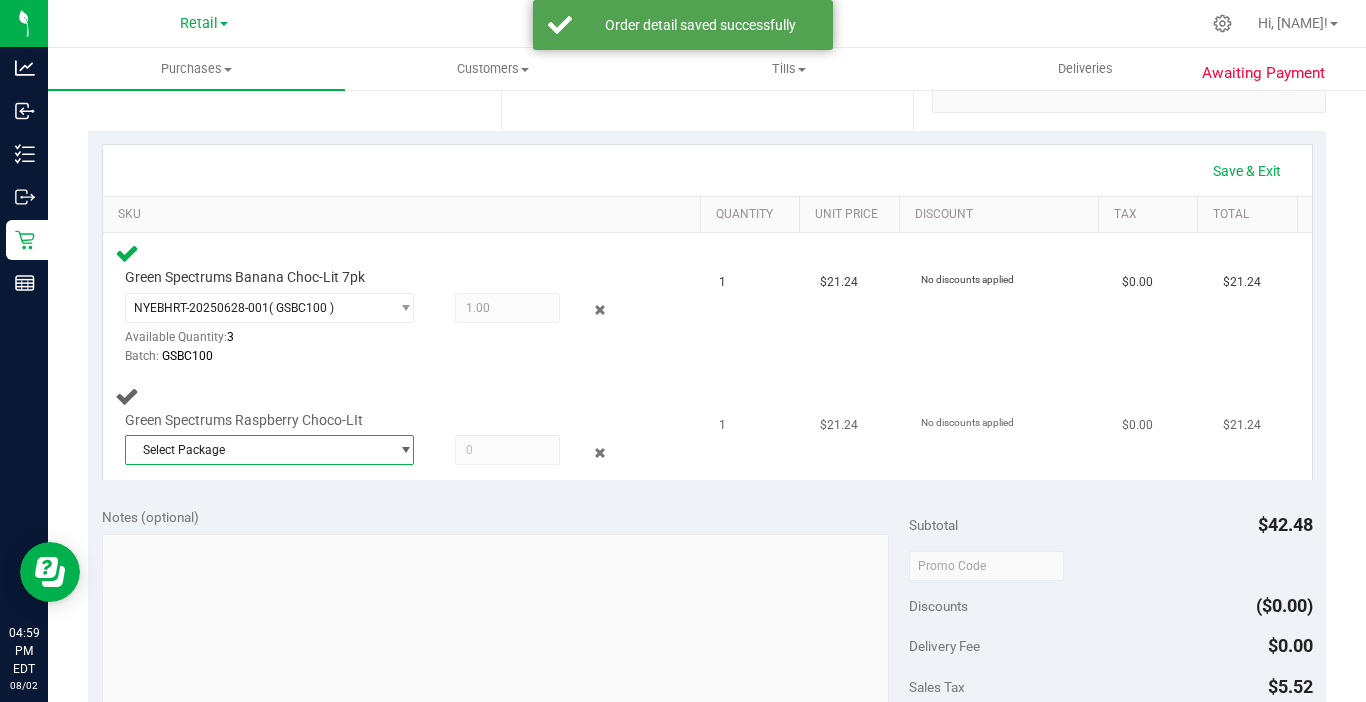 click on "Select Package" at bounding box center (257, 450) 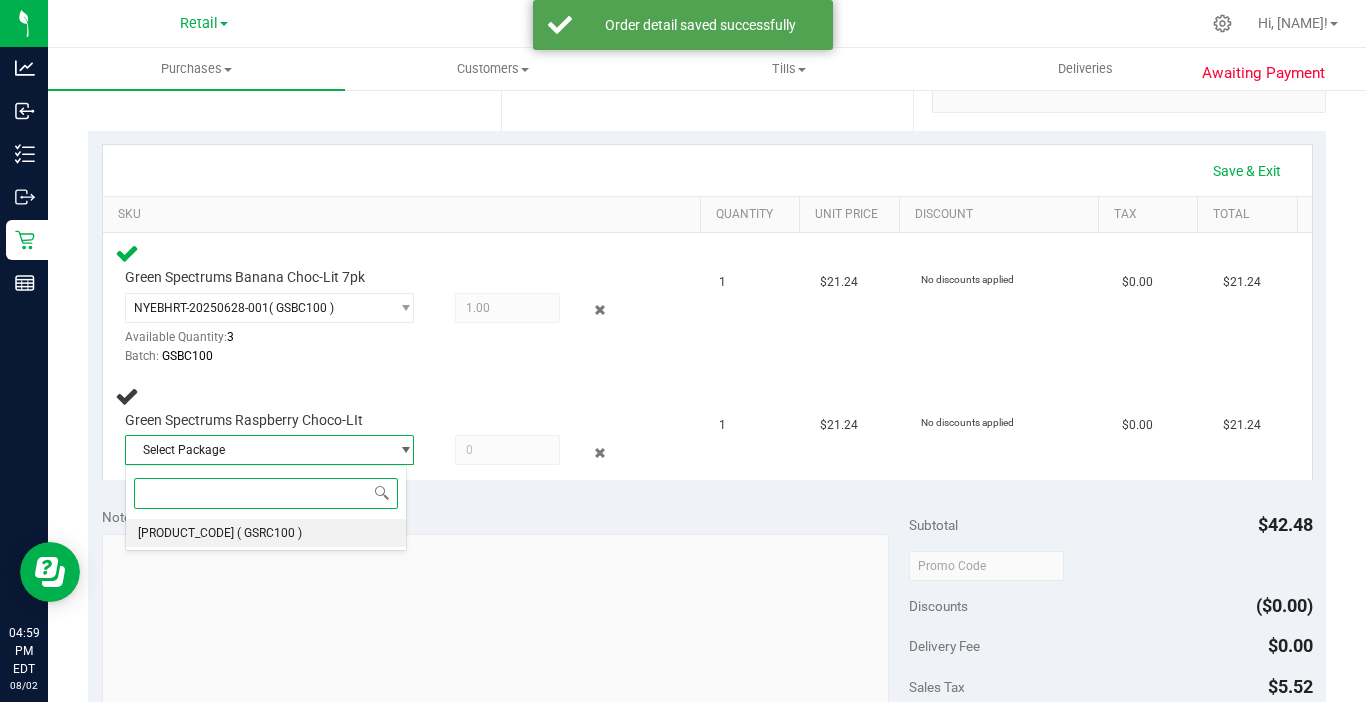 click on "NYEBHRT-20250724-004
(
GSRC100
)" at bounding box center [266, 533] 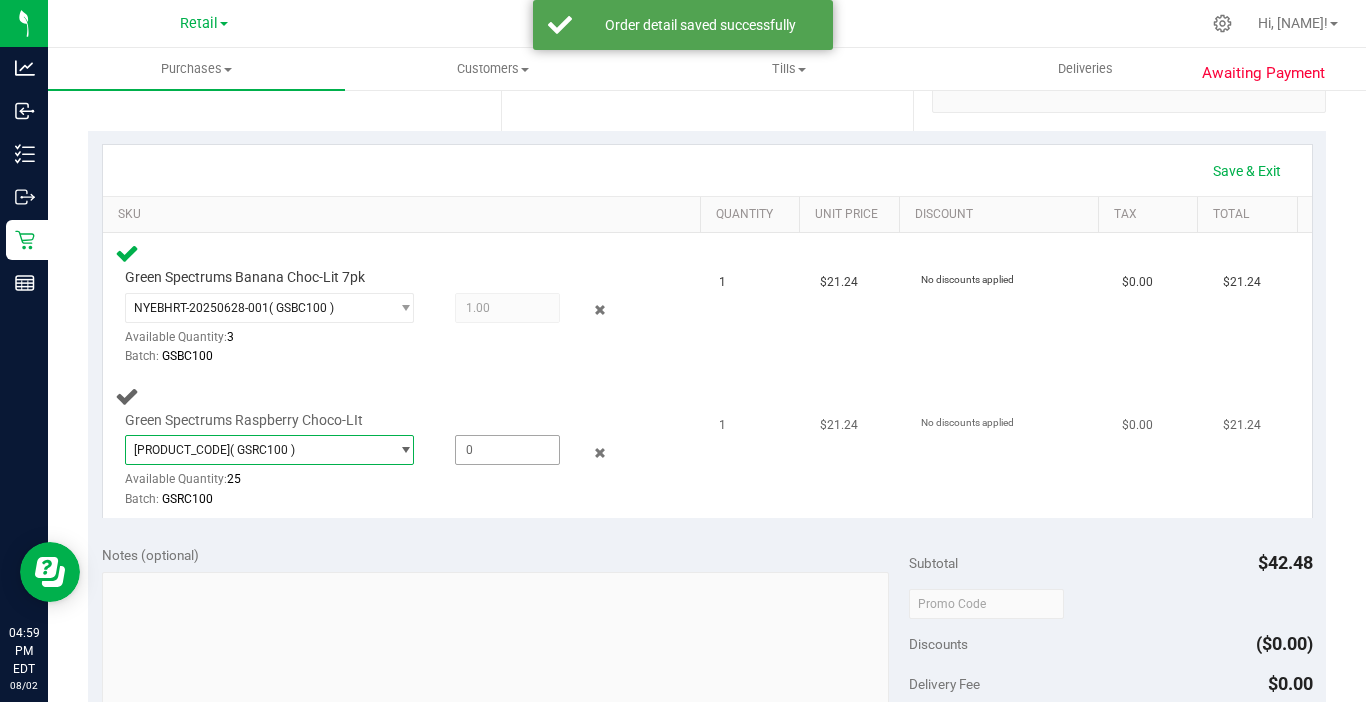 click at bounding box center [507, 450] 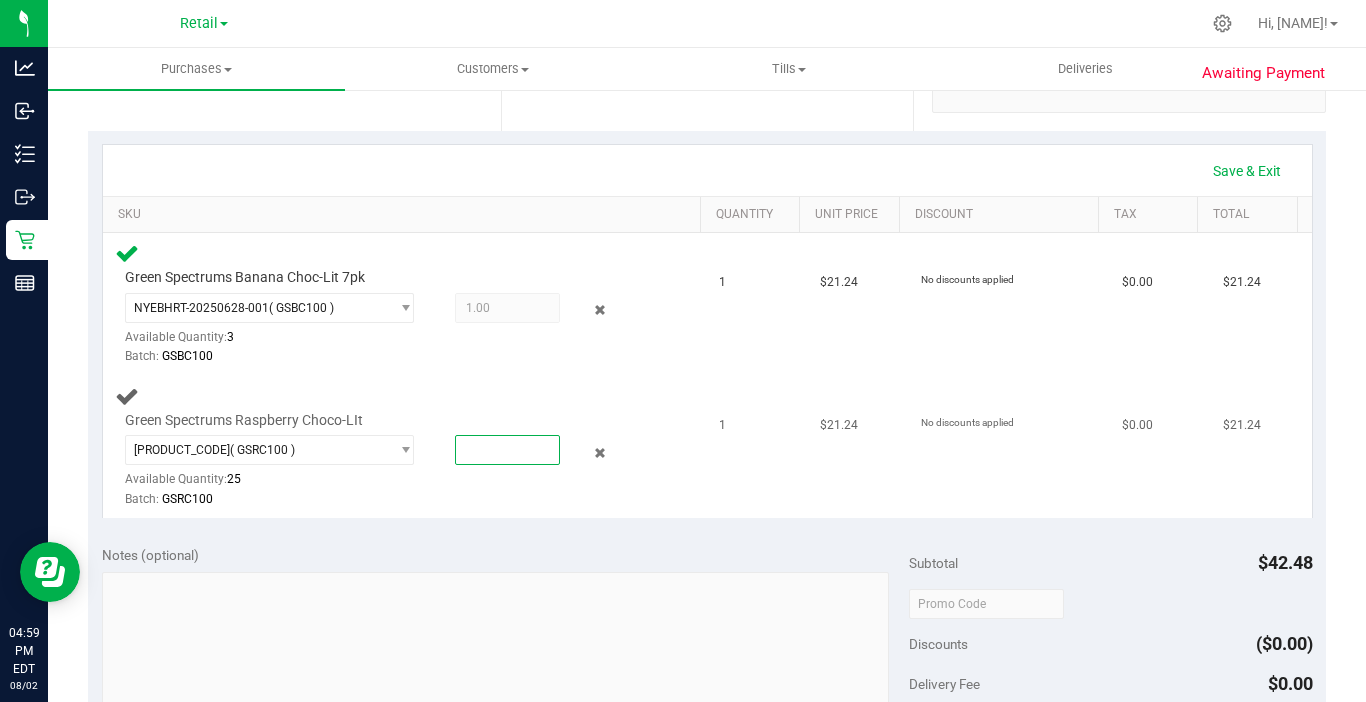 type on "1" 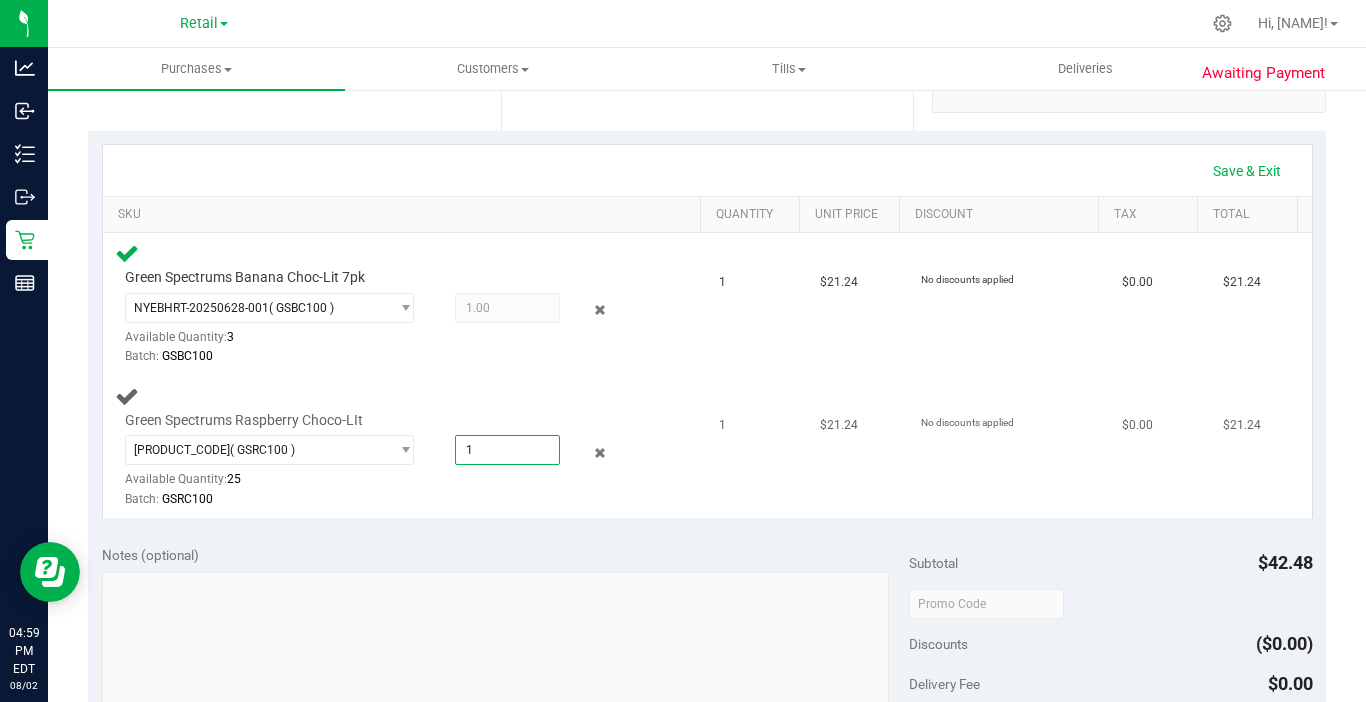 type on "1.0000" 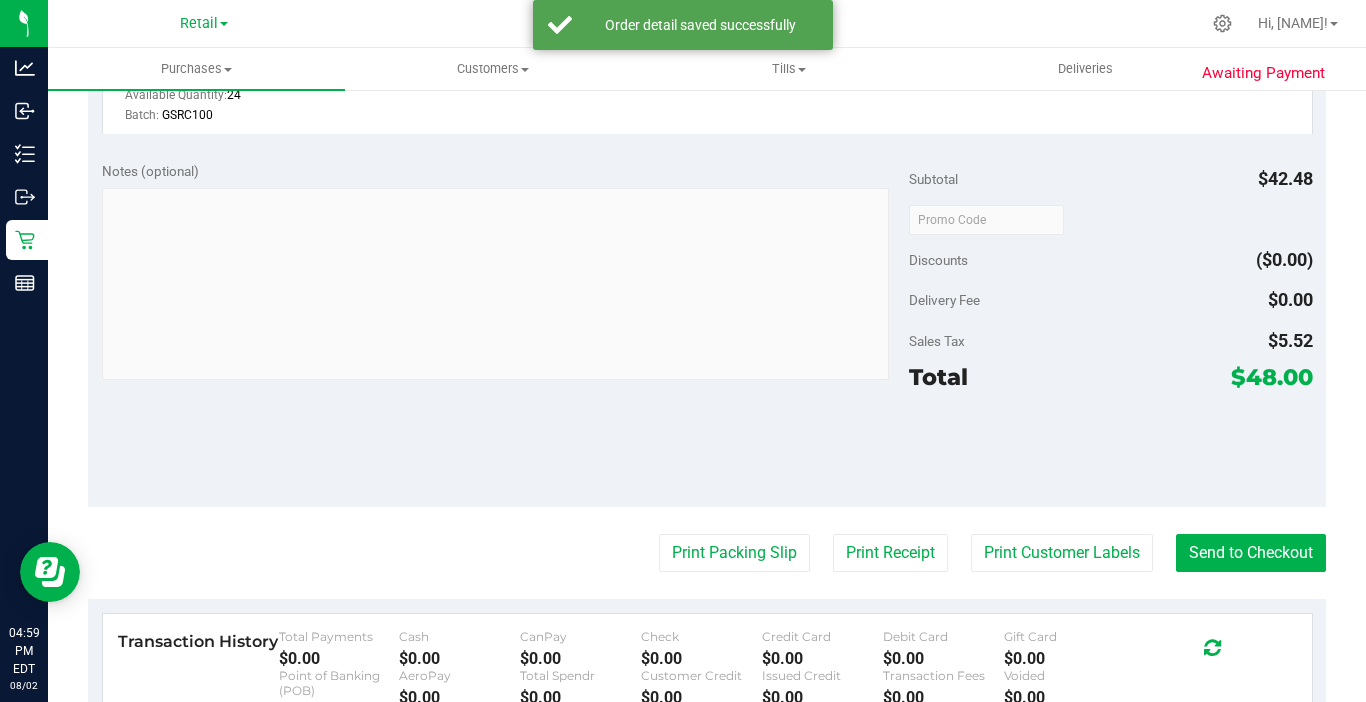 scroll, scrollTop: 800, scrollLeft: 0, axis: vertical 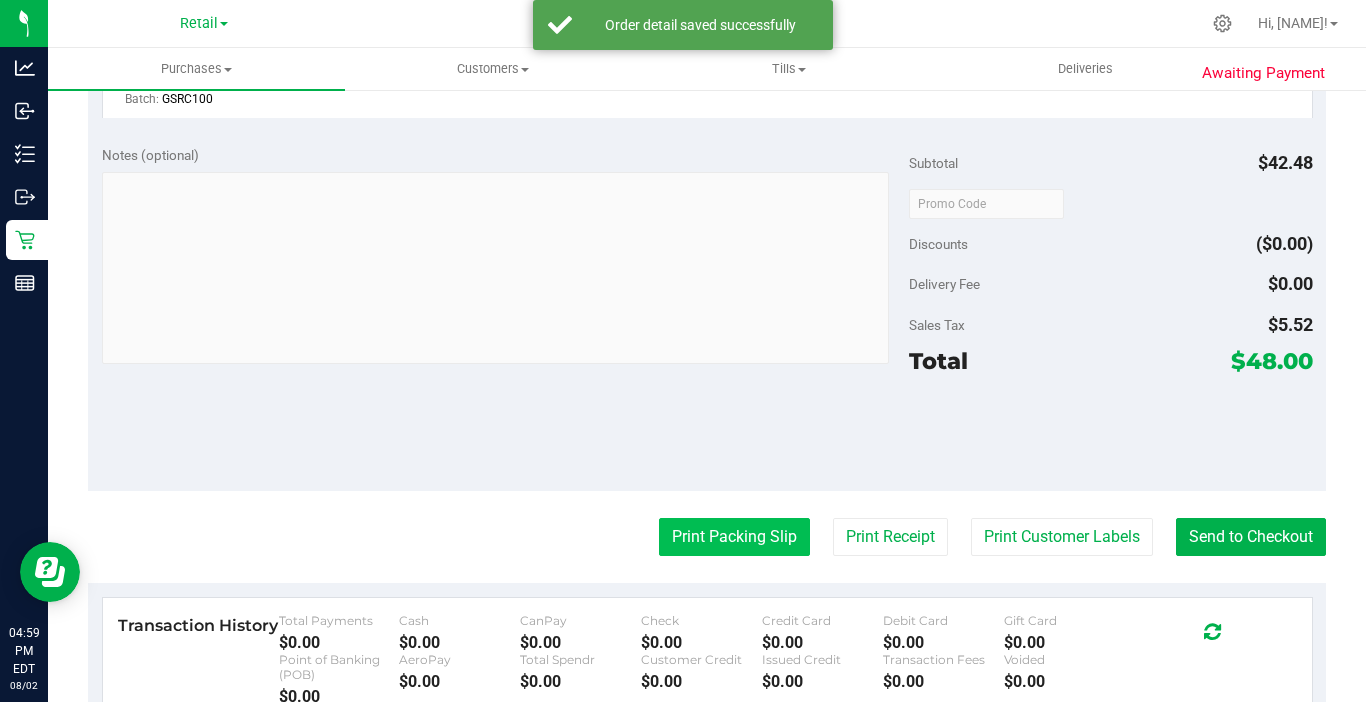 click on "Print Packing Slip" at bounding box center (734, 537) 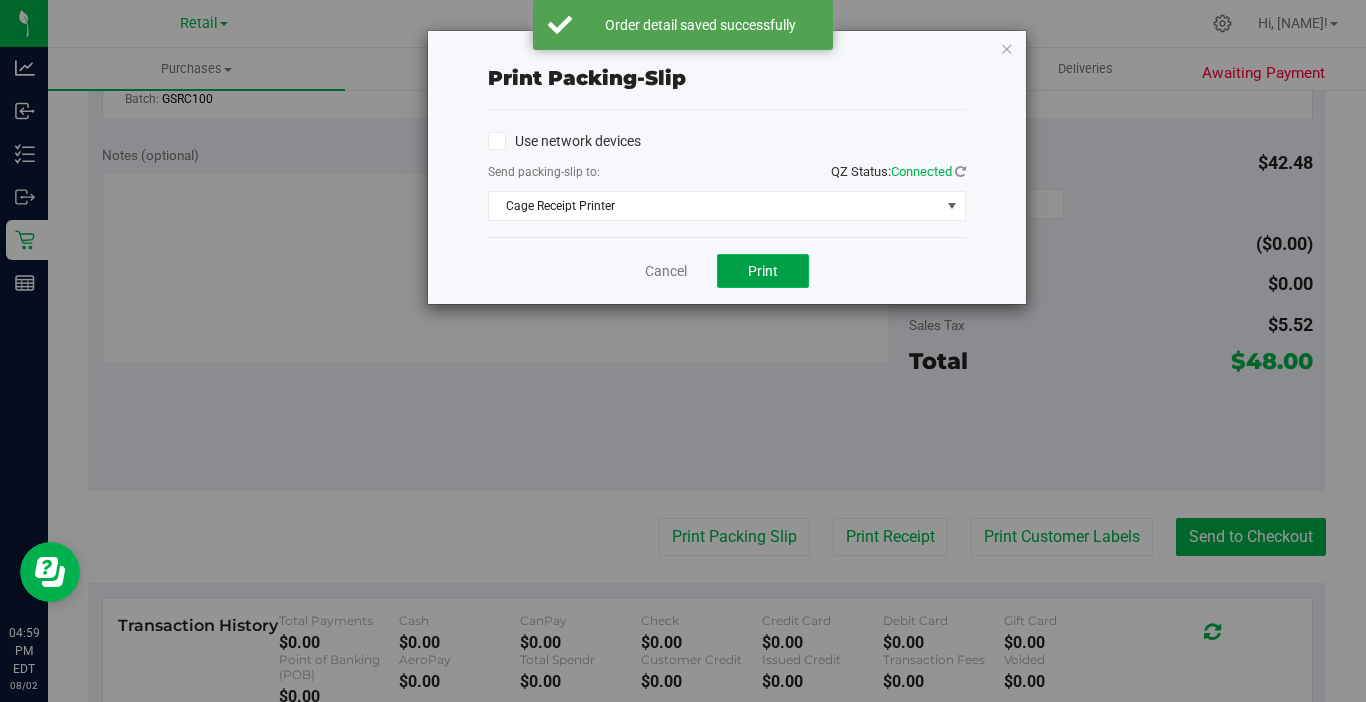 click on "Print" at bounding box center [763, 271] 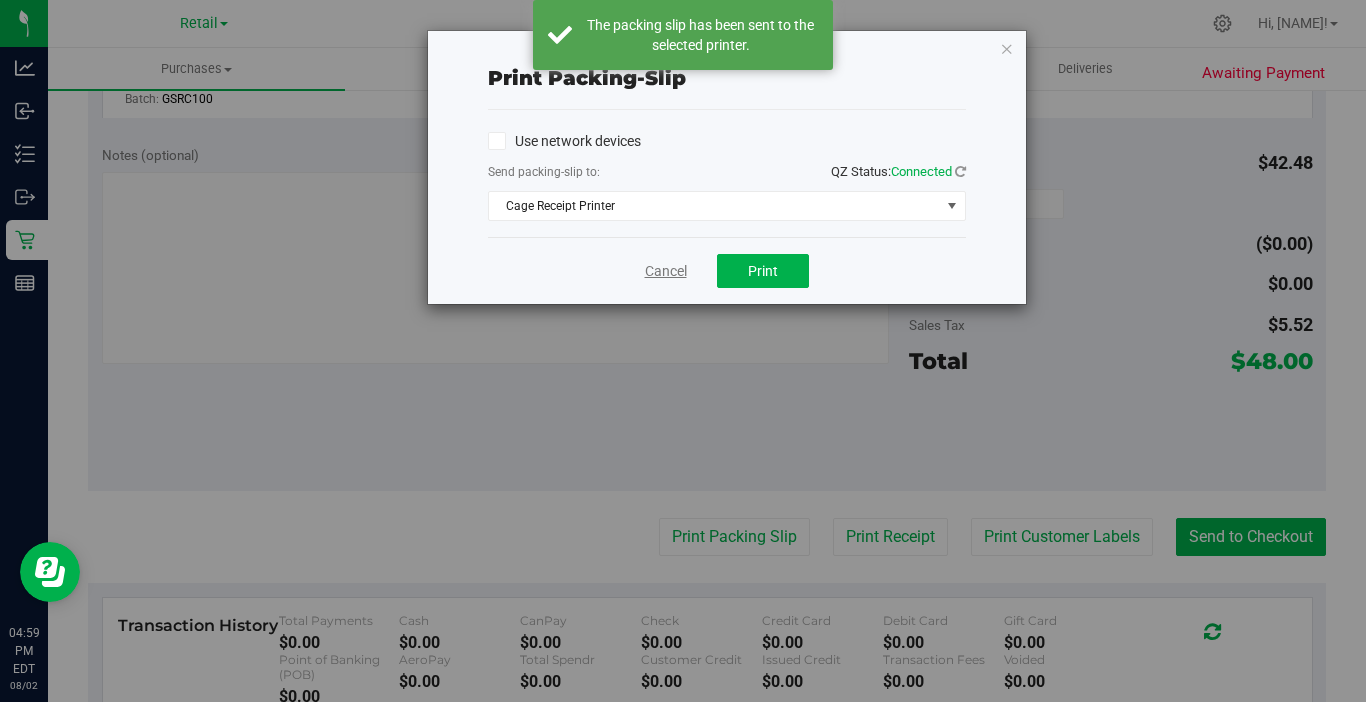 click on "Cancel" at bounding box center [666, 271] 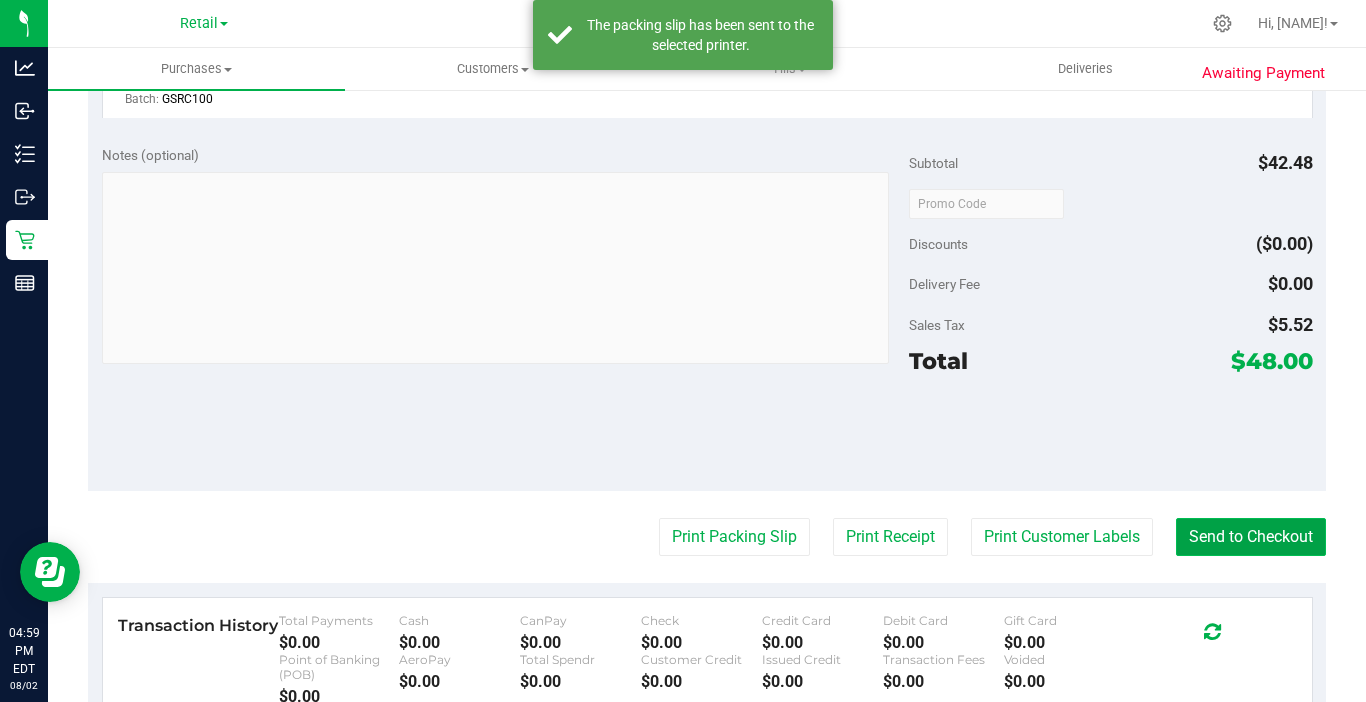 click on "Send to Checkout" at bounding box center [1251, 537] 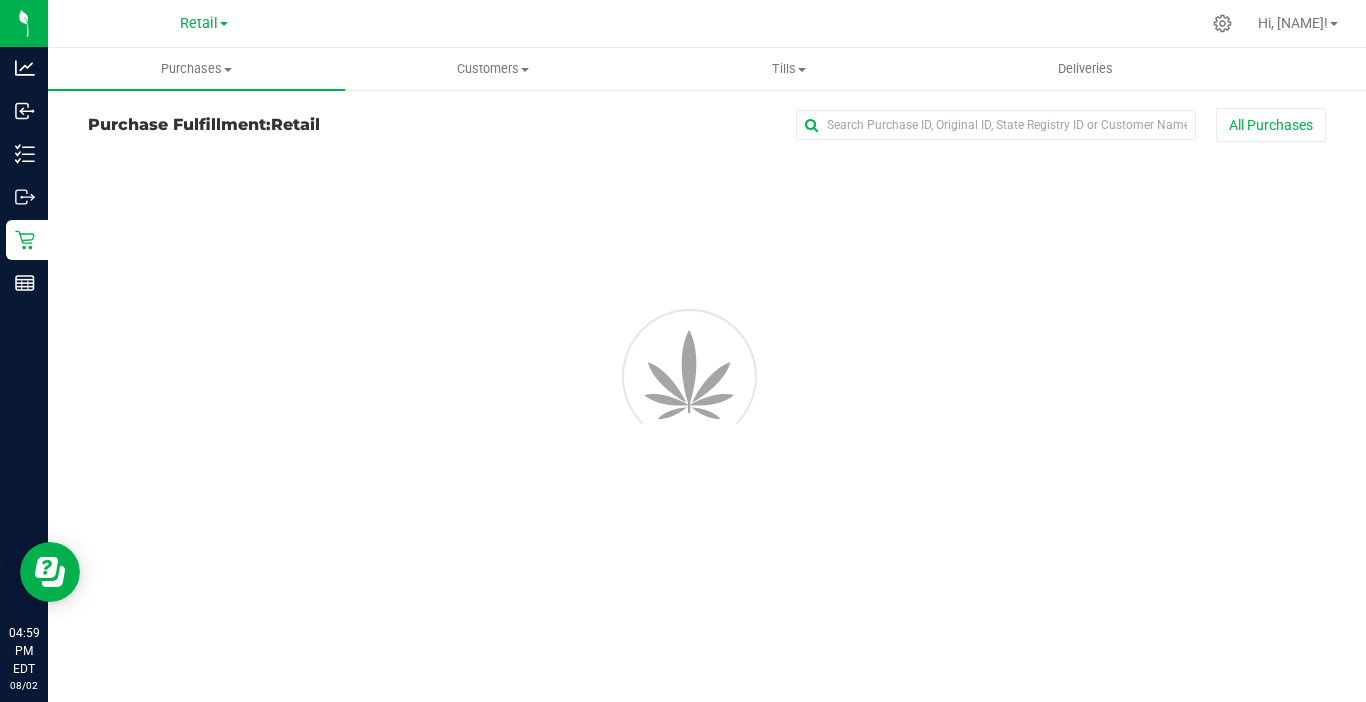 scroll, scrollTop: 0, scrollLeft: 0, axis: both 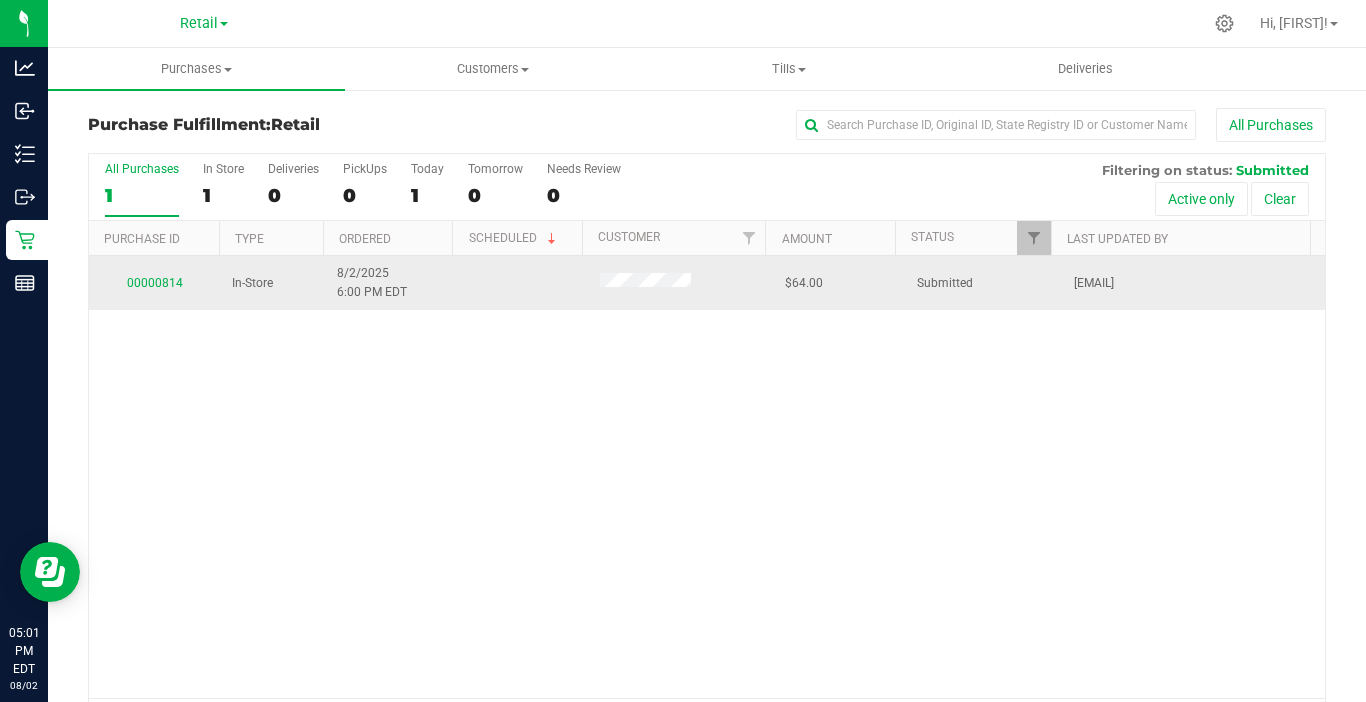 click on "00000814" at bounding box center [154, 283] 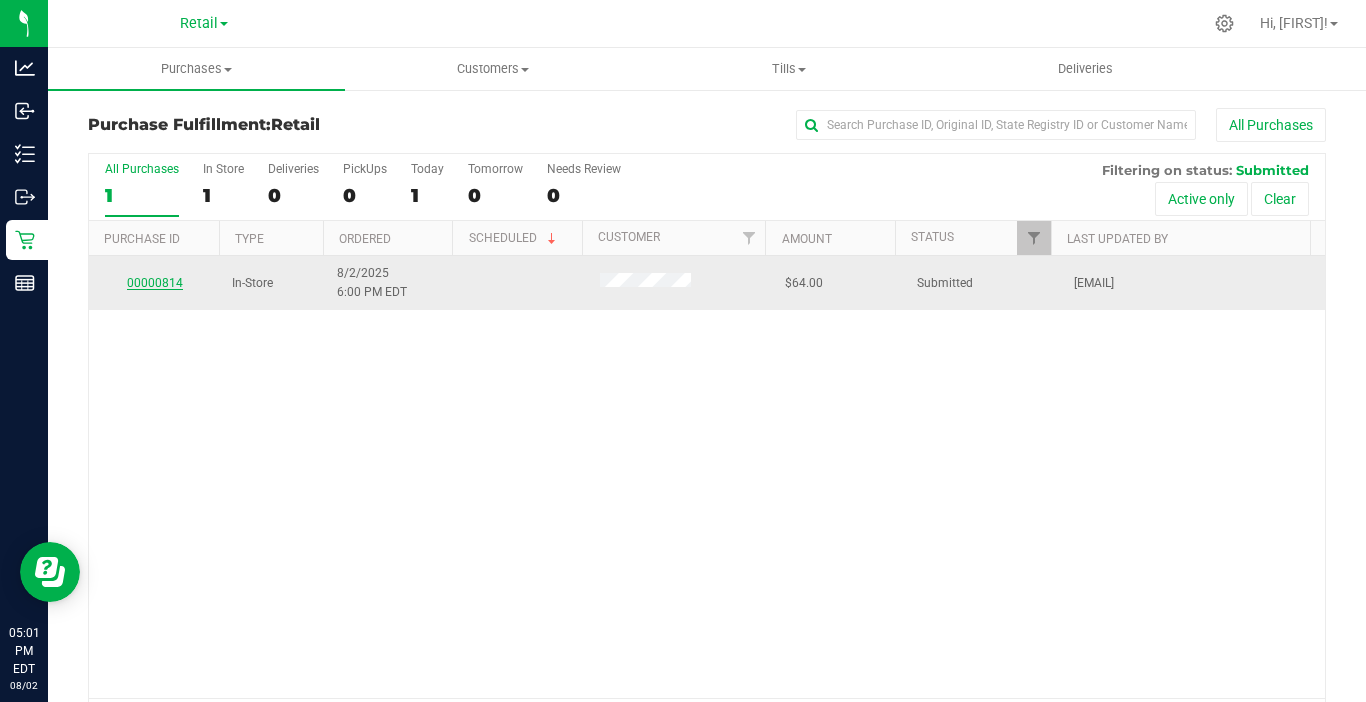 click on "00000814" at bounding box center [155, 283] 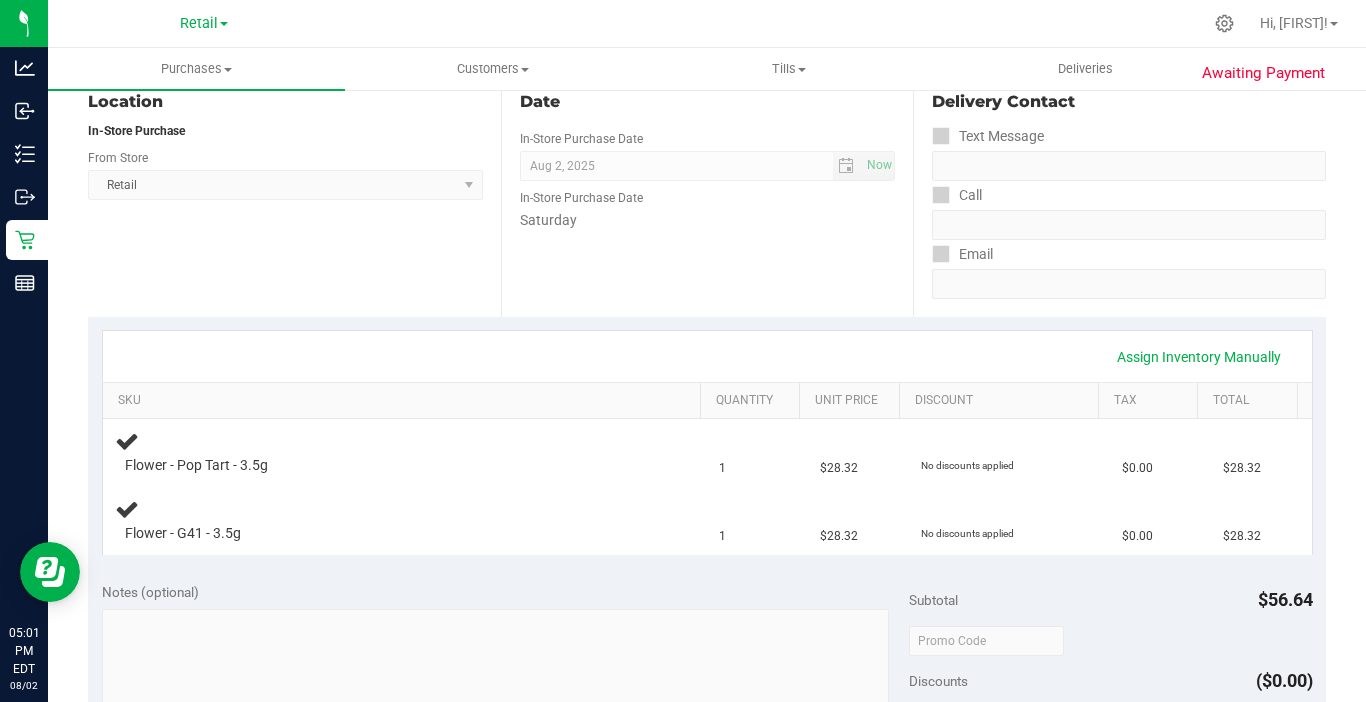scroll, scrollTop: 300, scrollLeft: 0, axis: vertical 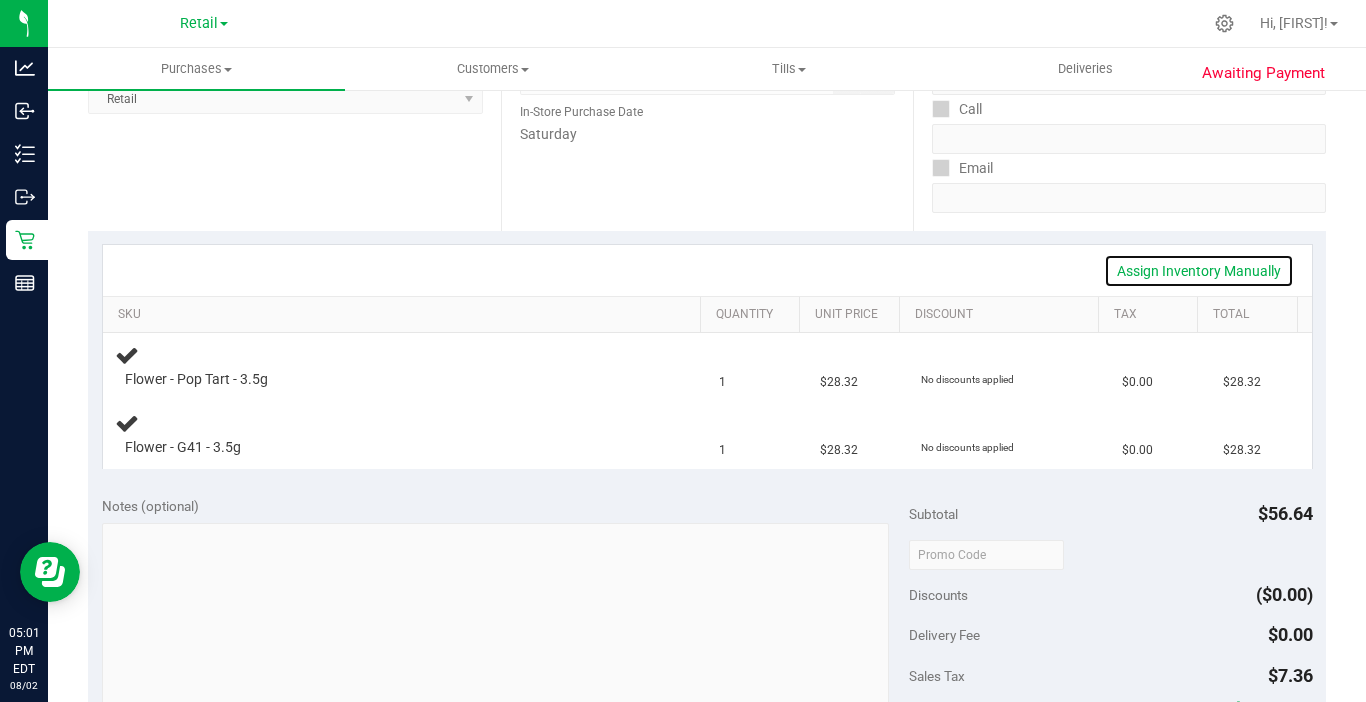 click on "Assign Inventory Manually" at bounding box center (1199, 271) 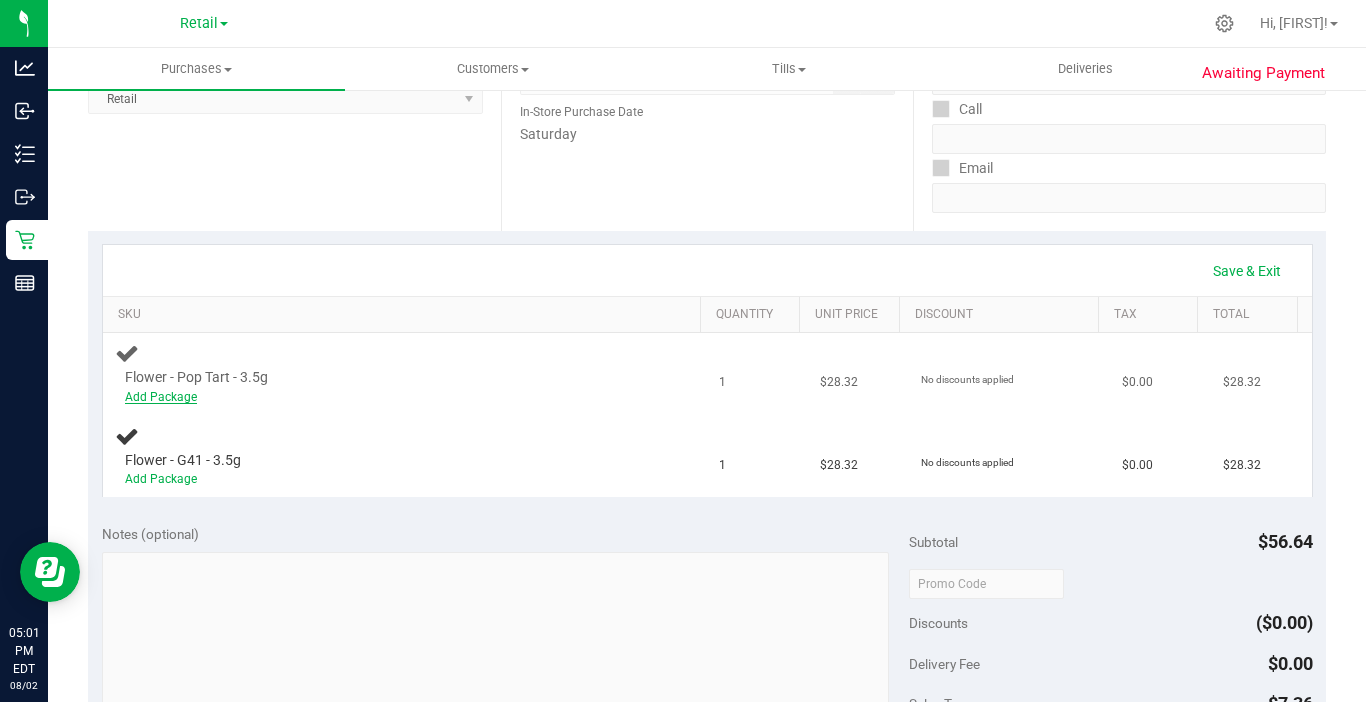 click on "Add Package" at bounding box center [161, 397] 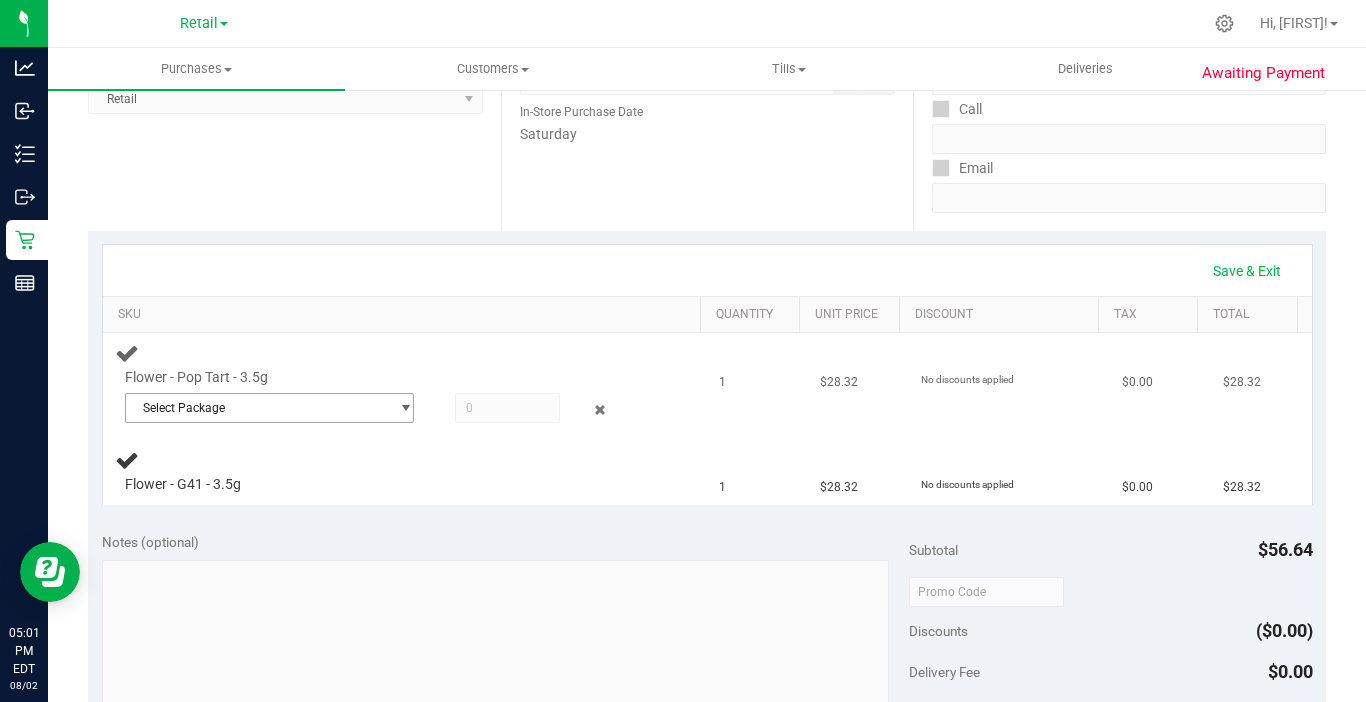 click on "Select Package" at bounding box center [257, 408] 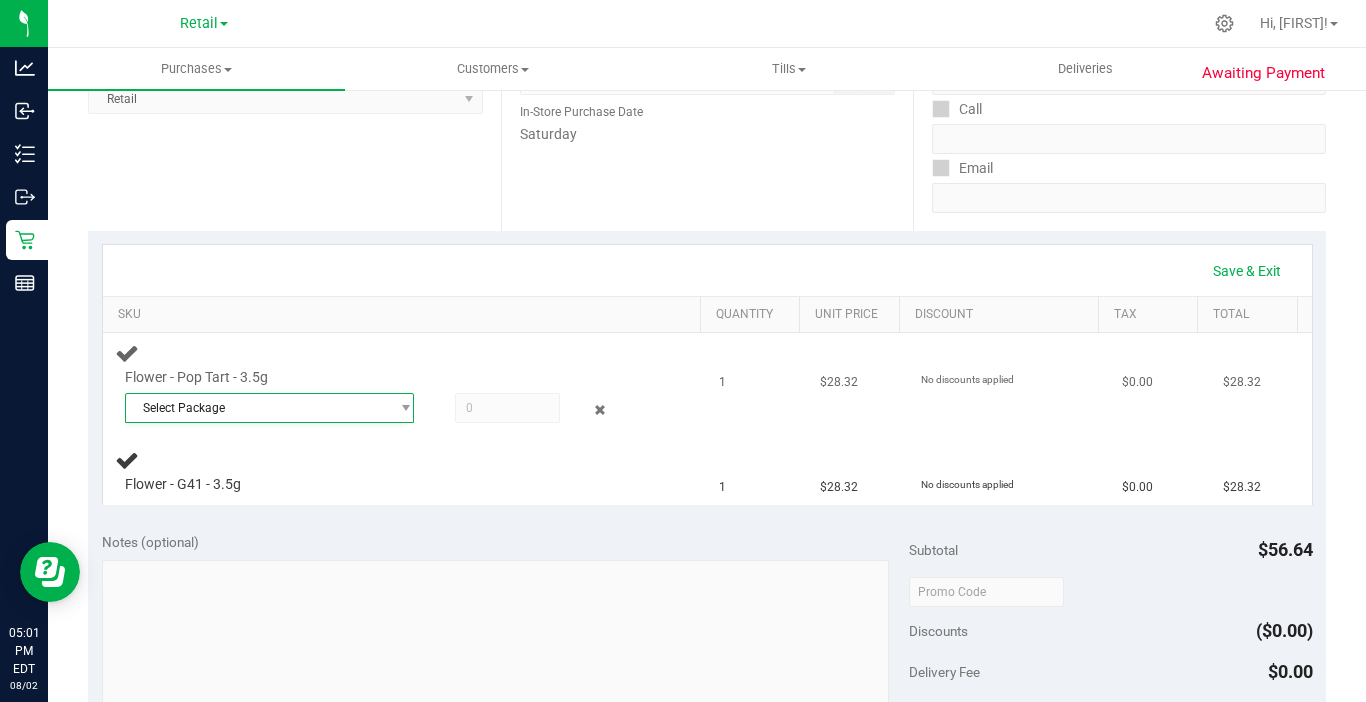 click at bounding box center (507, 408) 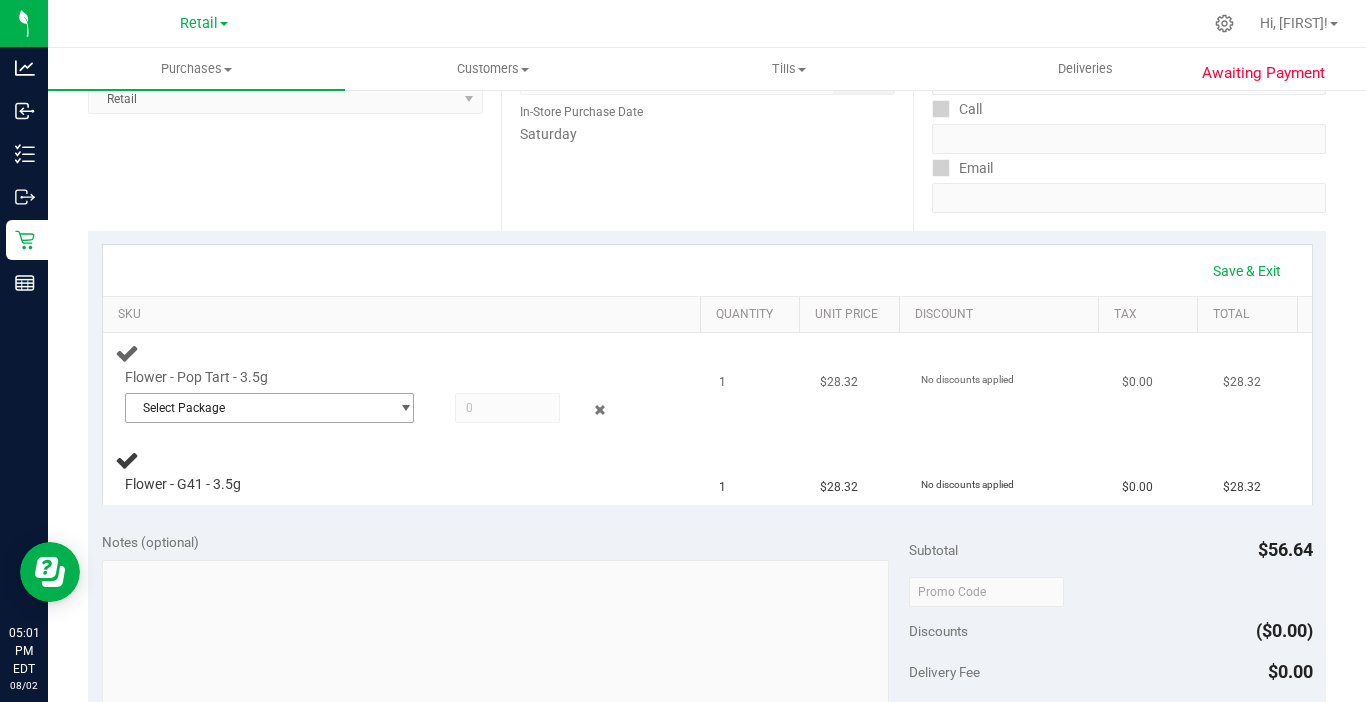 click on "Select Package" at bounding box center [257, 408] 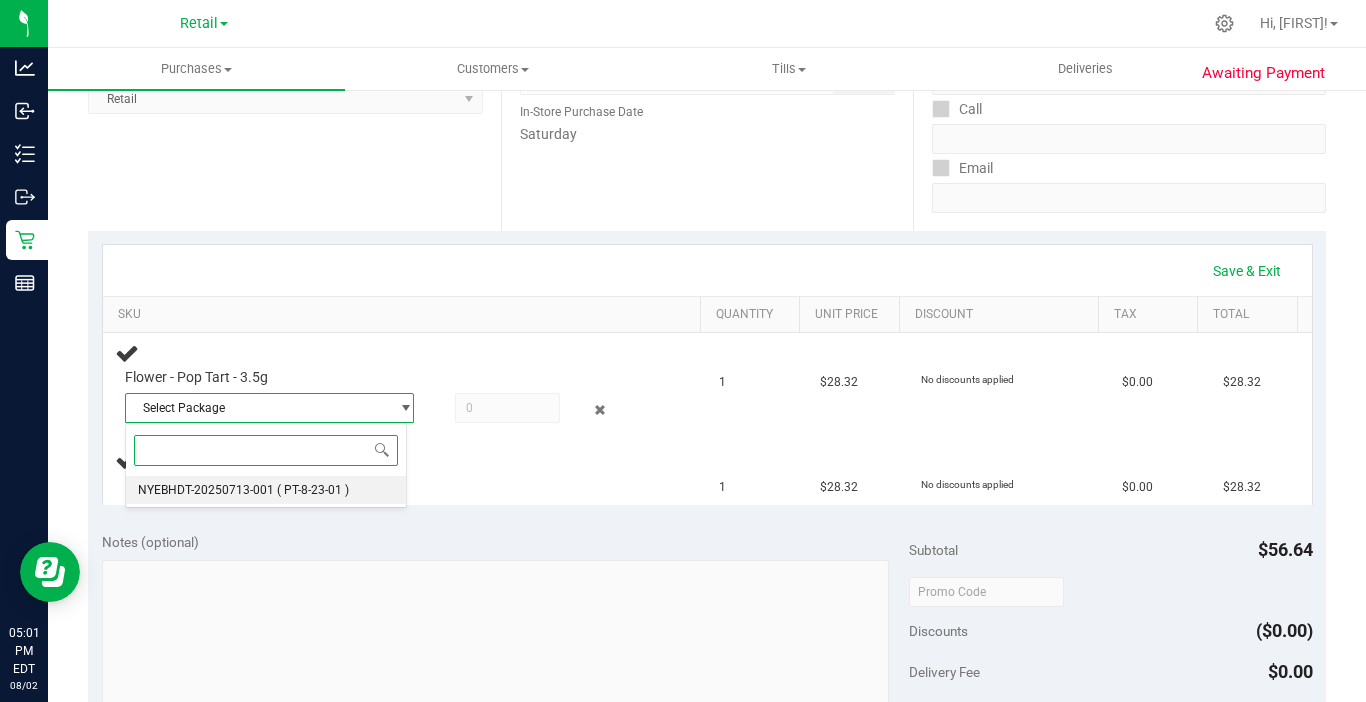 click on "NYEBHDT-20250713-001" at bounding box center (206, 490) 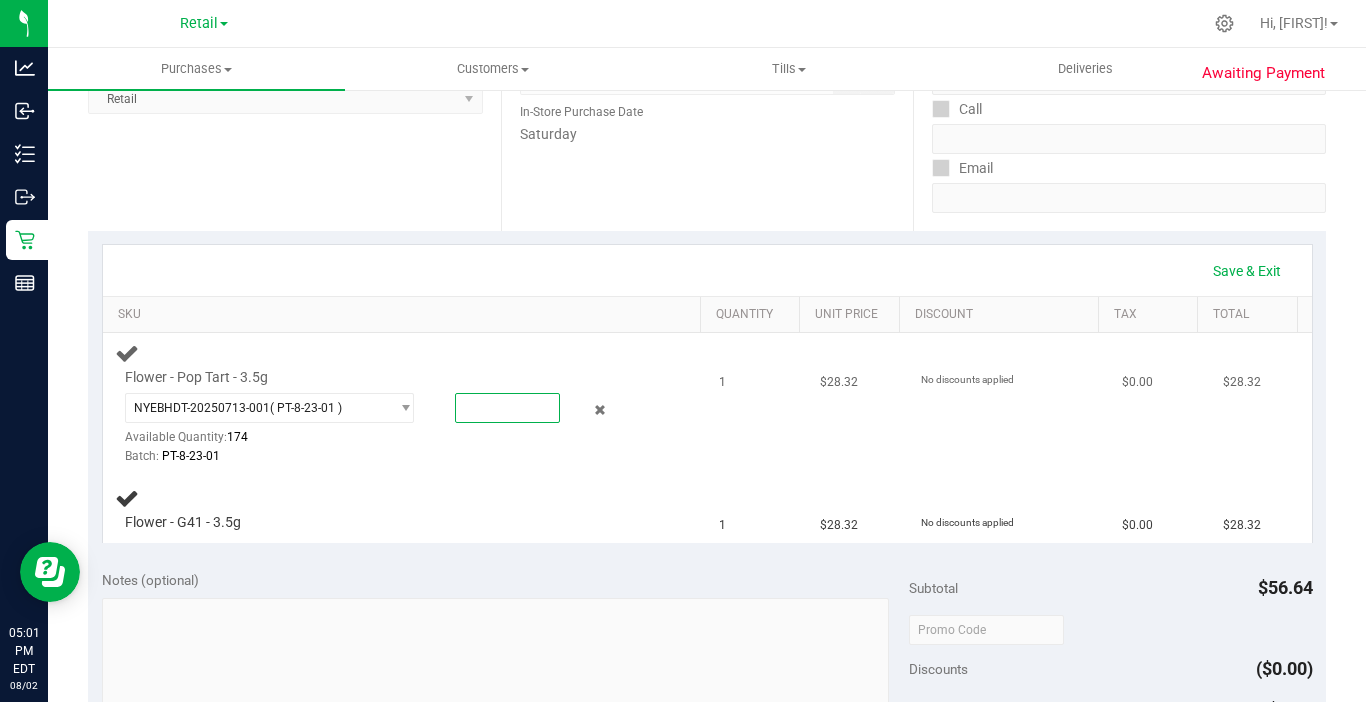 click at bounding box center [507, 408] 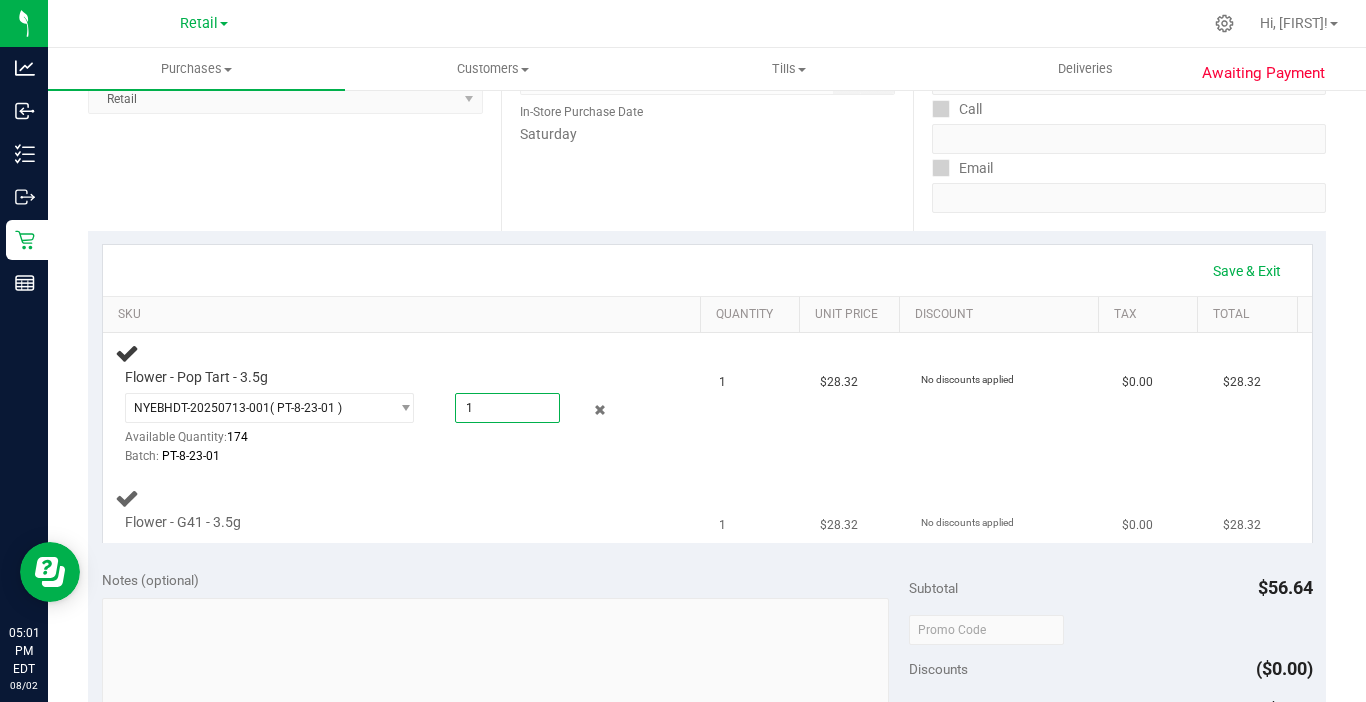 type on "1.0000" 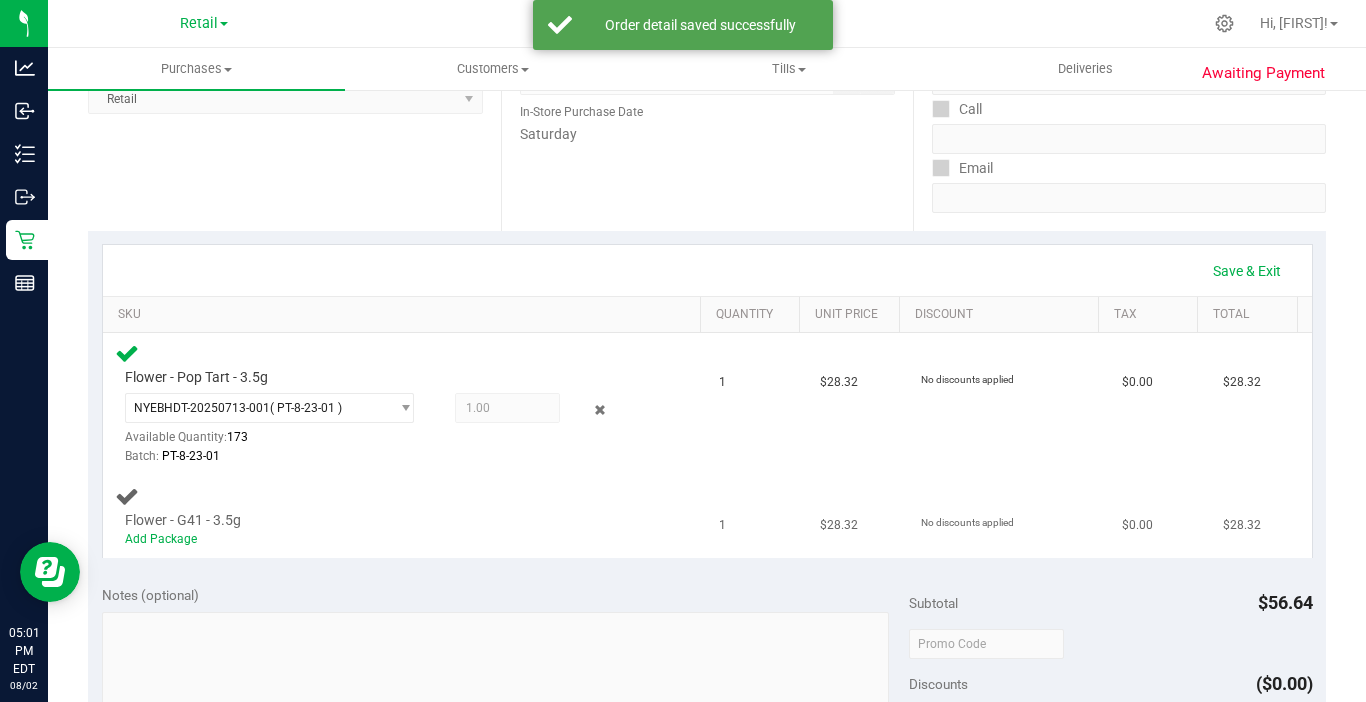 click on "Flower - G41 - 3.5g" at bounding box center [183, 520] 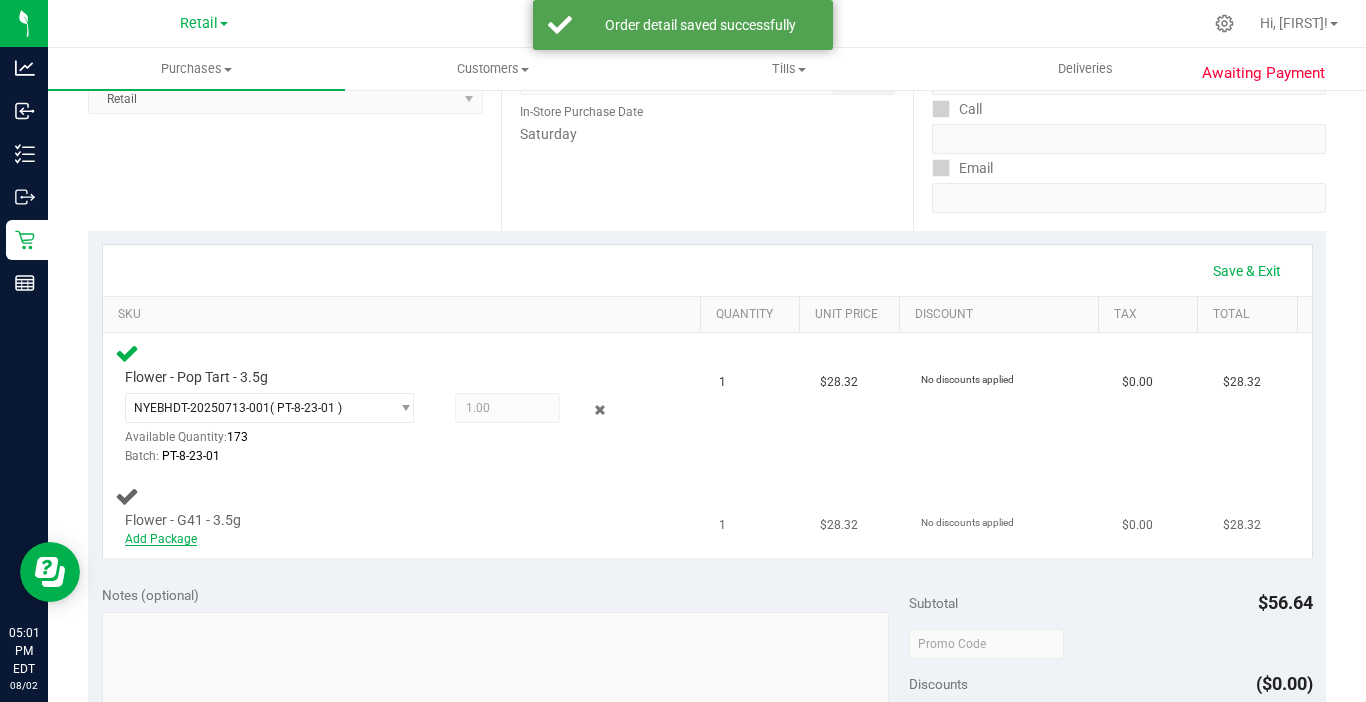 click on "Add Package" at bounding box center (161, 539) 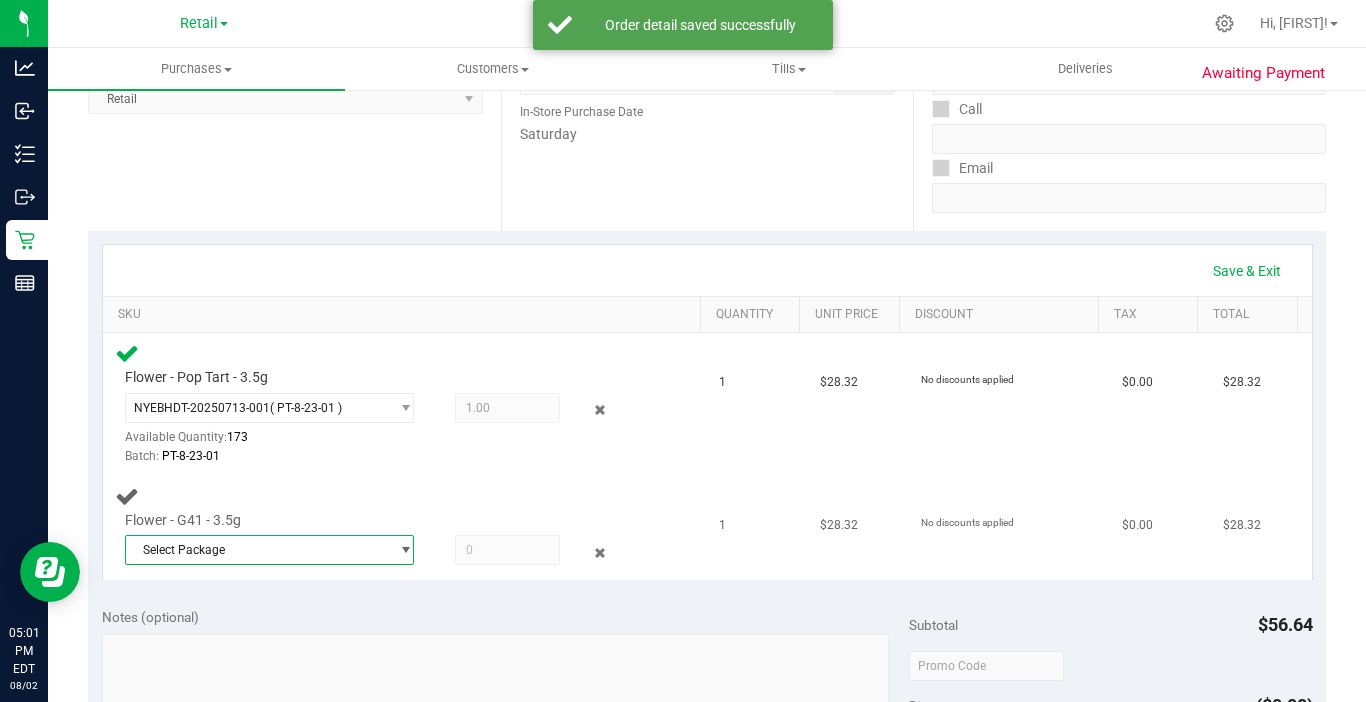 click on "Select Package" at bounding box center (257, 550) 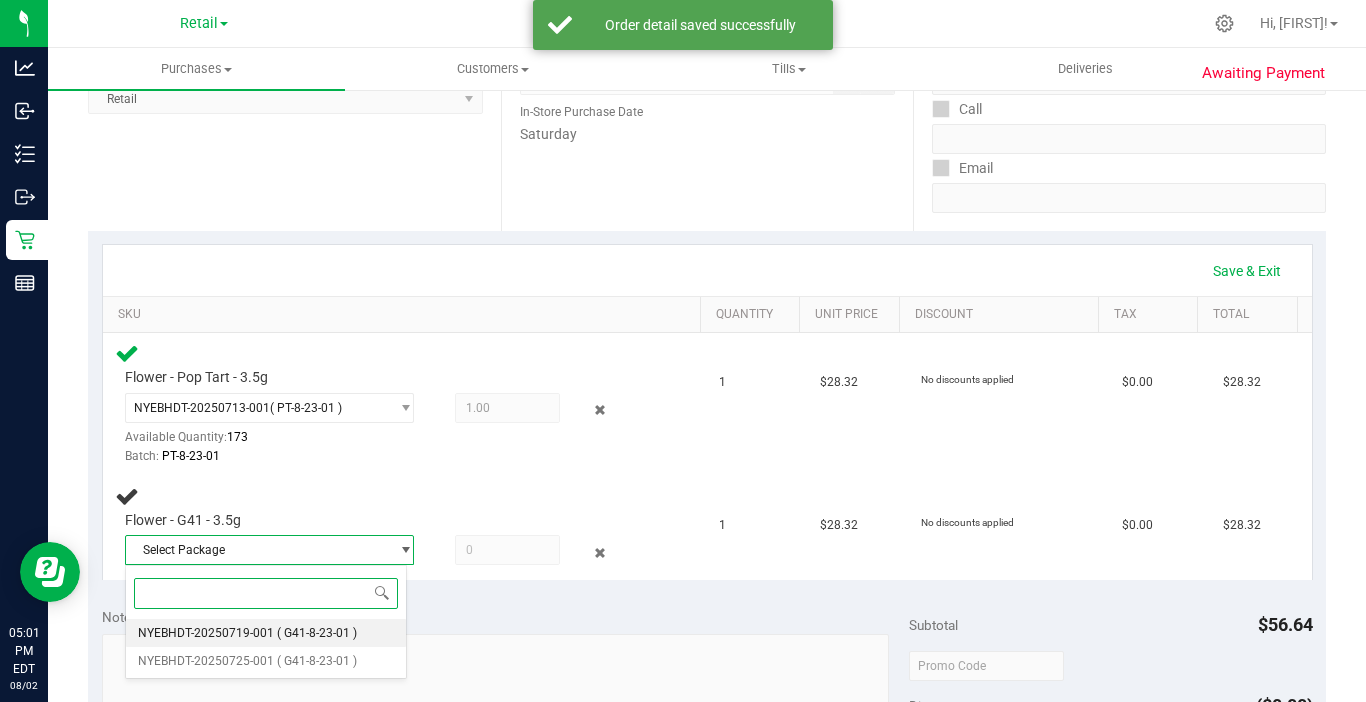 click on "NYEBHDT-20250719-001" at bounding box center [206, 633] 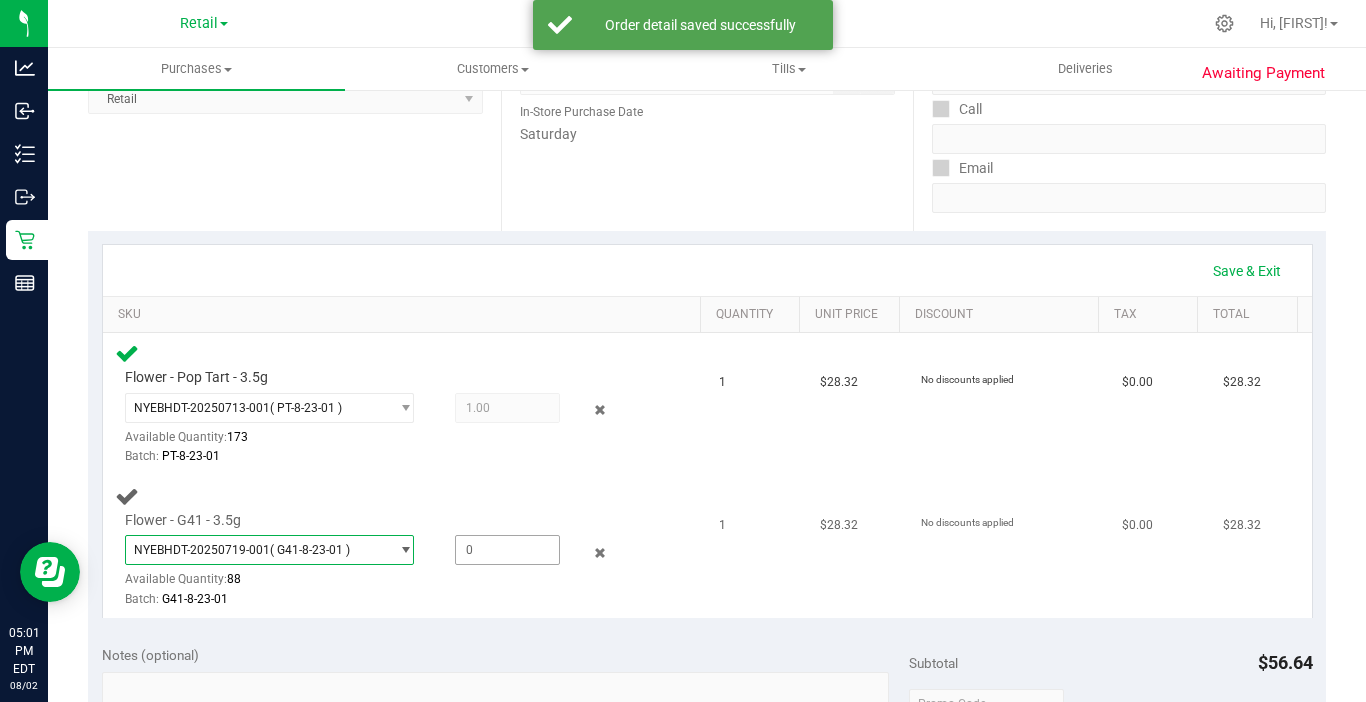 click at bounding box center (507, 550) 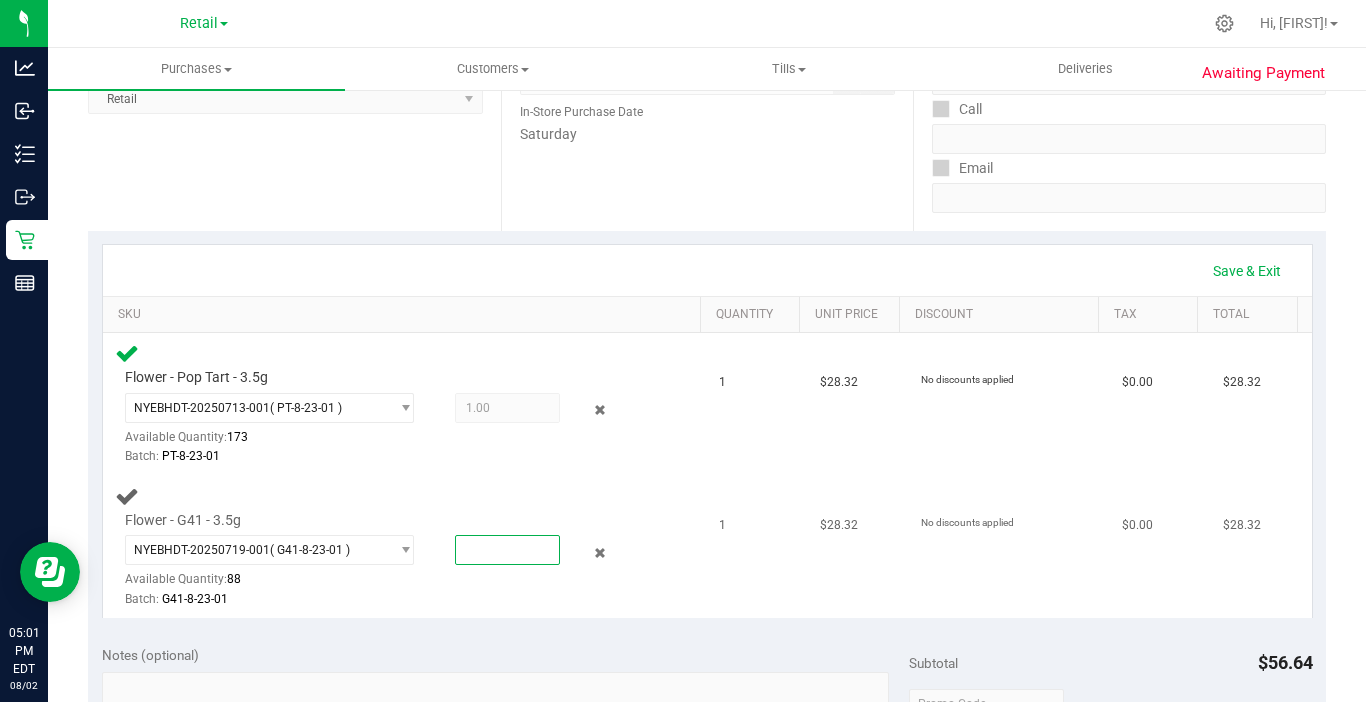 type on "1" 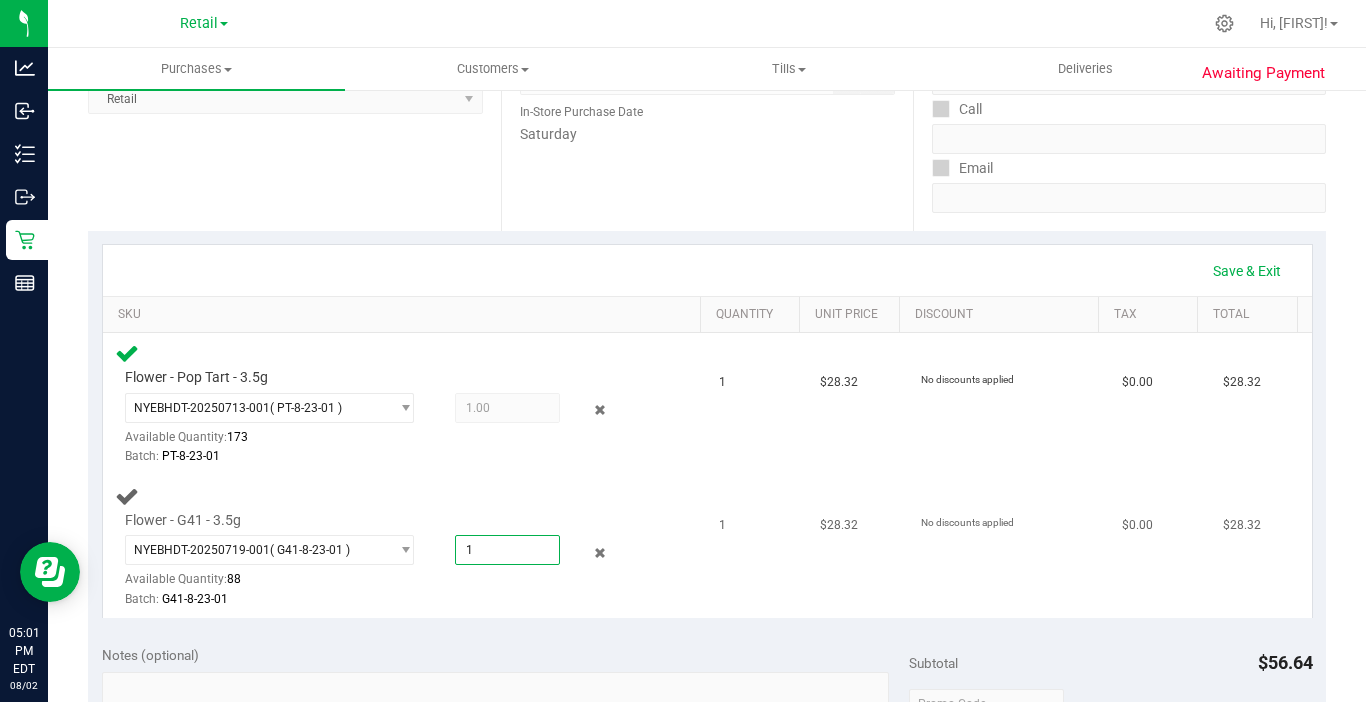 type on "1.0000" 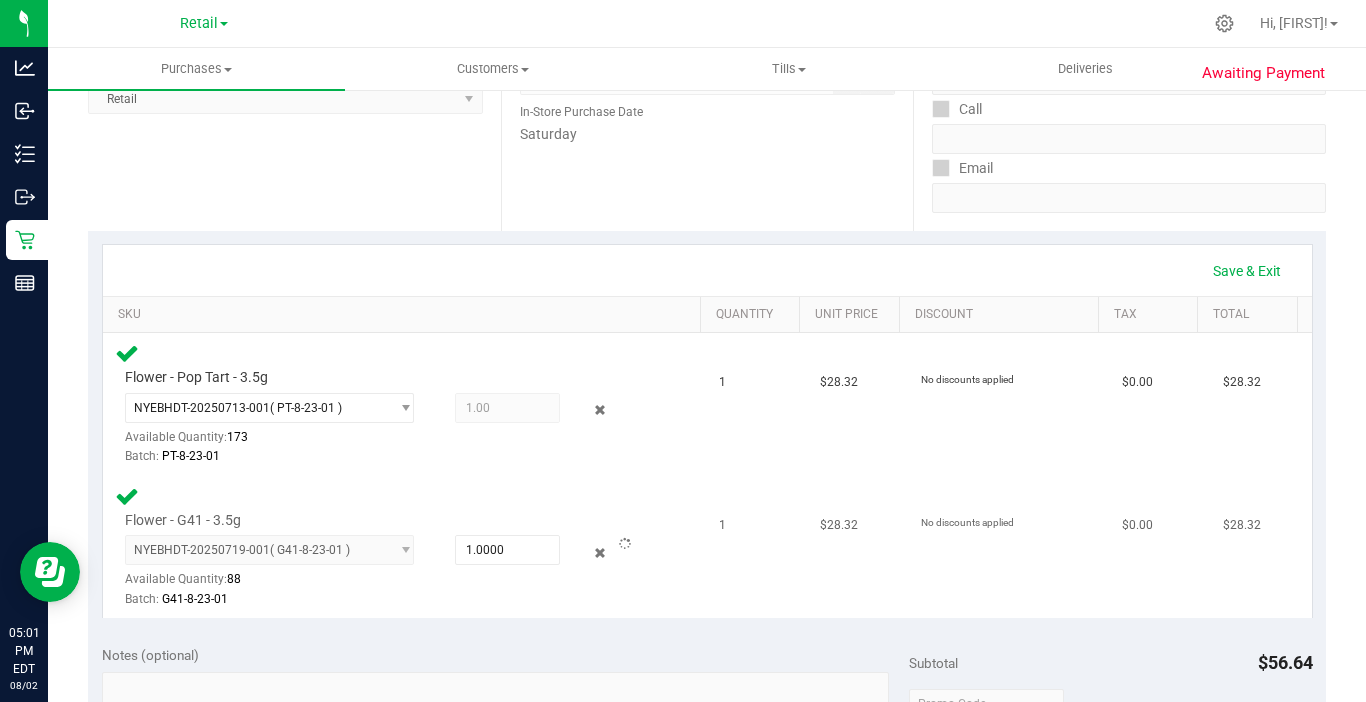 click on "[DOCUMENT_ID]
(
[BATCH_ID]
)
[DOCUMENT_ID] [DOCUMENT_ID]
Available Quantity:  88
1.0000 1
Batch:
[BATCH_ID]" at bounding box center [386, 571] 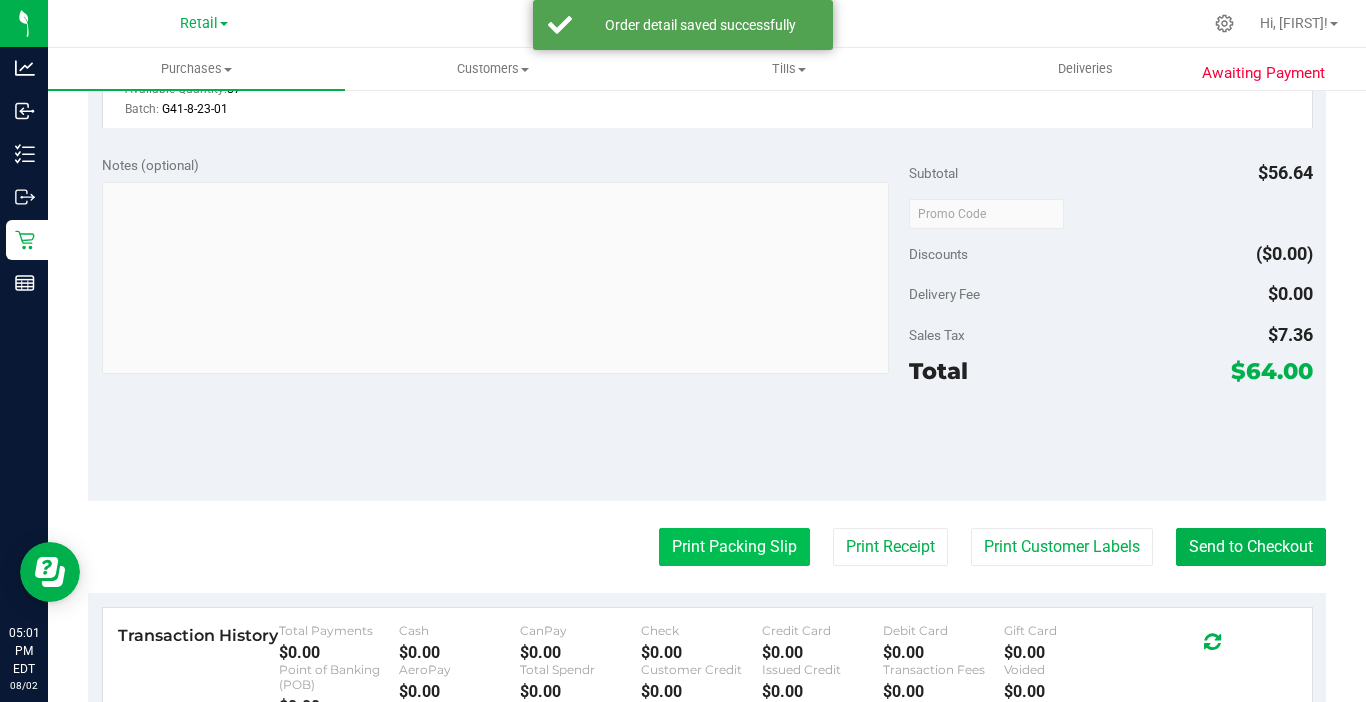 scroll, scrollTop: 800, scrollLeft: 0, axis: vertical 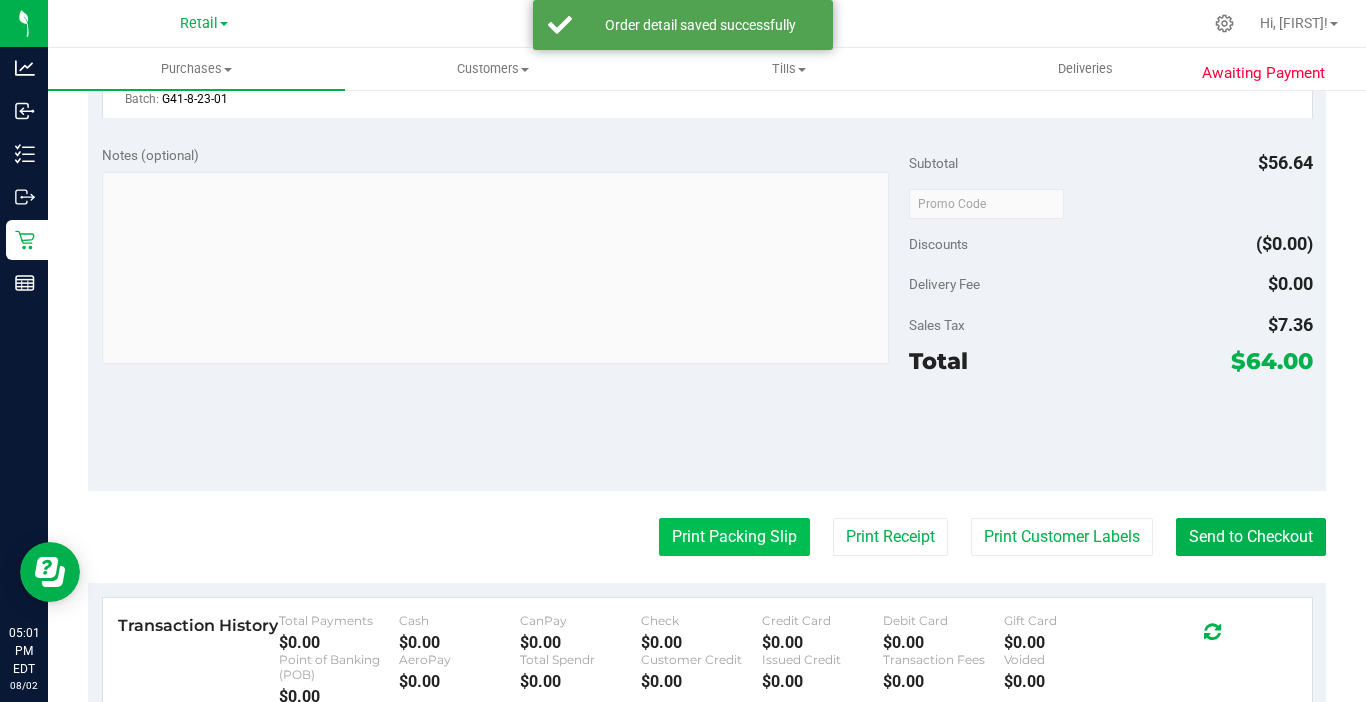 click on "Print Packing Slip" at bounding box center [734, 537] 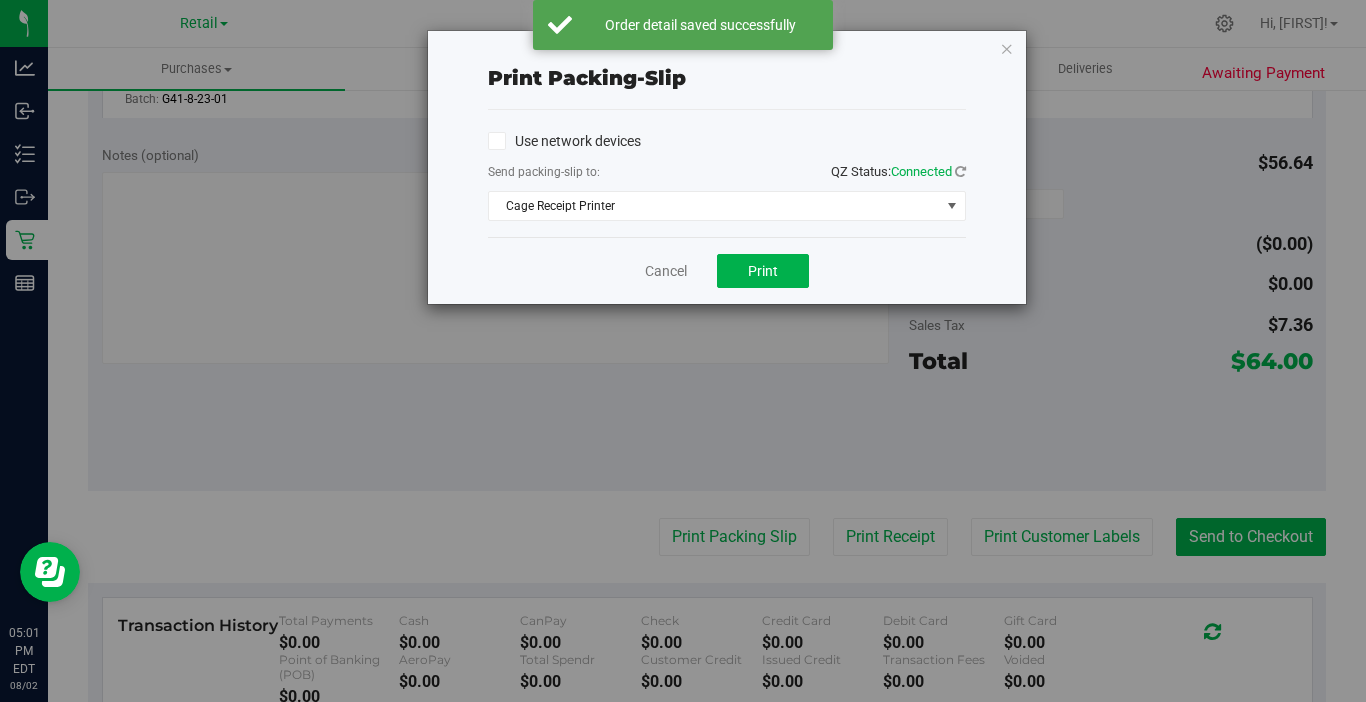click on "Cancel
Print" at bounding box center (727, 270) 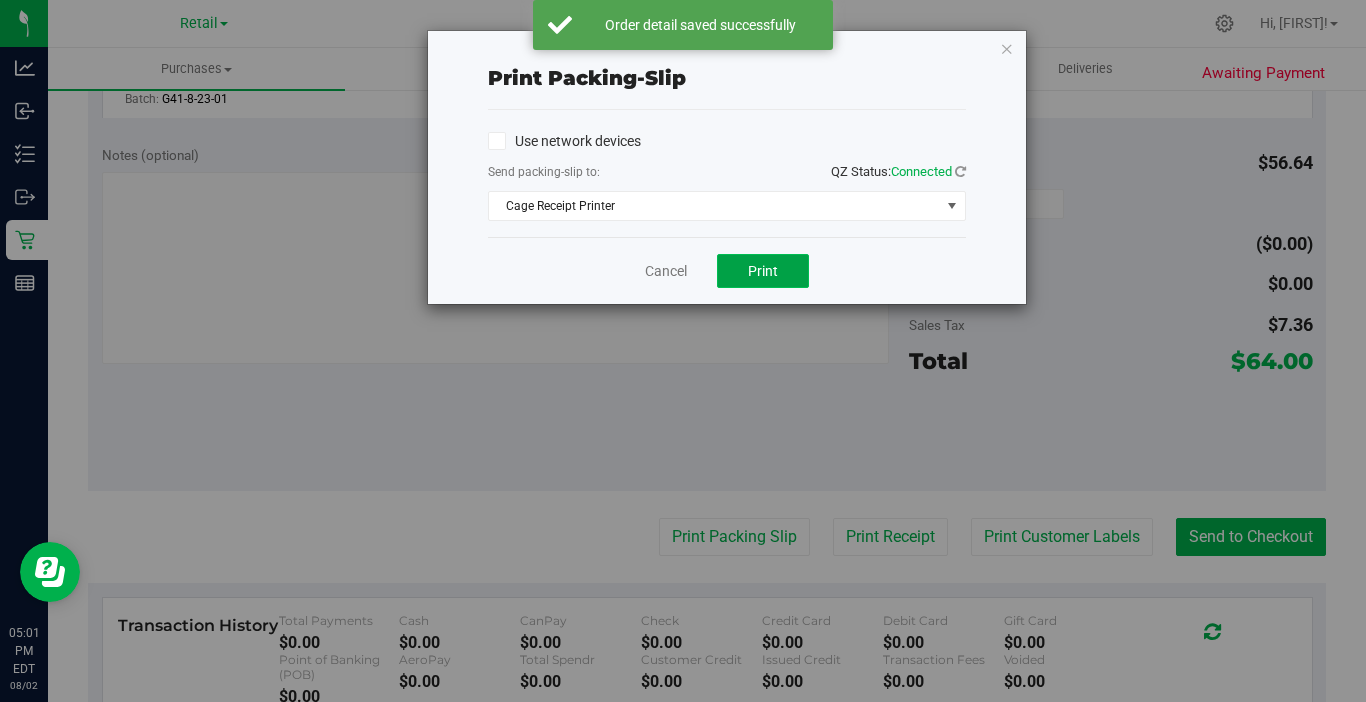 click on "Print" at bounding box center [763, 271] 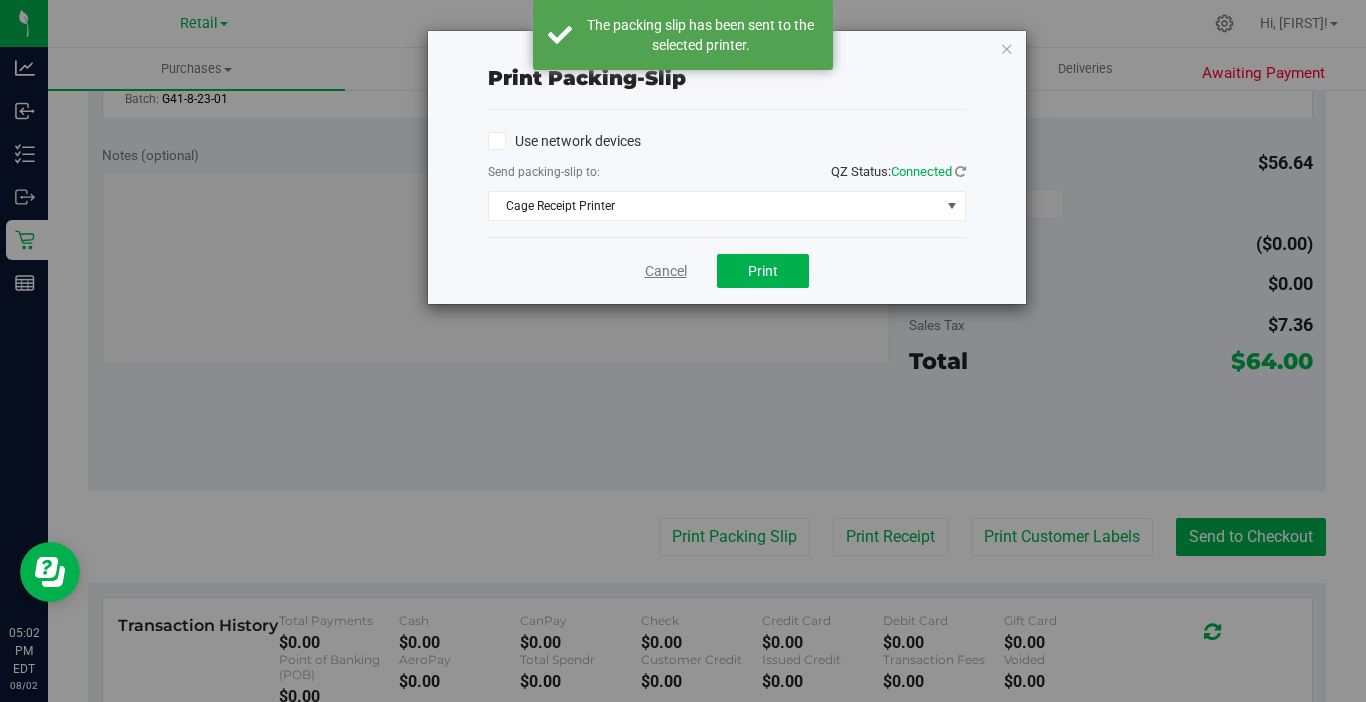 click on "Cancel" at bounding box center [666, 271] 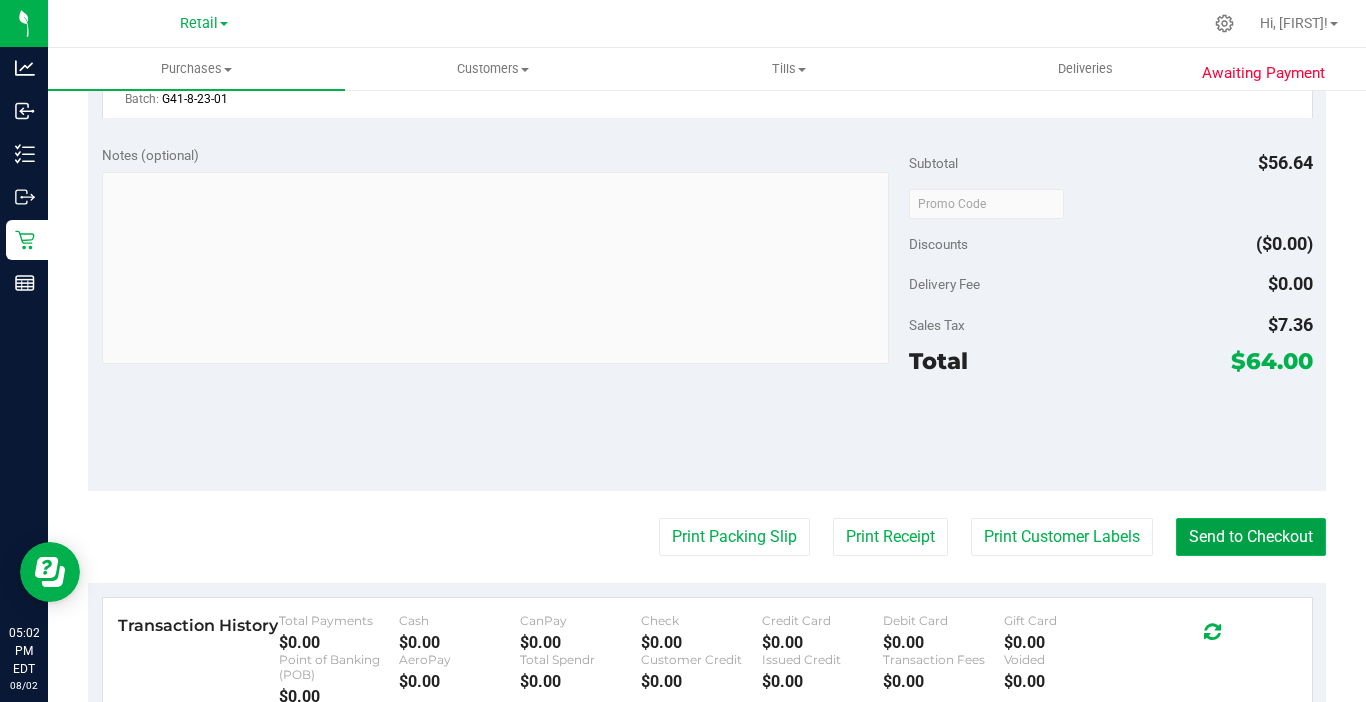 click on "Send to Checkout" at bounding box center [1251, 537] 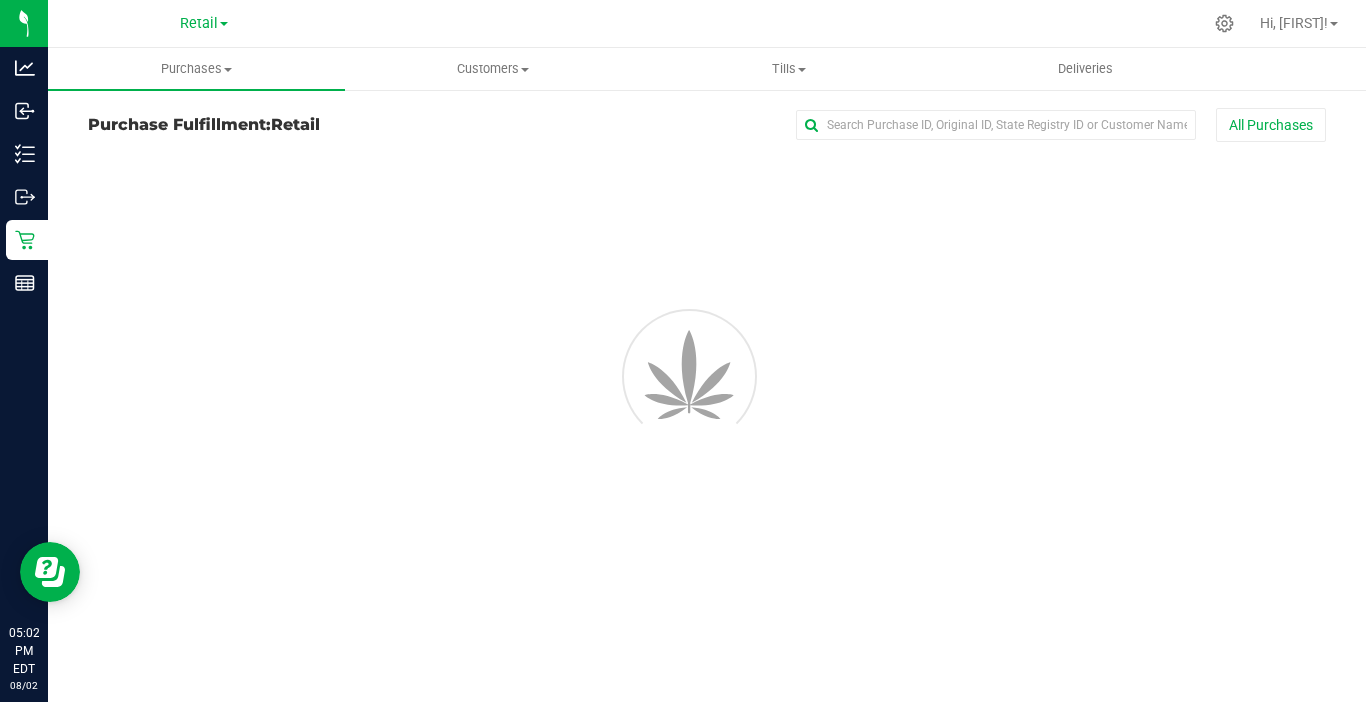 scroll, scrollTop: 0, scrollLeft: 0, axis: both 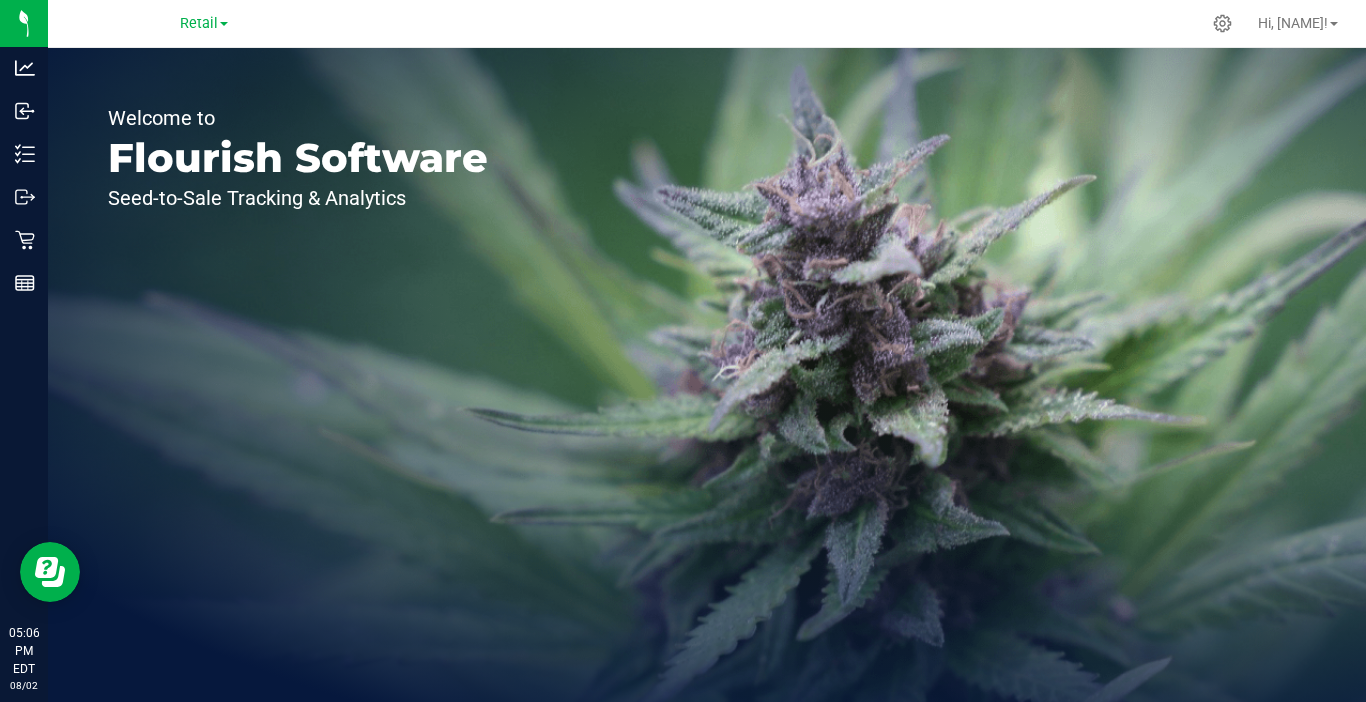 click at bounding box center (224, 24) 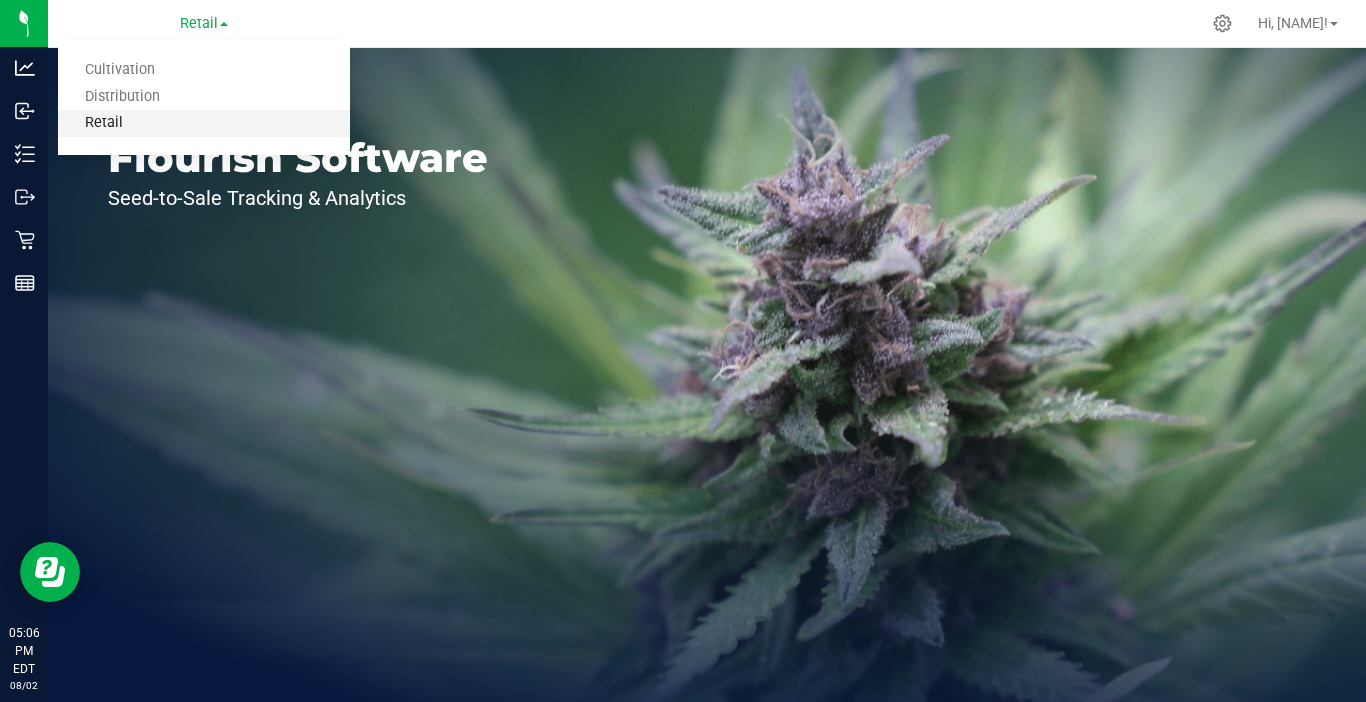 click on "Retail" at bounding box center (204, 123) 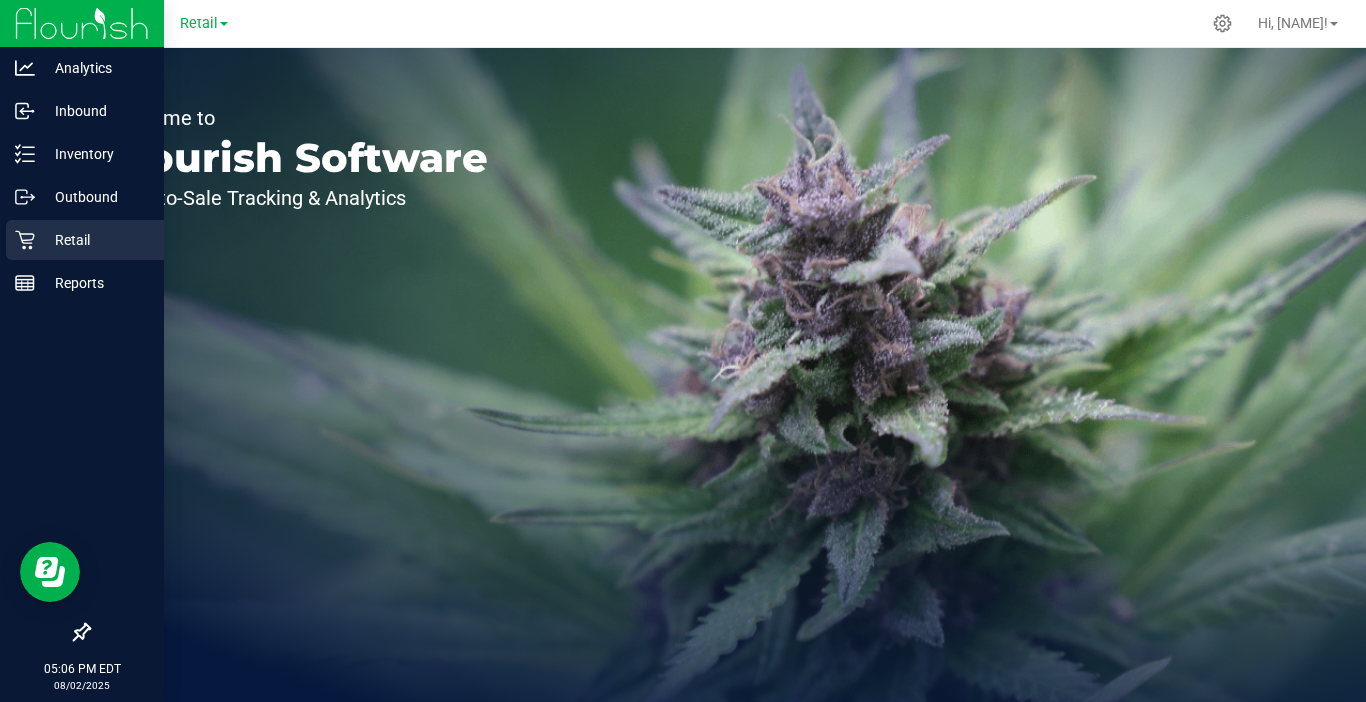 click on "Retail" at bounding box center (95, 240) 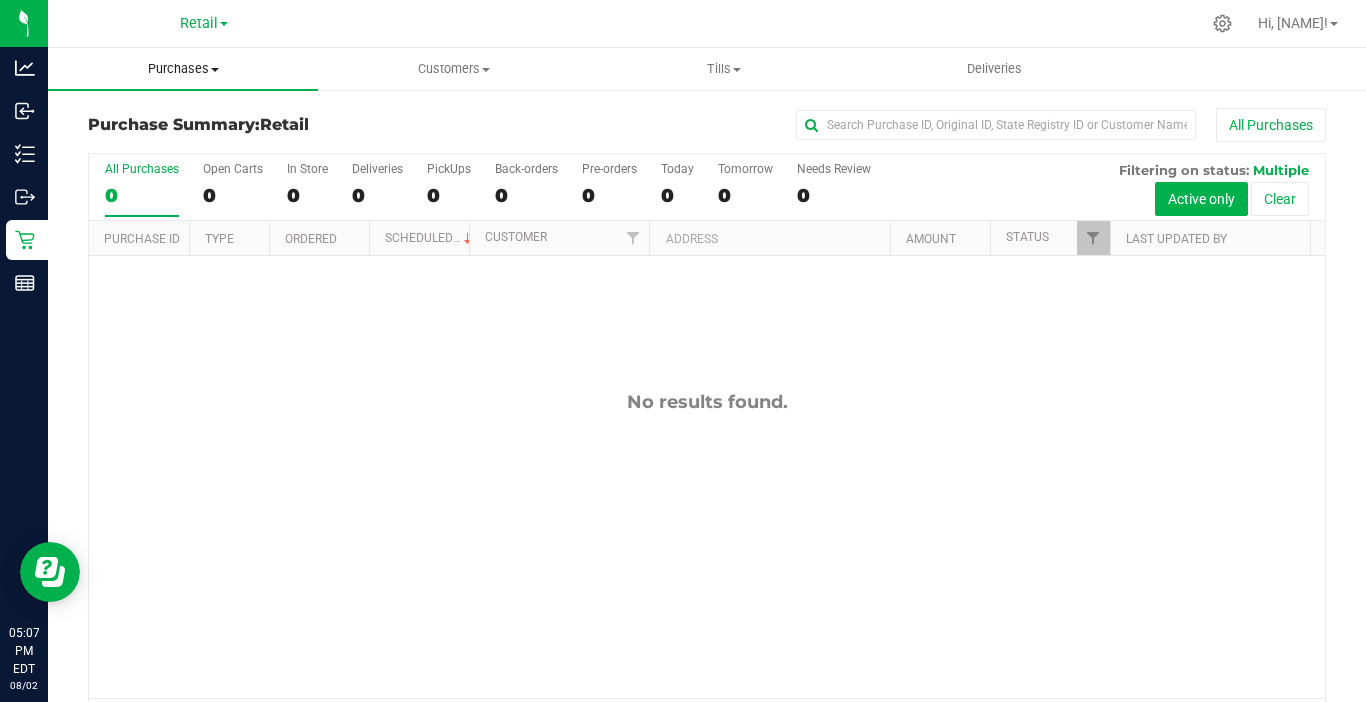 click on "Purchases" at bounding box center (183, 69) 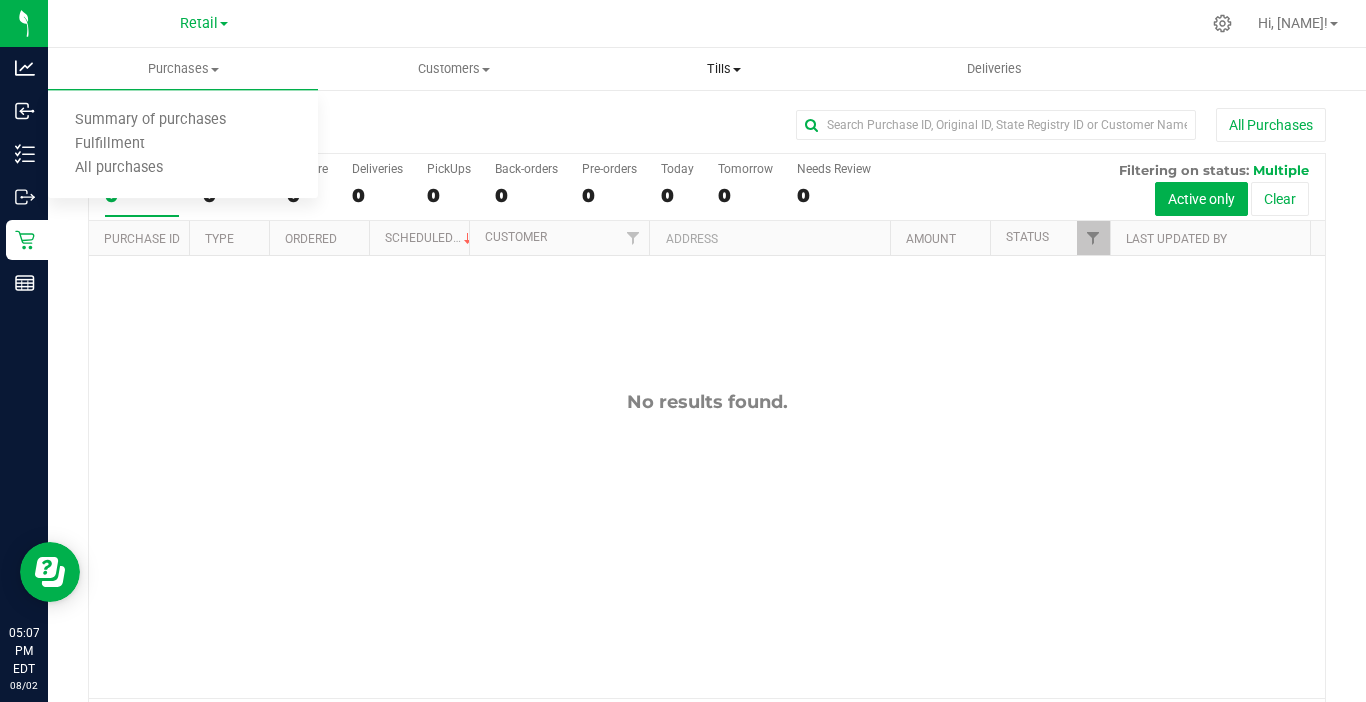 click on "Tills" at bounding box center [724, 69] 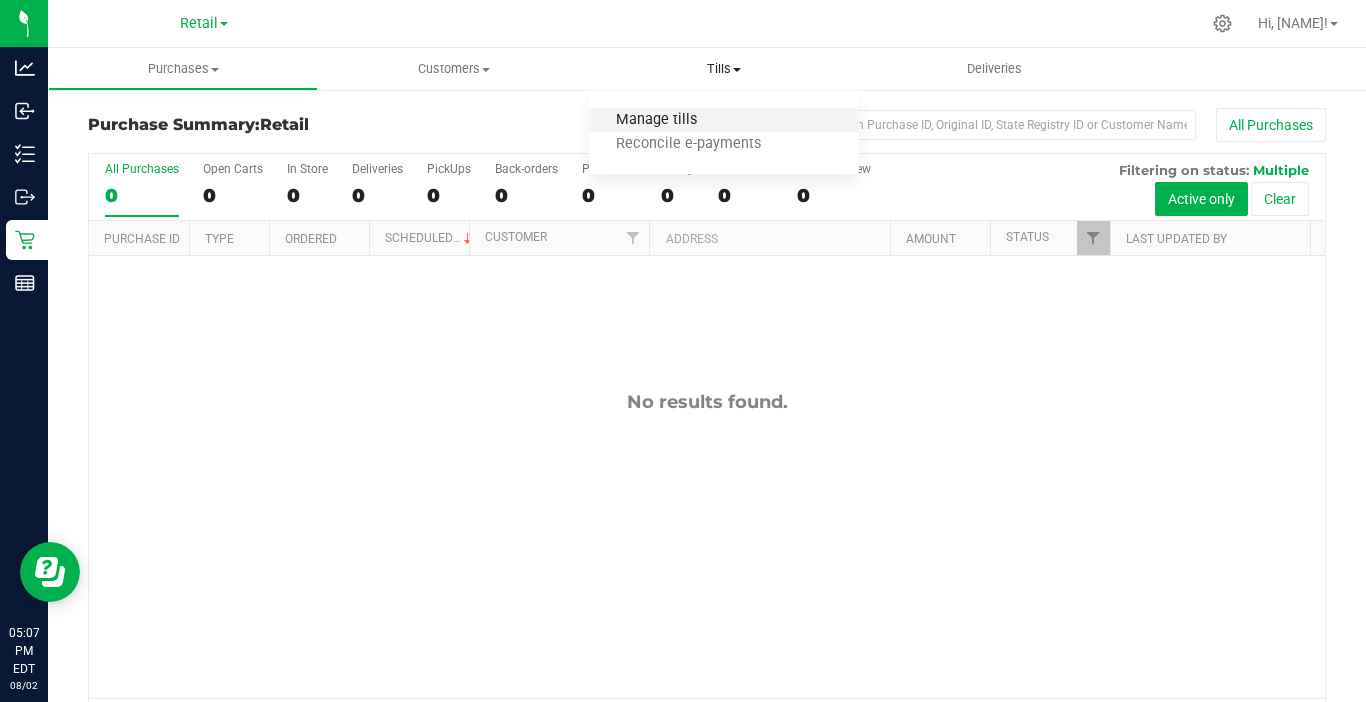 click on "Manage tills" at bounding box center (656, 120) 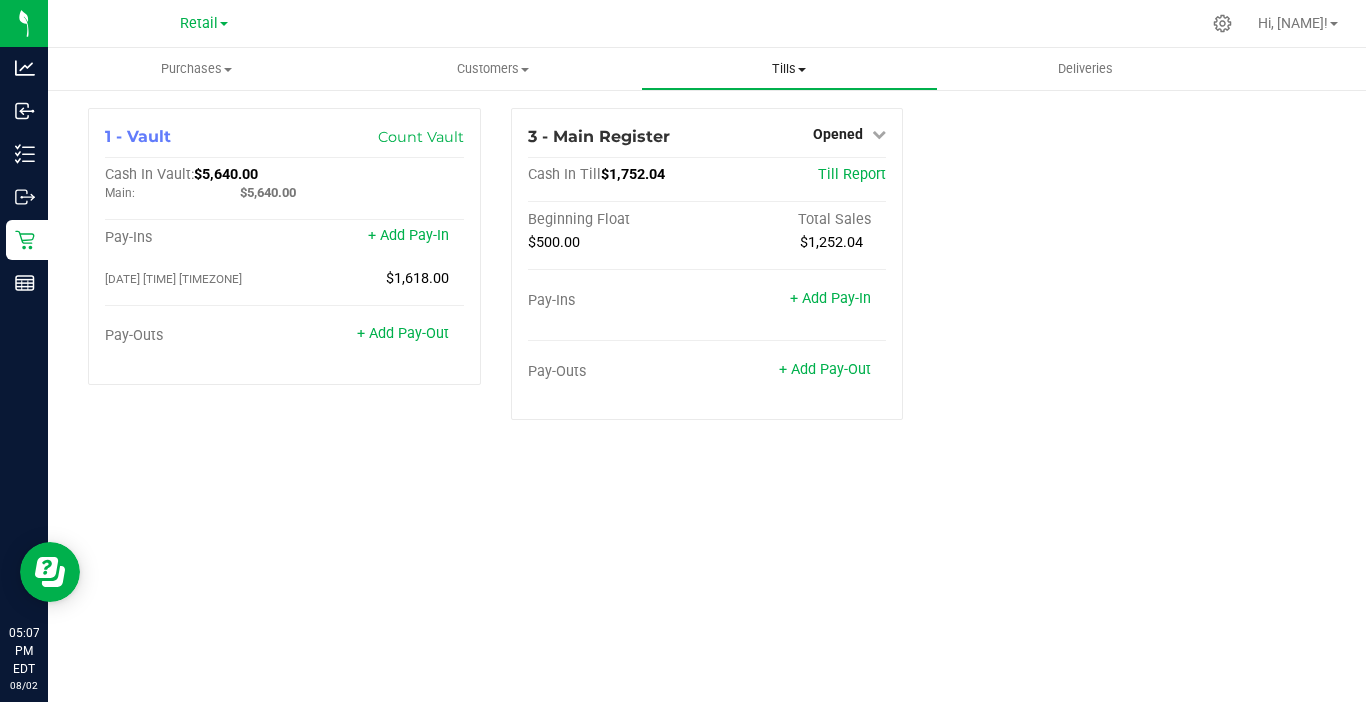 click on "Tills" at bounding box center [789, 69] 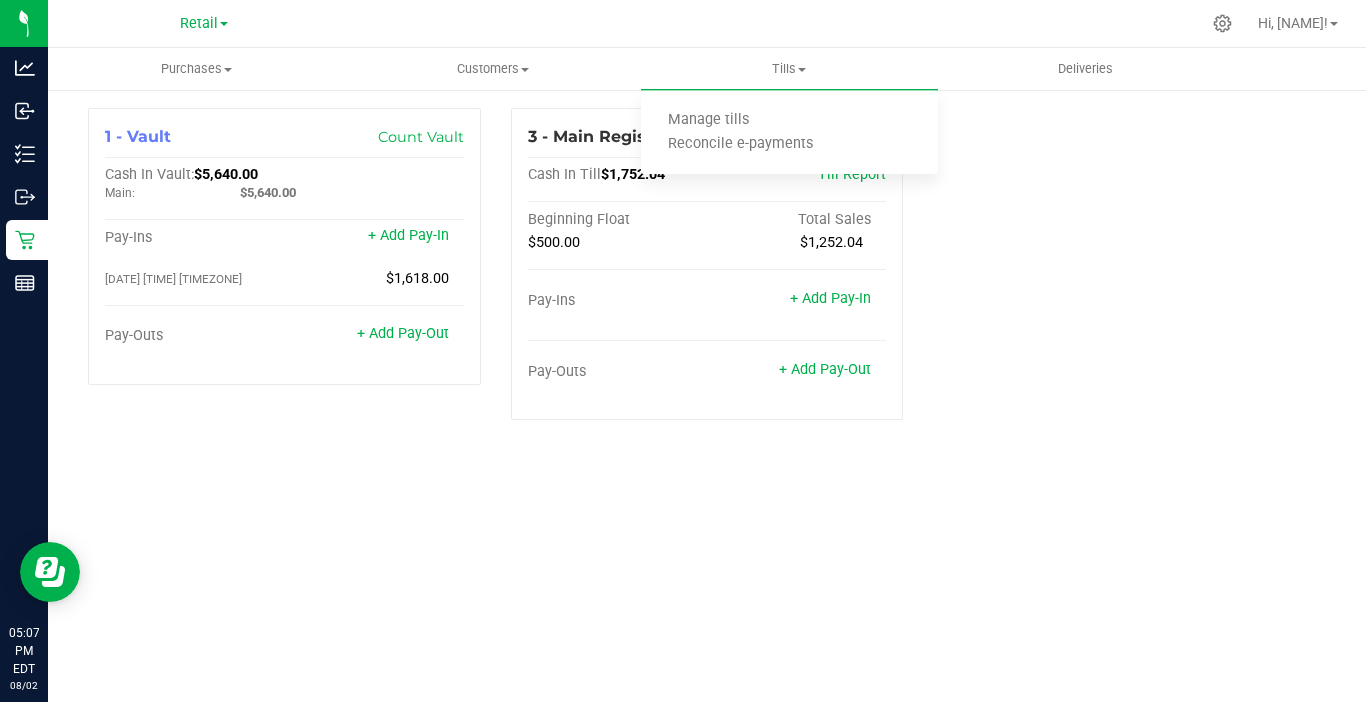 click at bounding box center (779, 23) 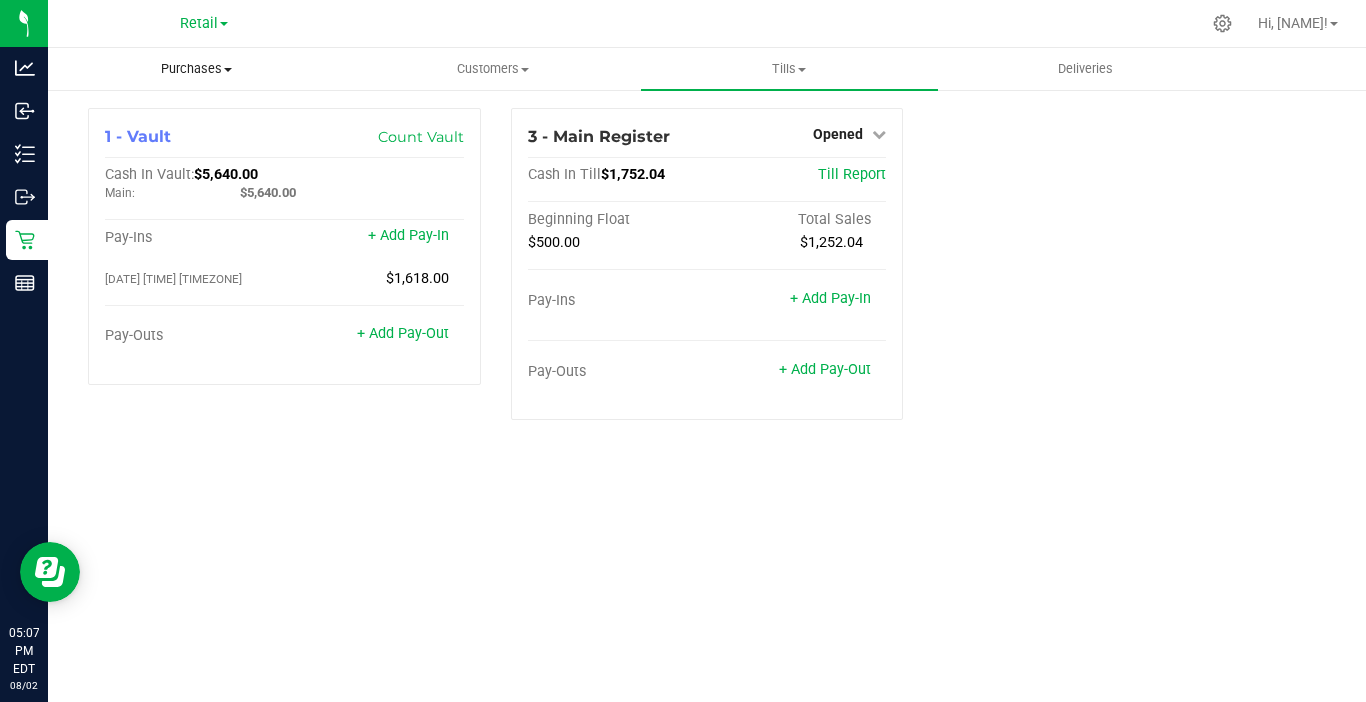 click on "Purchases" at bounding box center (196, 69) 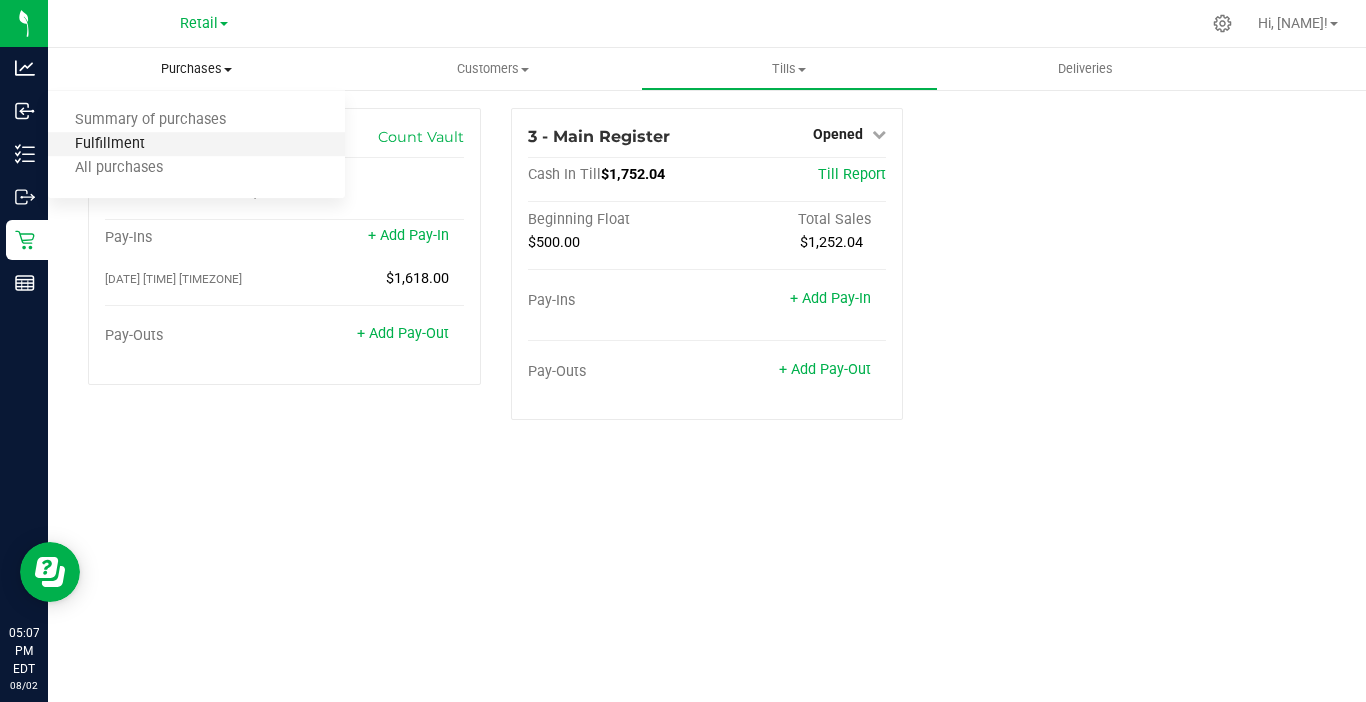 click on "Fulfillment" at bounding box center [110, 144] 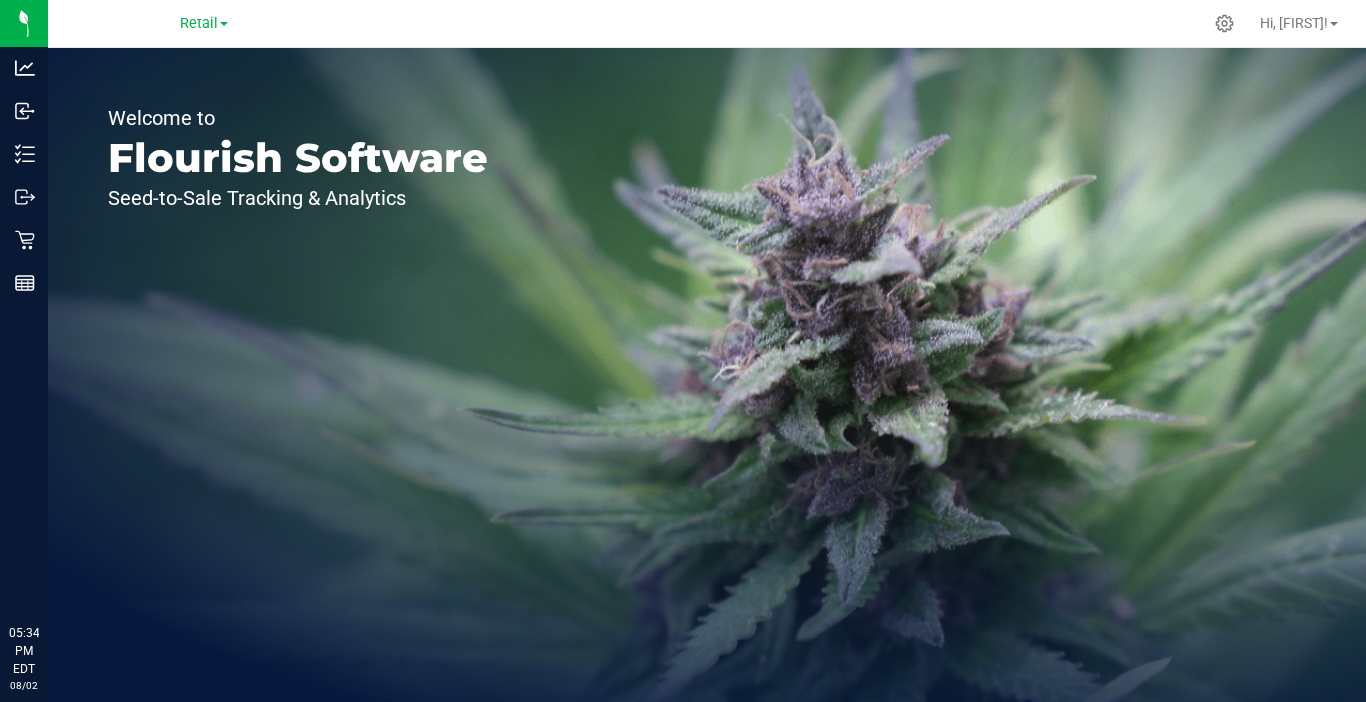 scroll, scrollTop: 0, scrollLeft: 0, axis: both 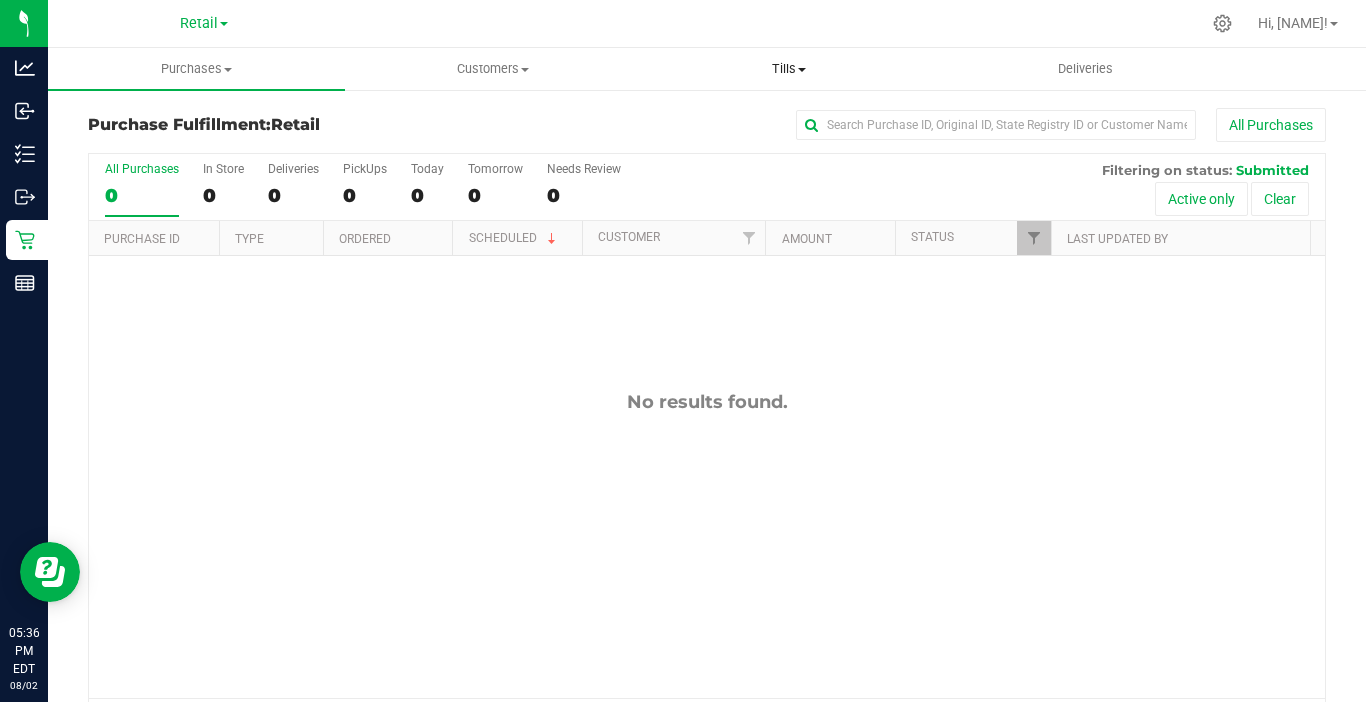 click on "Tills" at bounding box center [789, 69] 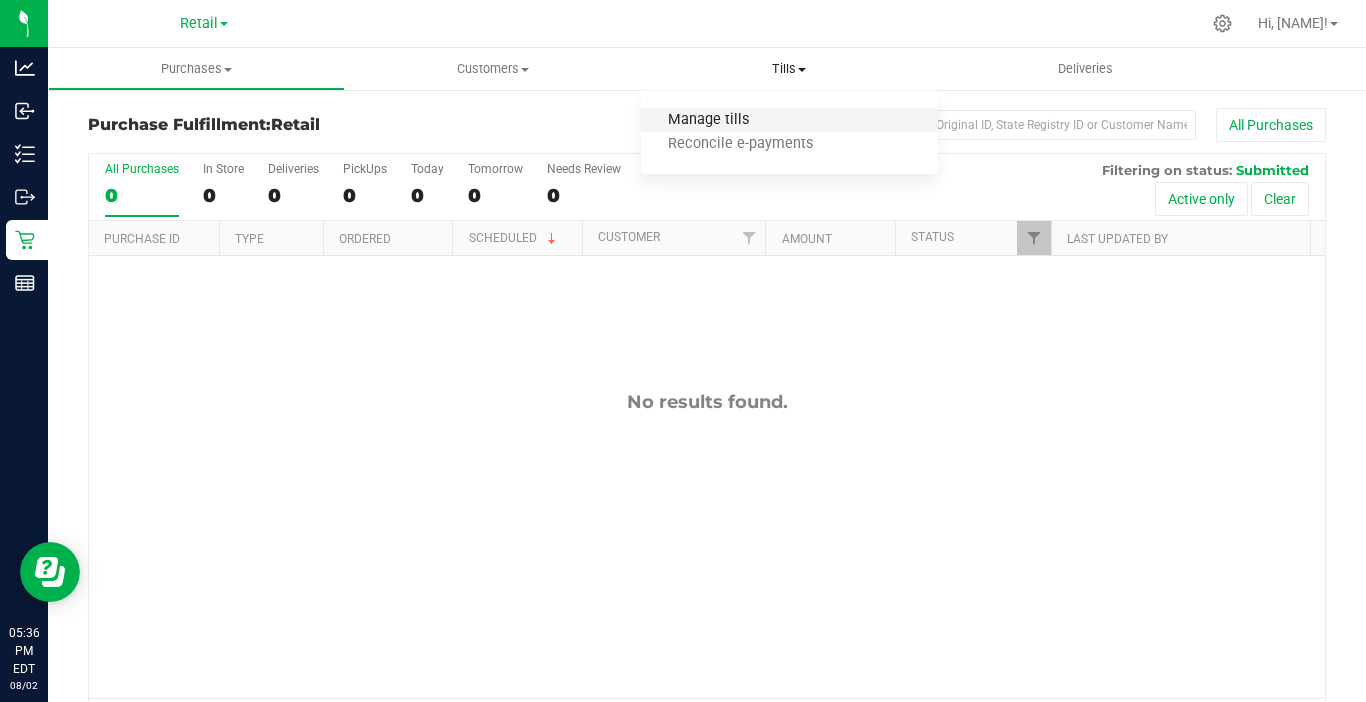 click on "Manage tills" at bounding box center (708, 120) 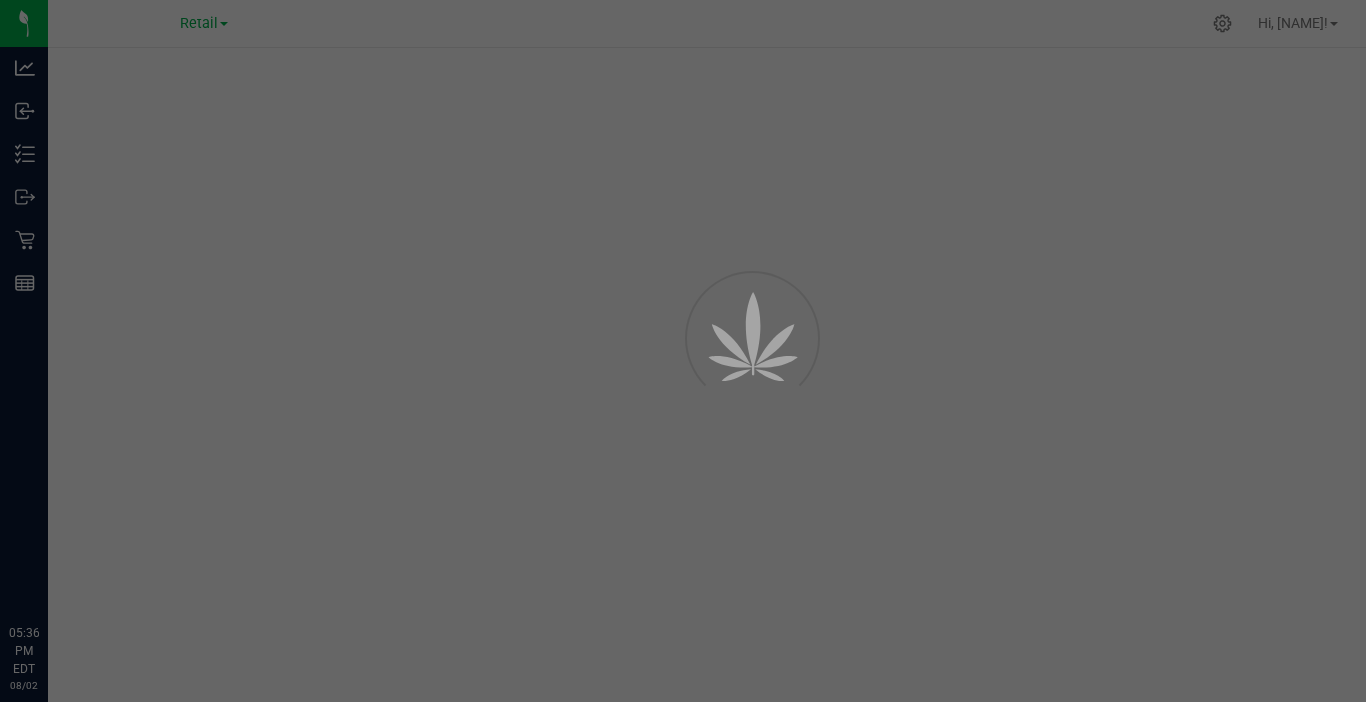 scroll, scrollTop: 0, scrollLeft: 0, axis: both 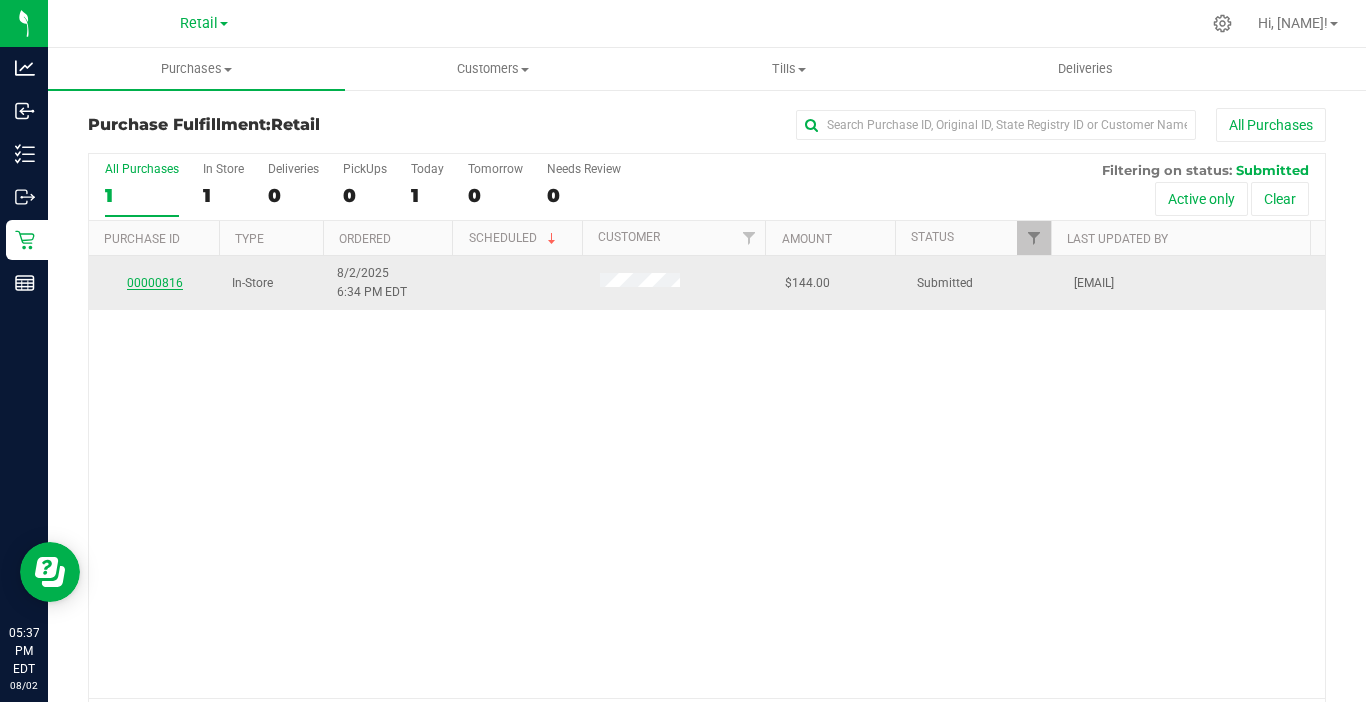 click on "00000816" at bounding box center [155, 283] 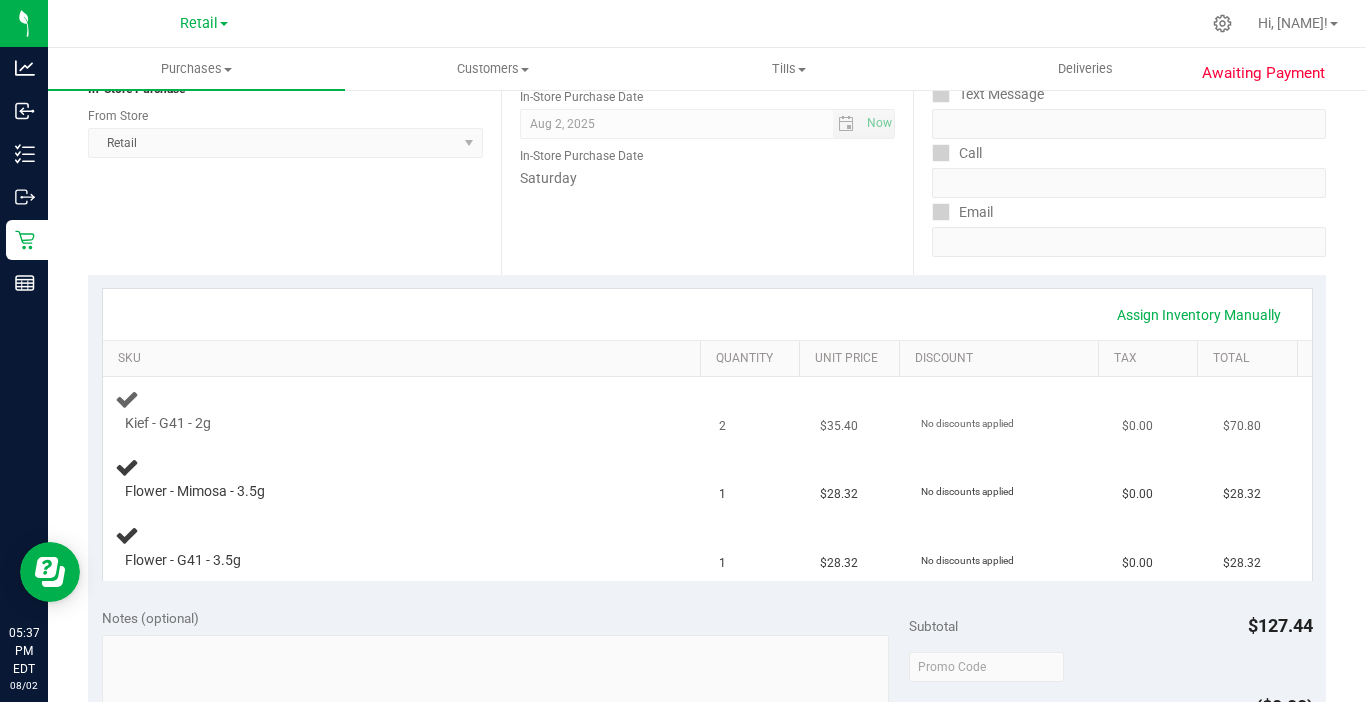 scroll, scrollTop: 300, scrollLeft: 0, axis: vertical 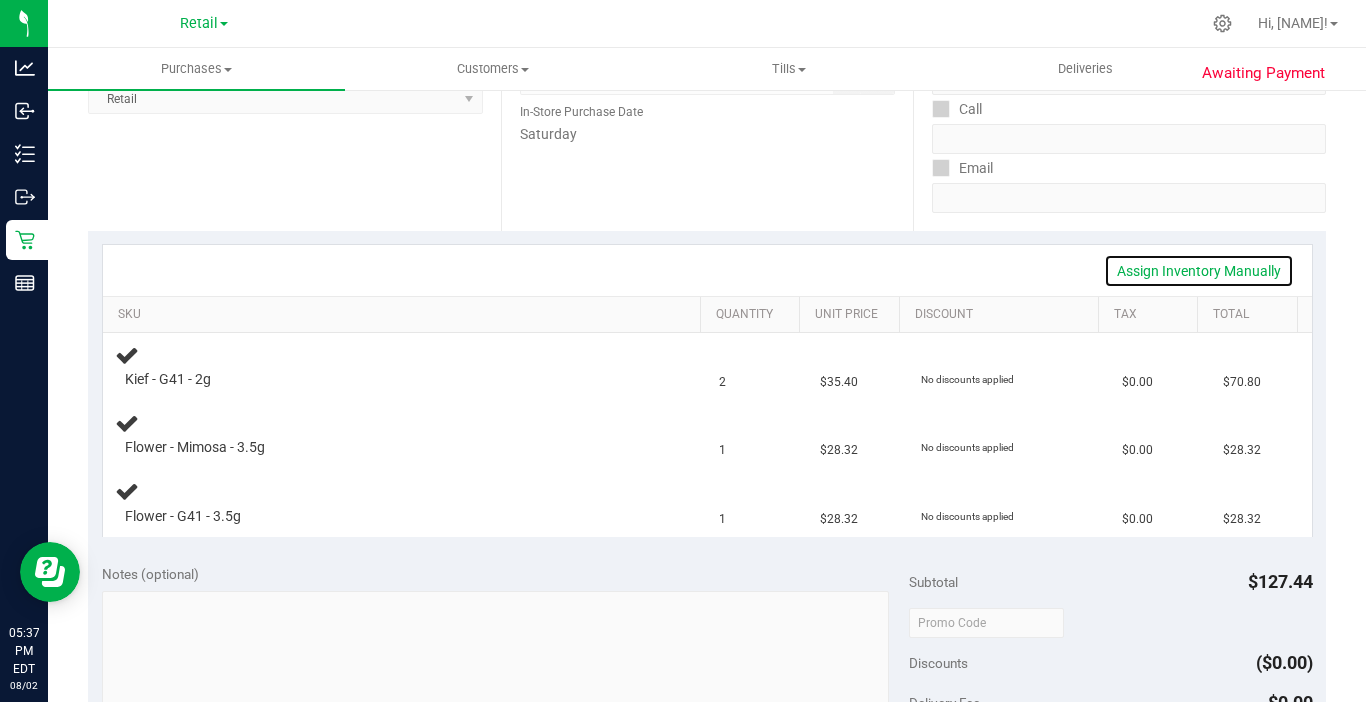 click on "Assign Inventory Manually" at bounding box center [1199, 271] 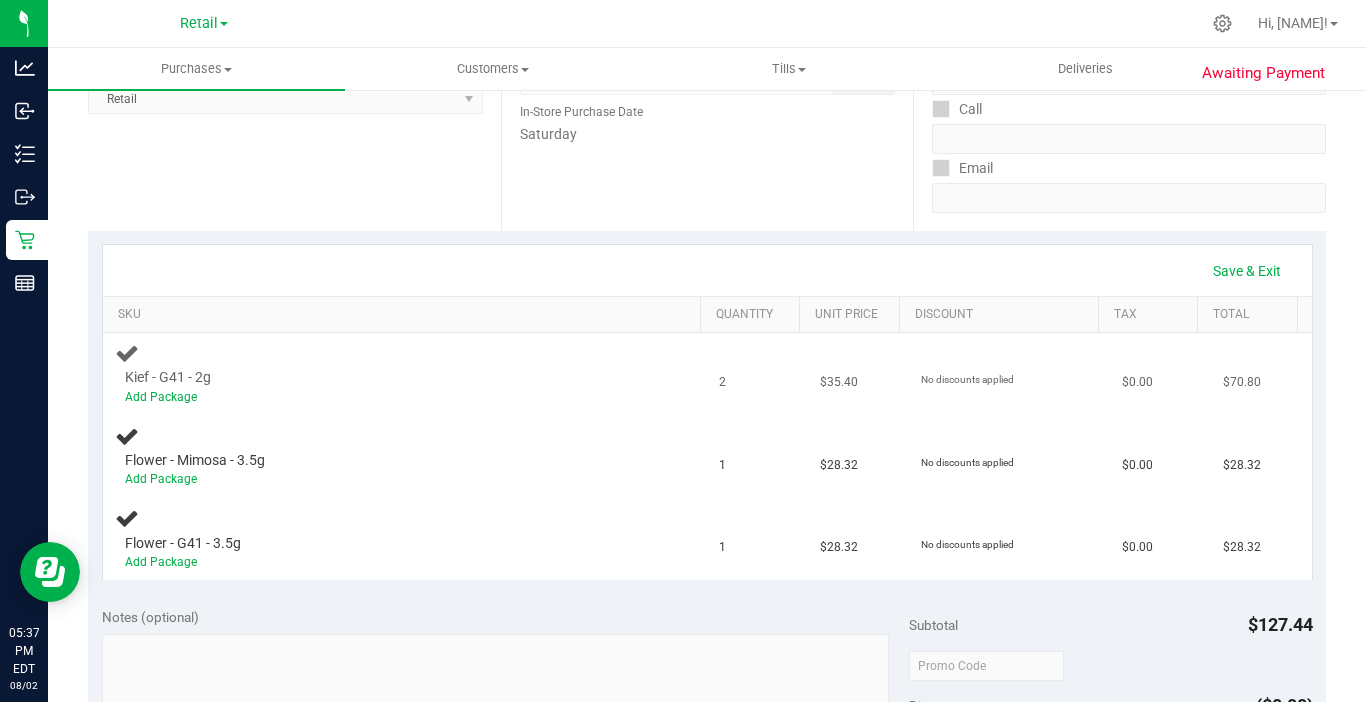click on "Add Package" at bounding box center [386, 397] 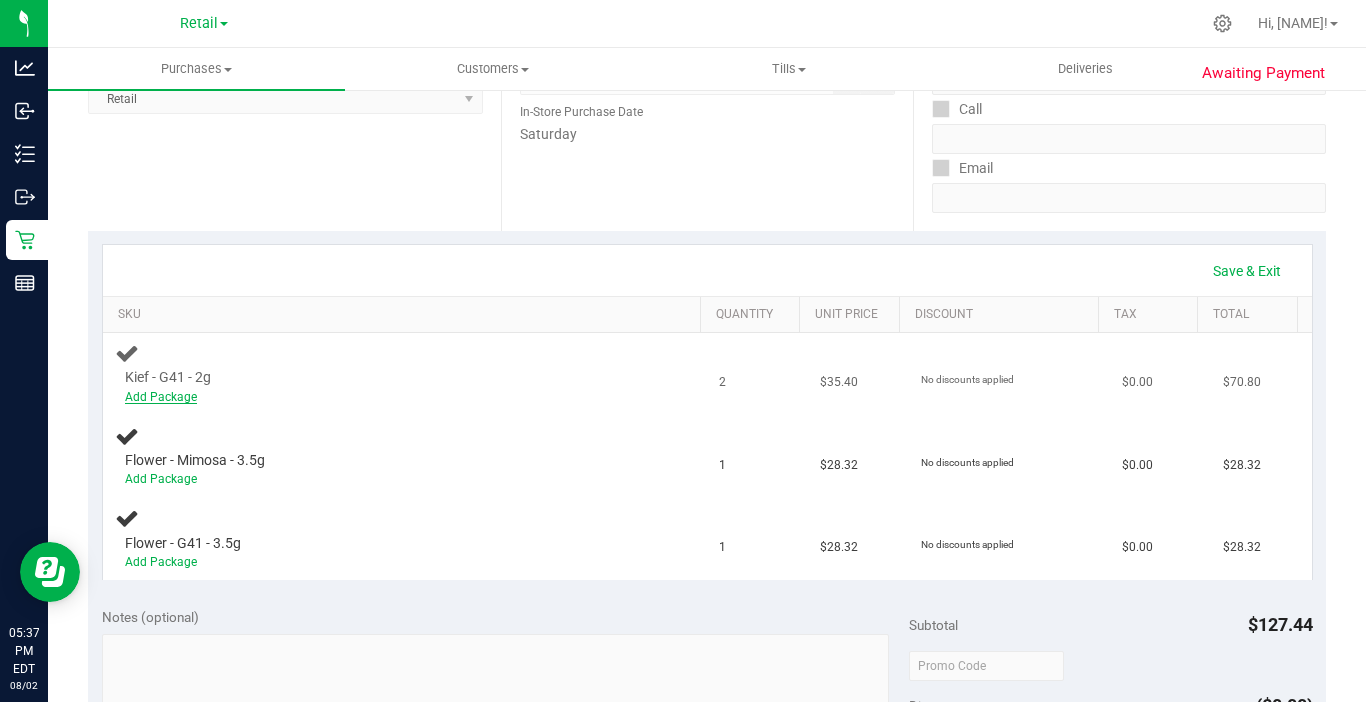 click on "Add Package" at bounding box center [161, 397] 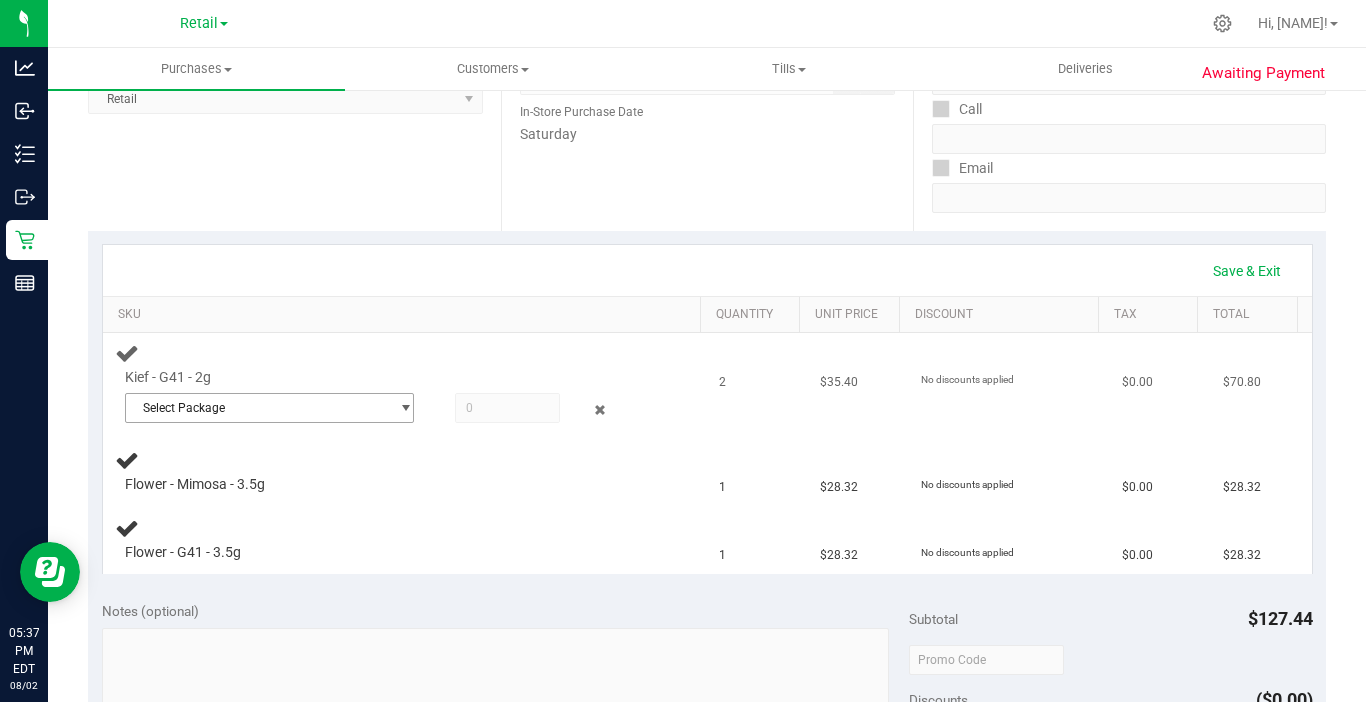 click on "Select Package" at bounding box center (257, 408) 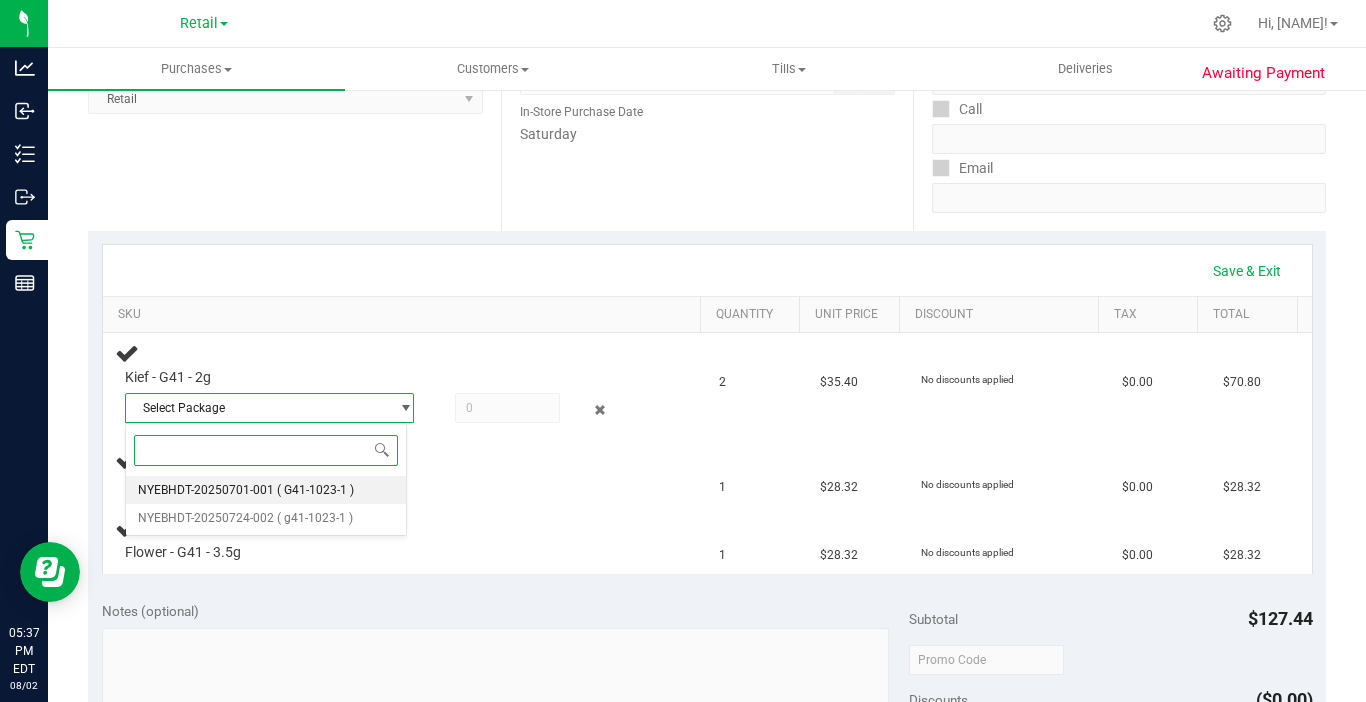 click on "NYEBHDT-20250701-001" at bounding box center [206, 490] 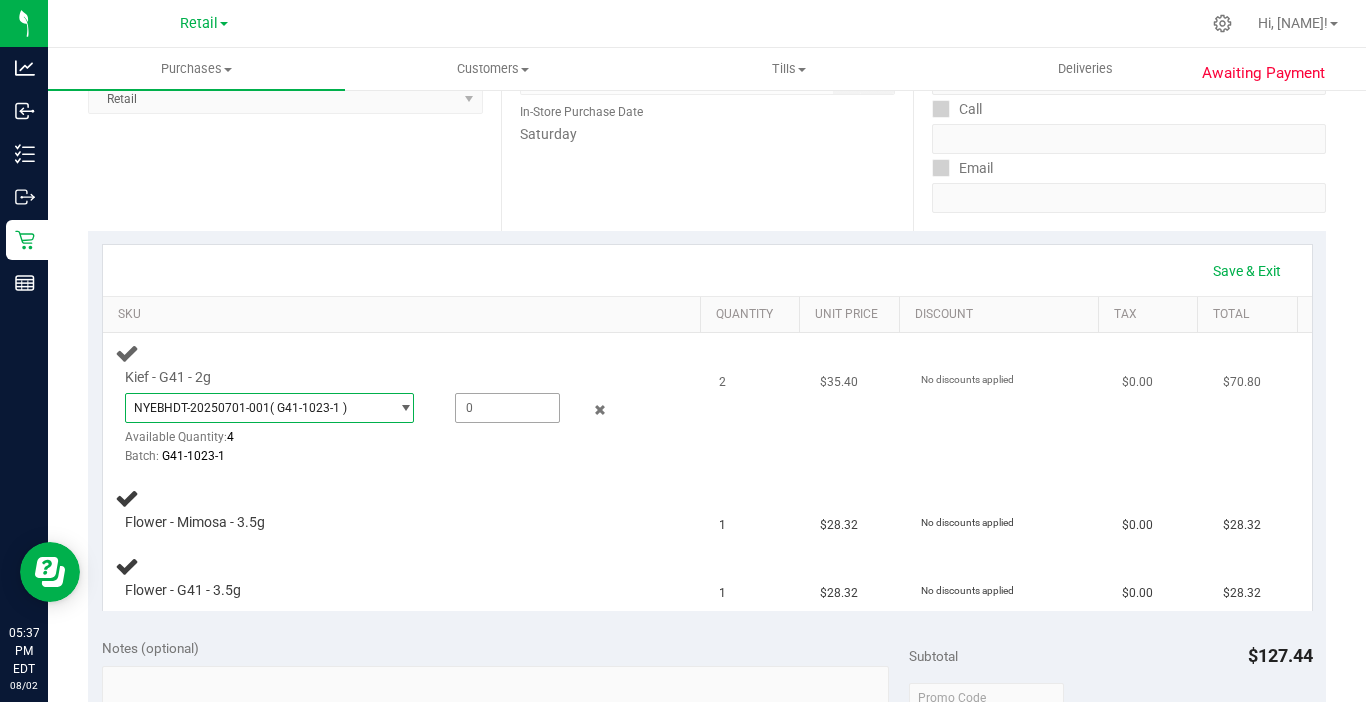 click at bounding box center (507, 408) 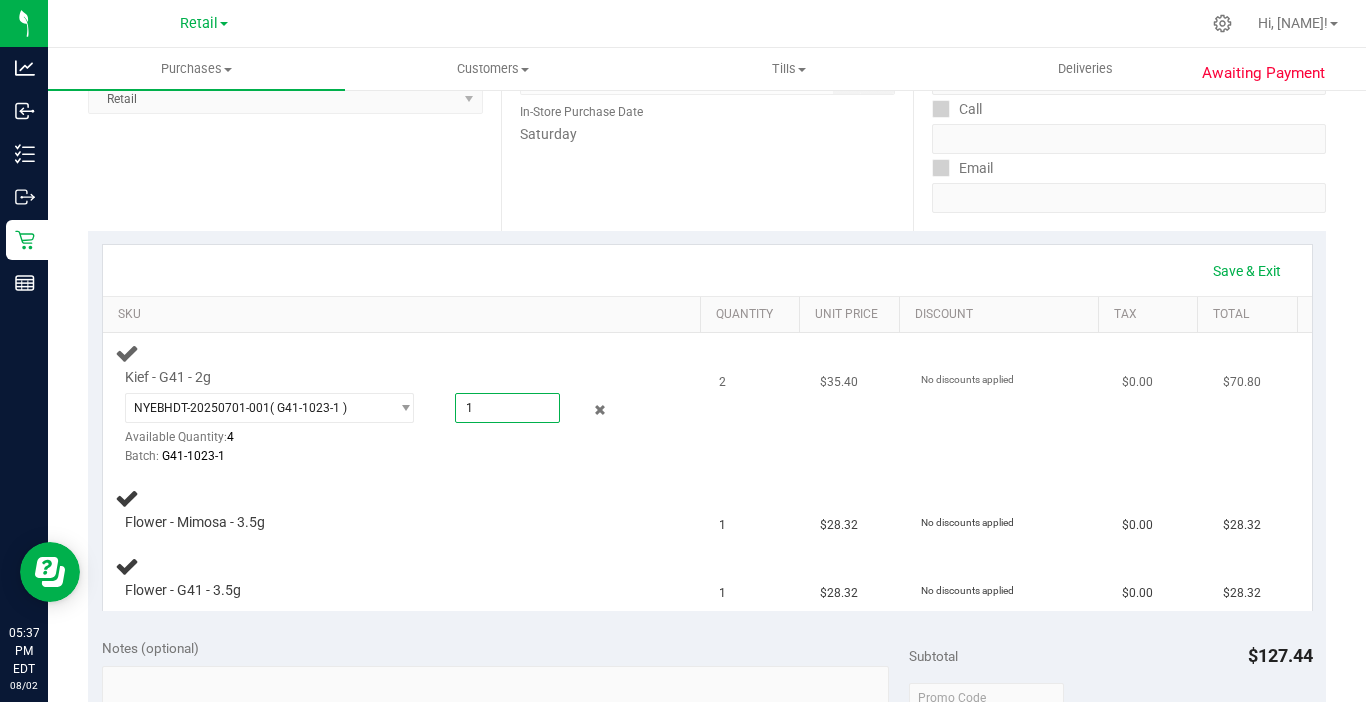 type on "1" 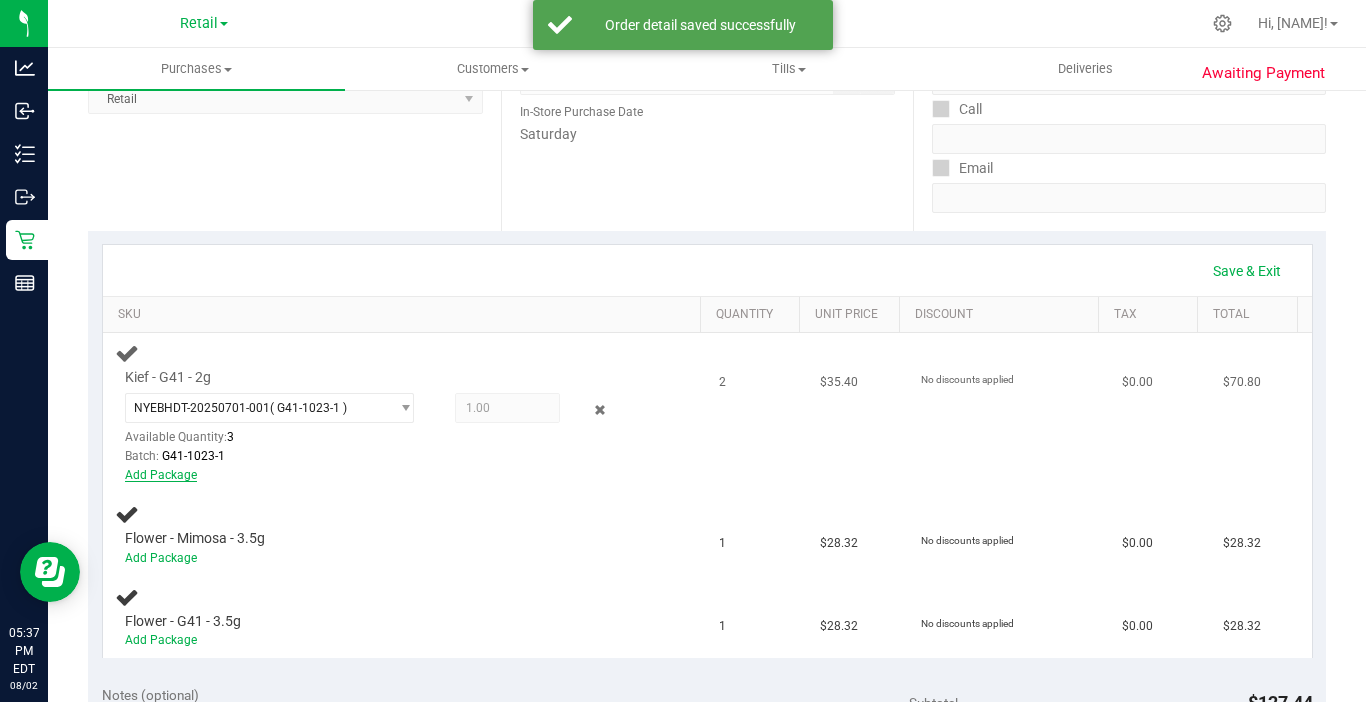 click on "Add Package" at bounding box center (161, 475) 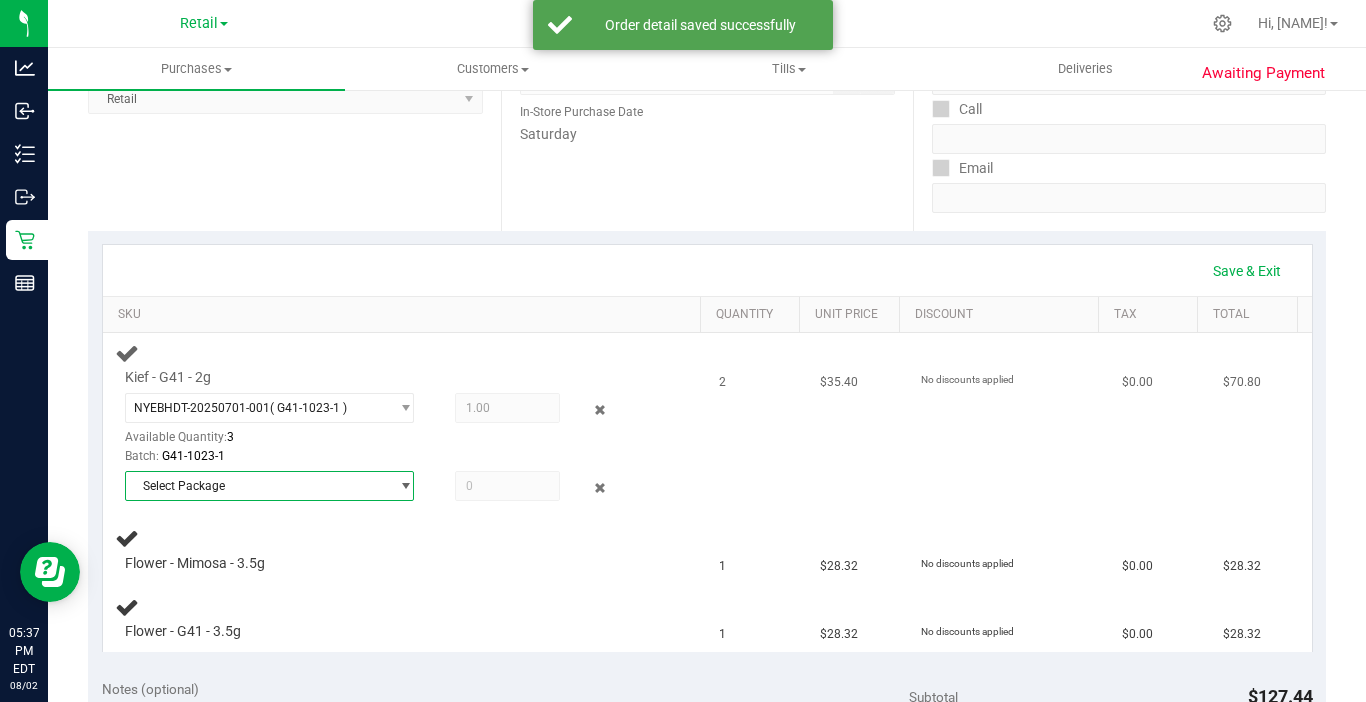click at bounding box center (405, 486) 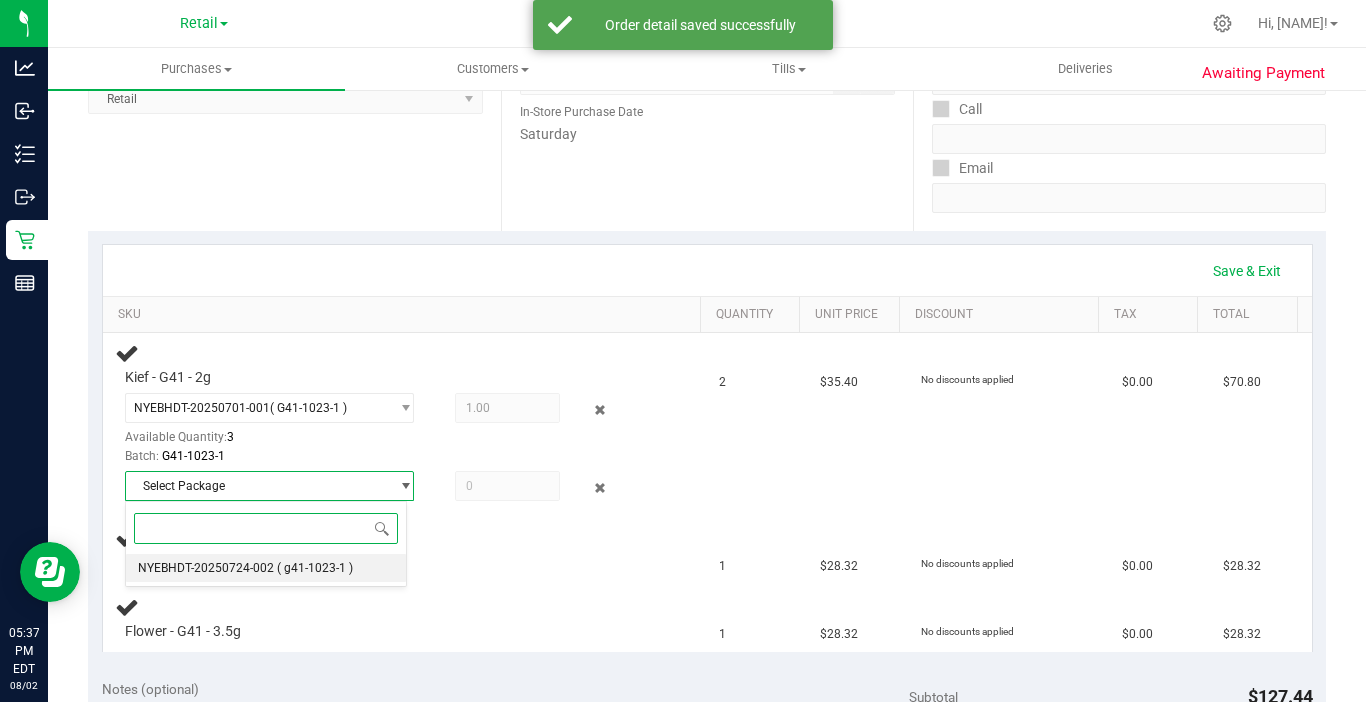 click on "NYEBHDT-20250724-002
(
g41-1023-1
)" at bounding box center [266, 568] 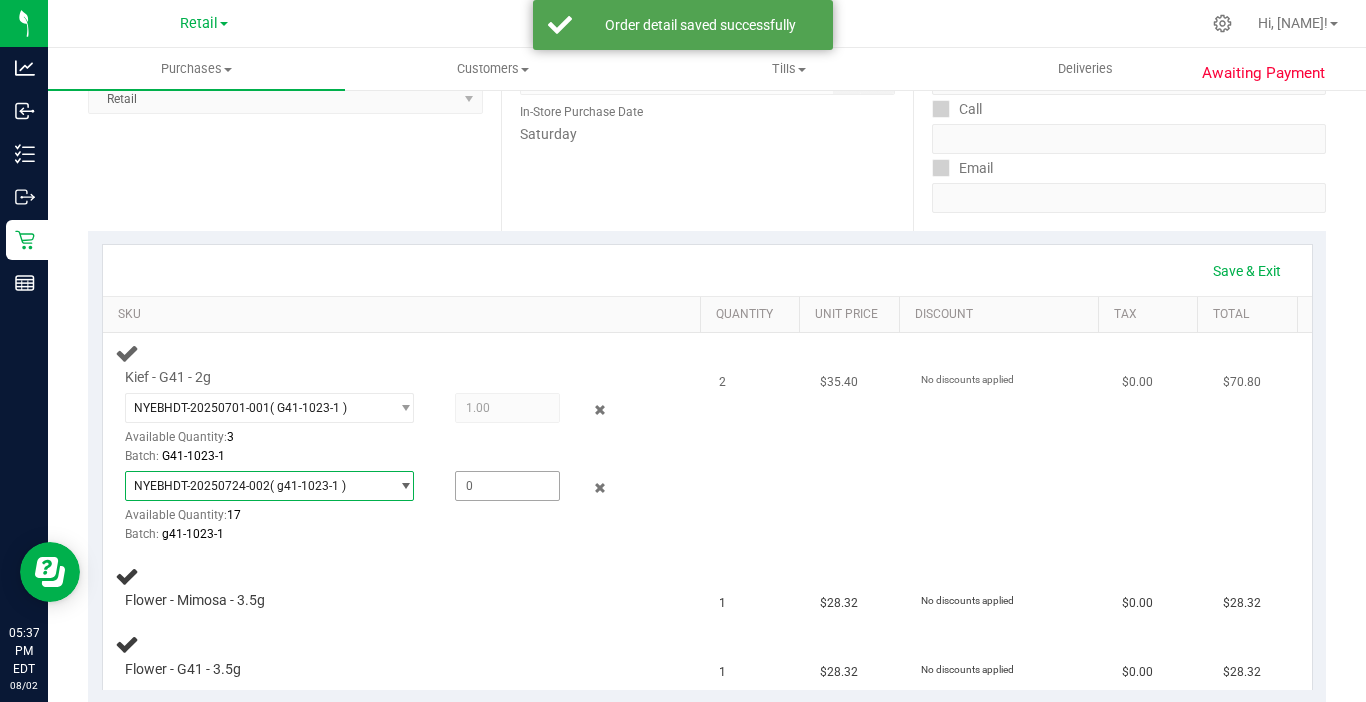 click at bounding box center (507, 486) 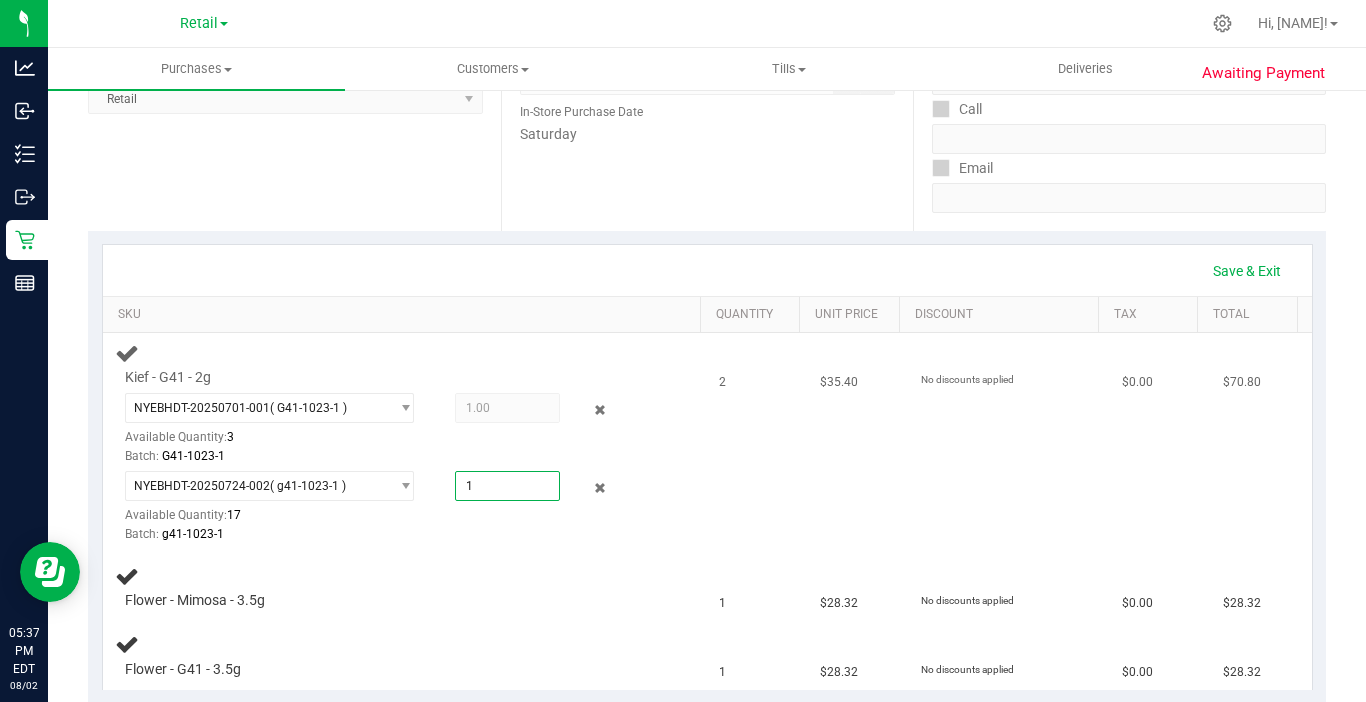 type on "1" 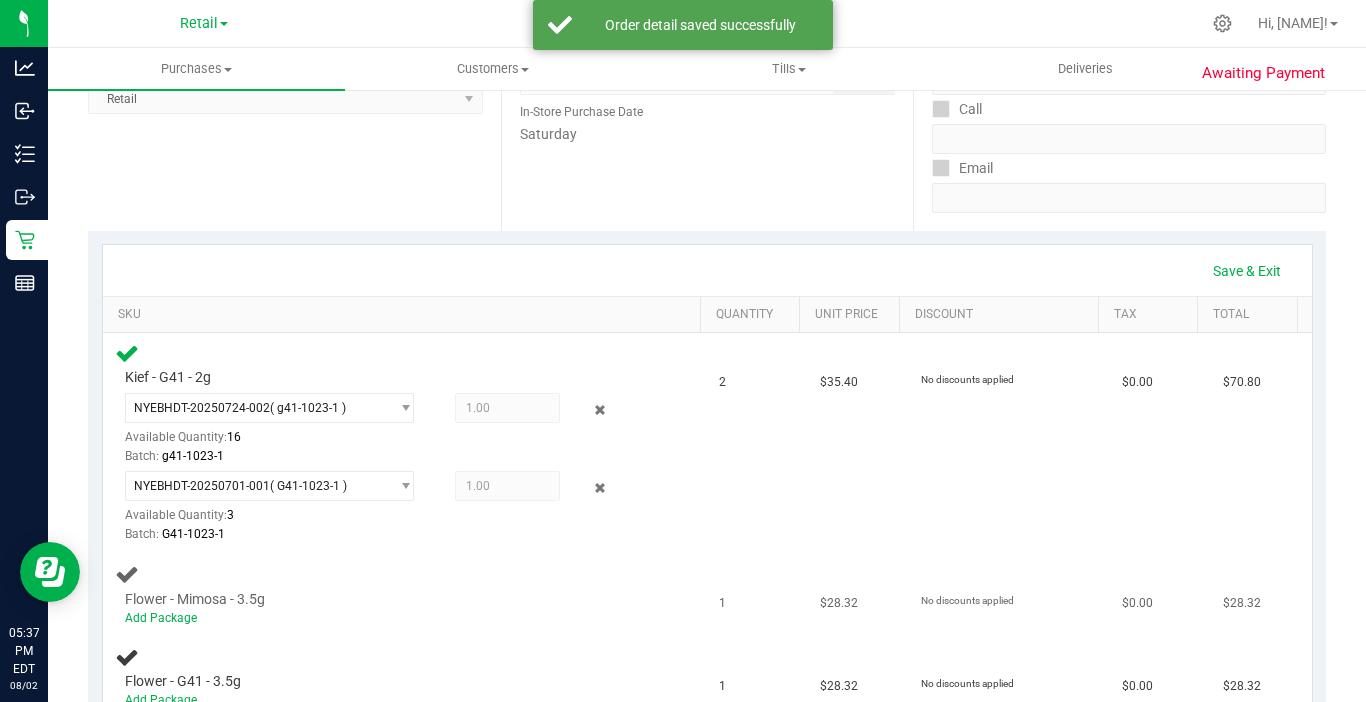 scroll, scrollTop: 400, scrollLeft: 0, axis: vertical 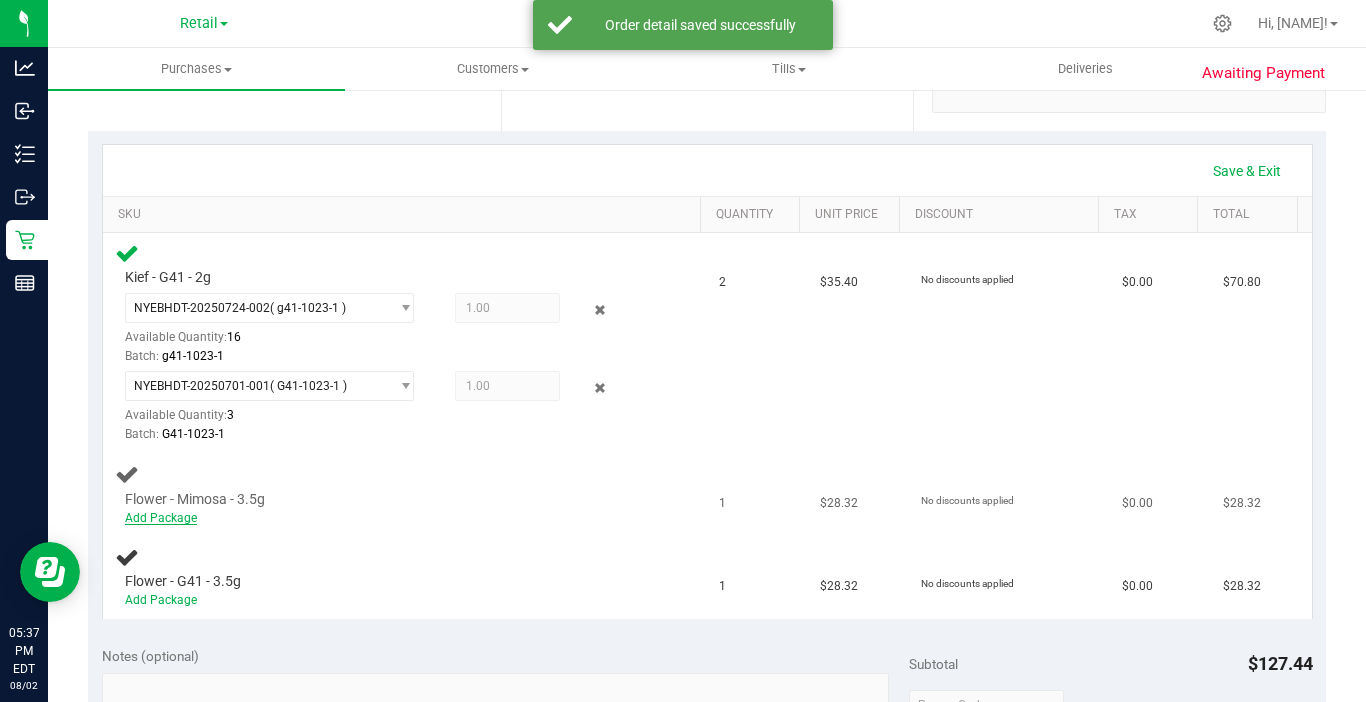 click on "Add Package" at bounding box center [161, 518] 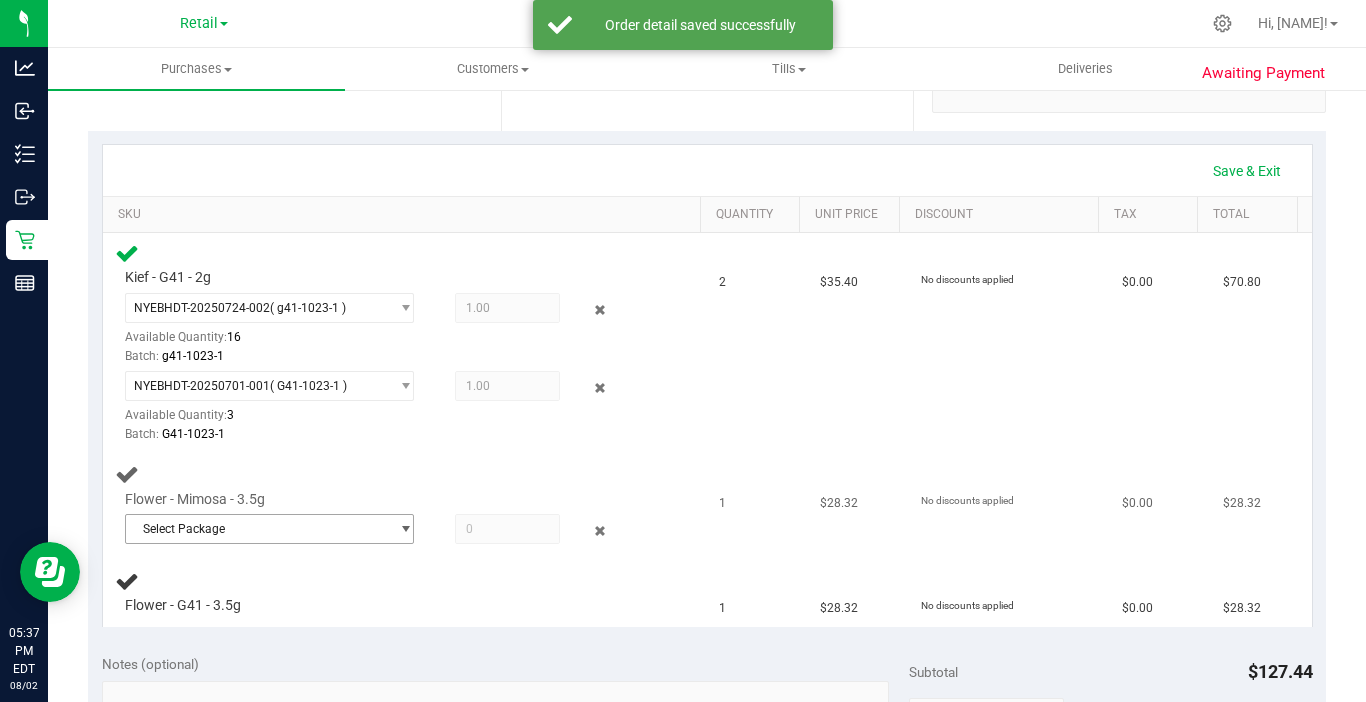 click on "Select Package" at bounding box center [257, 529] 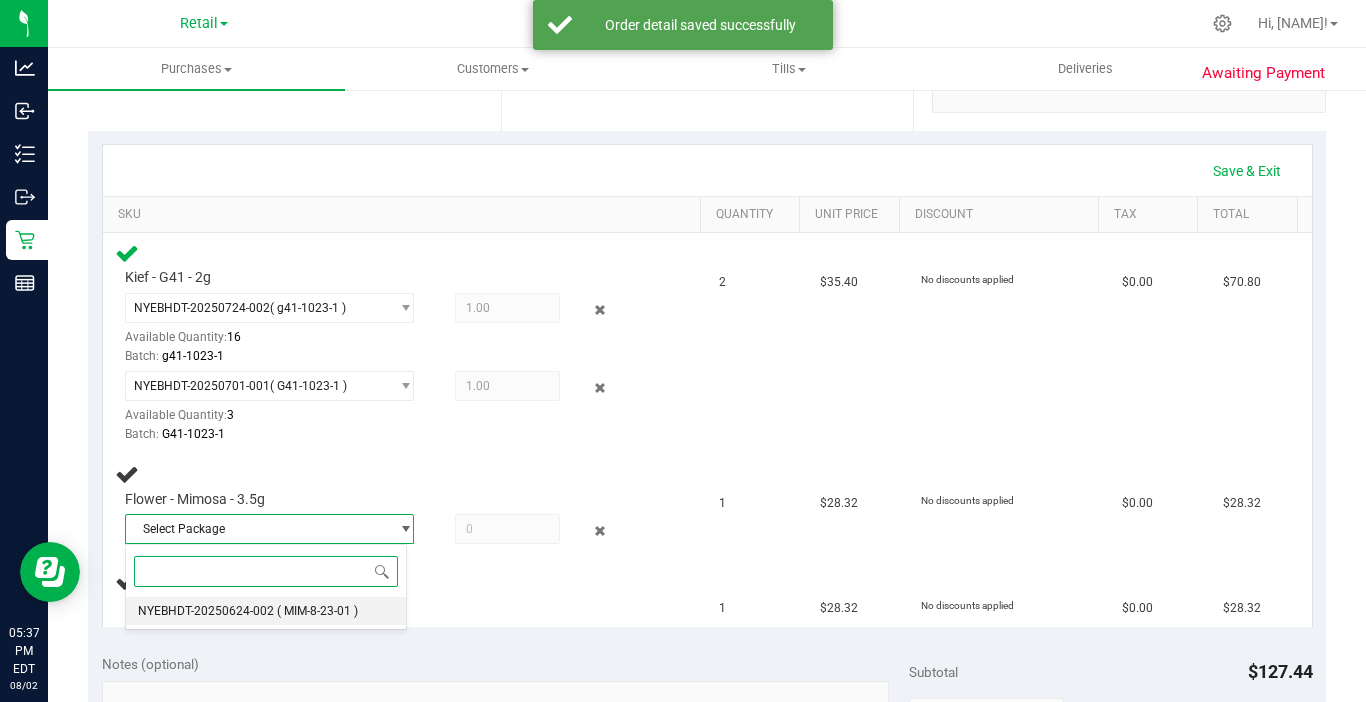 click on "NYEBHDT-20250624-002
(
MIM-8-23-01
)" at bounding box center [266, 611] 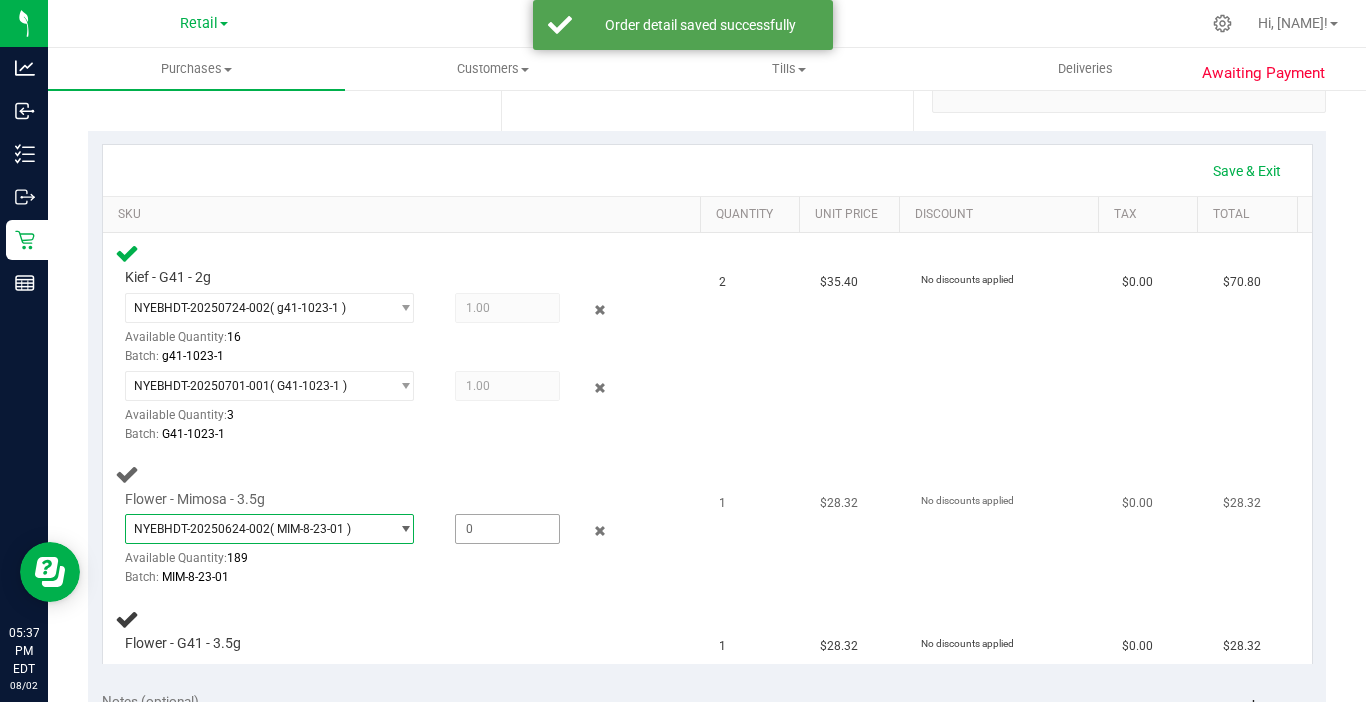 click at bounding box center [507, 529] 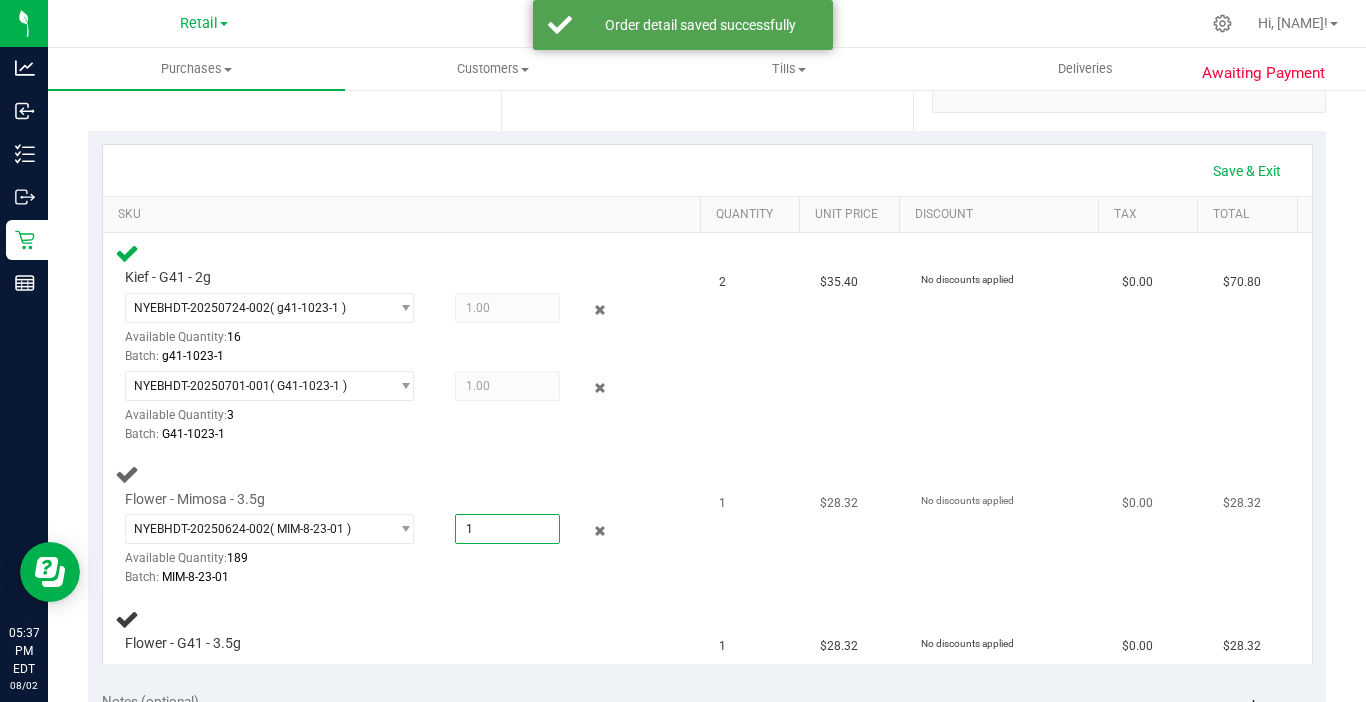 type on "1" 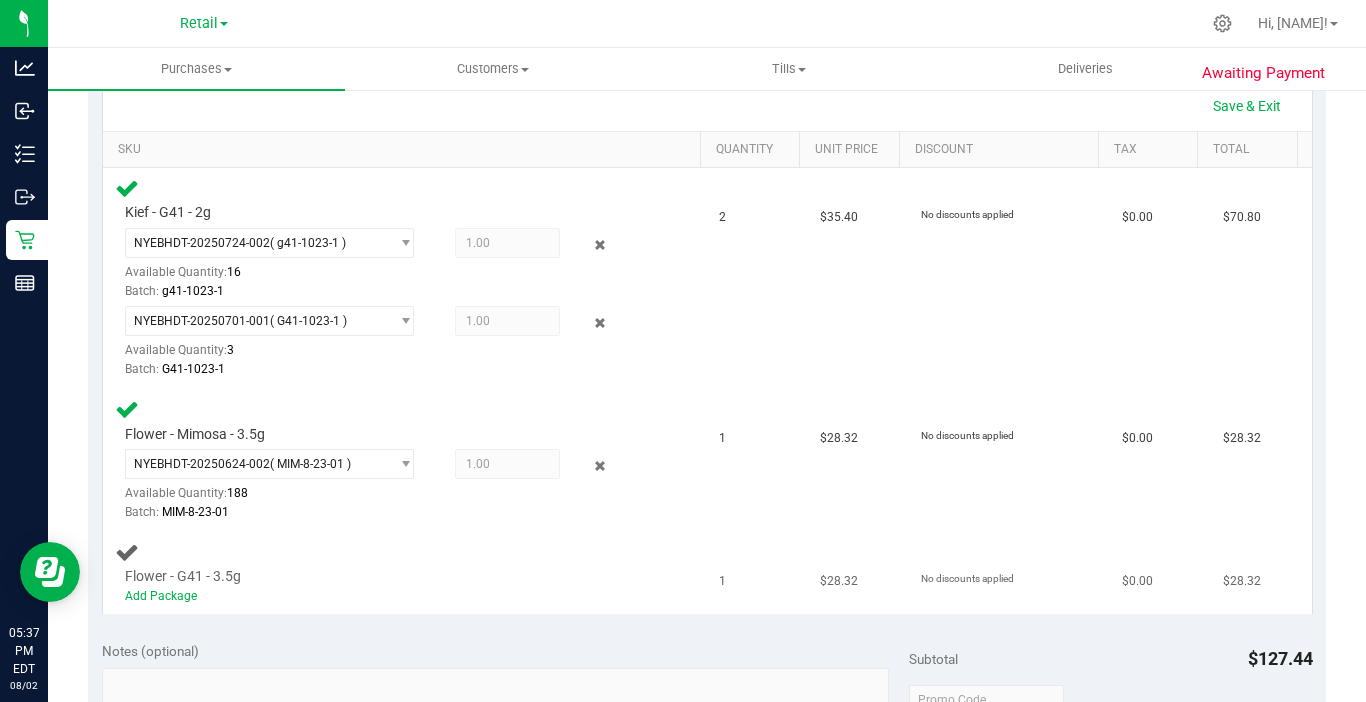 scroll, scrollTop: 500, scrollLeft: 0, axis: vertical 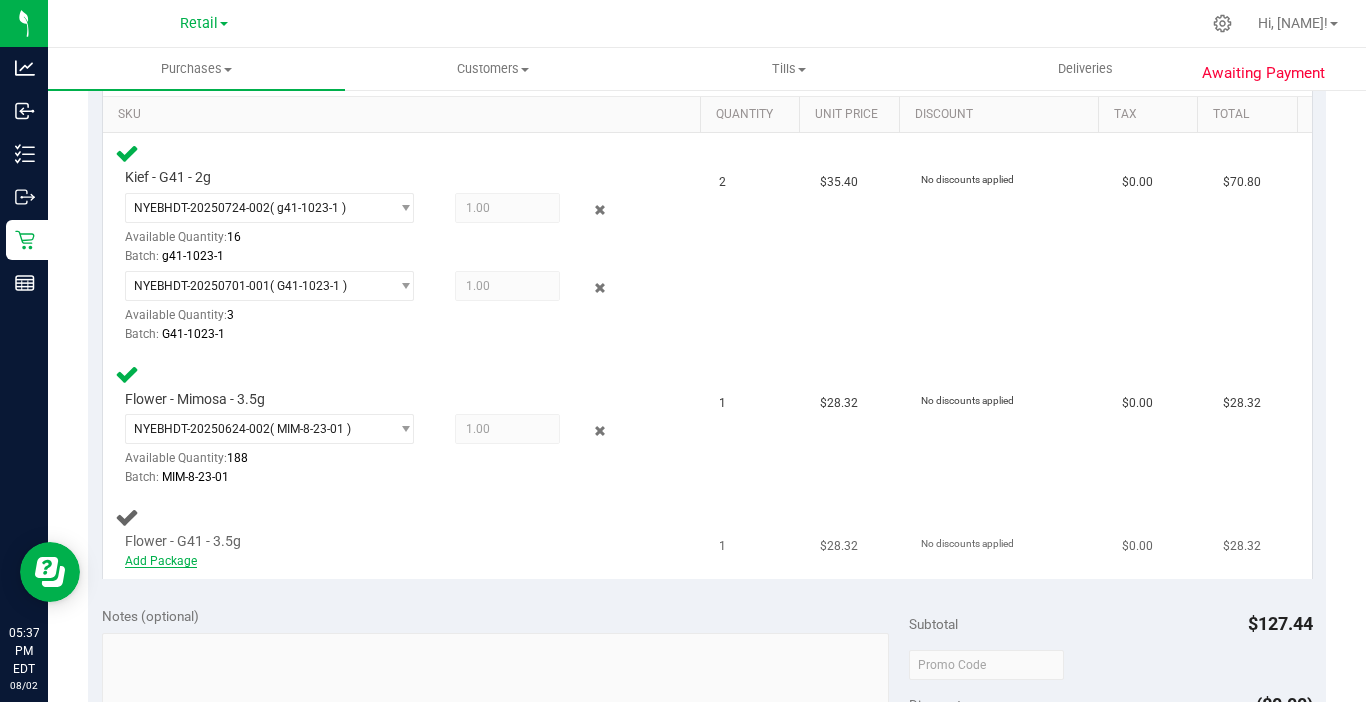 click on "Add Package" at bounding box center [161, 561] 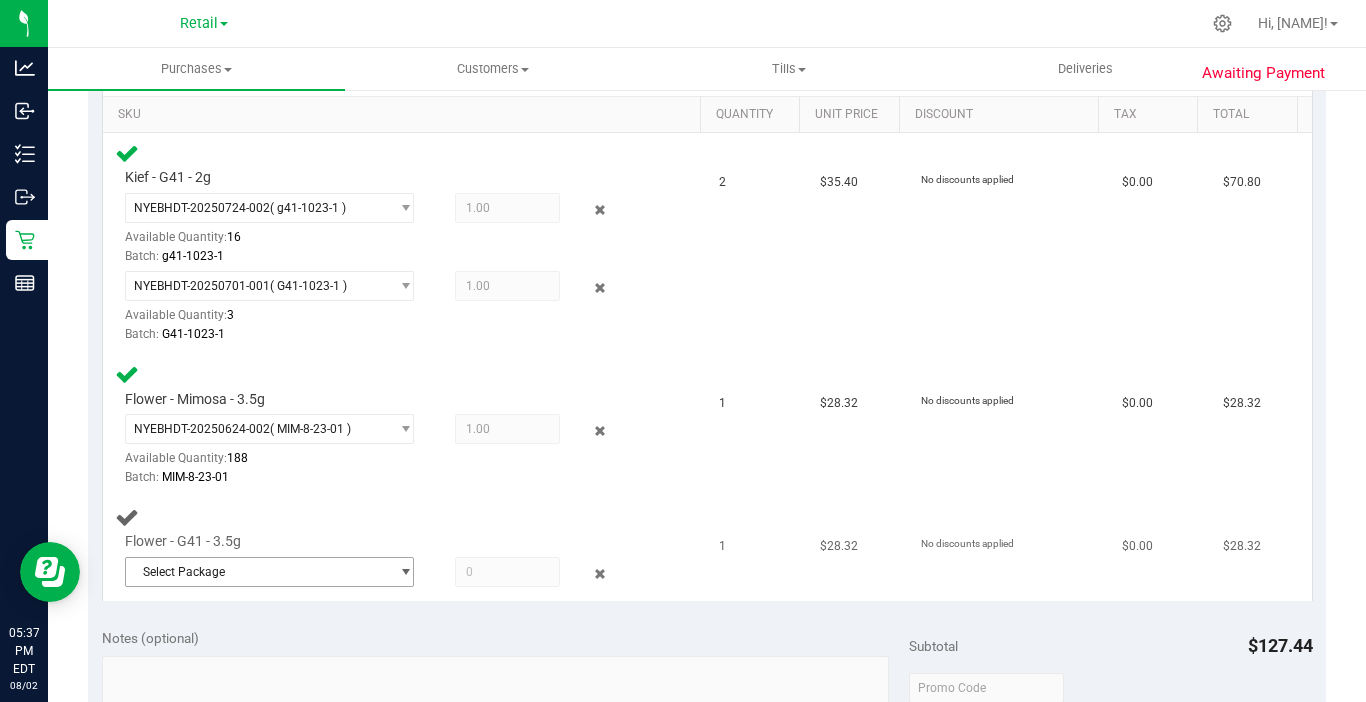 click on "Select Package" at bounding box center (257, 572) 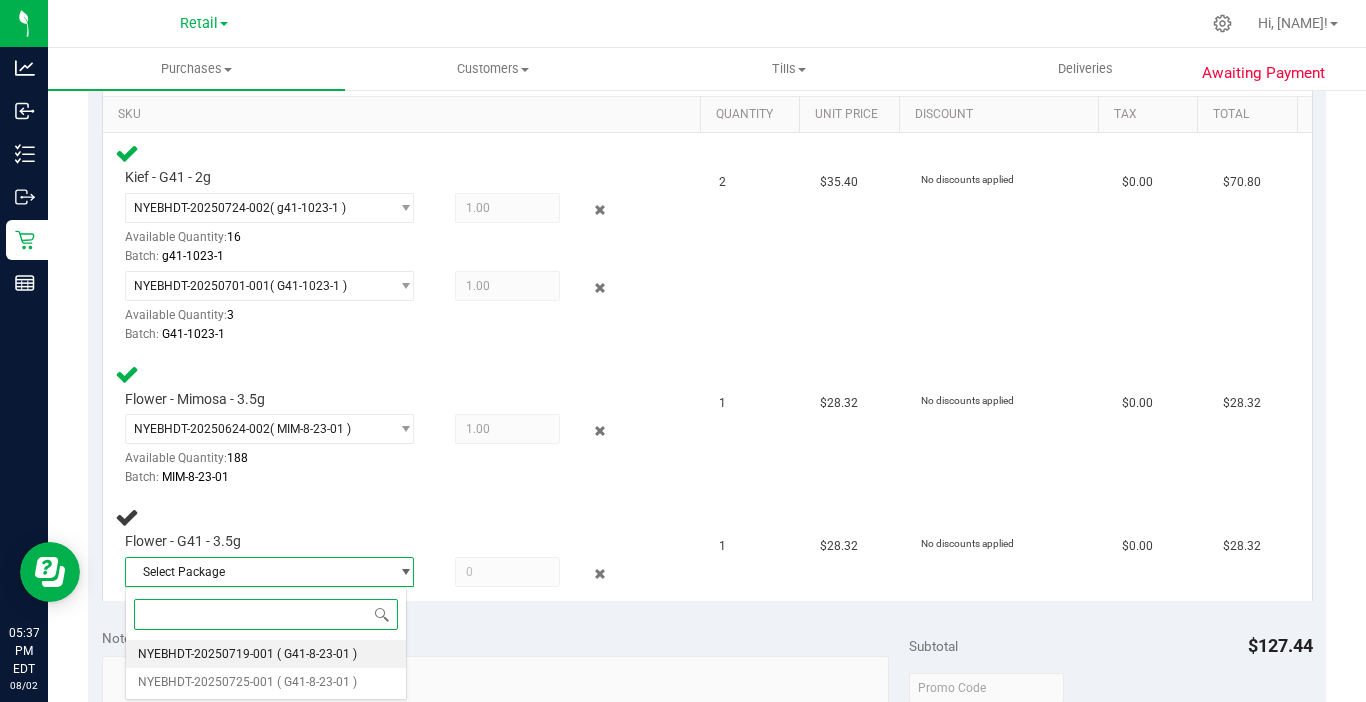 click on "(
G41-8-23-01
)" at bounding box center [317, 654] 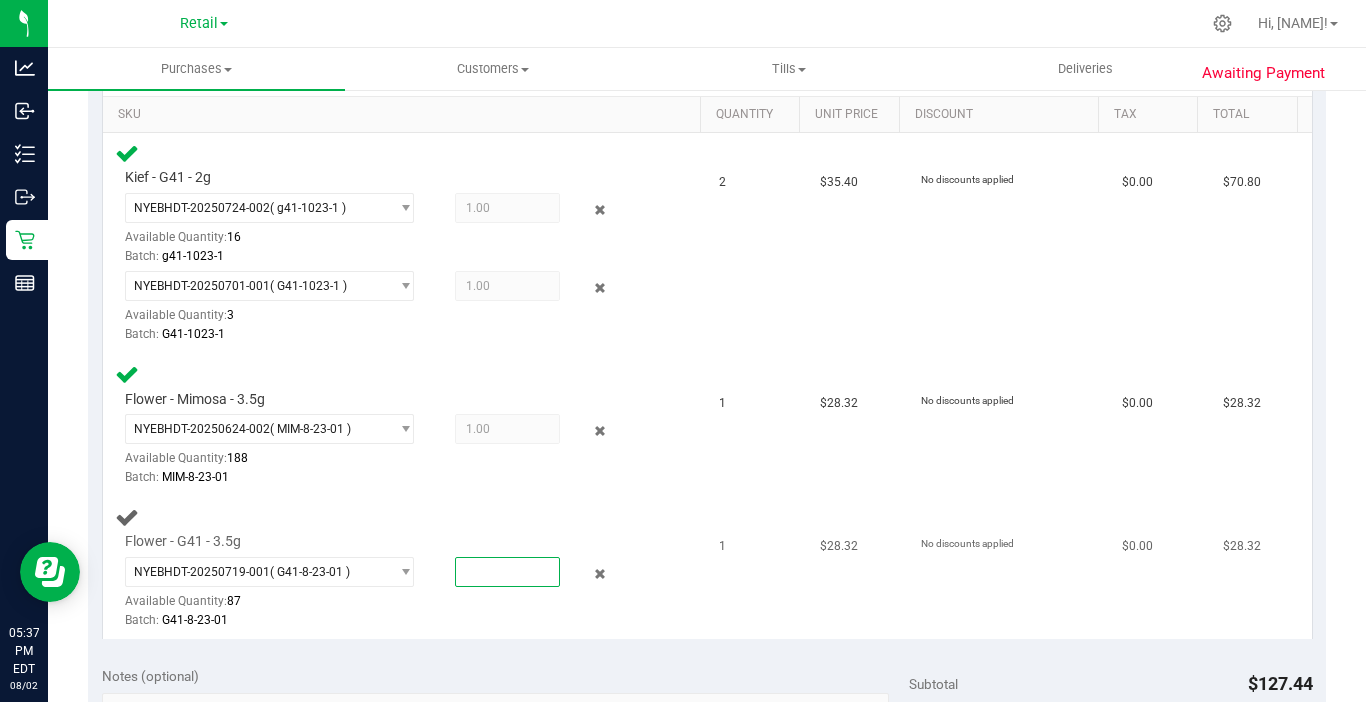 click at bounding box center (507, 572) 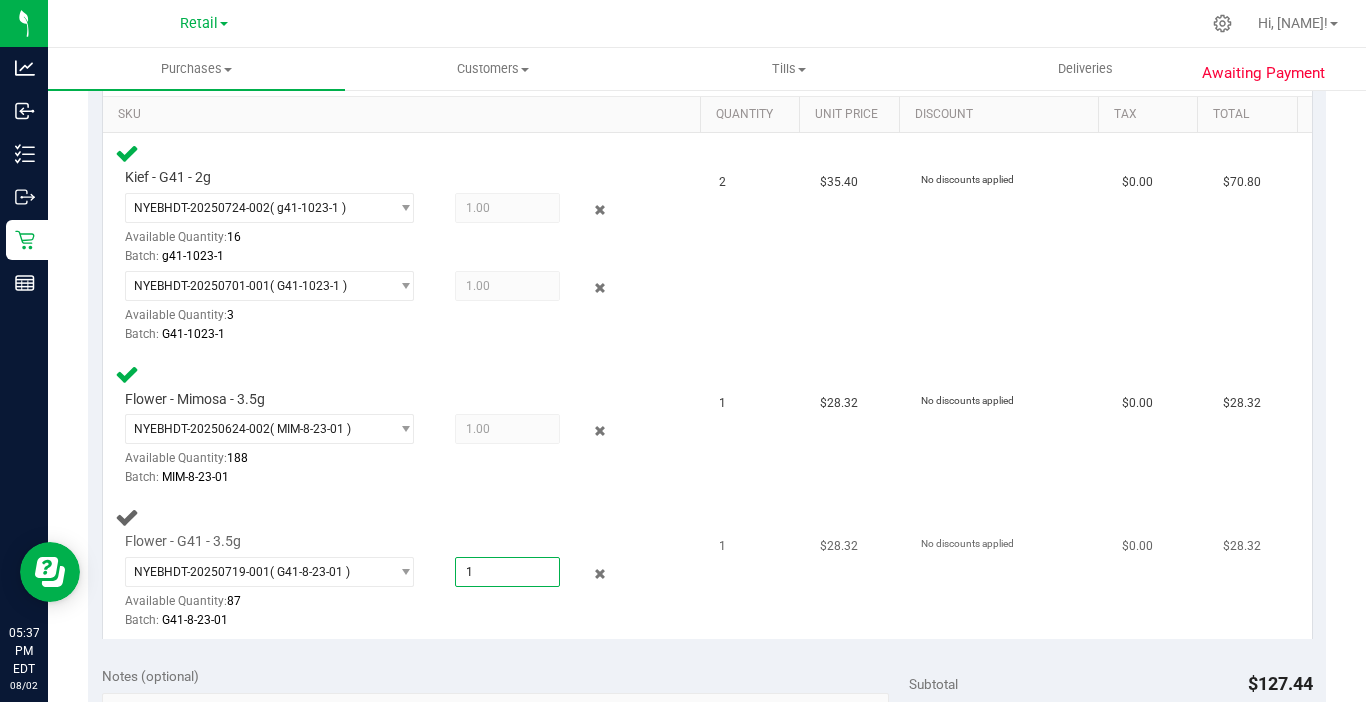 type on "1" 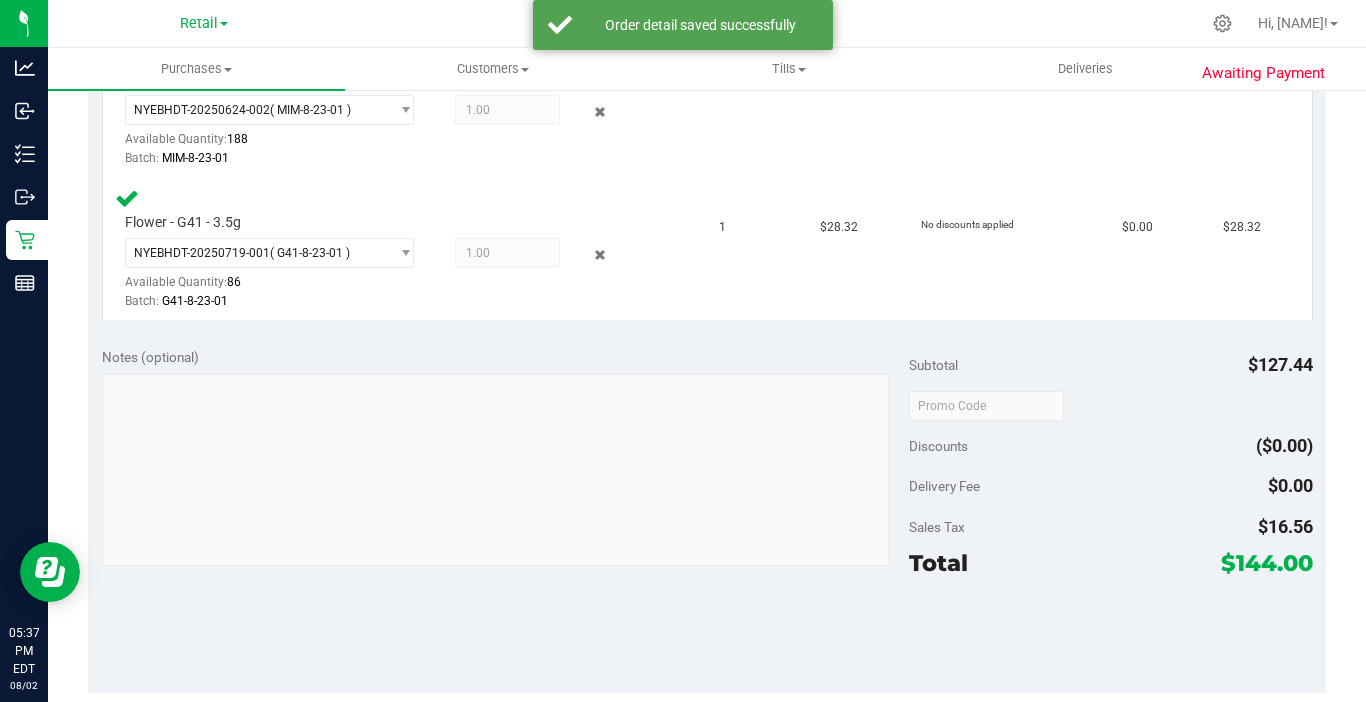 scroll, scrollTop: 900, scrollLeft: 0, axis: vertical 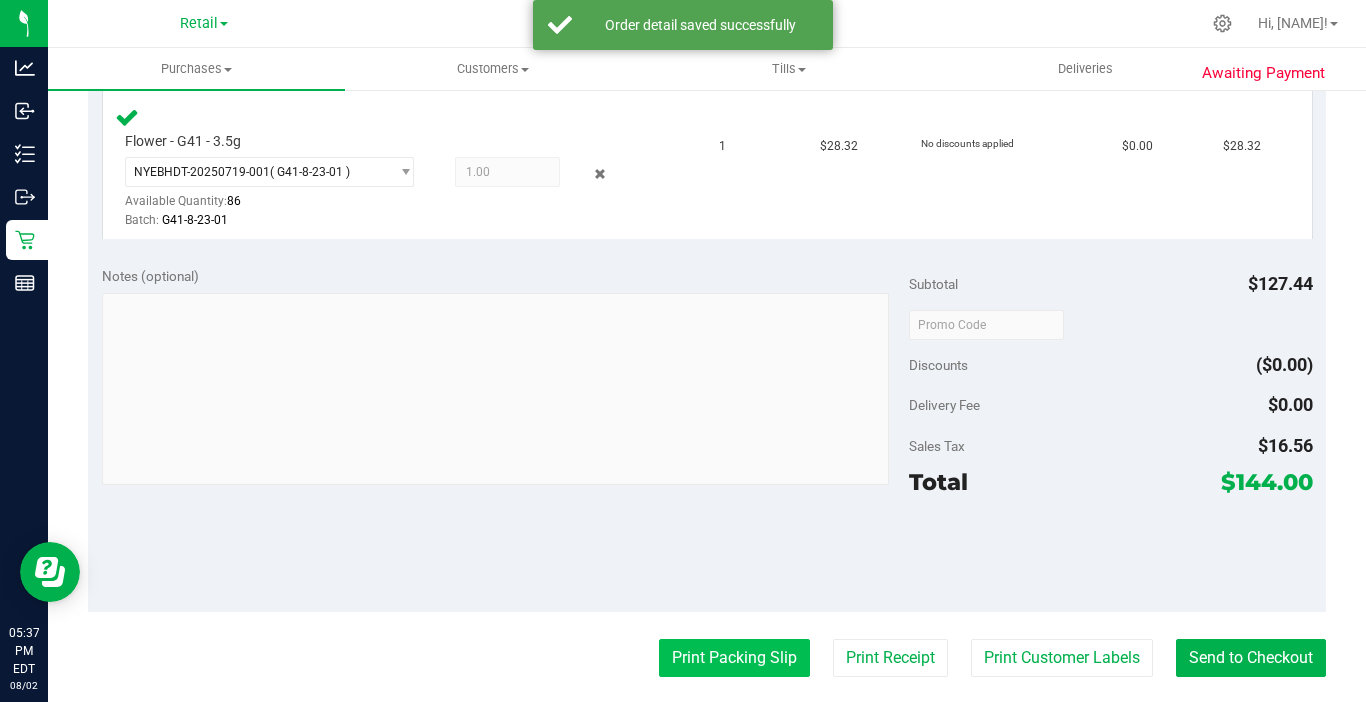 click on "Print Packing Slip" at bounding box center (734, 658) 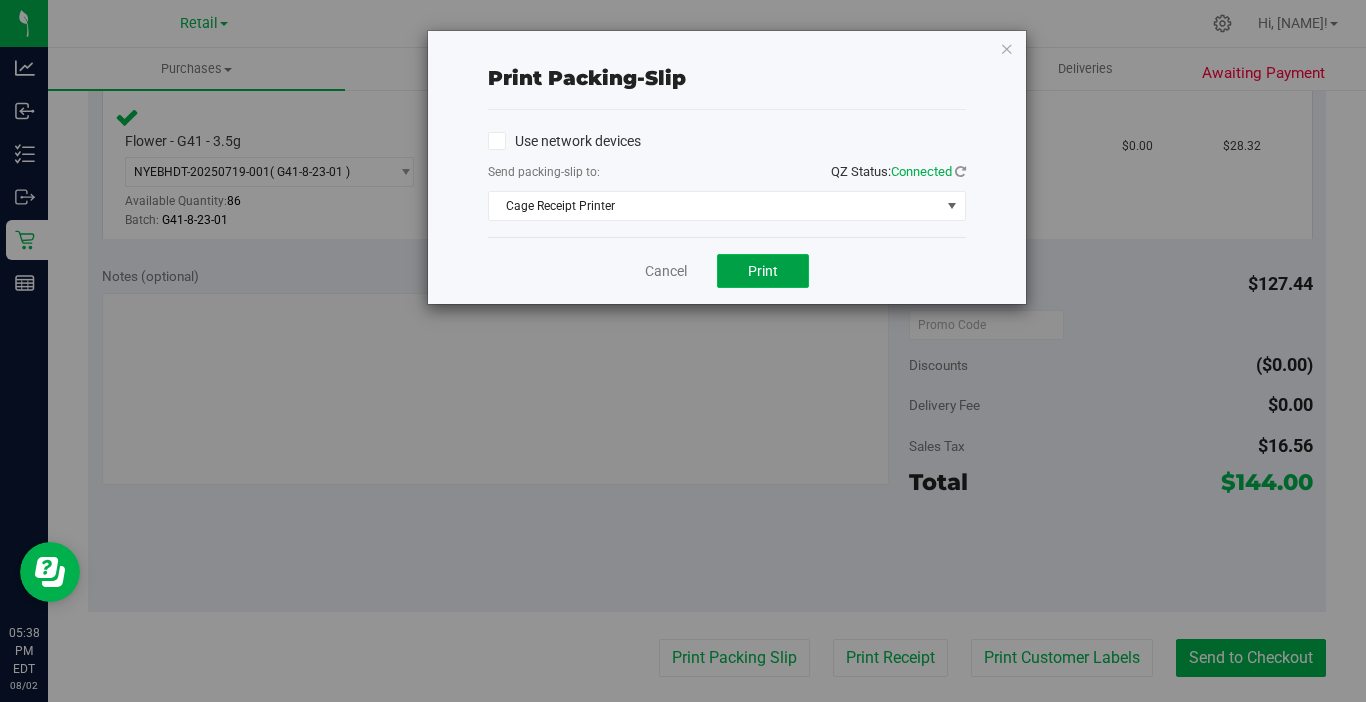 click on "Print" at bounding box center (763, 271) 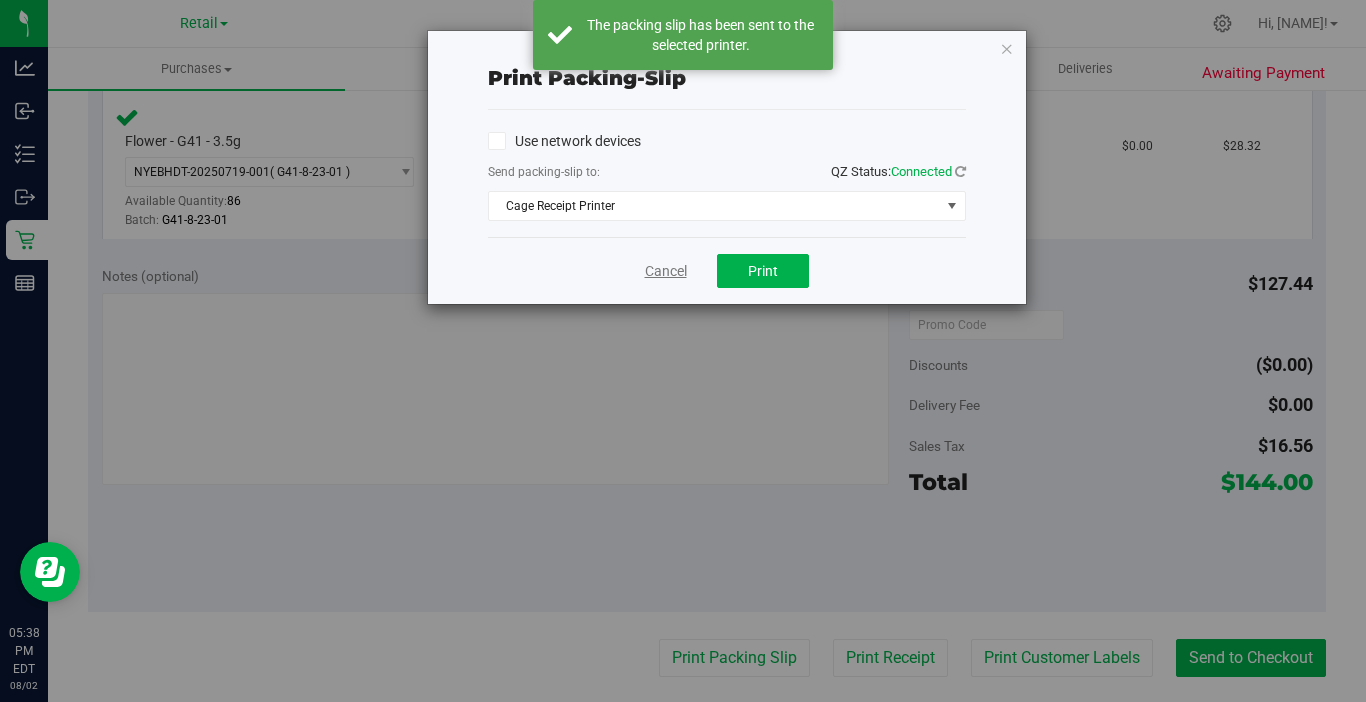click on "Cancel" at bounding box center (666, 271) 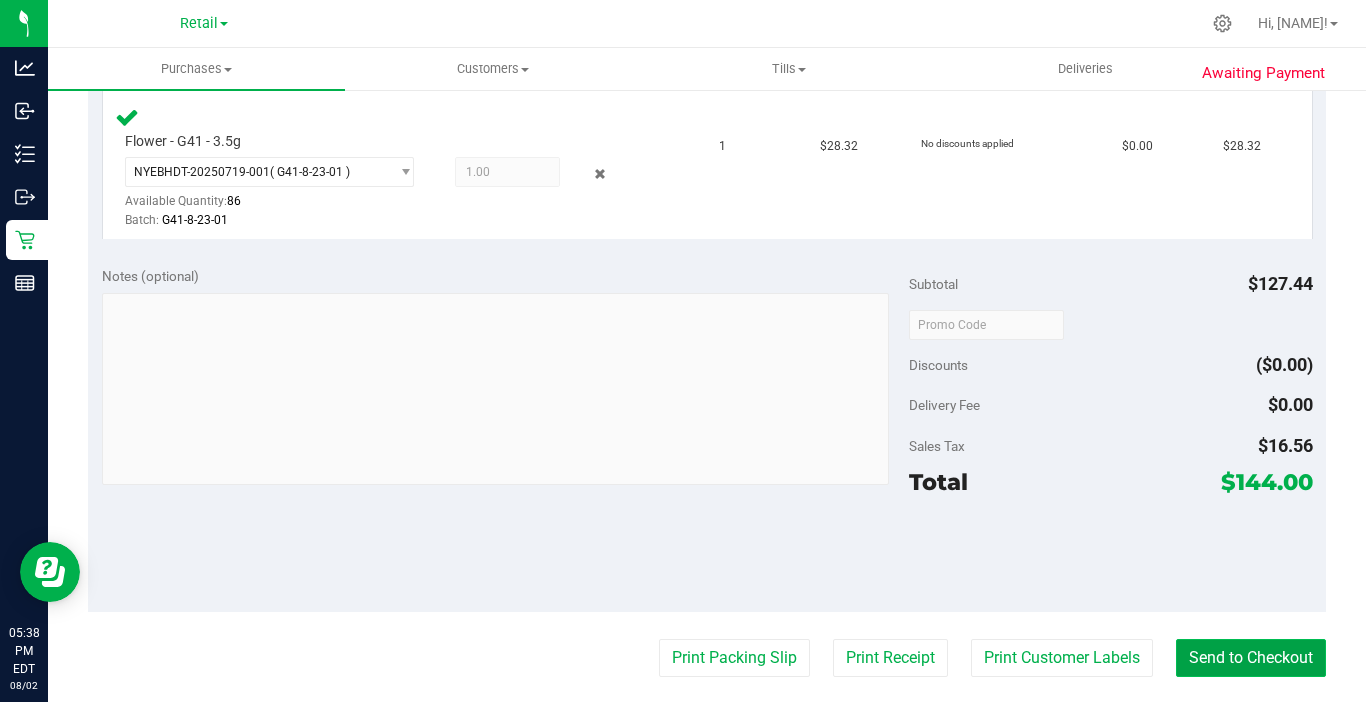 click on "Send to Checkout" at bounding box center (1251, 658) 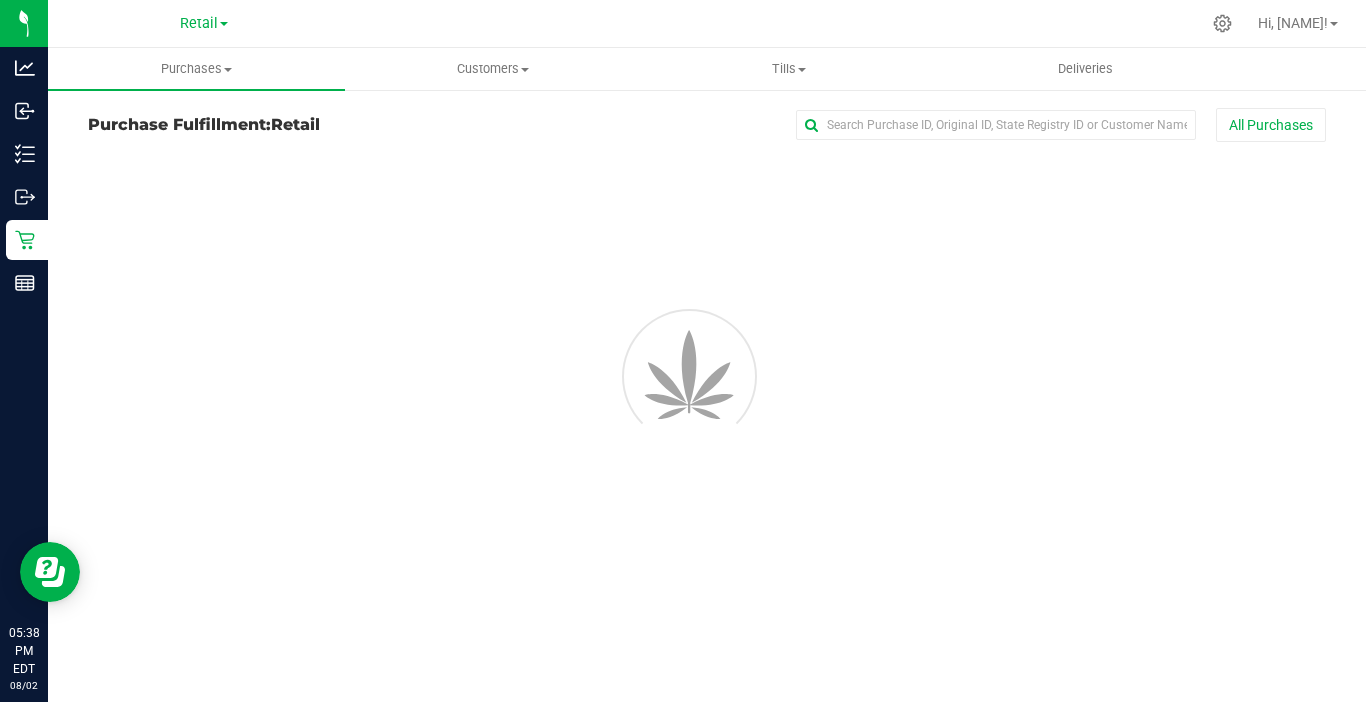 scroll, scrollTop: 0, scrollLeft: 0, axis: both 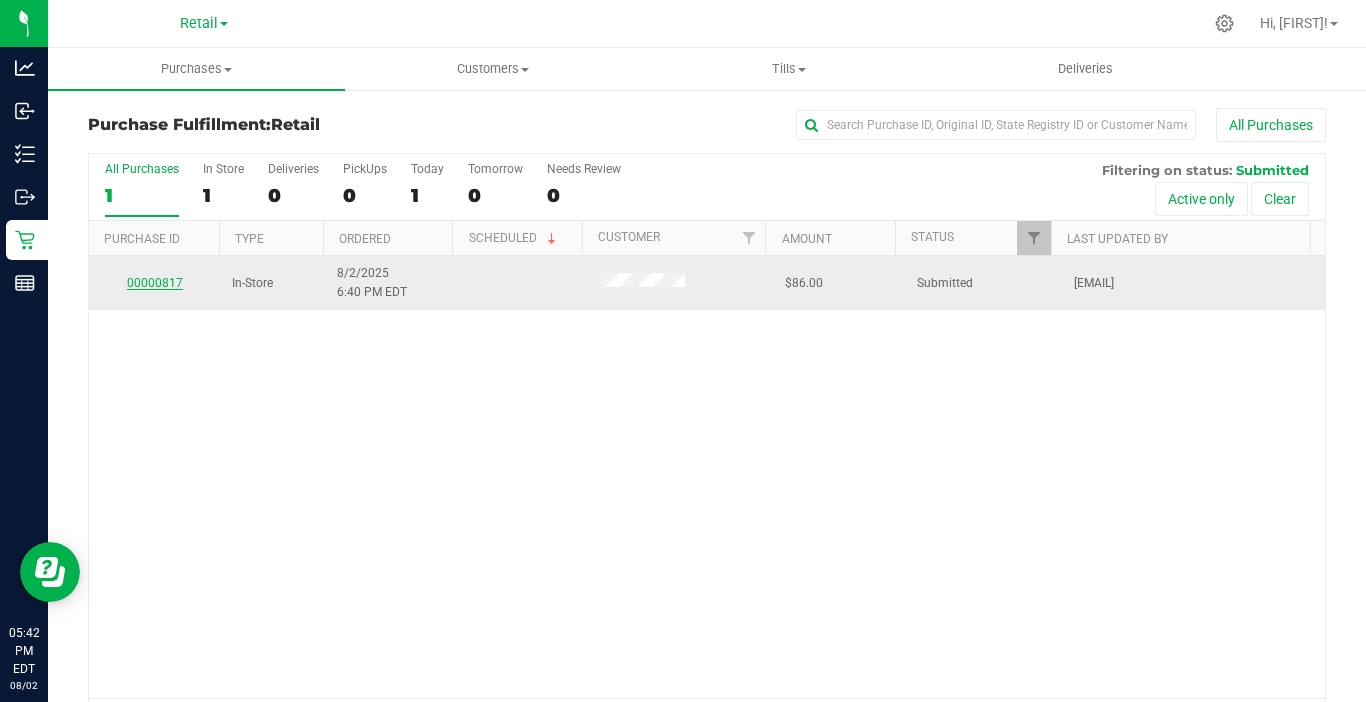 click on "00000817" at bounding box center (155, 283) 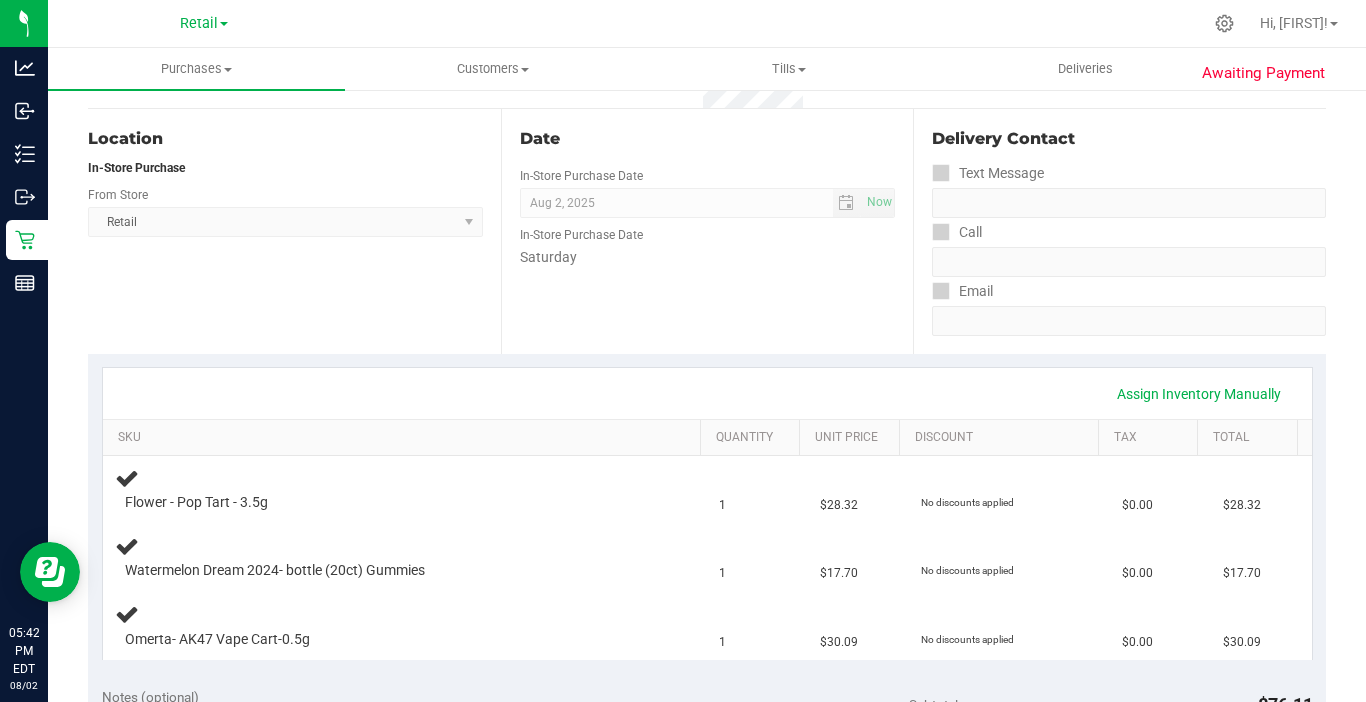 scroll, scrollTop: 200, scrollLeft: 0, axis: vertical 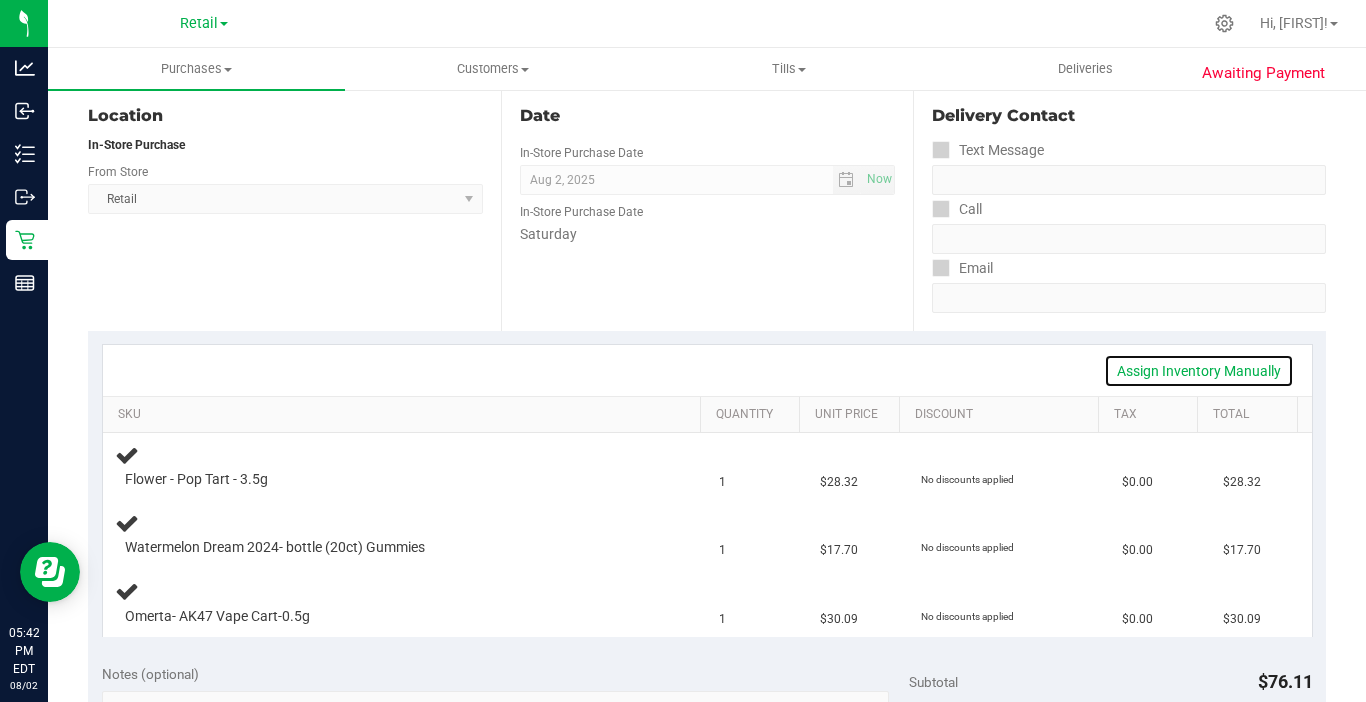 click on "Assign Inventory Manually" at bounding box center [1199, 371] 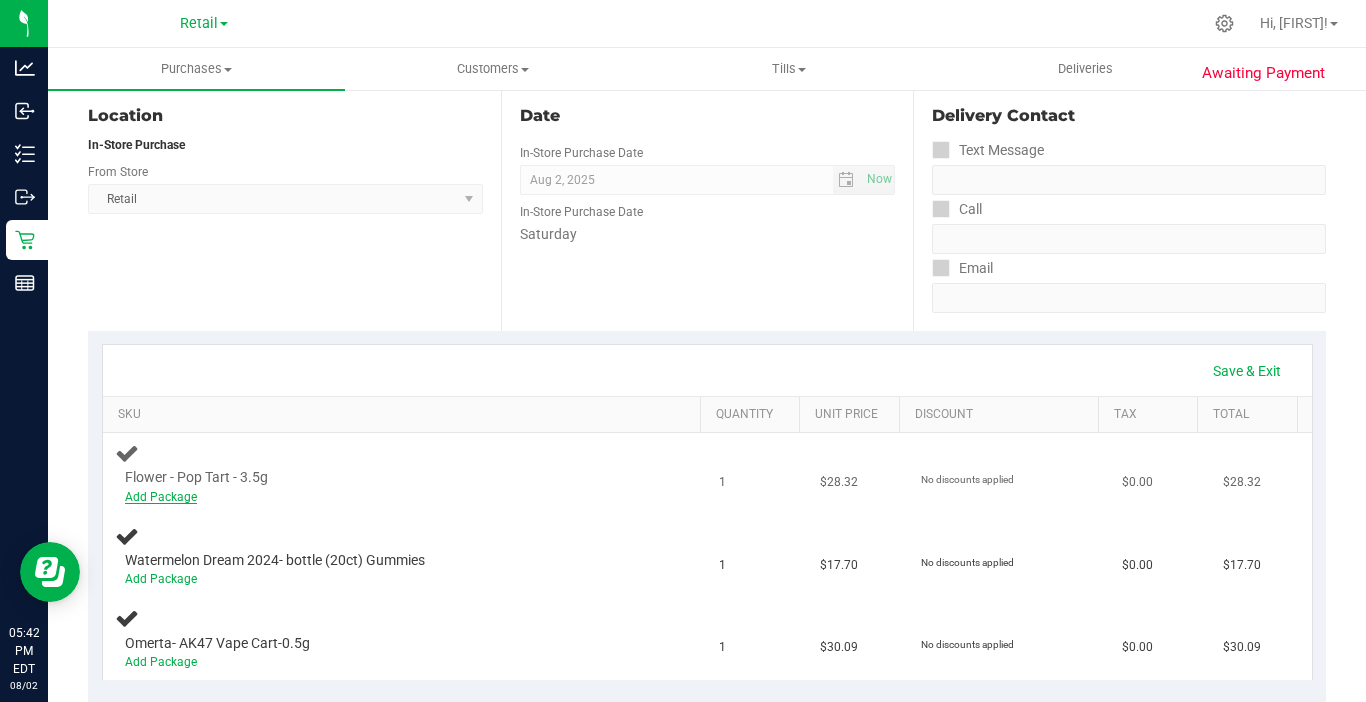 click on "Add Package" at bounding box center [161, 497] 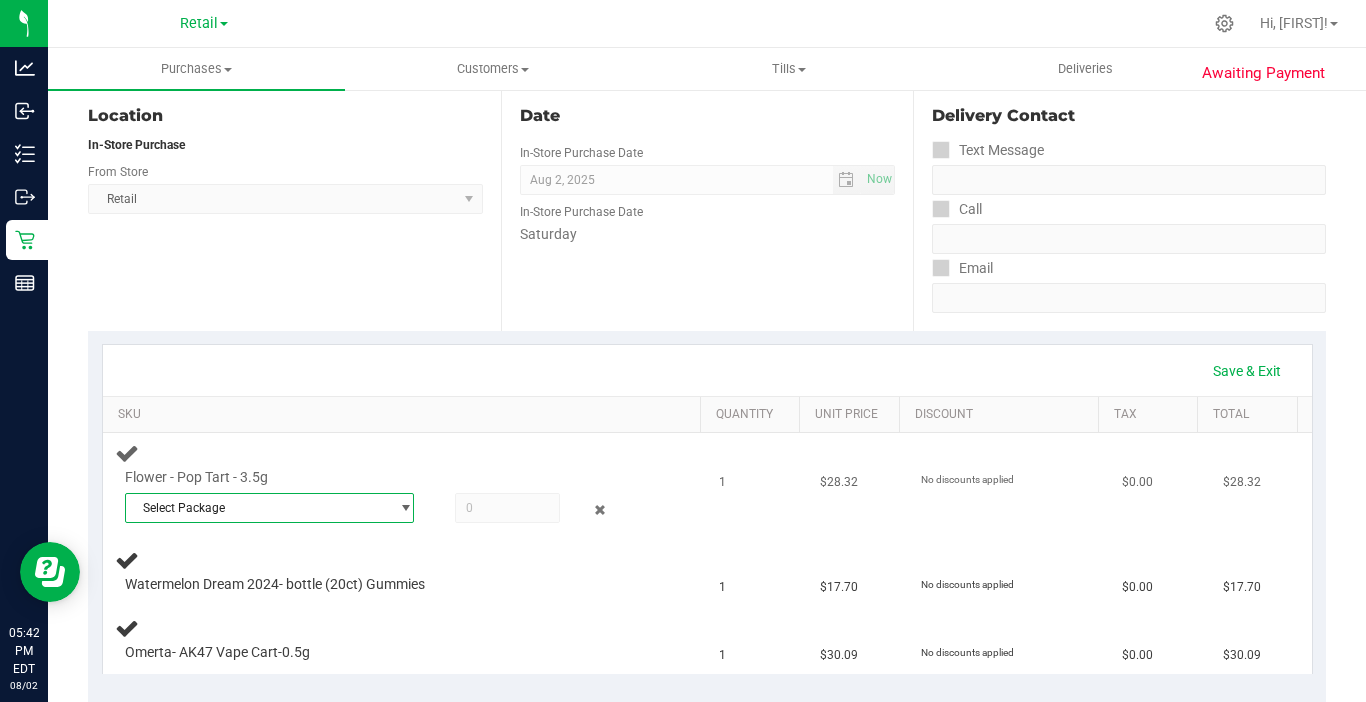 click on "Select Package" at bounding box center (257, 508) 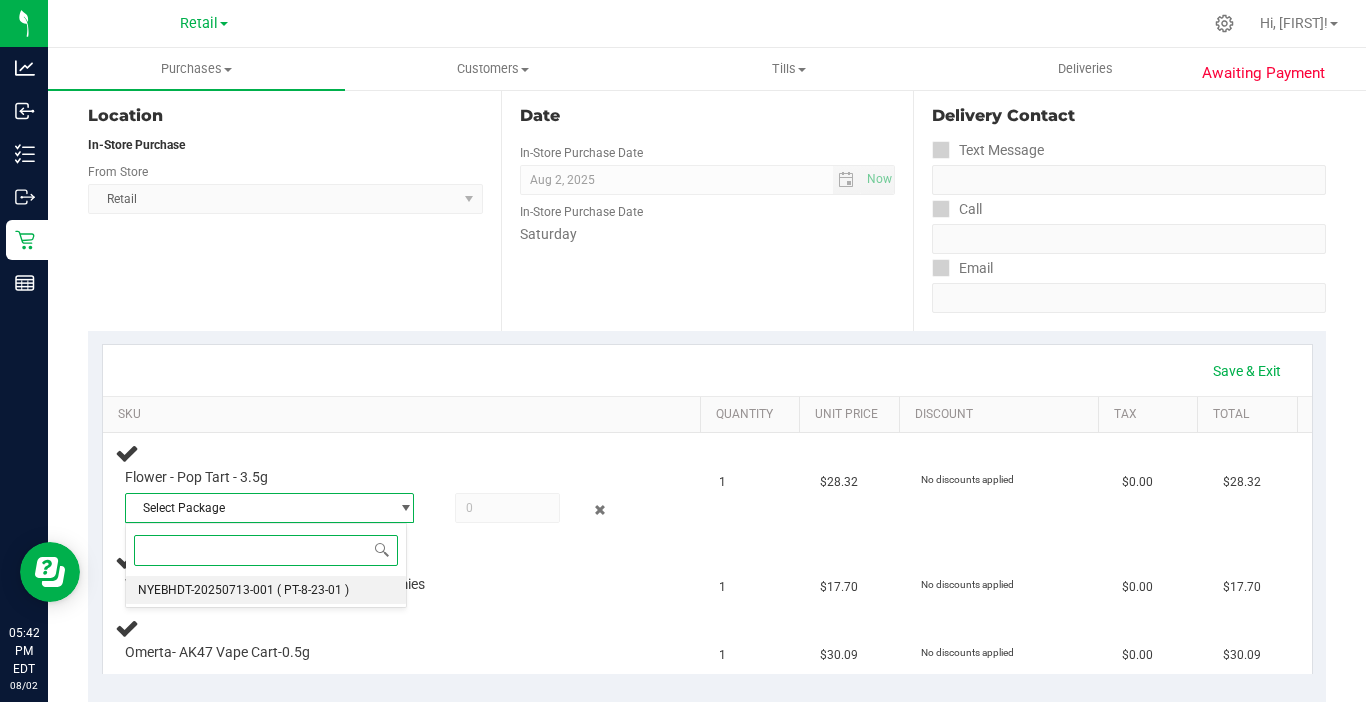 click on "NYEBHDT-20250713-001" at bounding box center (206, 590) 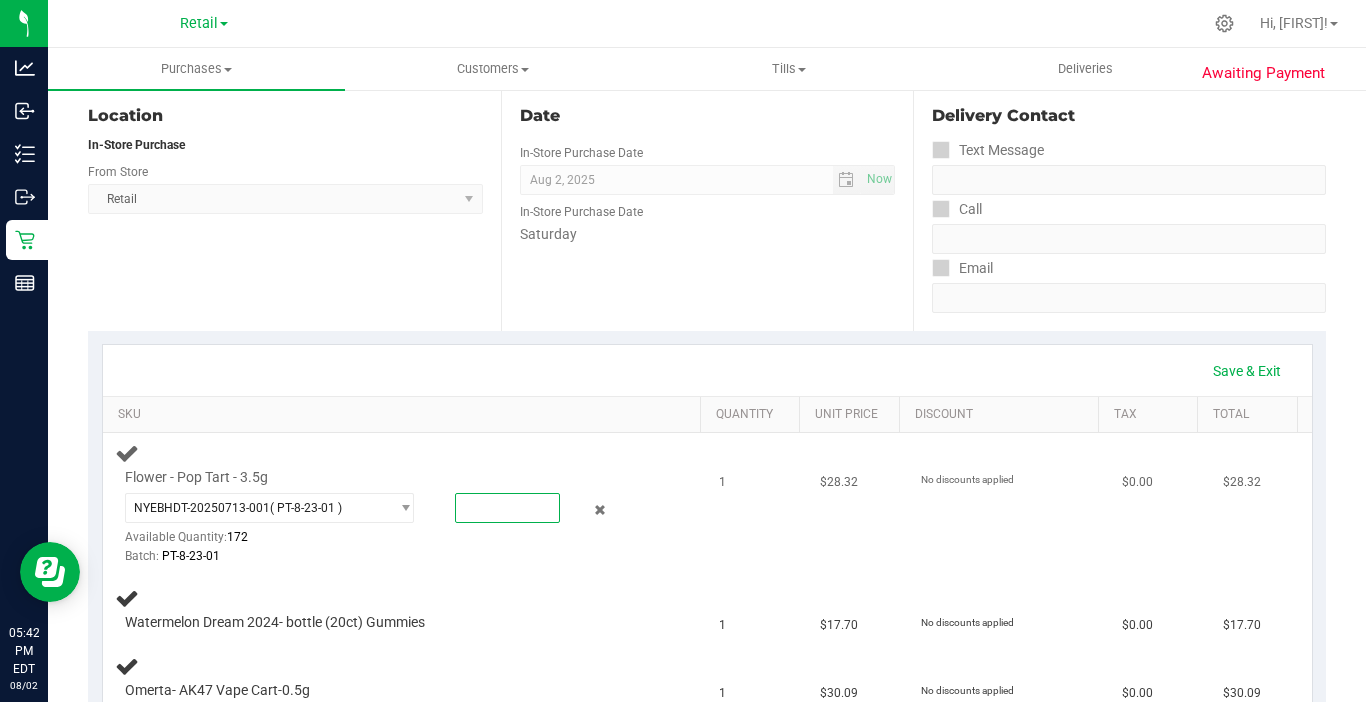click at bounding box center [507, 508] 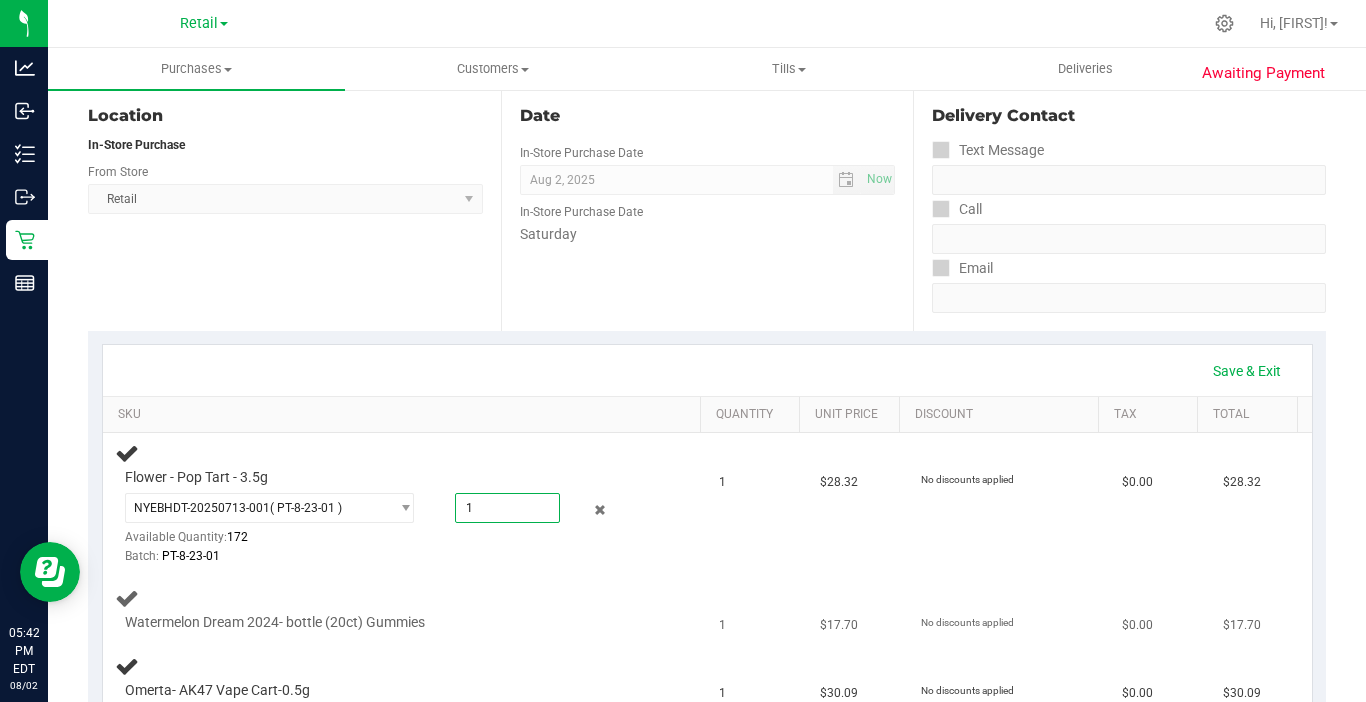 type on "1.0000" 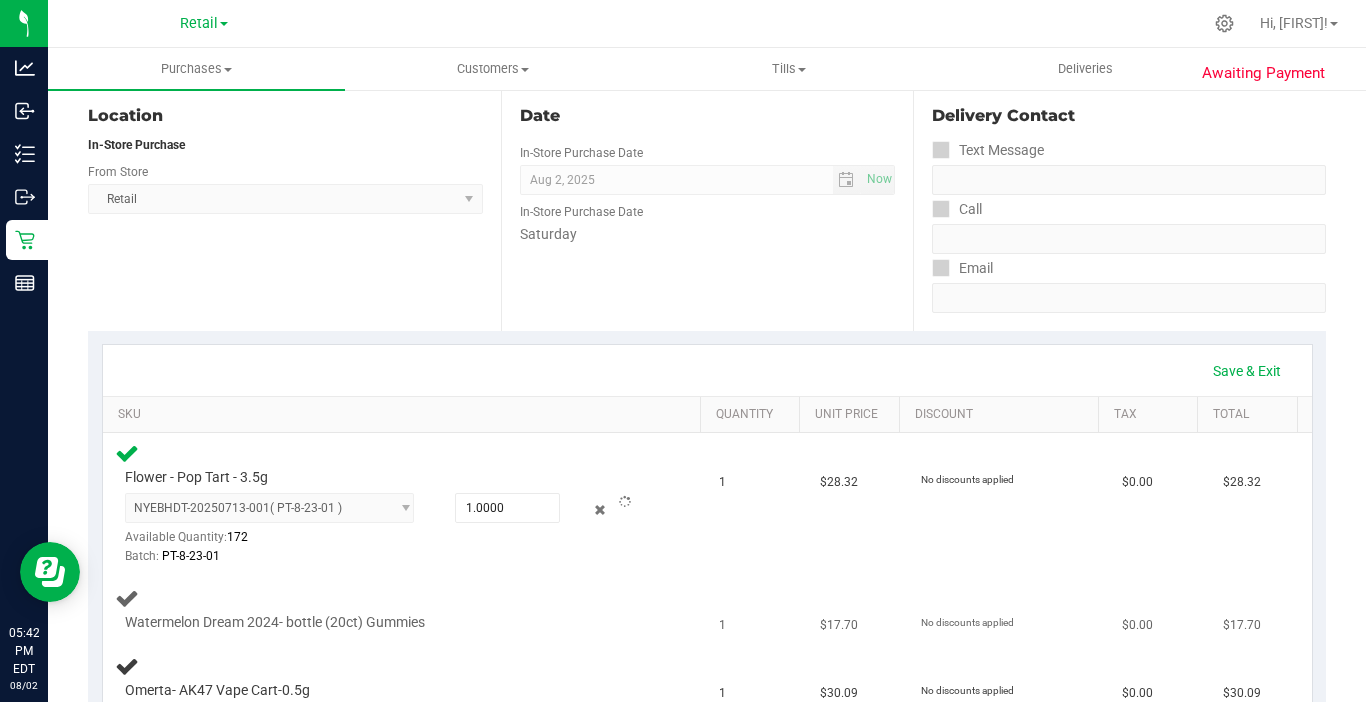 click on "Watermelon Dream 2024- bottle (20ct) Gummies" at bounding box center [405, 610] 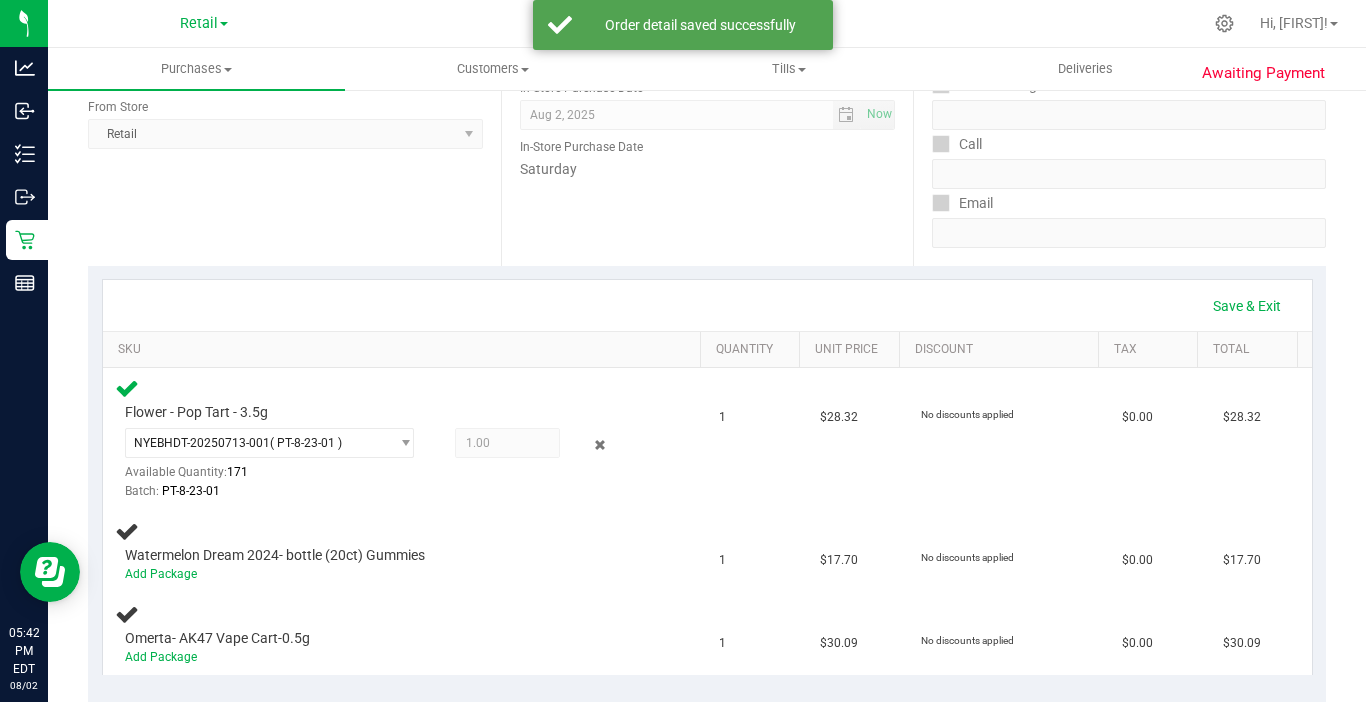 scroll, scrollTop: 300, scrollLeft: 0, axis: vertical 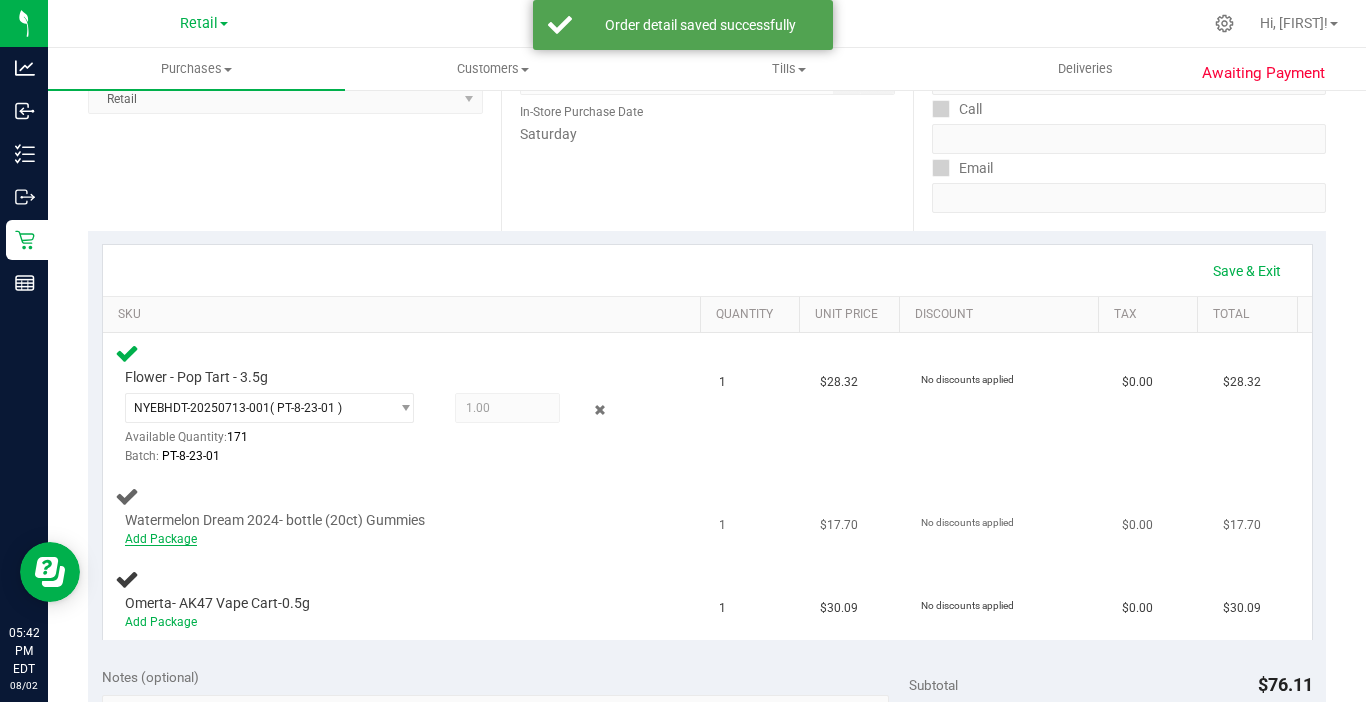 click on "Add Package" at bounding box center [161, 539] 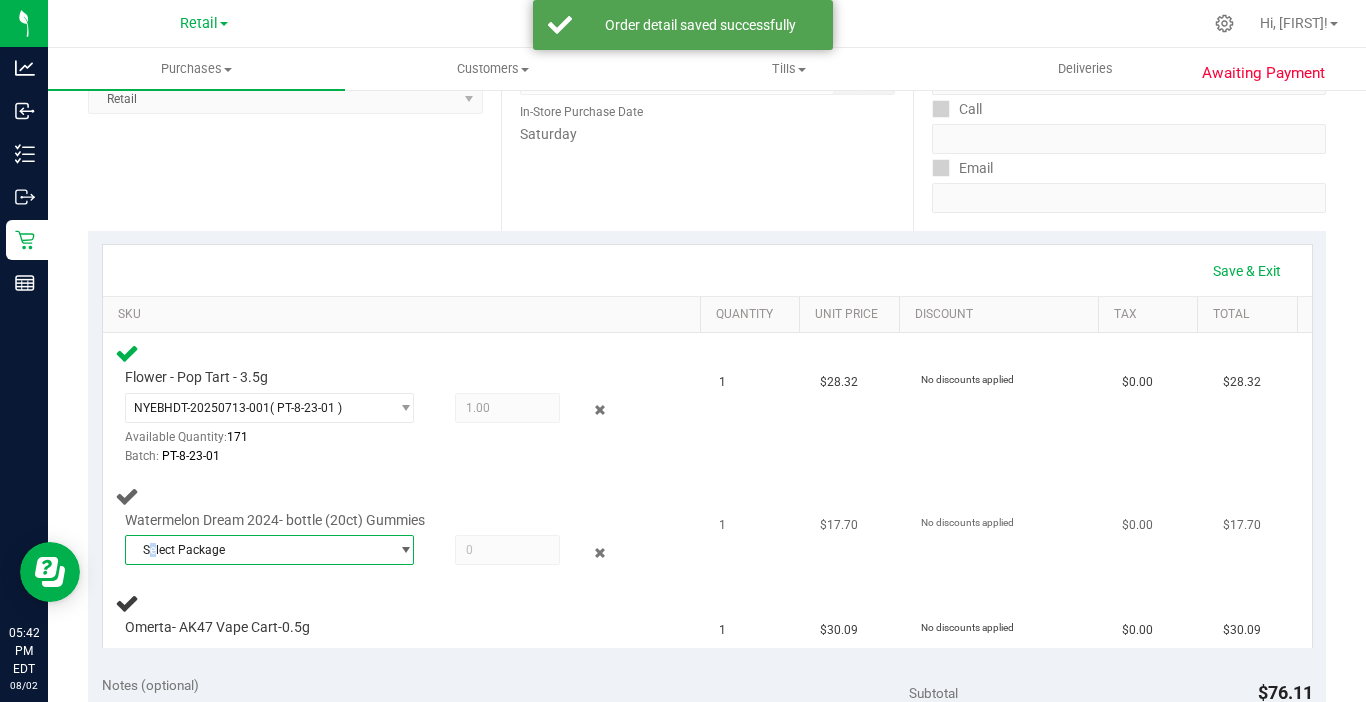 drag, startPoint x: 150, startPoint y: 539, endPoint x: 157, endPoint y: 556, distance: 18.384777 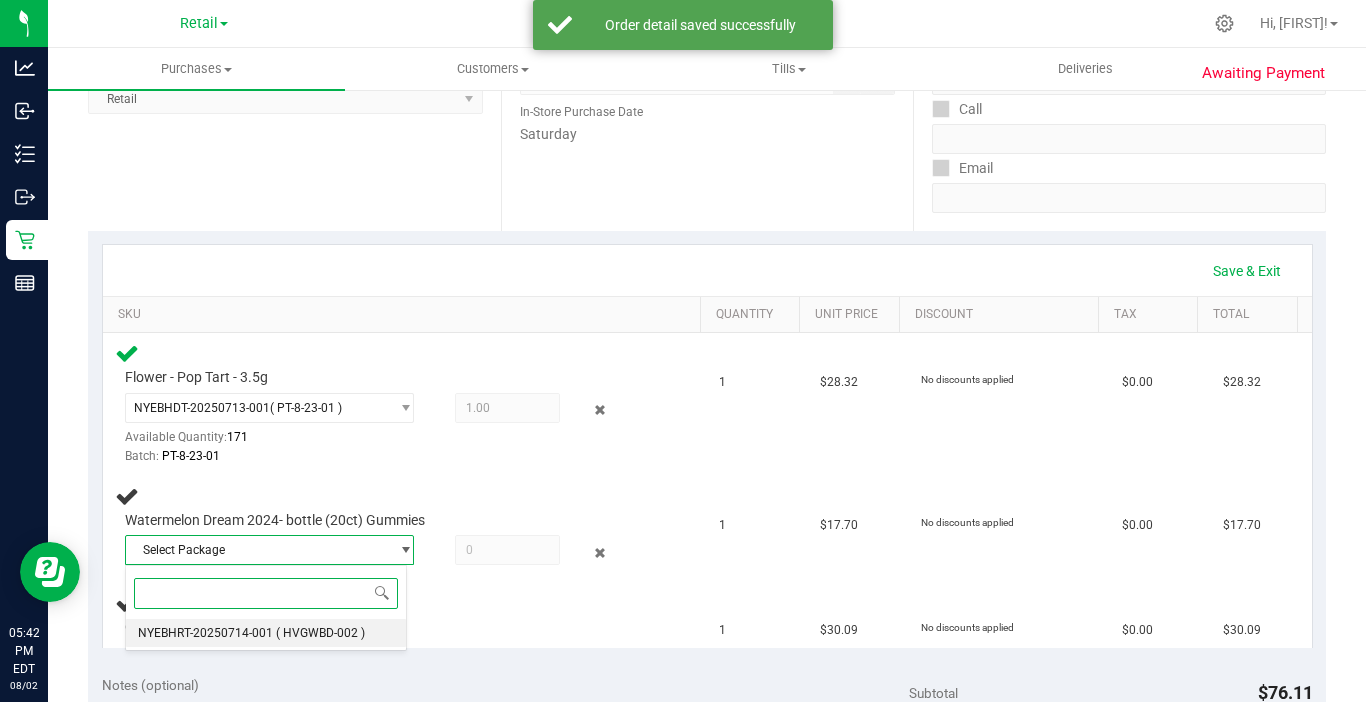 click on "NYEBHRT-20250714-001" at bounding box center (205, 633) 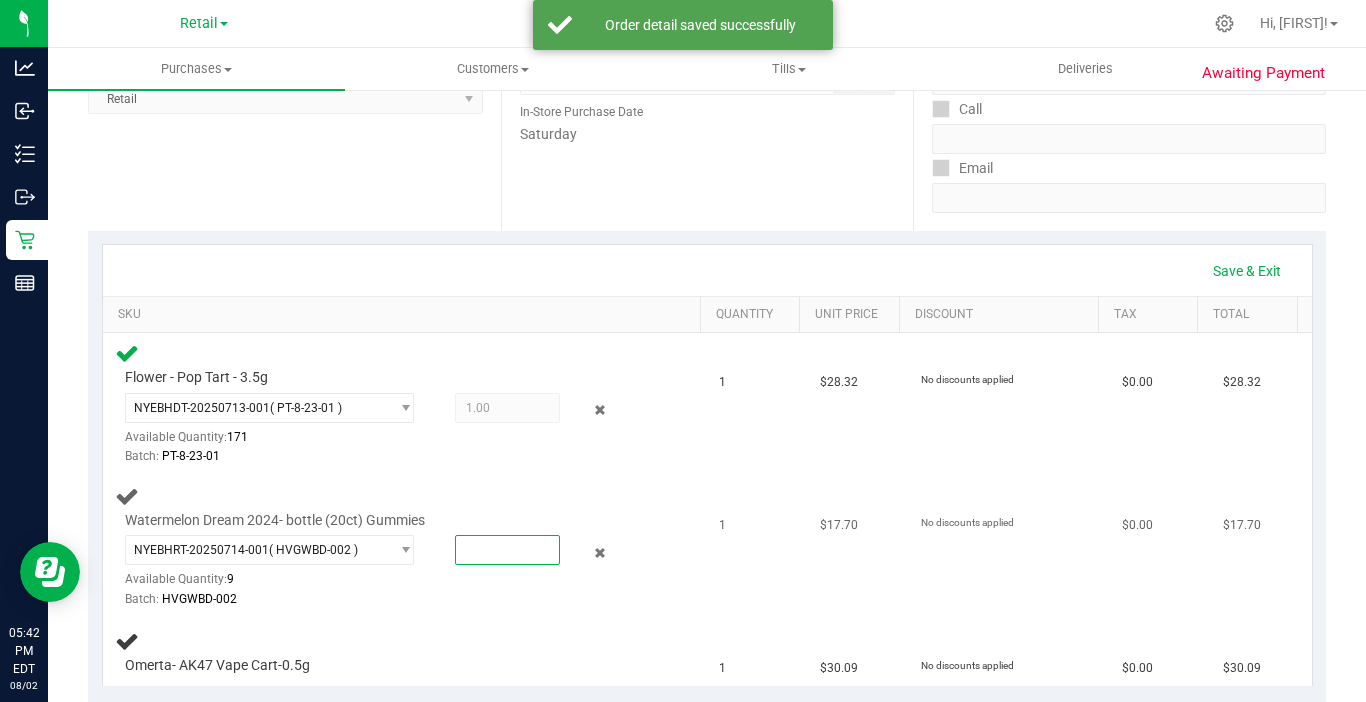 click at bounding box center (507, 550) 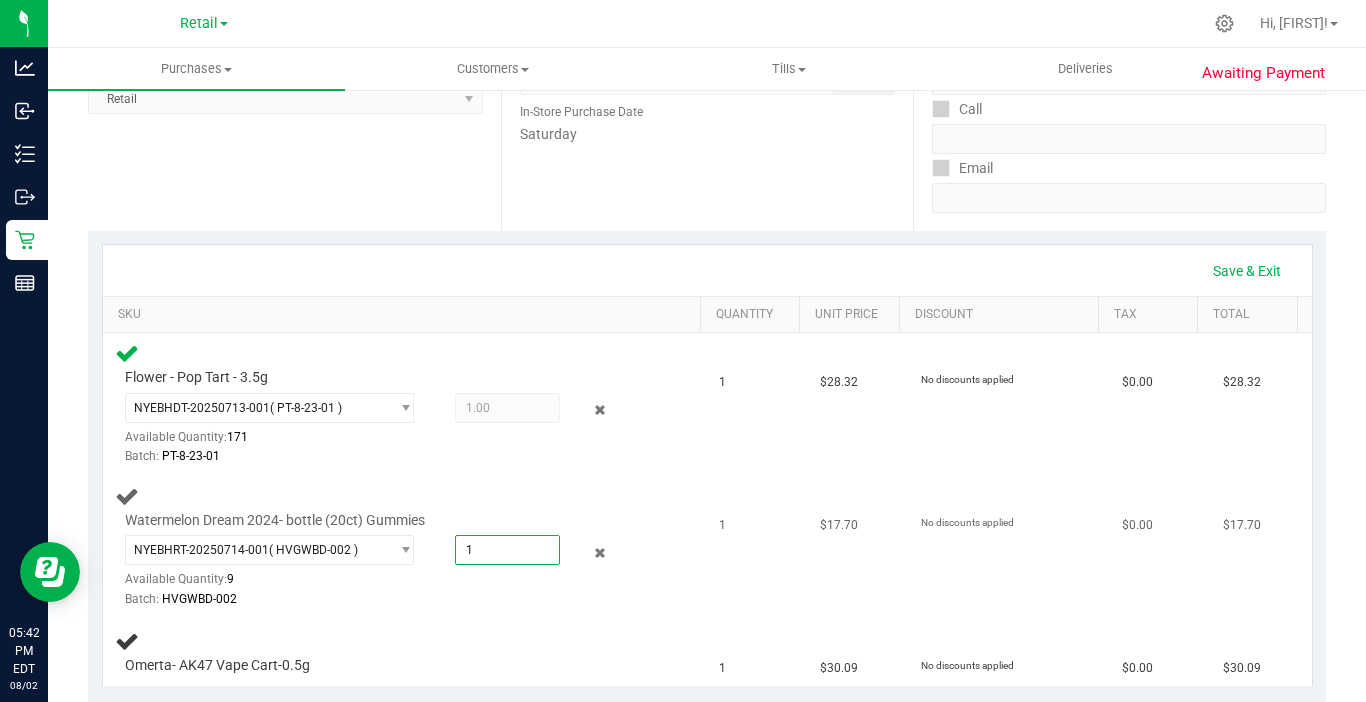 type on "1" 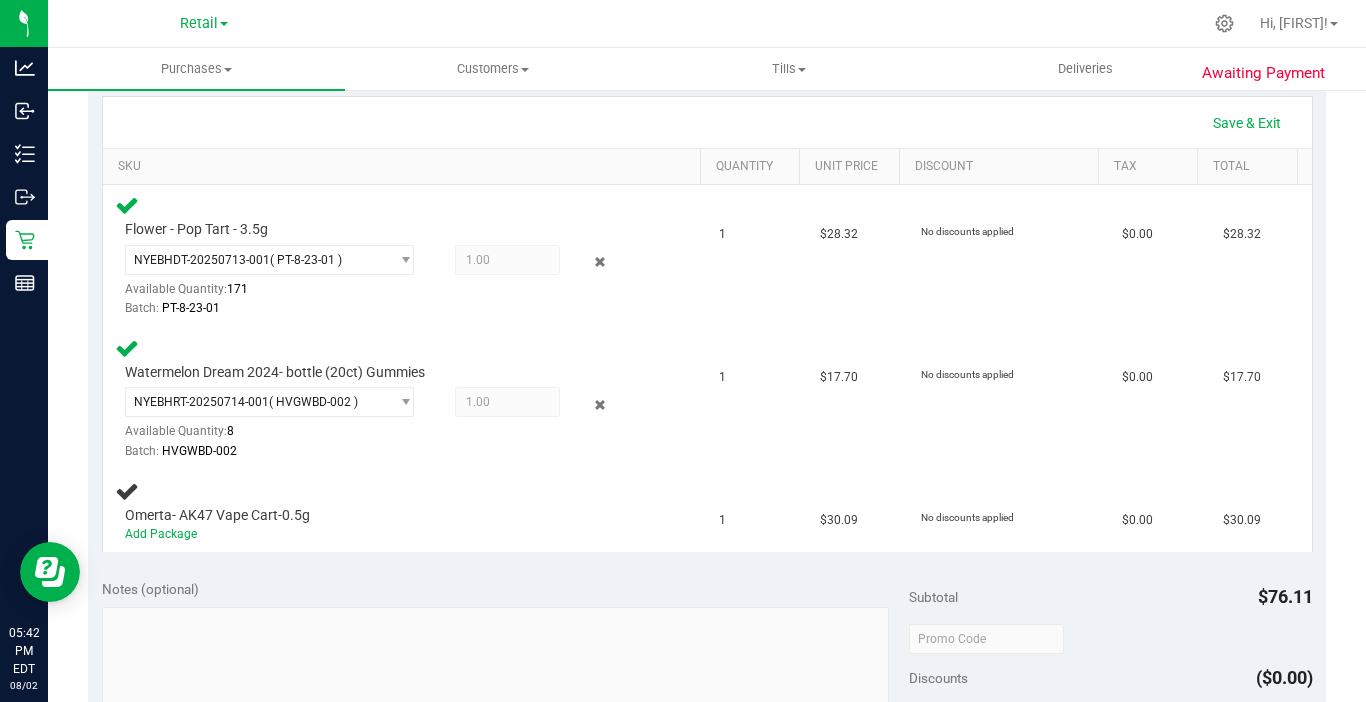 scroll, scrollTop: 500, scrollLeft: 0, axis: vertical 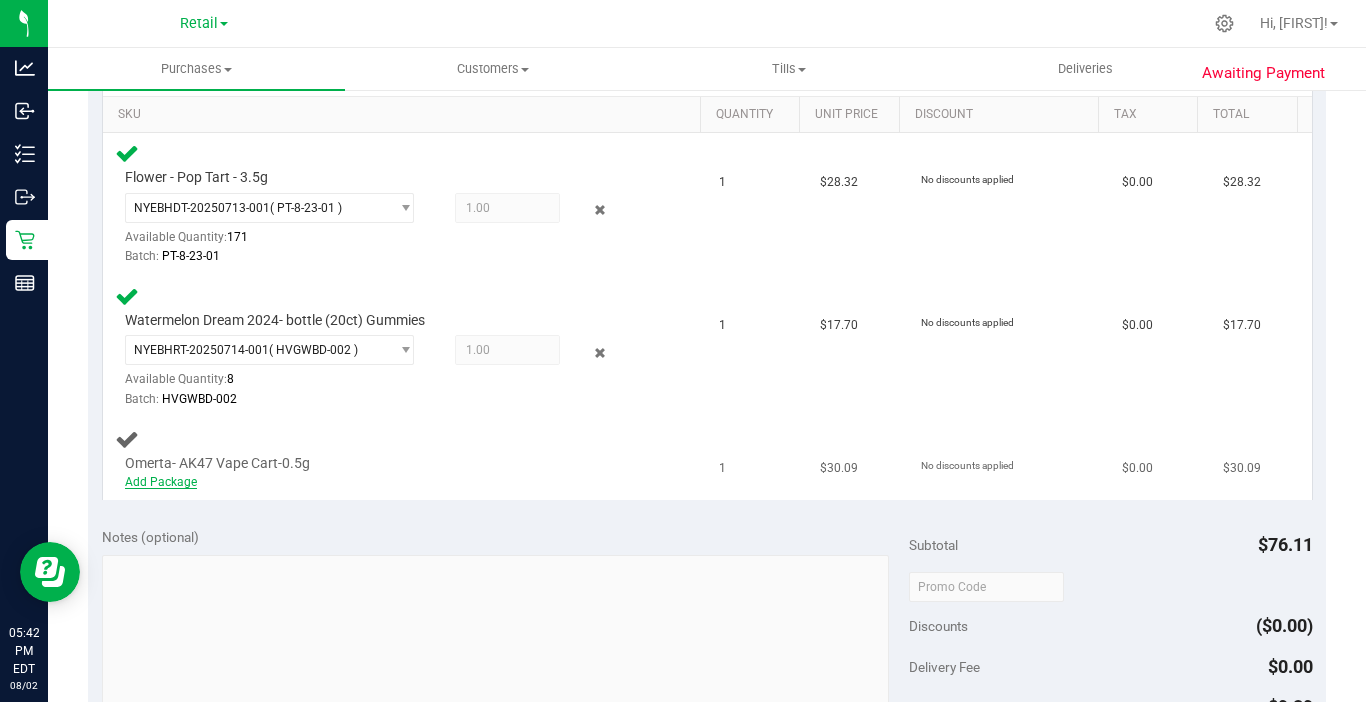 click on "Add Package" at bounding box center [161, 482] 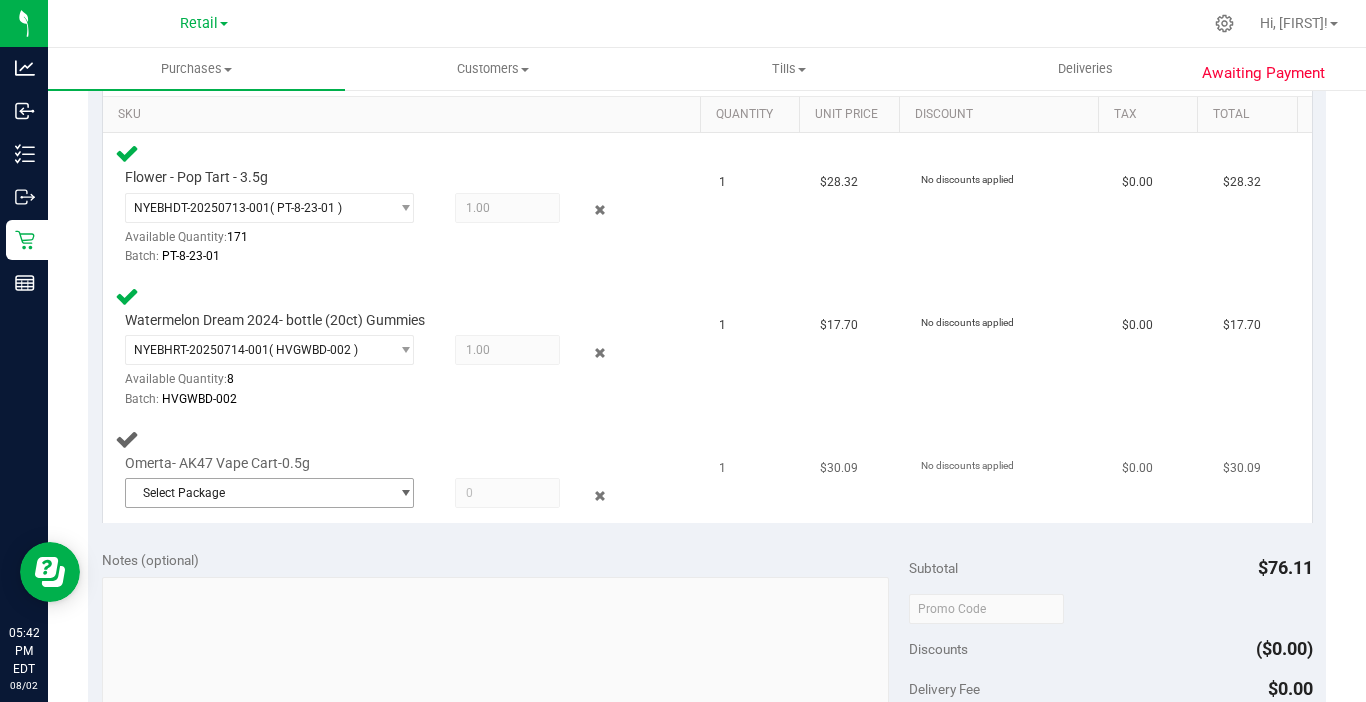 click on "Select Package" at bounding box center (257, 493) 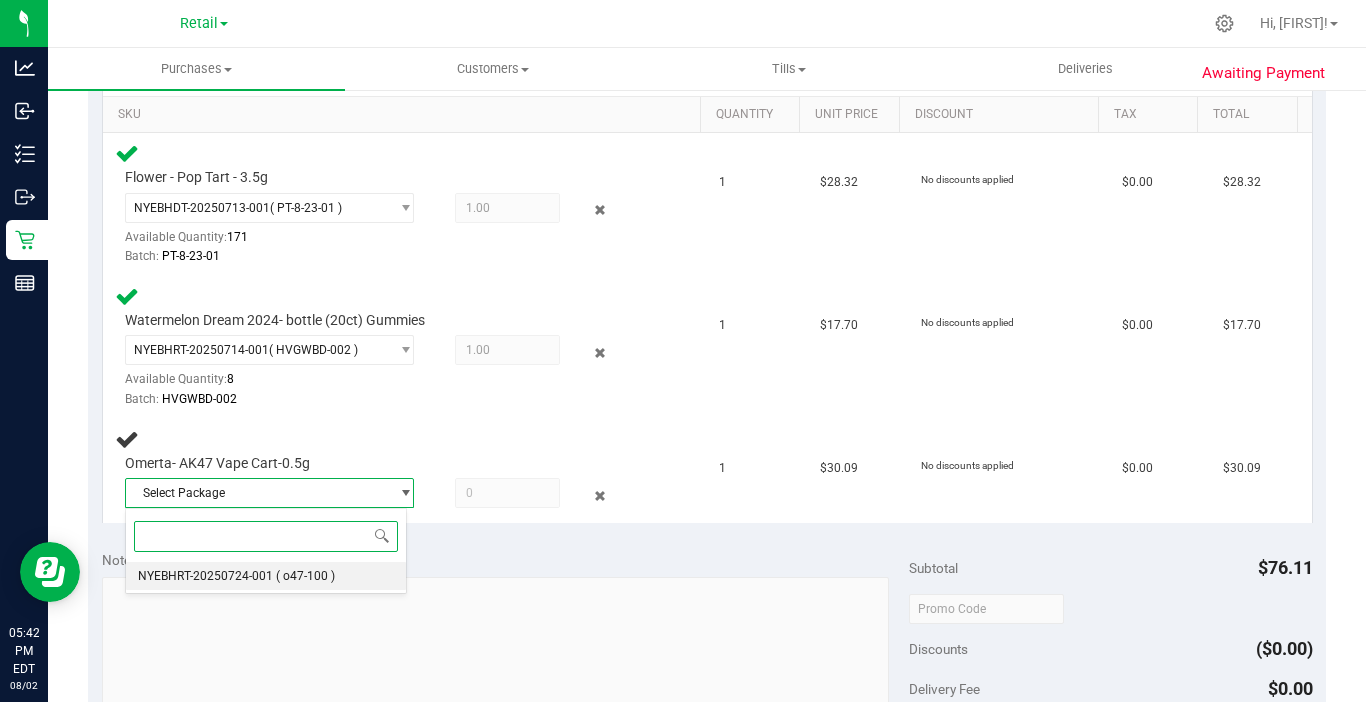 click on "NYEBHRT-20250724-001" at bounding box center (205, 576) 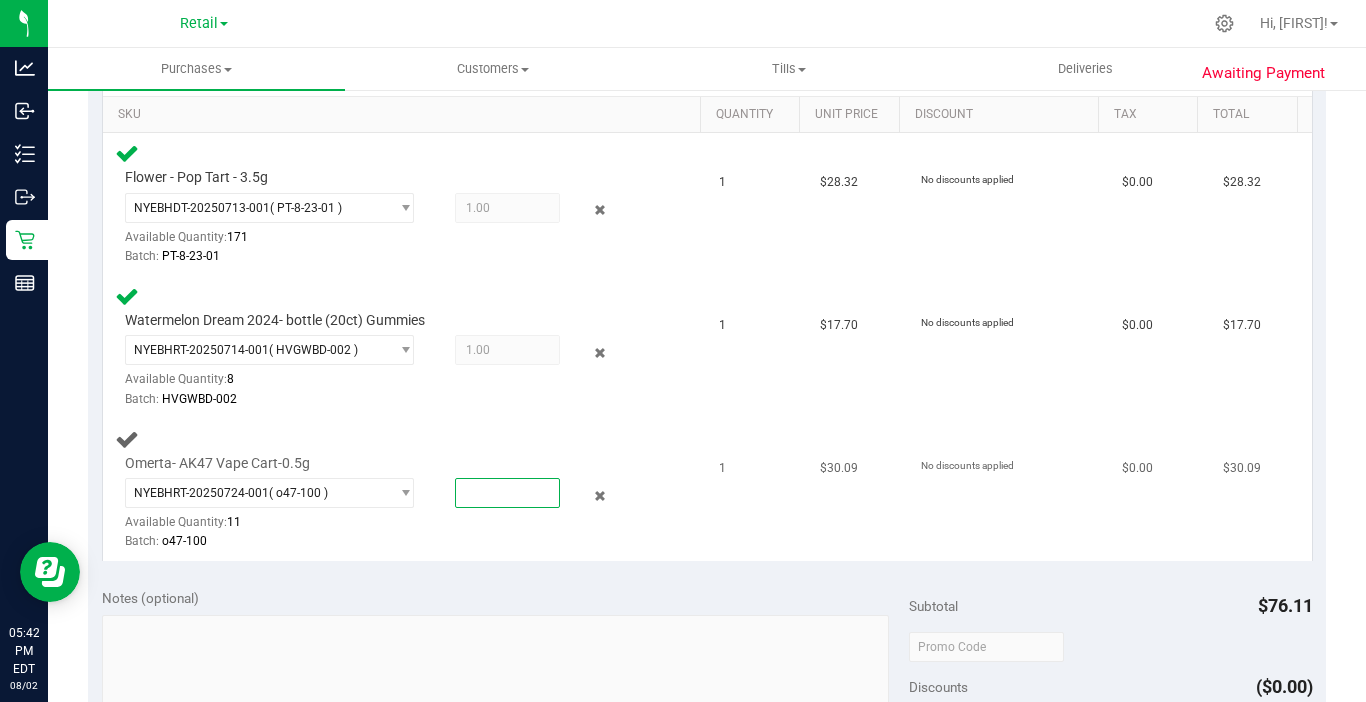 click at bounding box center (507, 493) 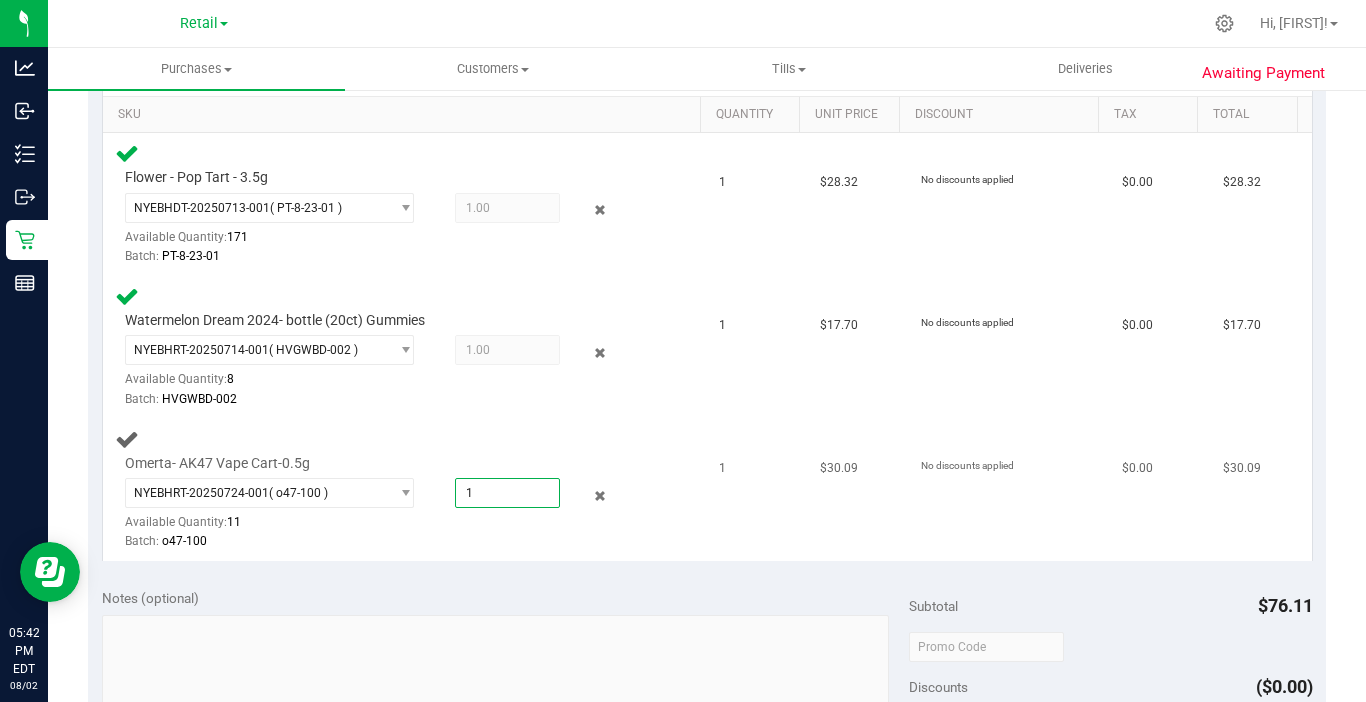 type on "1" 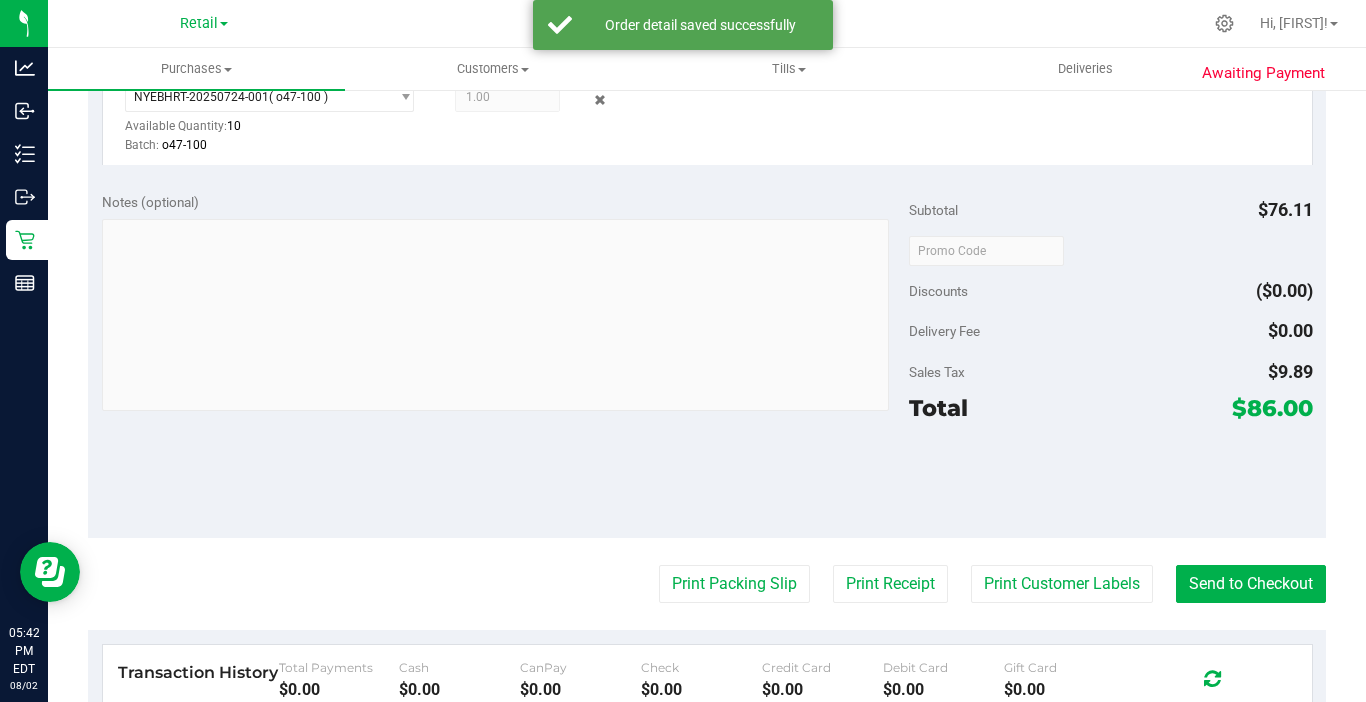 scroll, scrollTop: 900, scrollLeft: 0, axis: vertical 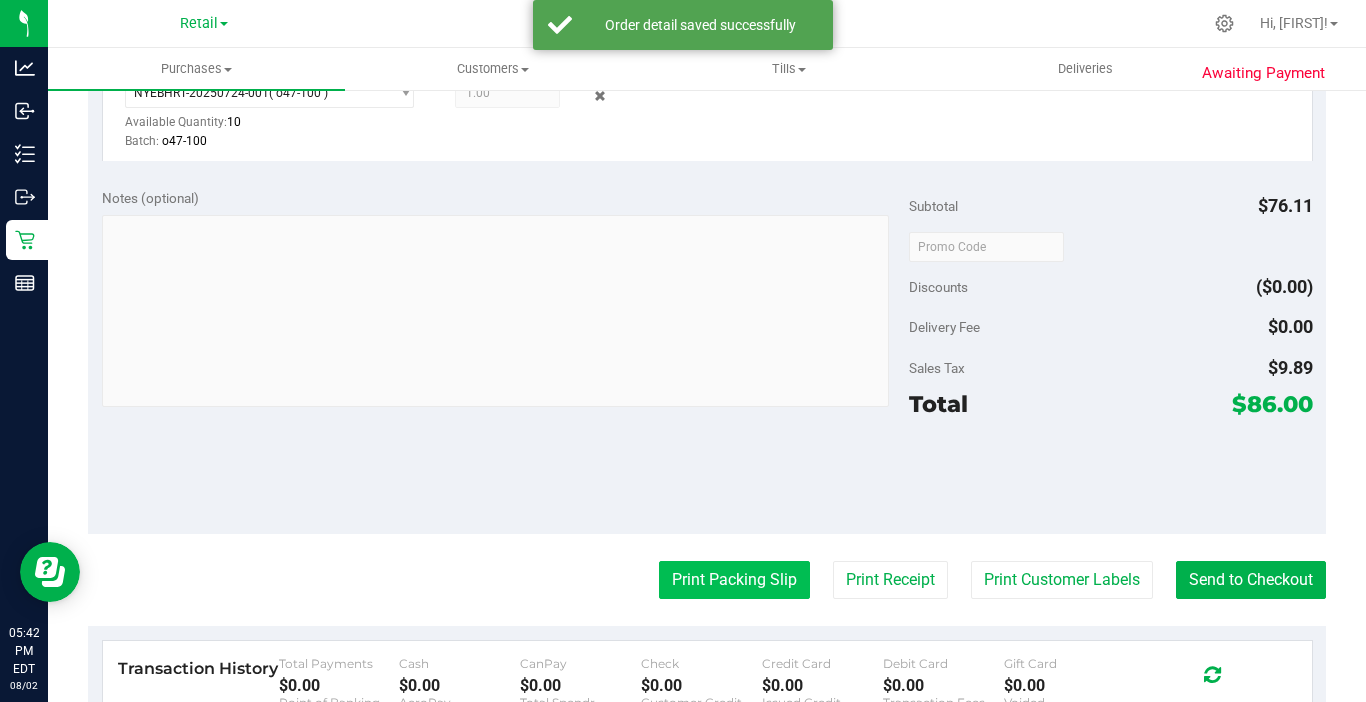 click on "Print Packing Slip" at bounding box center (734, 580) 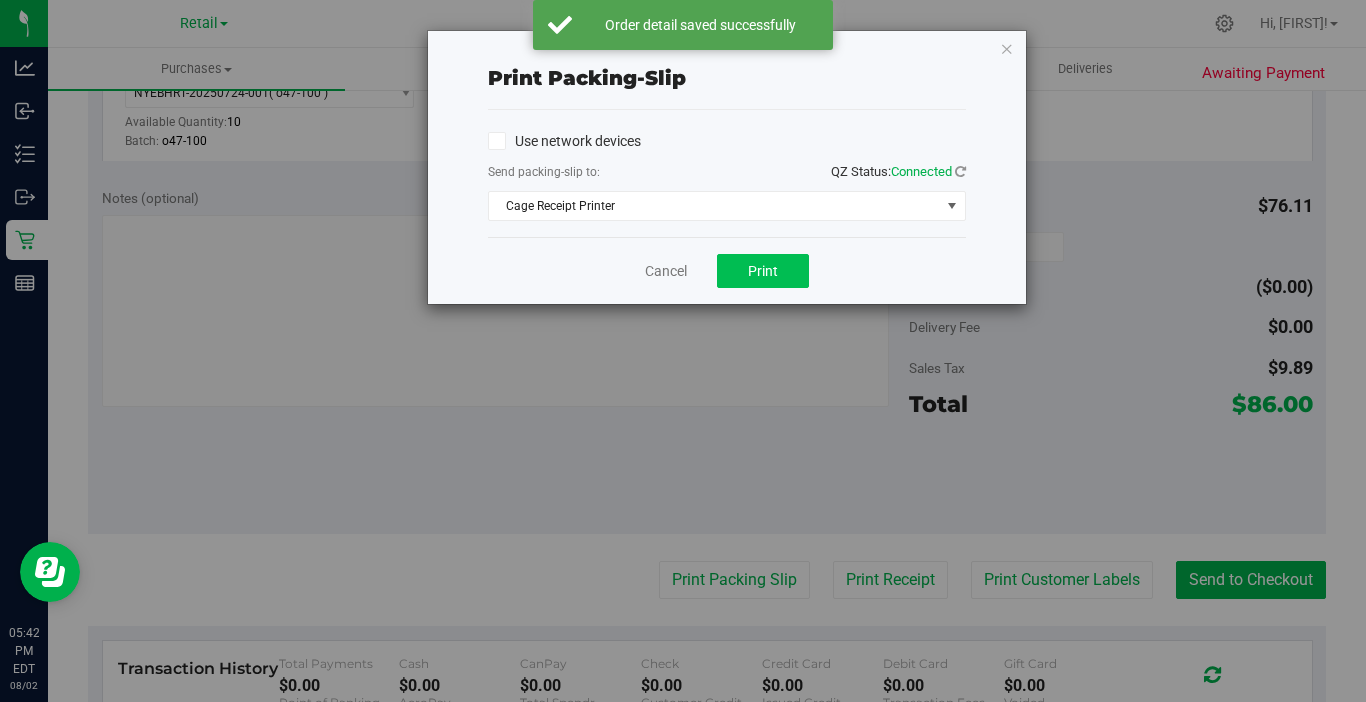 click on "Cancel
Print" at bounding box center (727, 270) 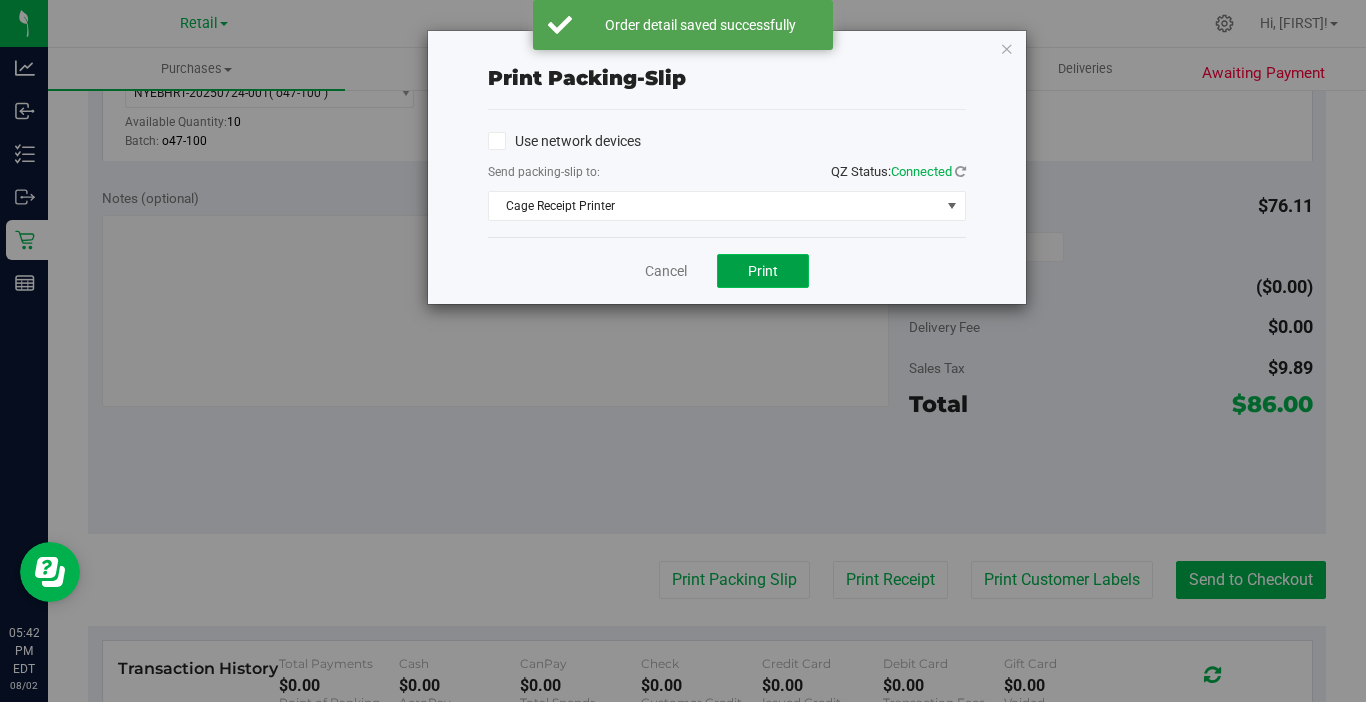 click on "Print" at bounding box center [763, 271] 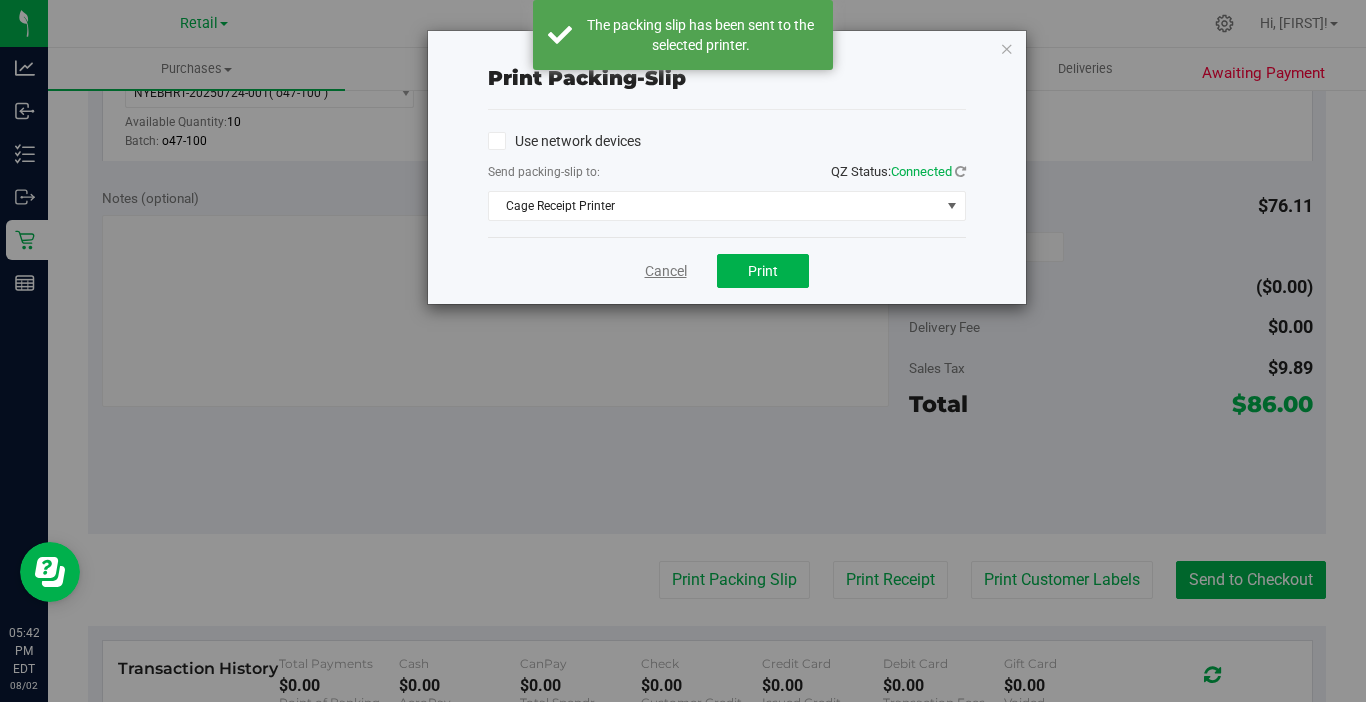 click on "Cancel" at bounding box center (666, 271) 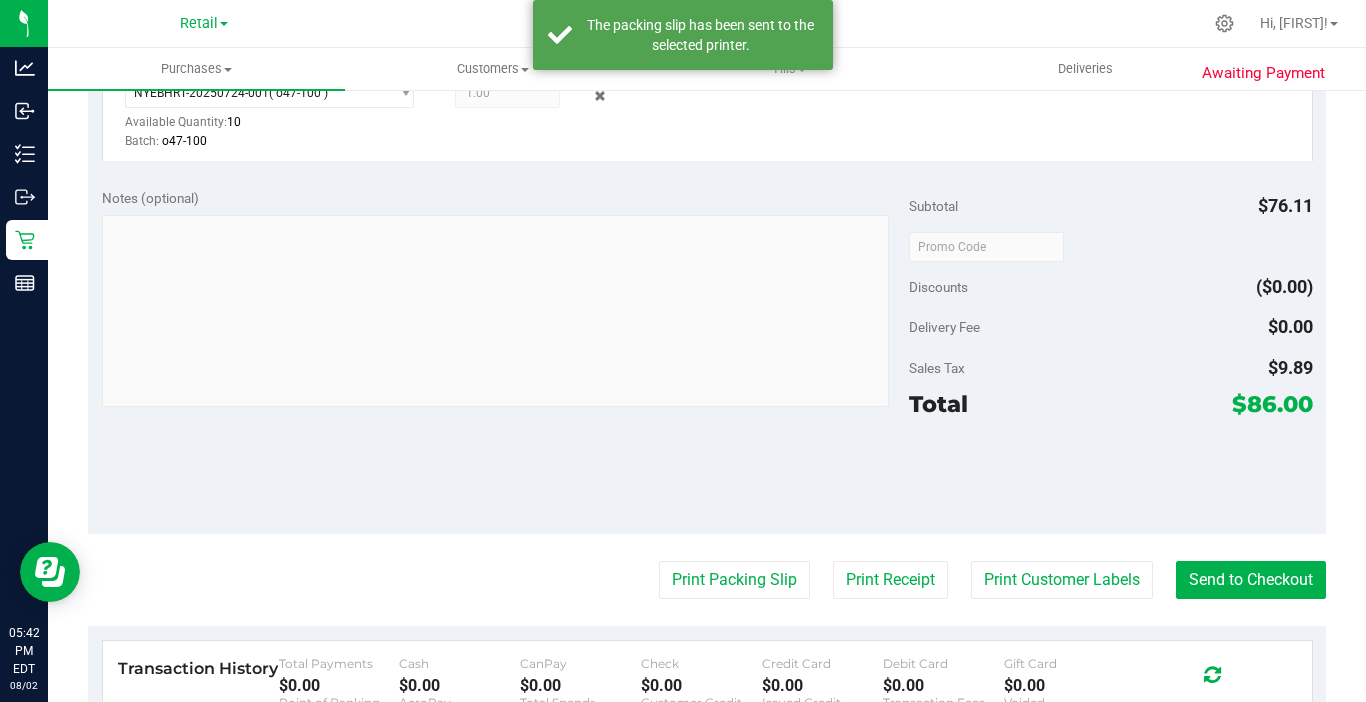 click on "Back
Edit Purchase
Cancel Purchase
View Profile
# 00000817
Med
|
Rec
Submitted
Needs review
Last Modified
Ben Rinker
Aug 2, 2025 5:42:07 PM EDT
View Order Activity" at bounding box center [707, 111] 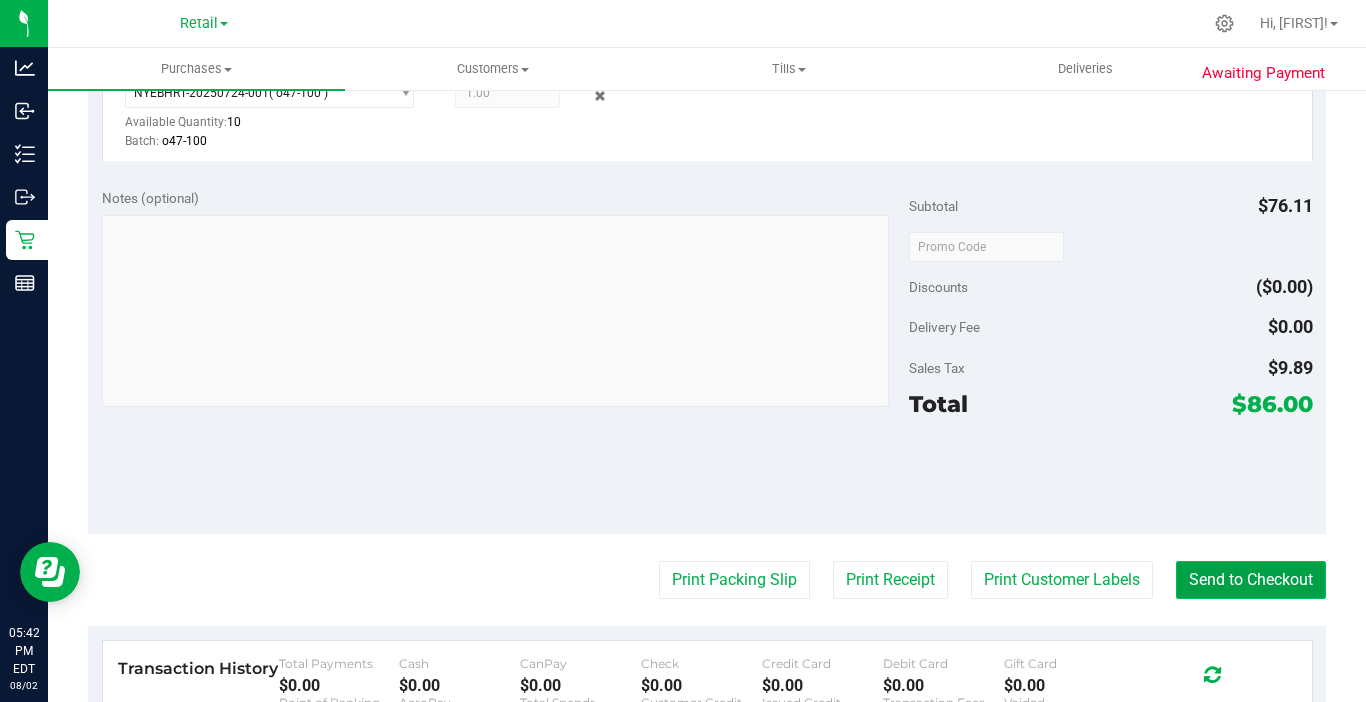 click on "Send to Checkout" at bounding box center [1251, 580] 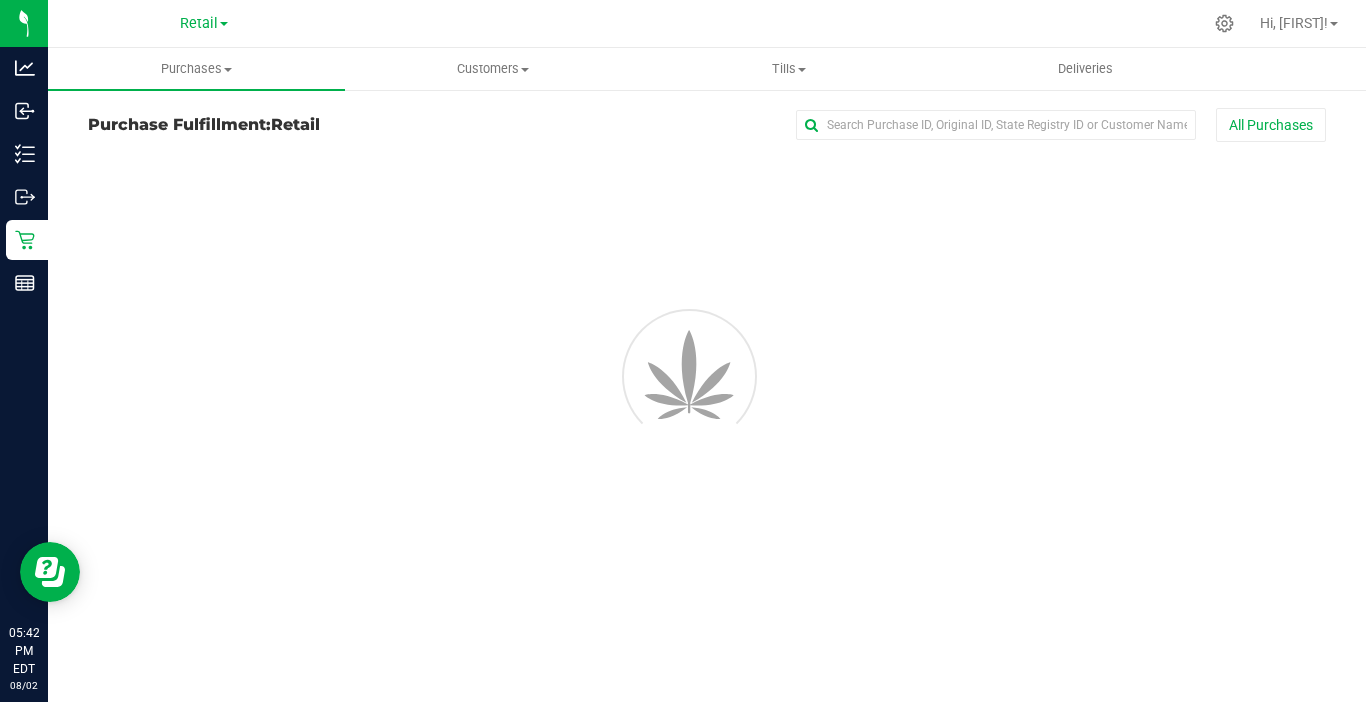 scroll, scrollTop: 0, scrollLeft: 0, axis: both 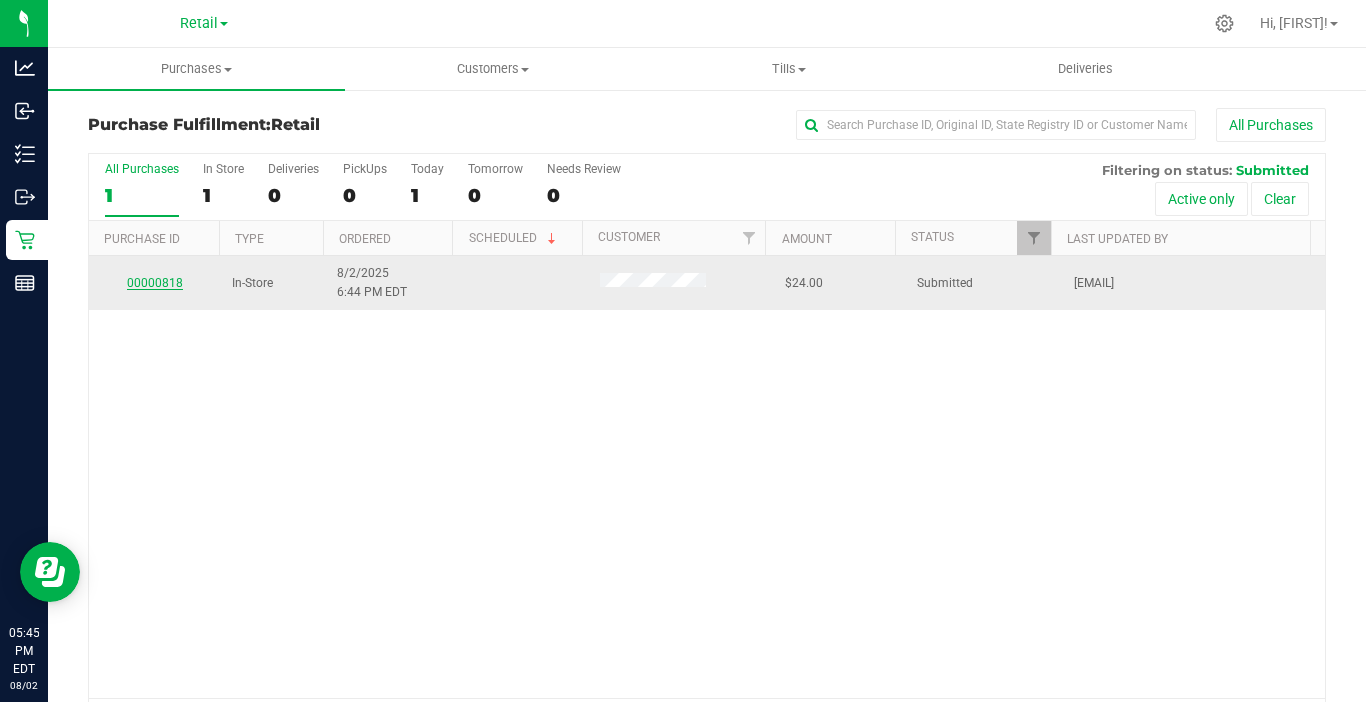 click on "00000818" at bounding box center [155, 283] 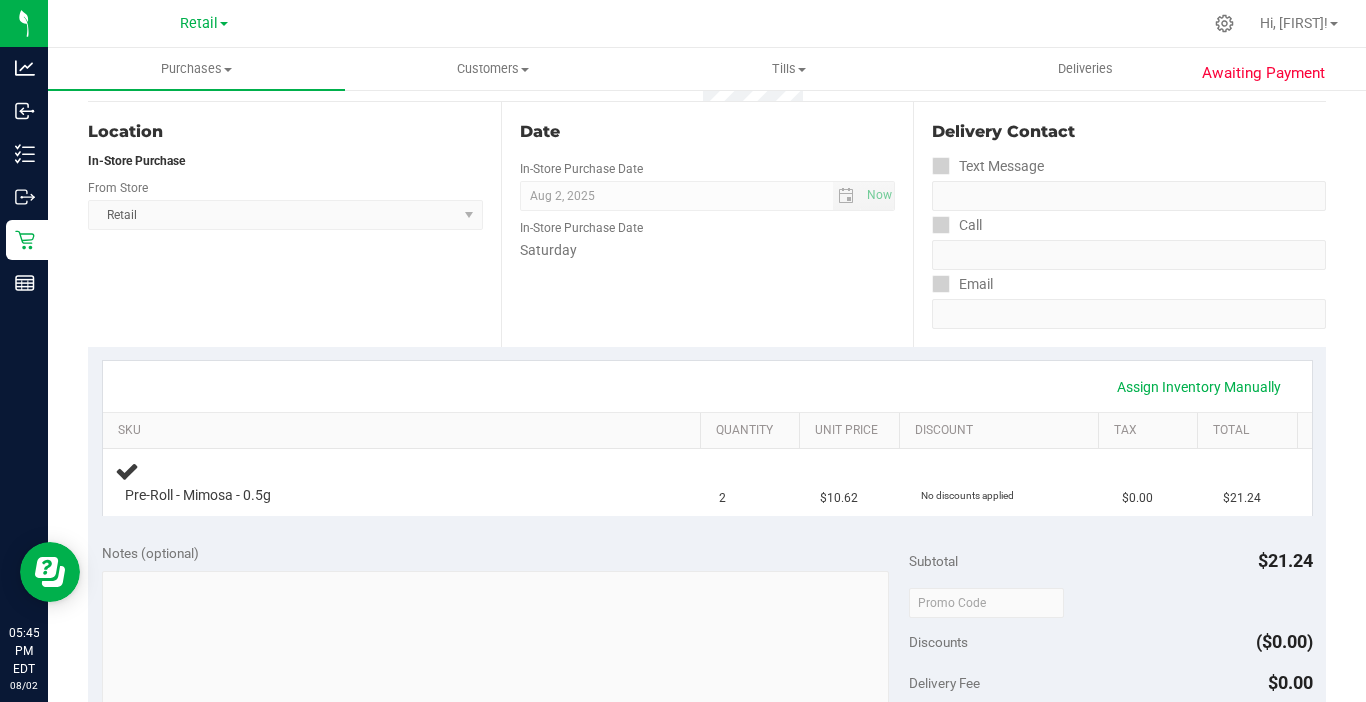 scroll, scrollTop: 200, scrollLeft: 0, axis: vertical 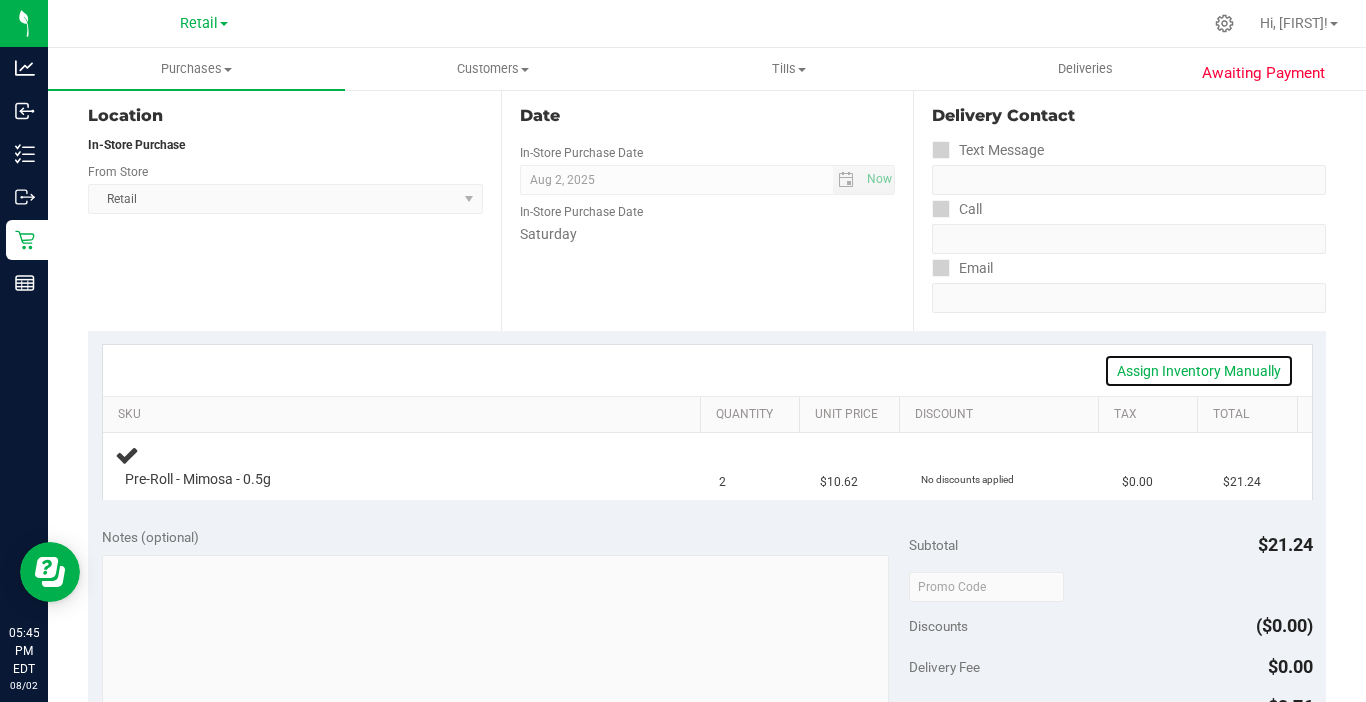 drag, startPoint x: 1245, startPoint y: 369, endPoint x: 954, endPoint y: 376, distance: 291.08417 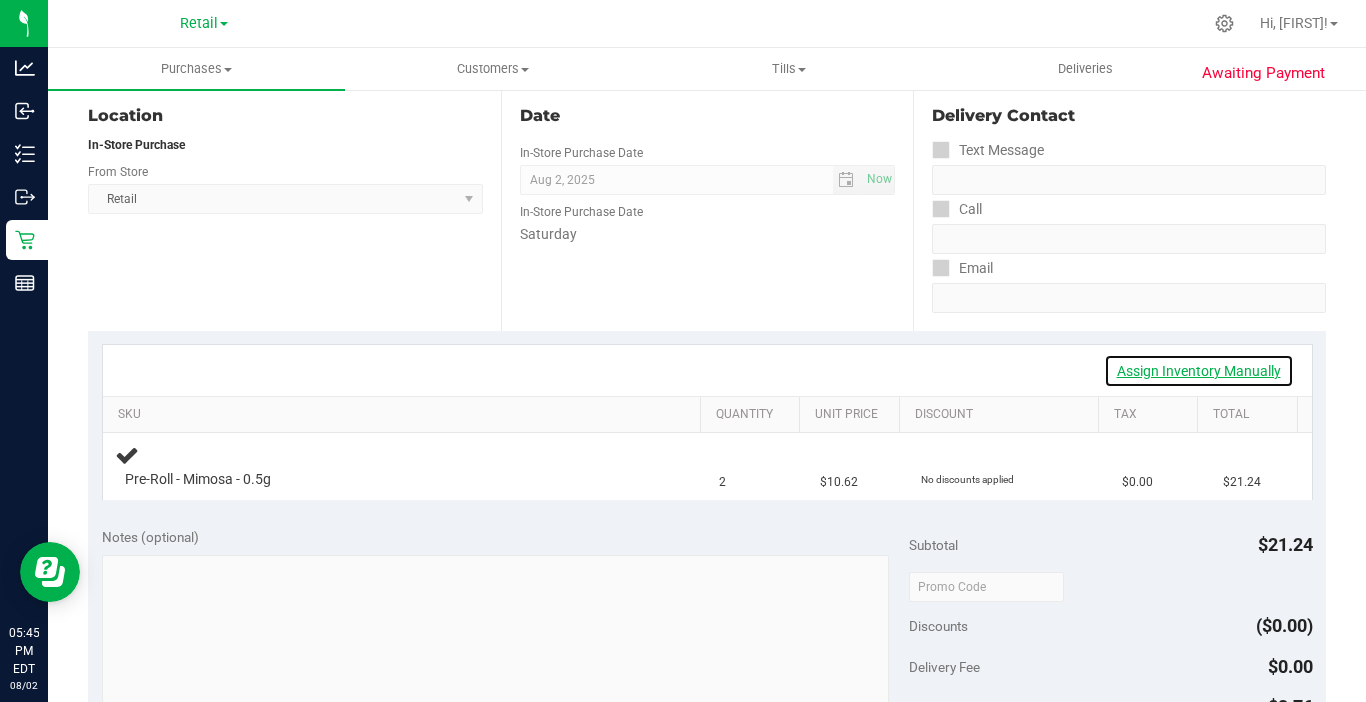 click on "Assign Inventory Manually" at bounding box center (1199, 371) 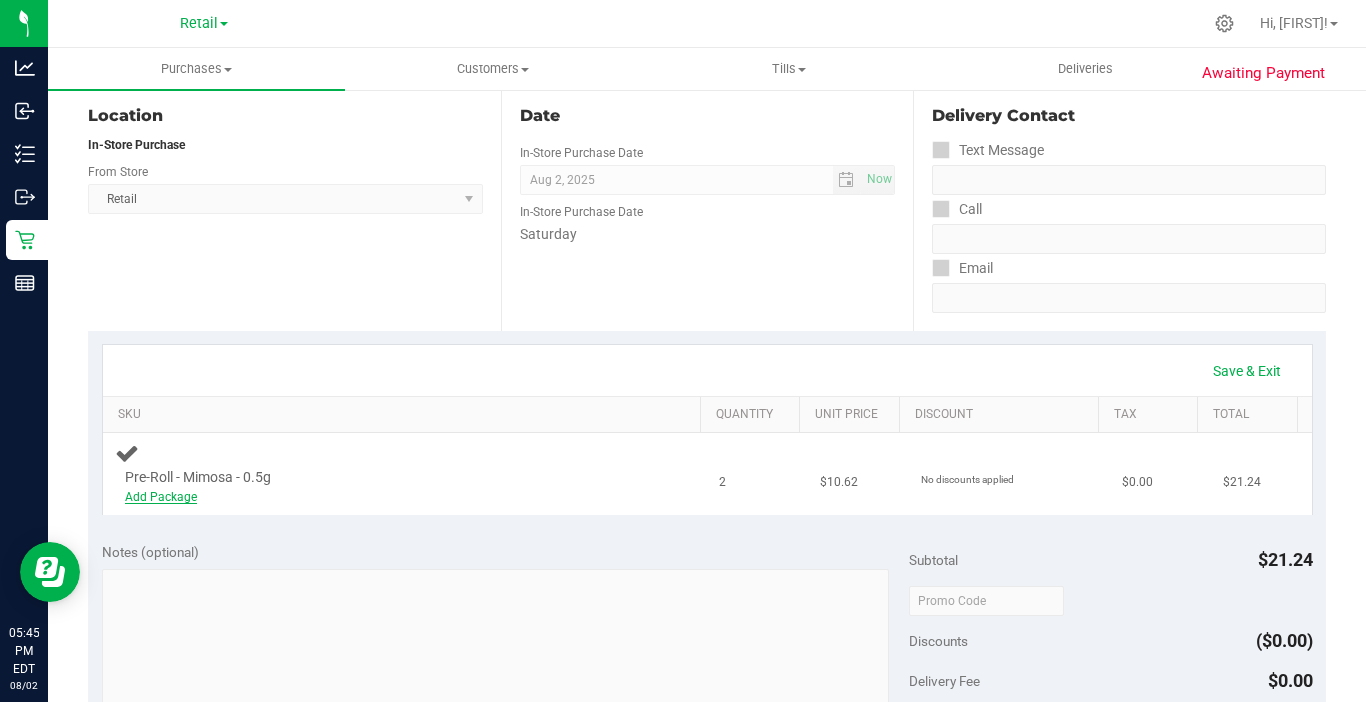 click on "Add Package" at bounding box center [161, 497] 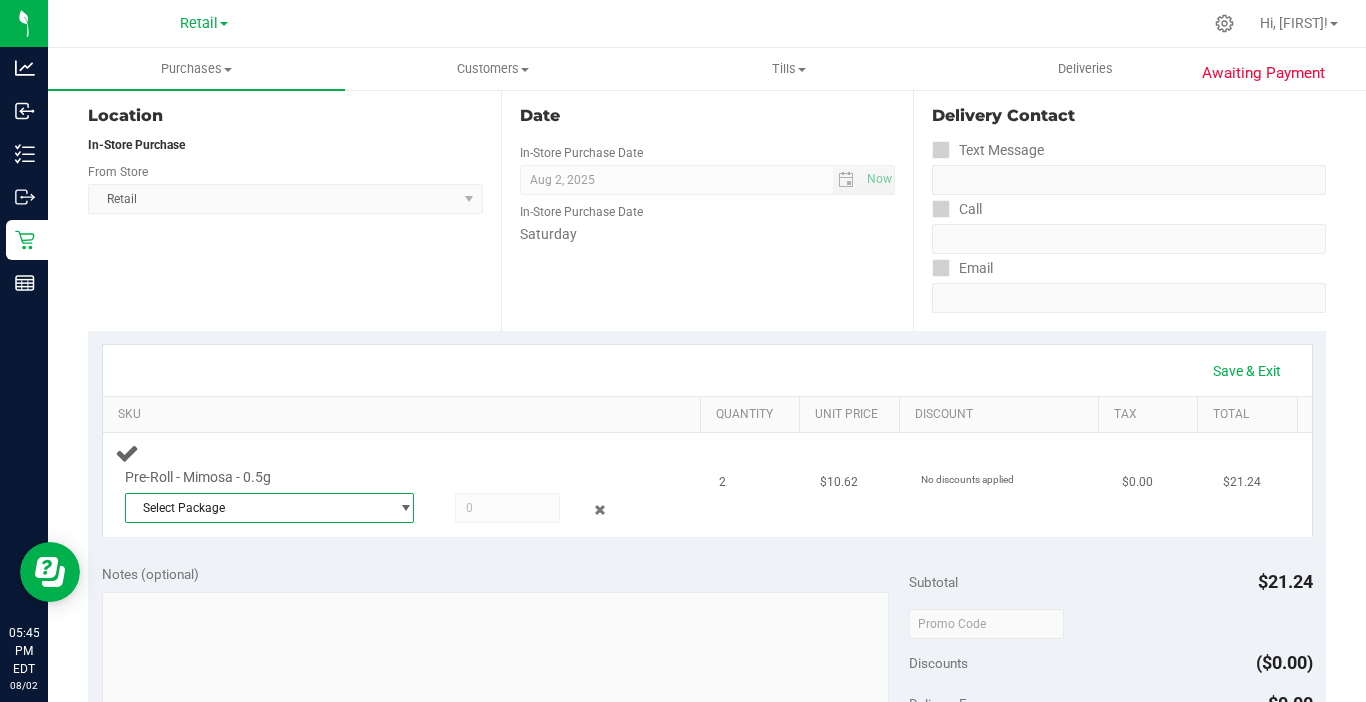 click on "Select Package" at bounding box center (257, 508) 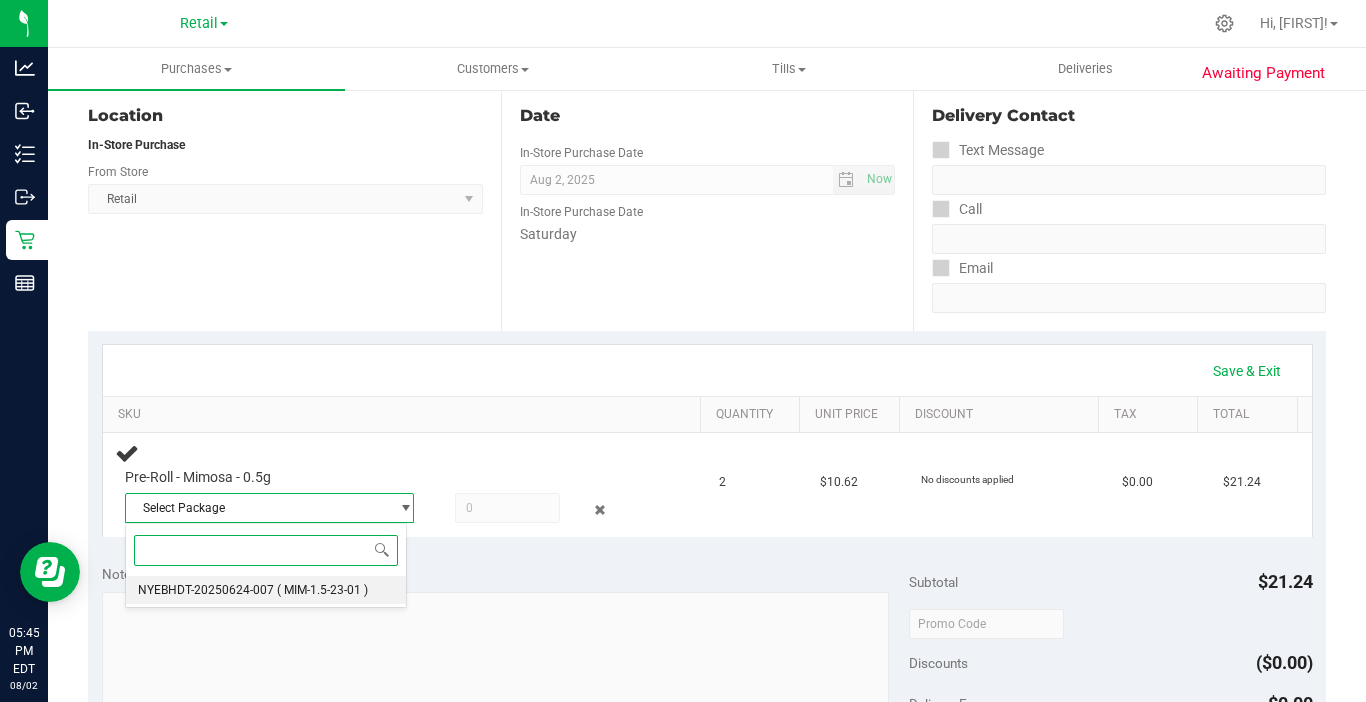 click on "NYEBHDT-20250624-007" at bounding box center [206, 590] 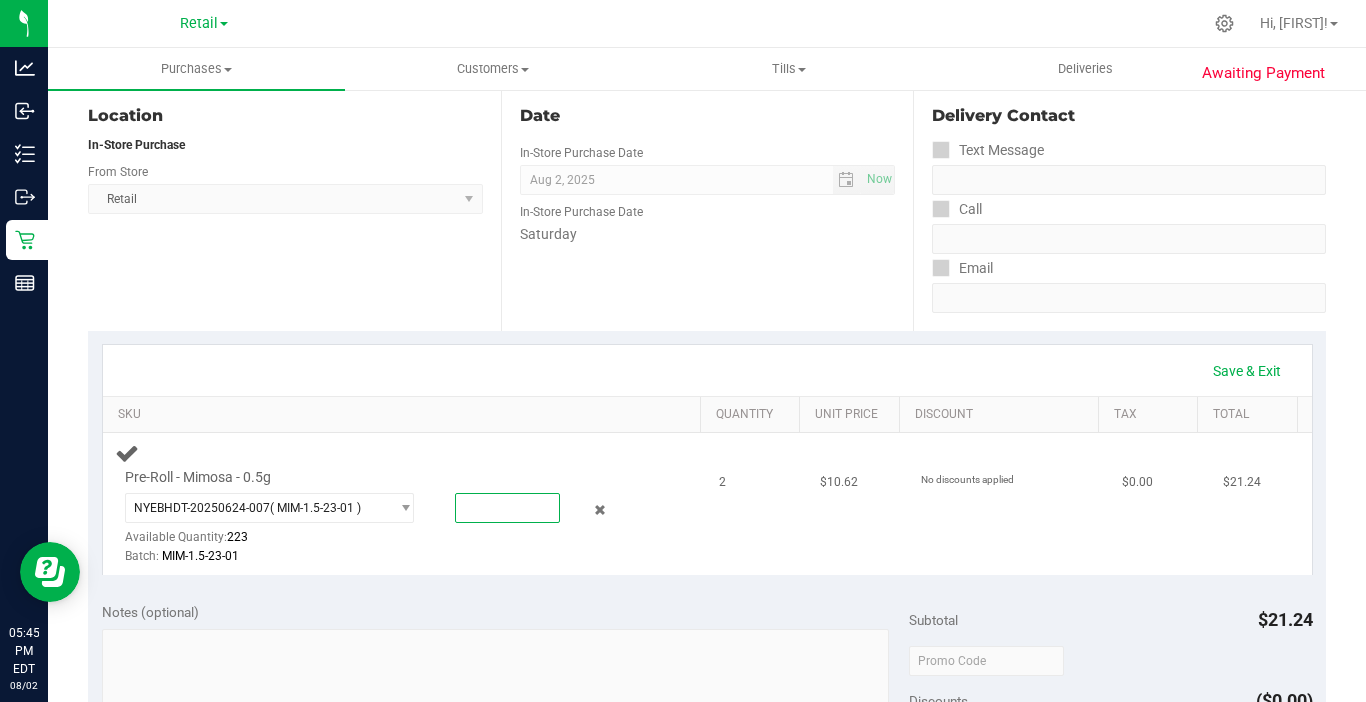 drag, startPoint x: 487, startPoint y: 506, endPoint x: 511, endPoint y: 472, distance: 41.617306 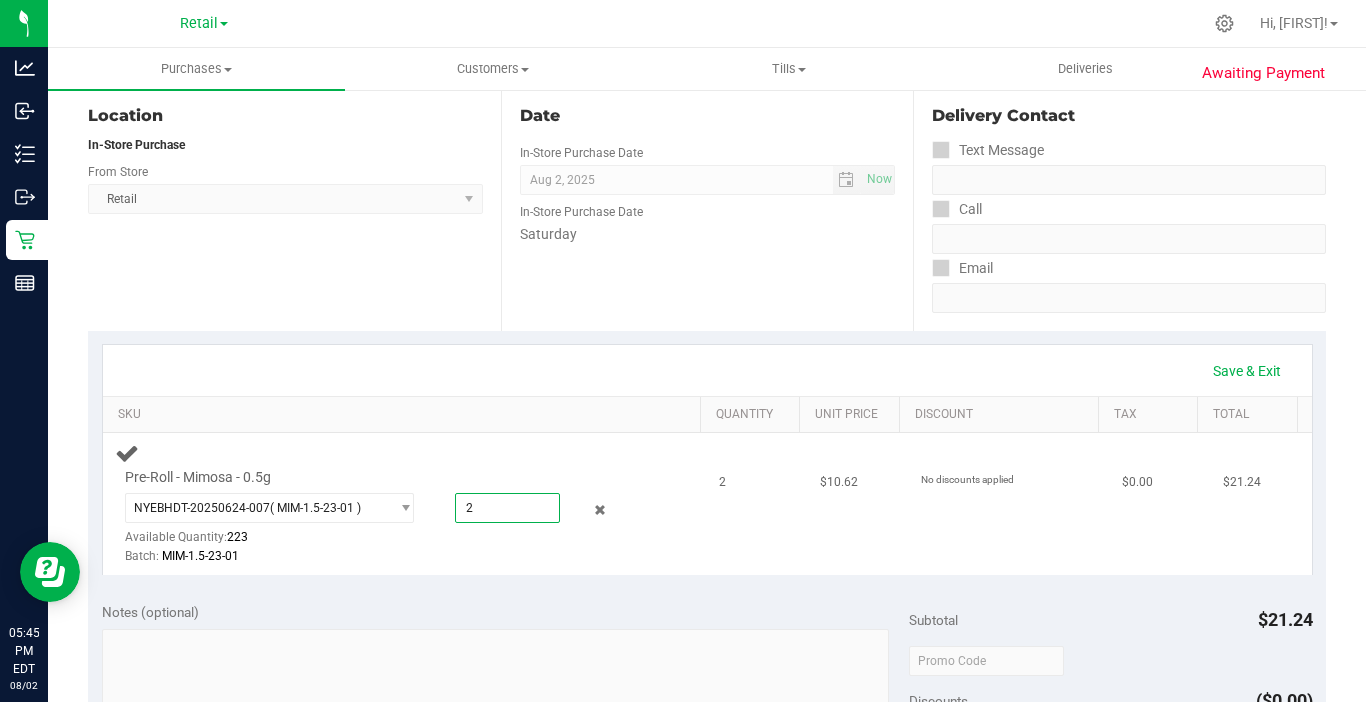 type on "2" 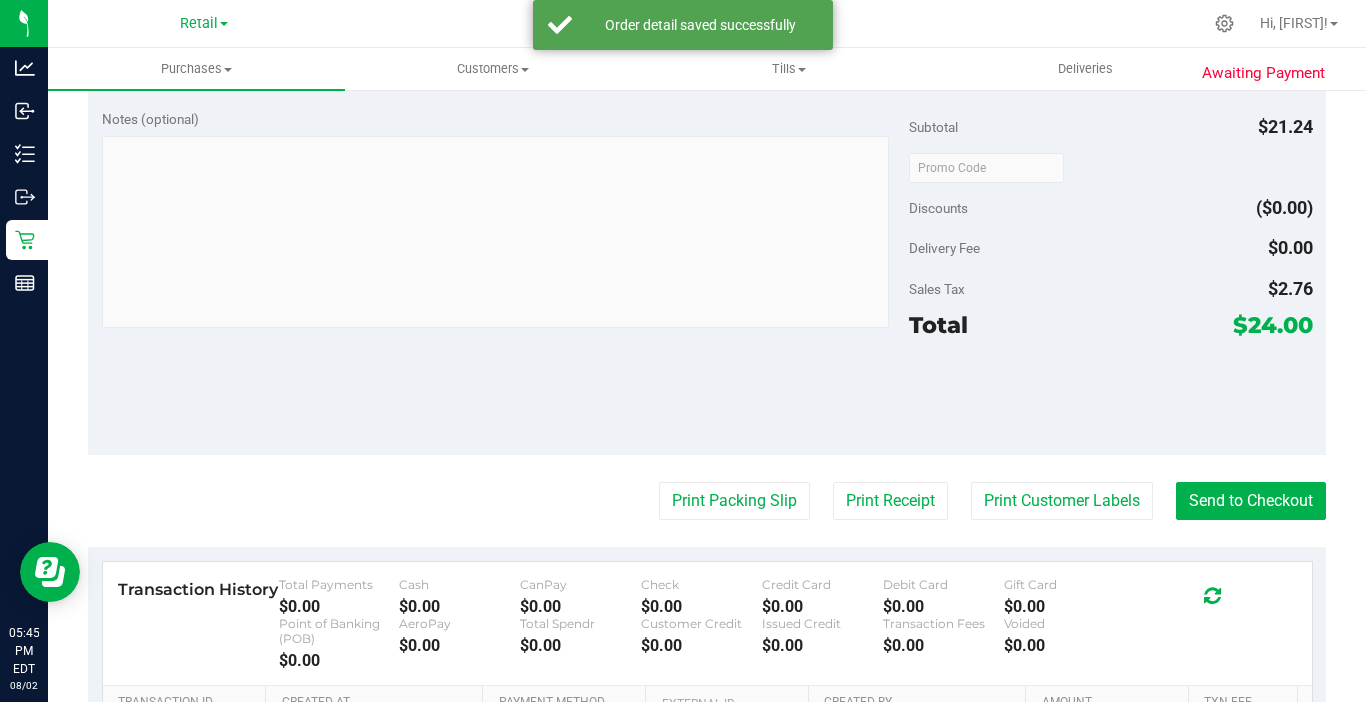 scroll, scrollTop: 700, scrollLeft: 0, axis: vertical 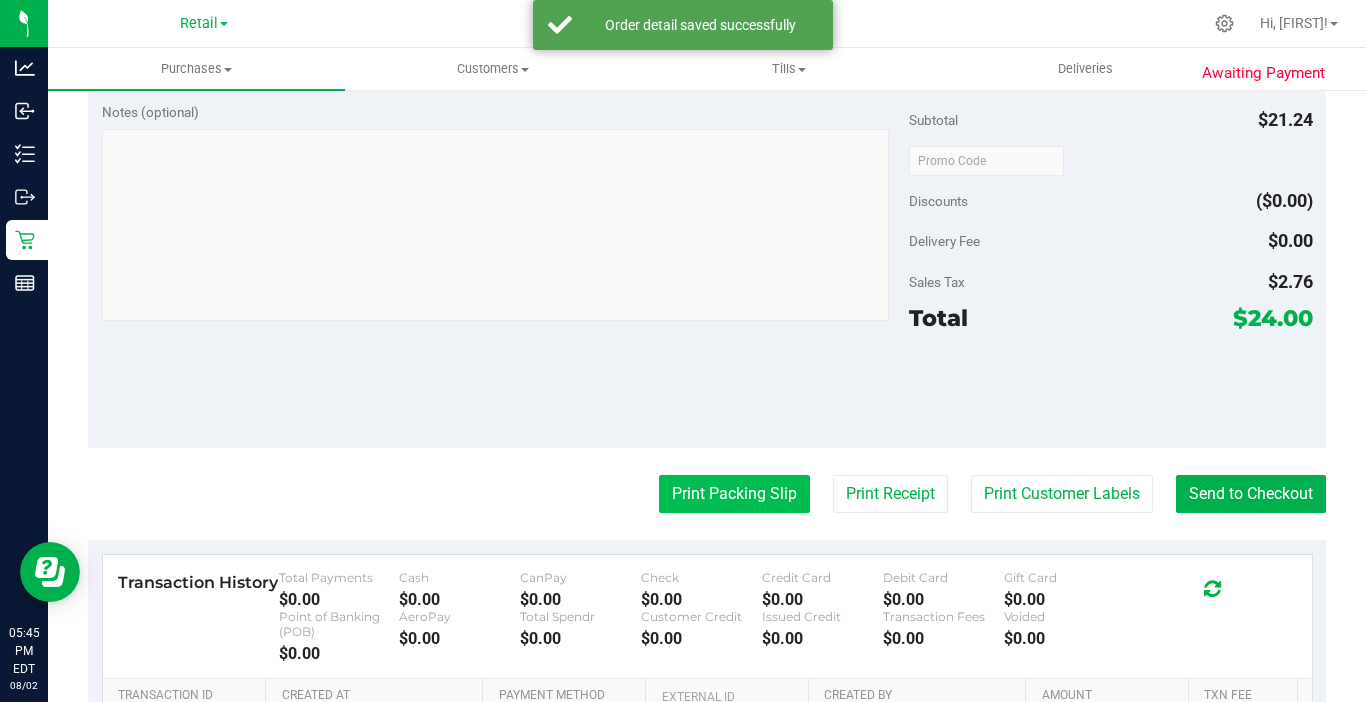 click on "Print Packing Slip" at bounding box center (734, 494) 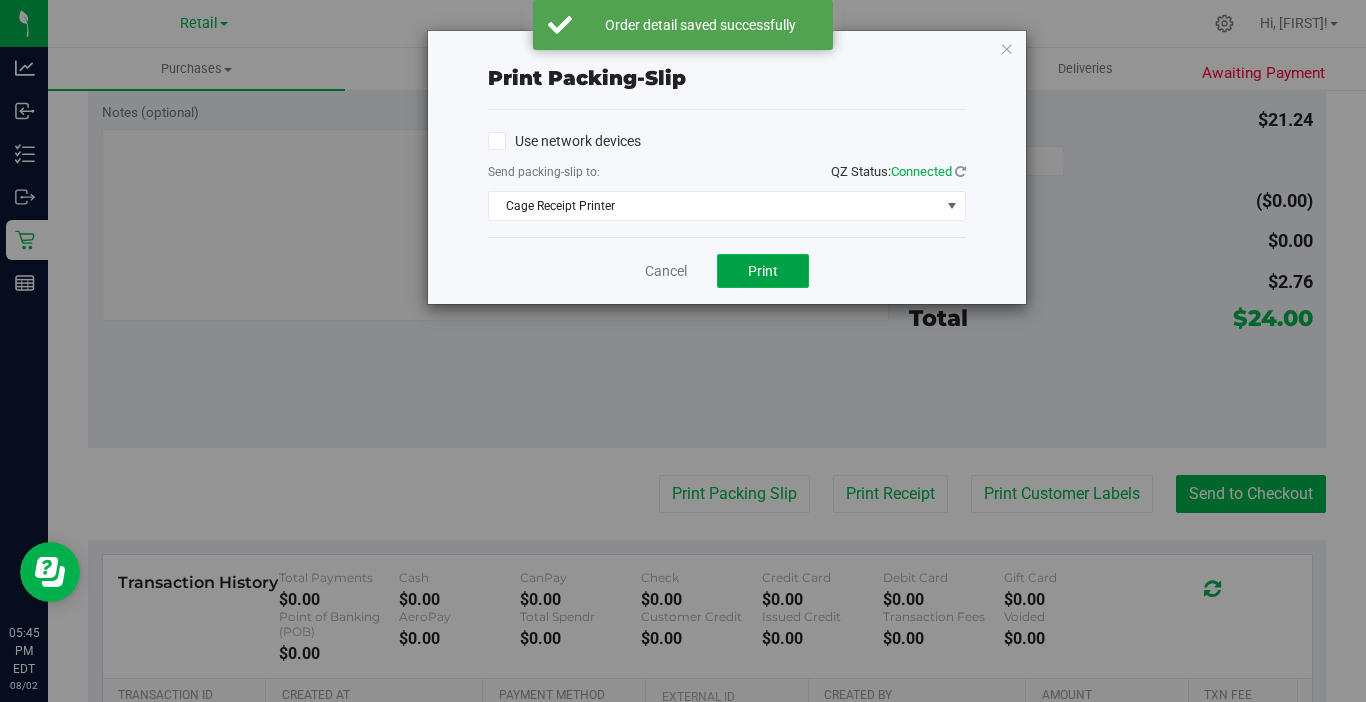 click on "Print" at bounding box center (763, 271) 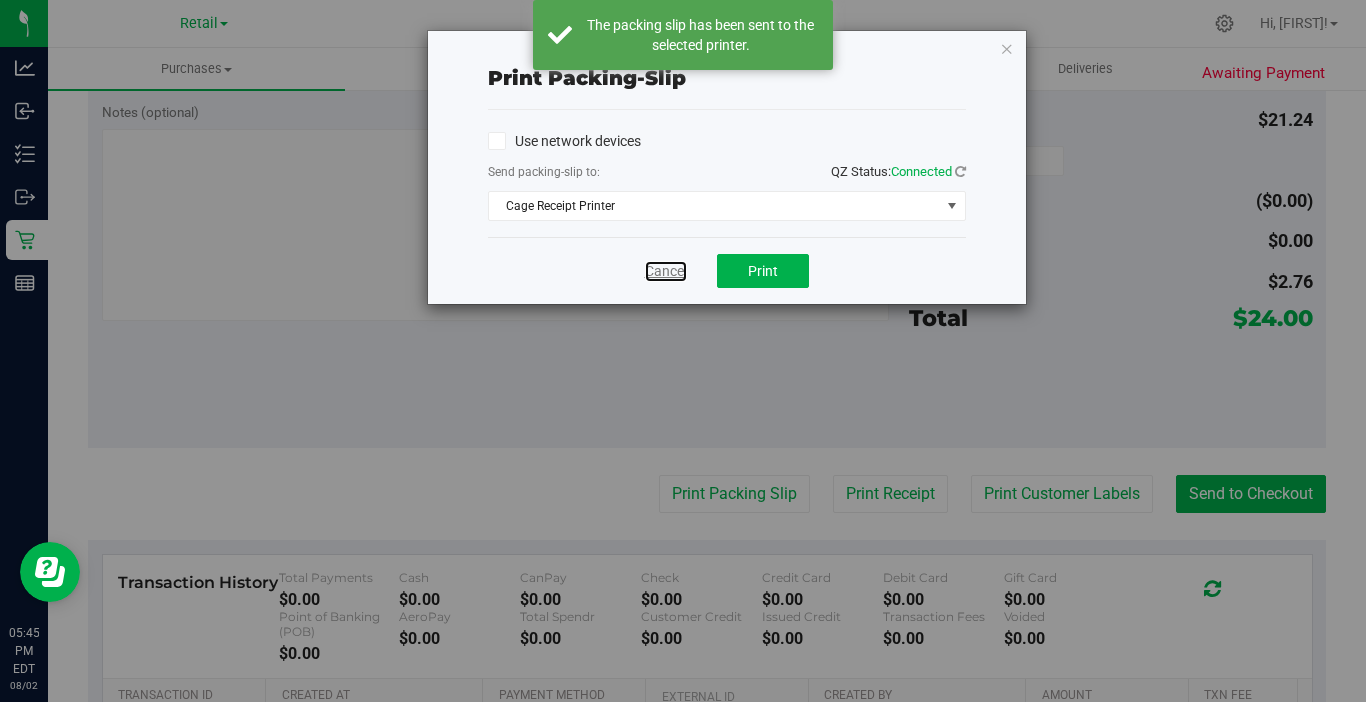 drag, startPoint x: 663, startPoint y: 278, endPoint x: 703, endPoint y: 279, distance: 40.012497 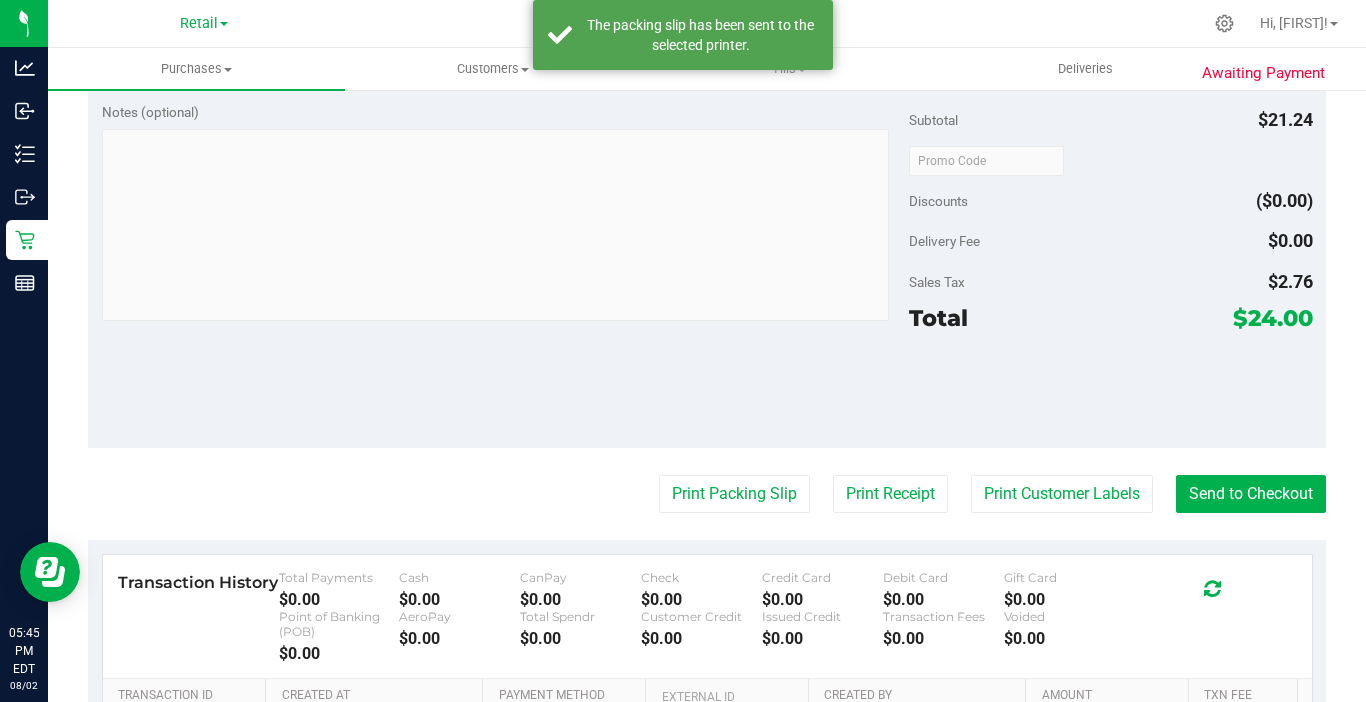 click on "[NUMBER]
Edit Purchase
Cancel Purchase
View Profile
[NUMBER]
Med
|
Rec
Submitted
Needs review
Last Modified
[FIRST] [LAST]
[DATE] [TIME] [TIMEZONE]
View Order Activity" at bounding box center (707, 168) 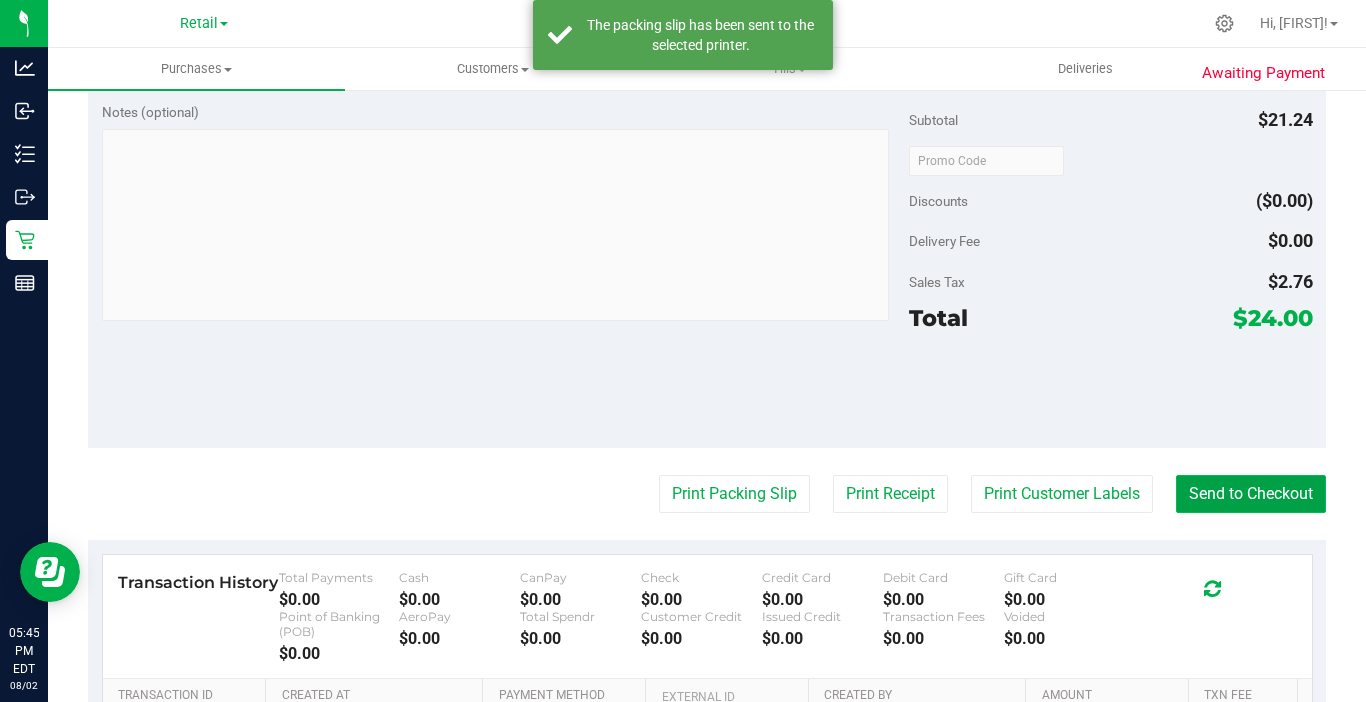 click on "Send to Checkout" at bounding box center (1251, 494) 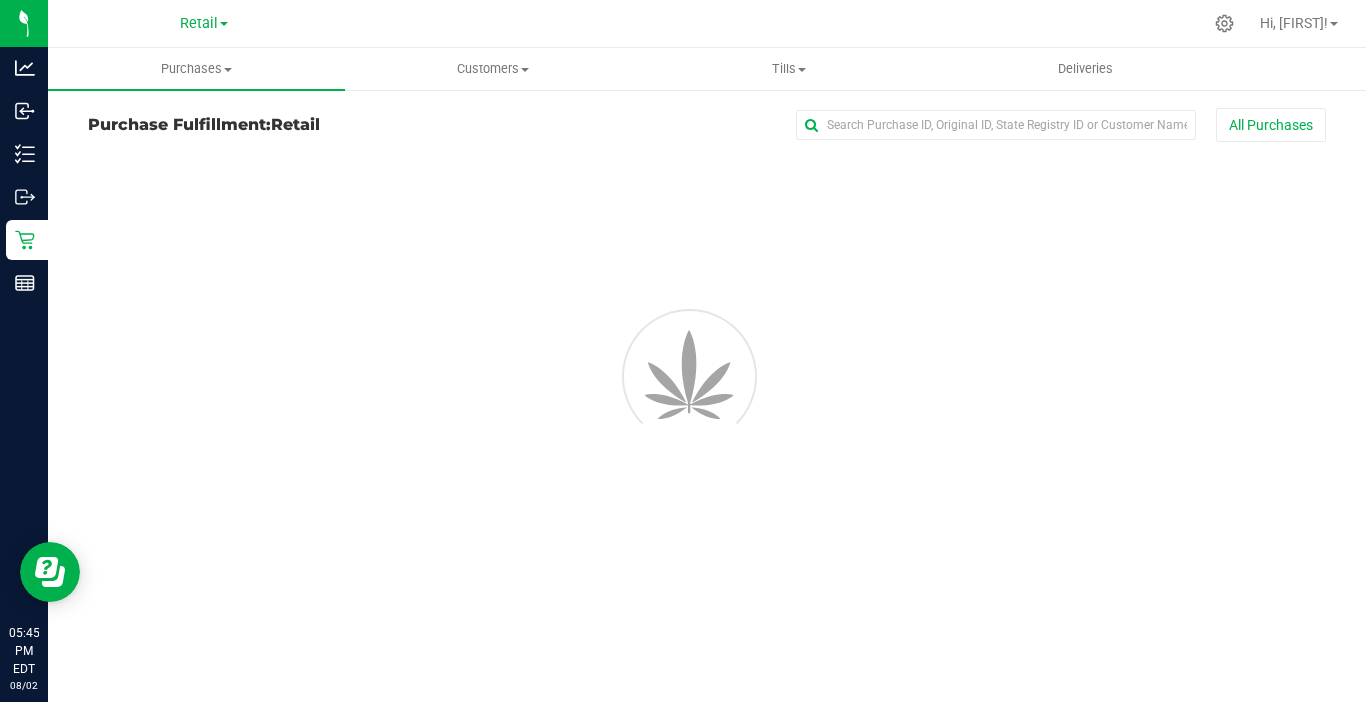 scroll, scrollTop: 0, scrollLeft: 0, axis: both 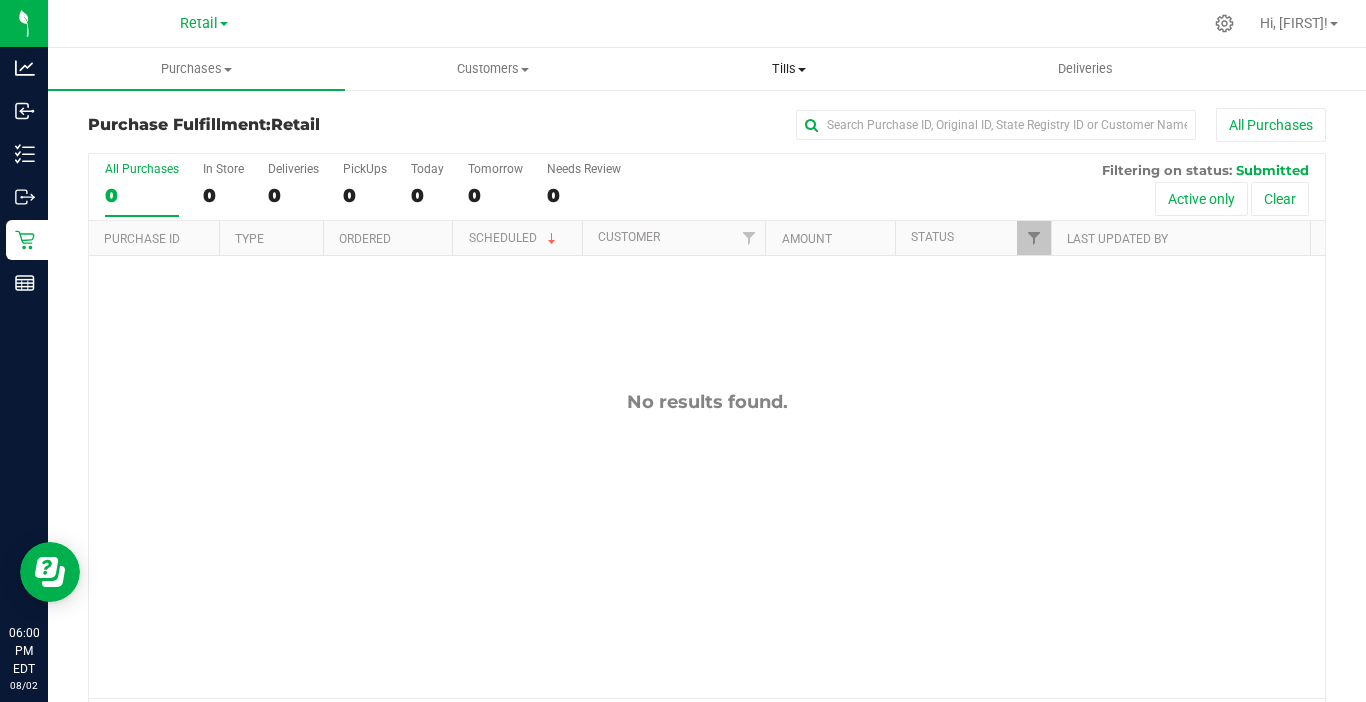 click on "Tills
Manage tills
Reconcile e-payments" at bounding box center (789, 69) 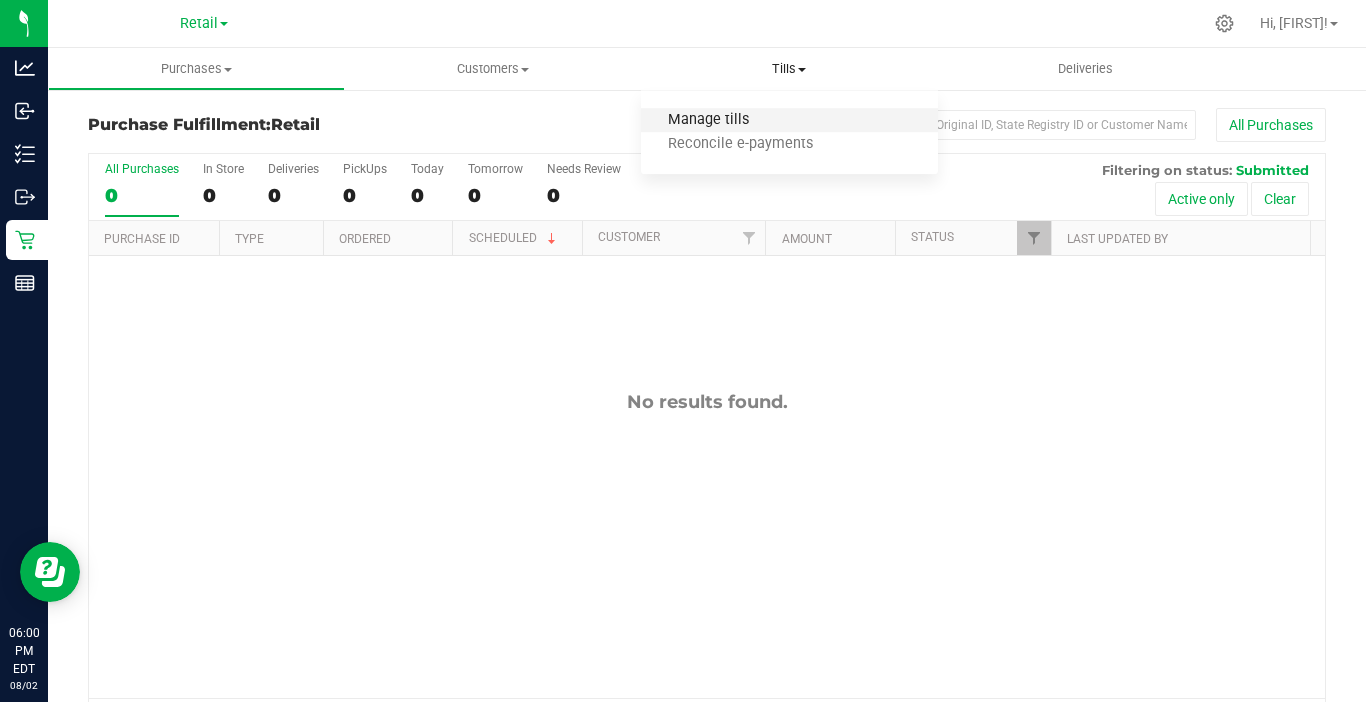 click on "Manage tills" at bounding box center [708, 120] 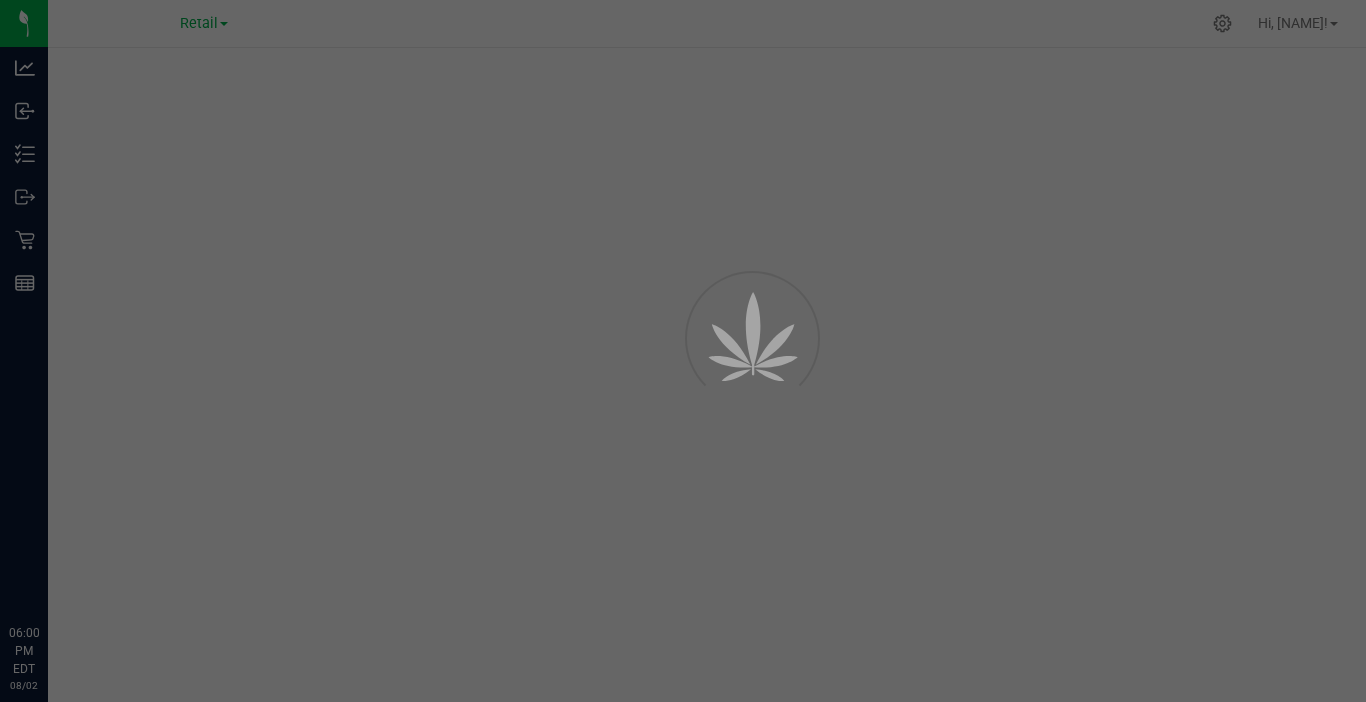 scroll, scrollTop: 0, scrollLeft: 0, axis: both 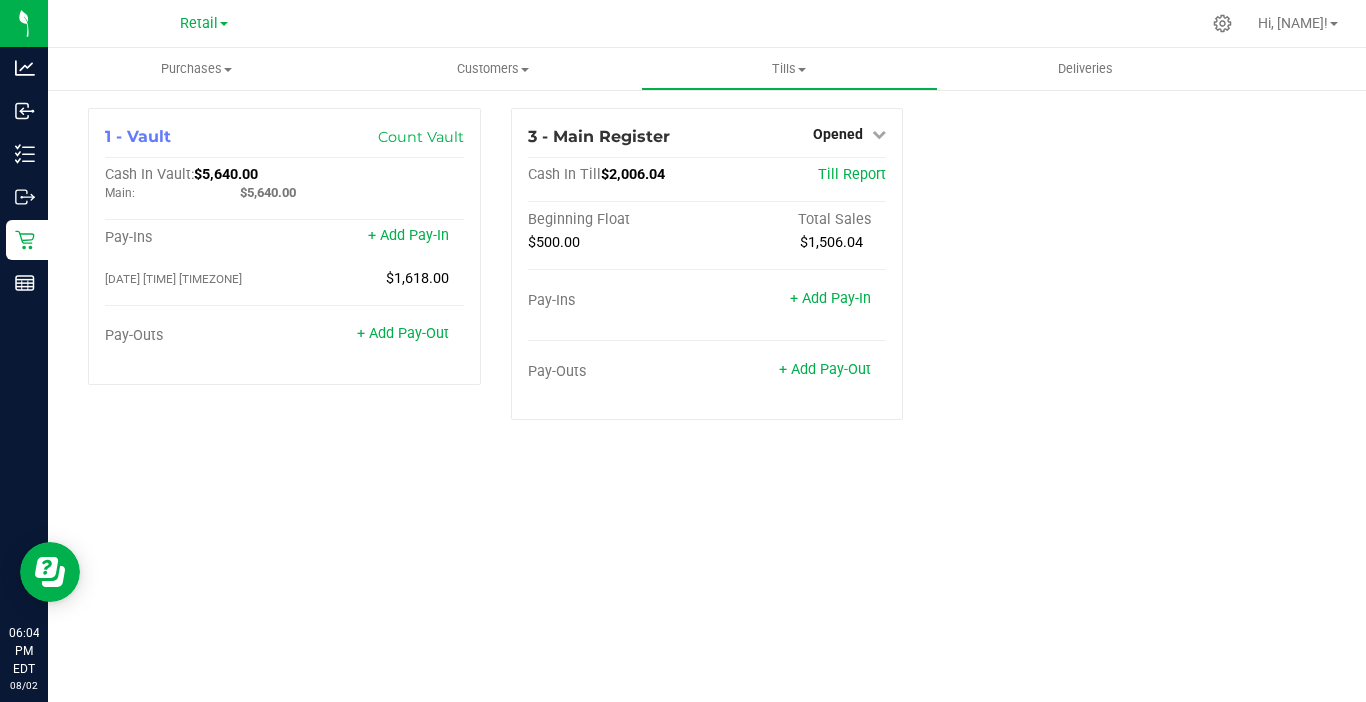 click on "Retail" at bounding box center (204, 22) 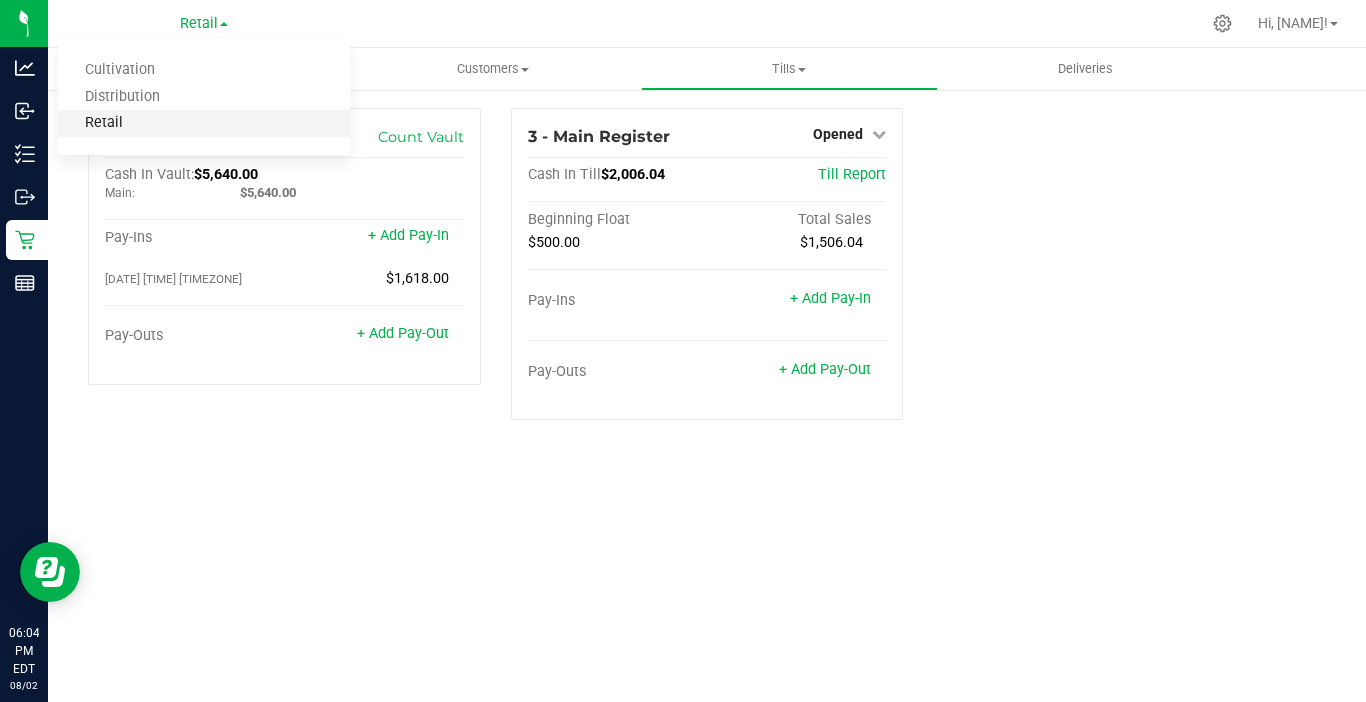 click on "Retail" at bounding box center (204, 123) 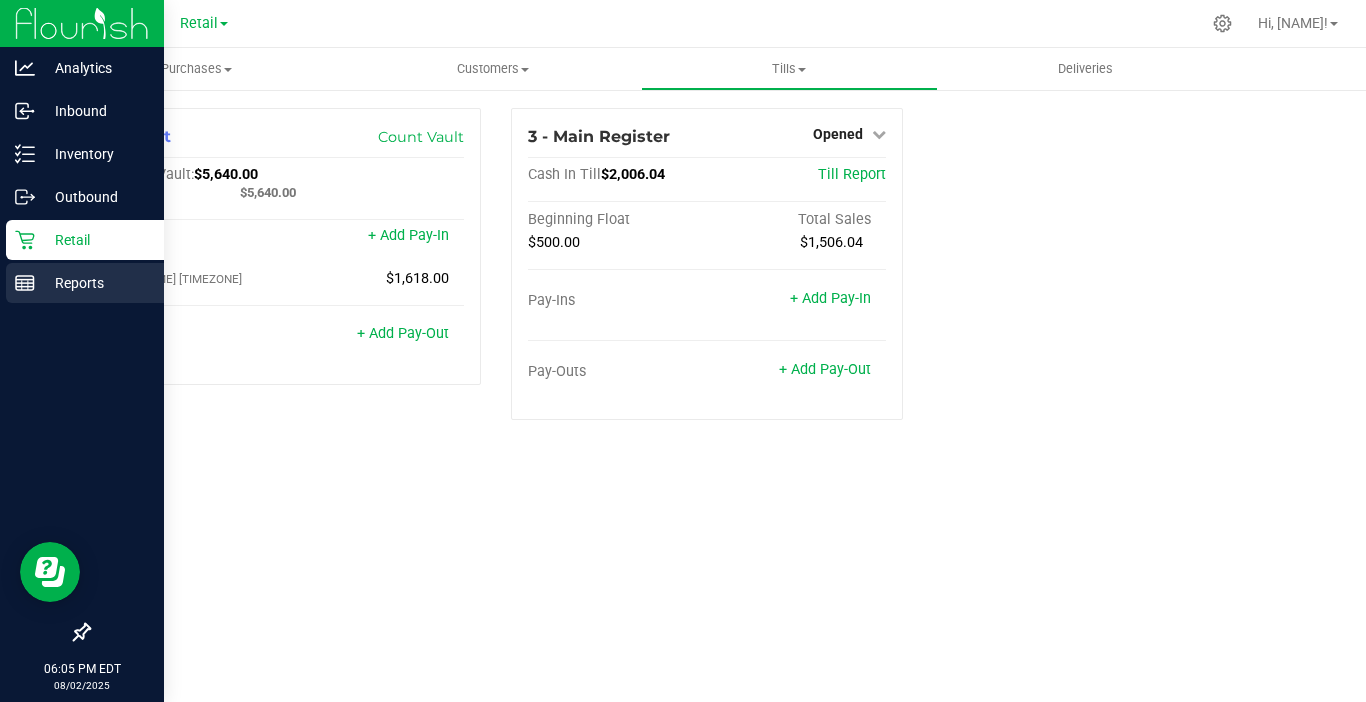 click on "Reports" at bounding box center [95, 283] 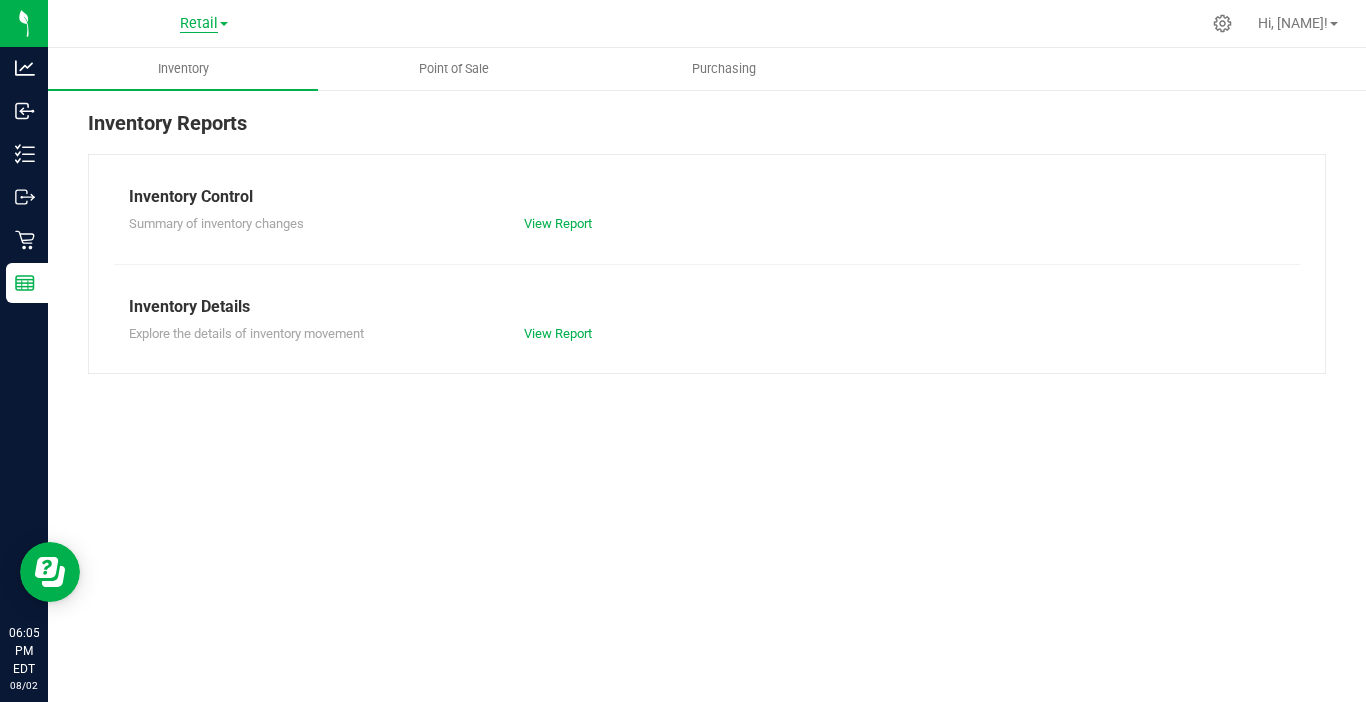 click on "Retail" at bounding box center [199, 24] 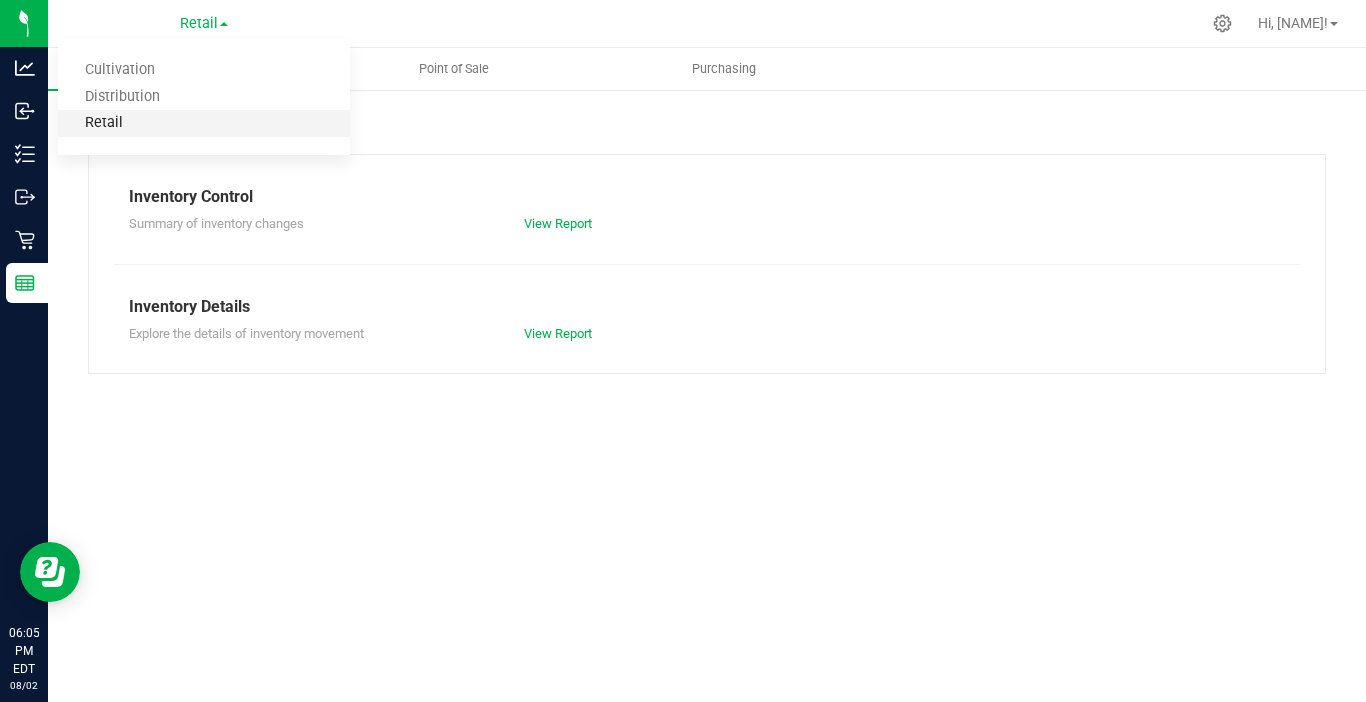 click on "Retail" at bounding box center (204, 123) 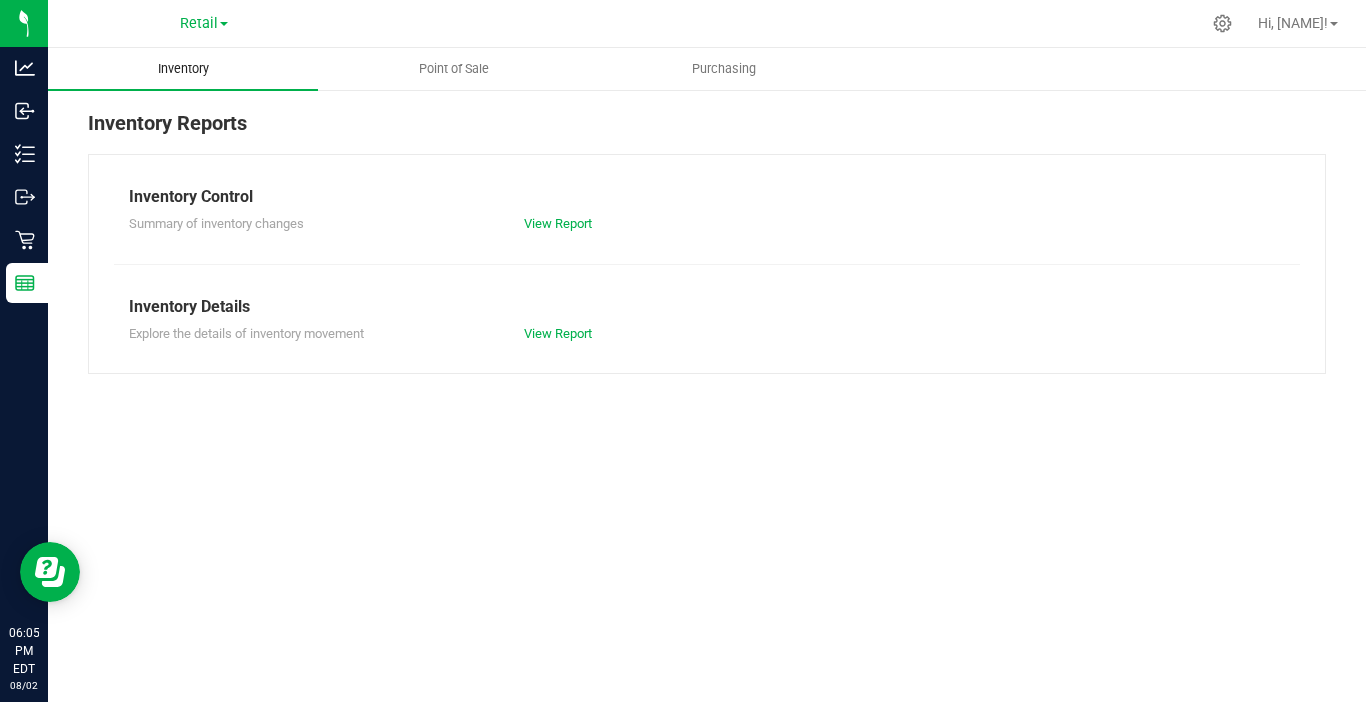 click on "Inventory" at bounding box center [183, 69] 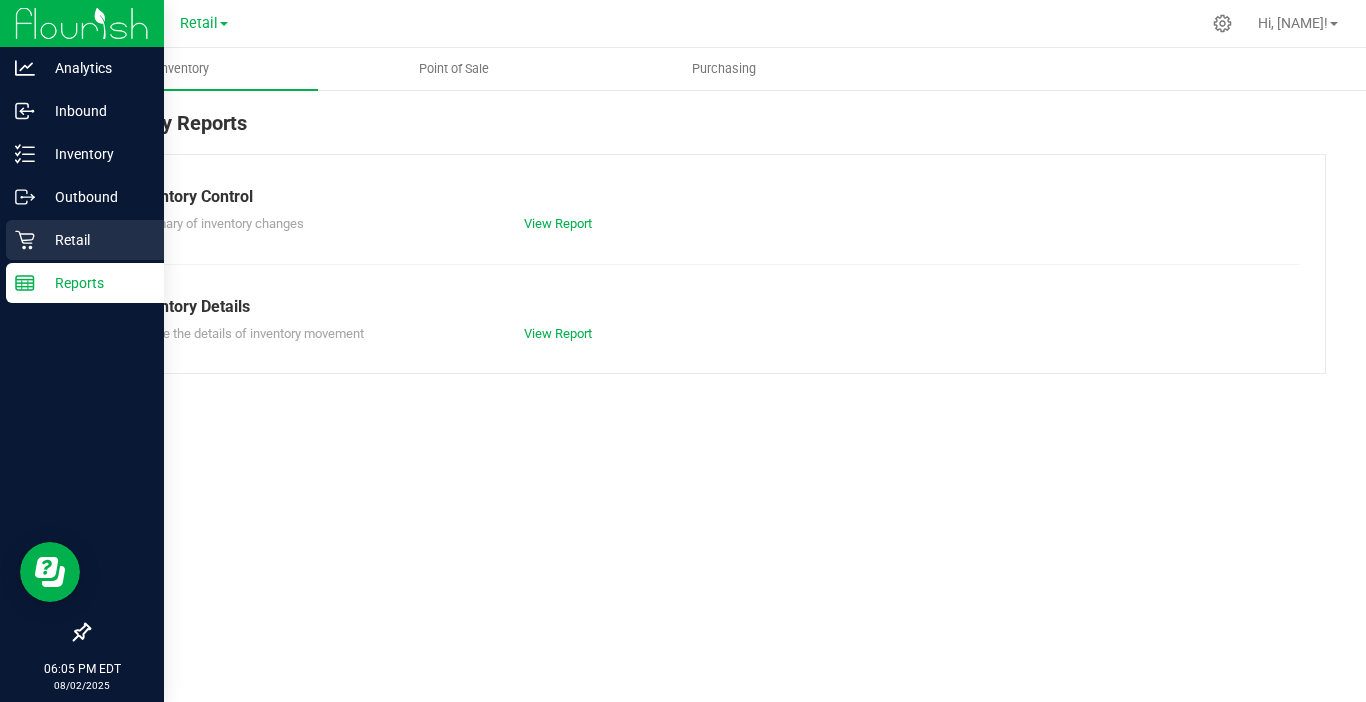 click on "Retail" at bounding box center (85, 240) 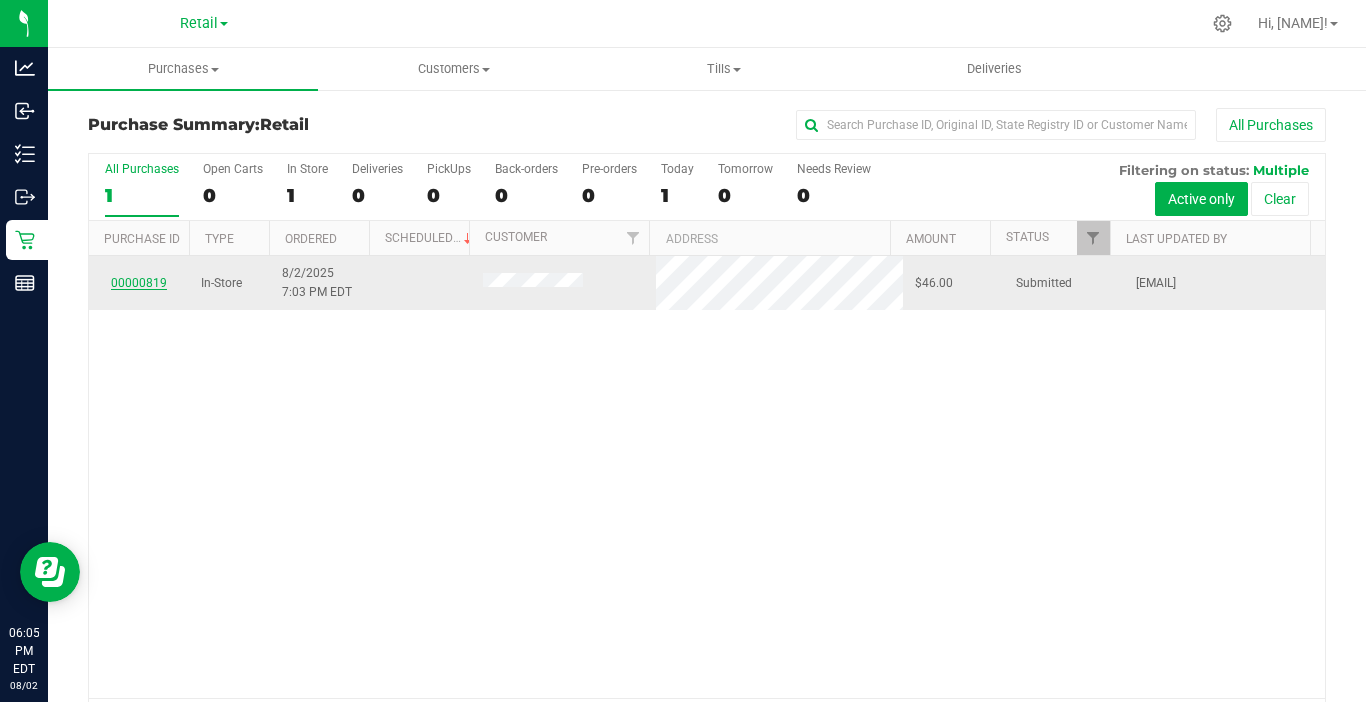 click on "00000819" at bounding box center (139, 283) 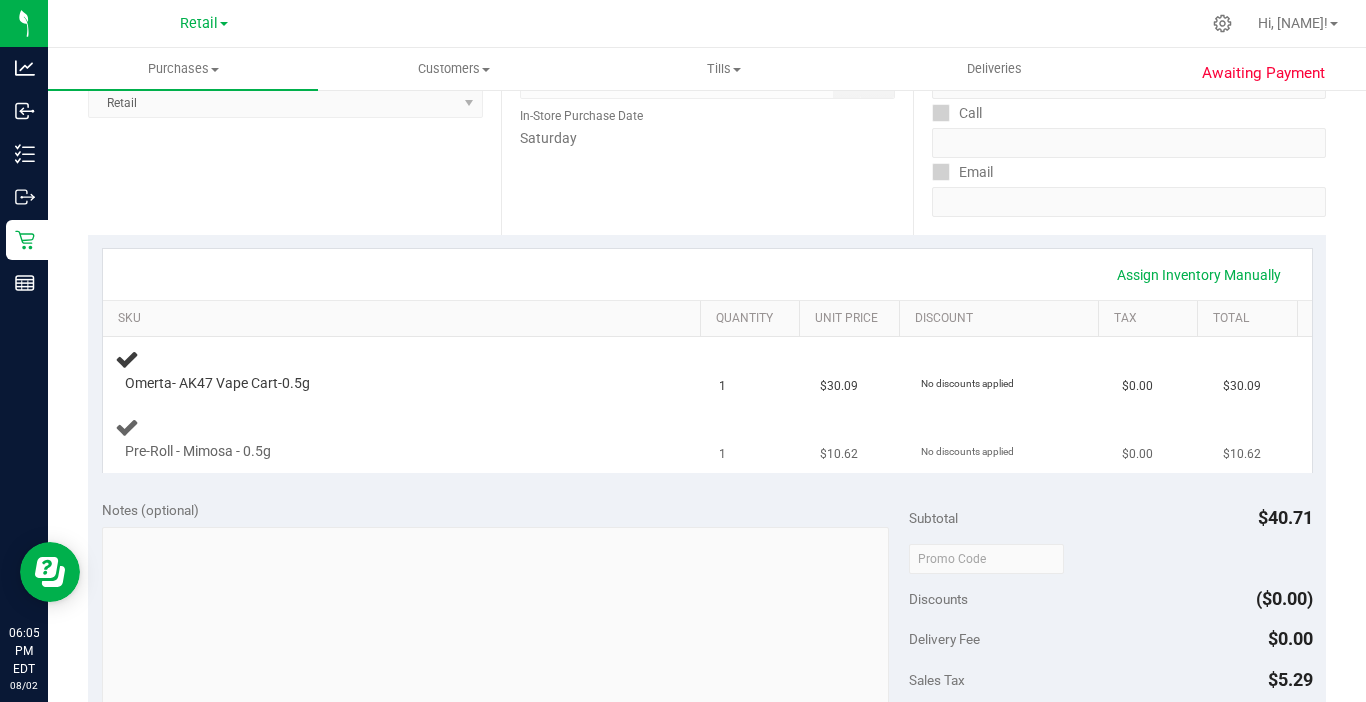 scroll, scrollTop: 300, scrollLeft: 0, axis: vertical 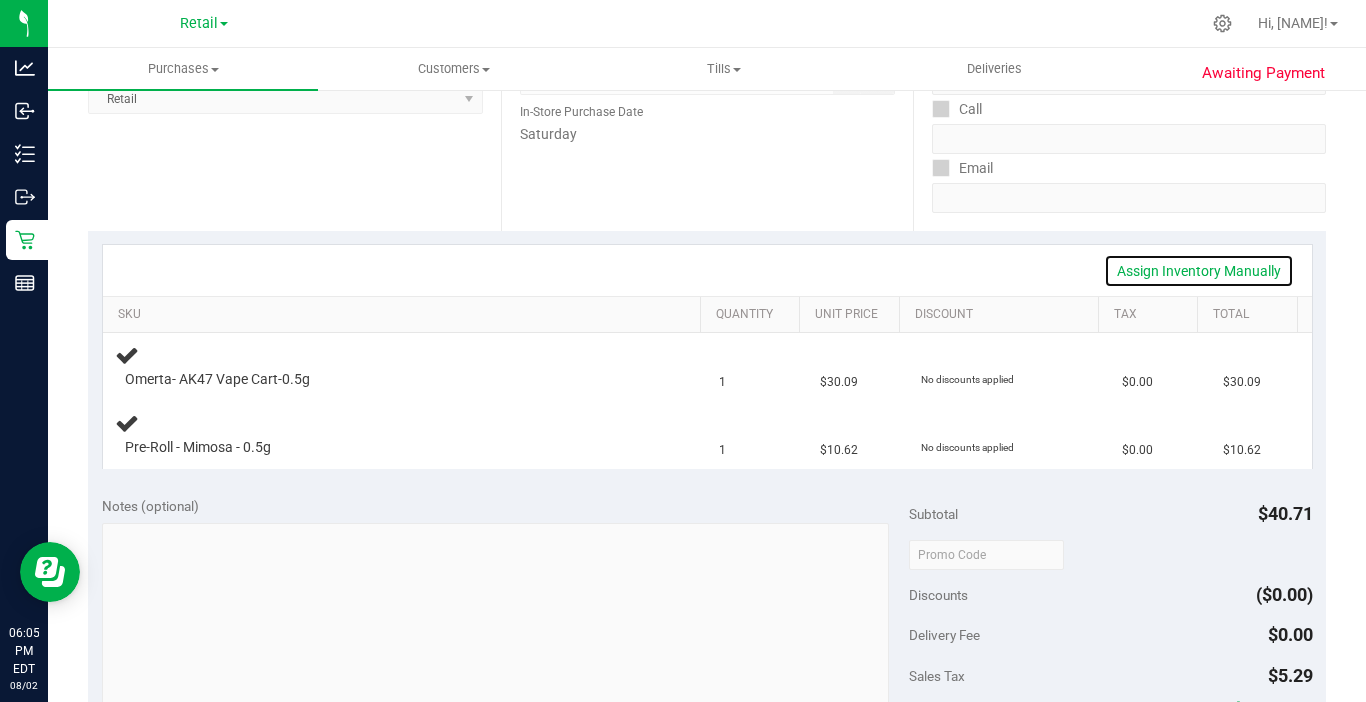 click on "Assign Inventory Manually" at bounding box center (1199, 271) 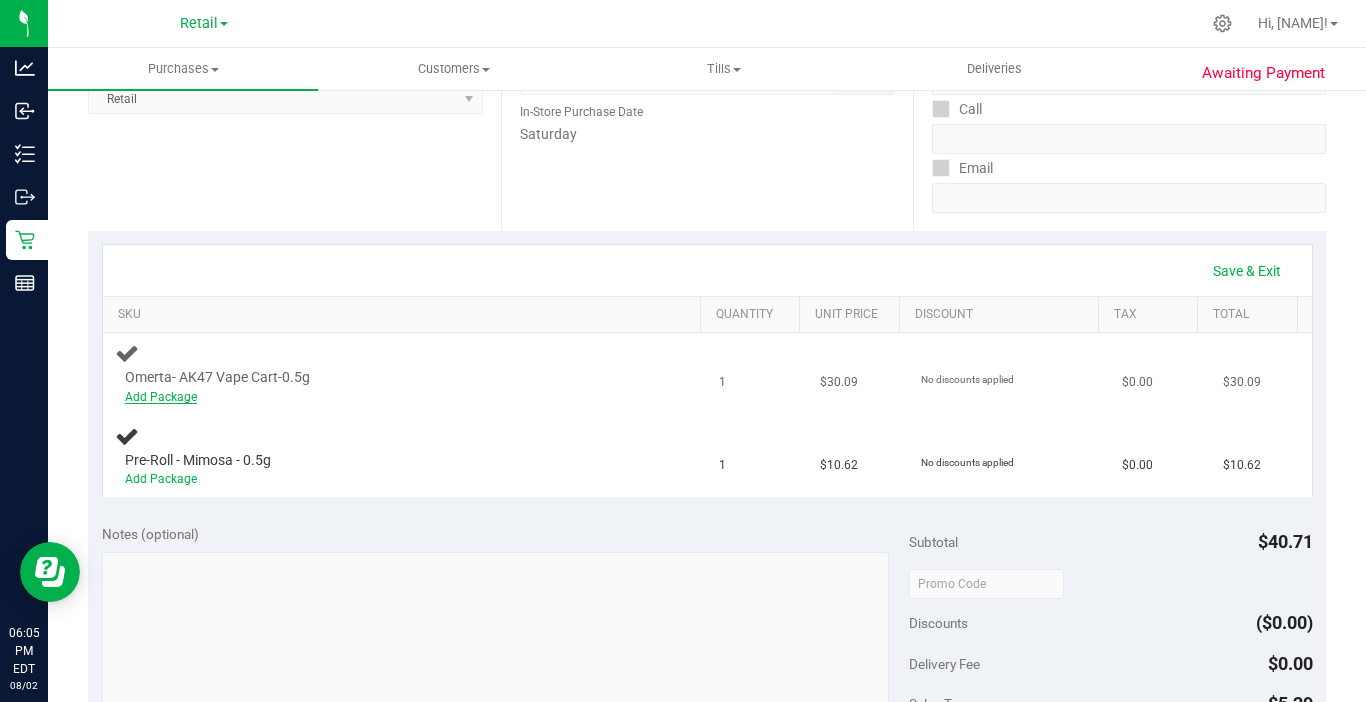 click on "Add Package" at bounding box center (161, 397) 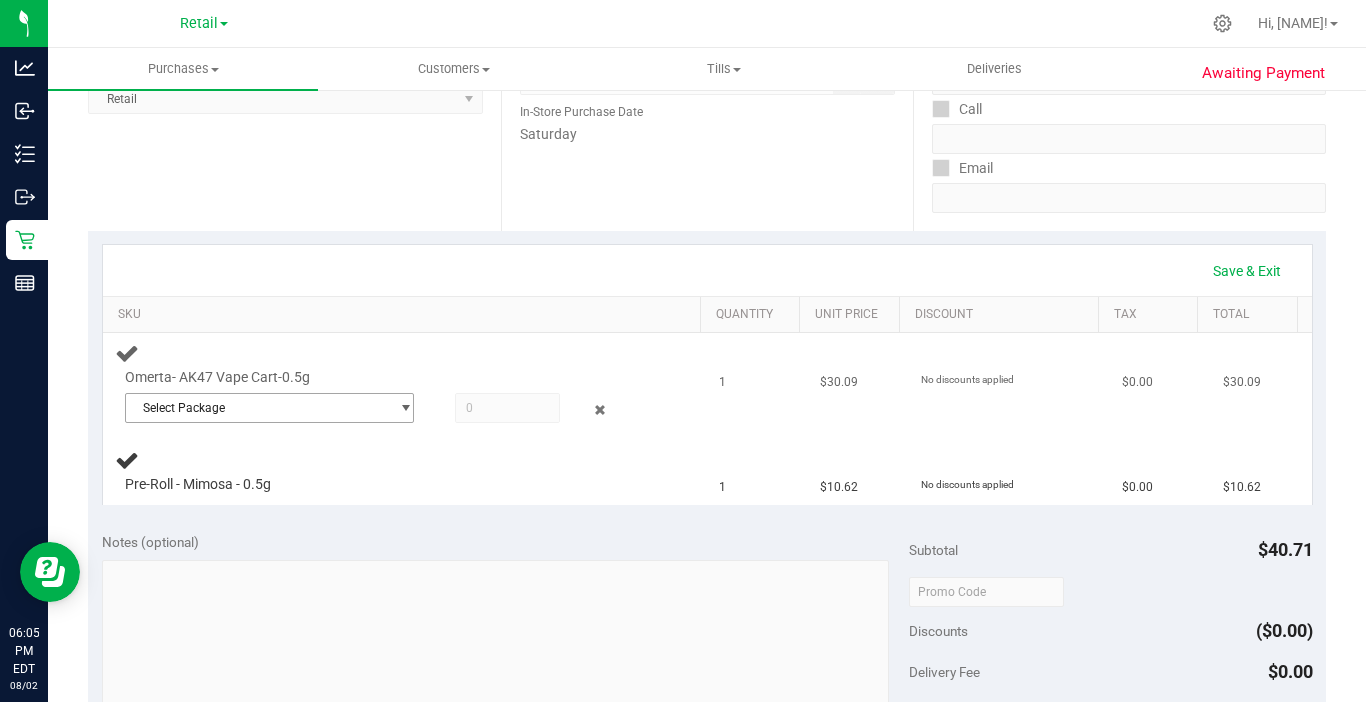 click on "Select Package" at bounding box center [257, 408] 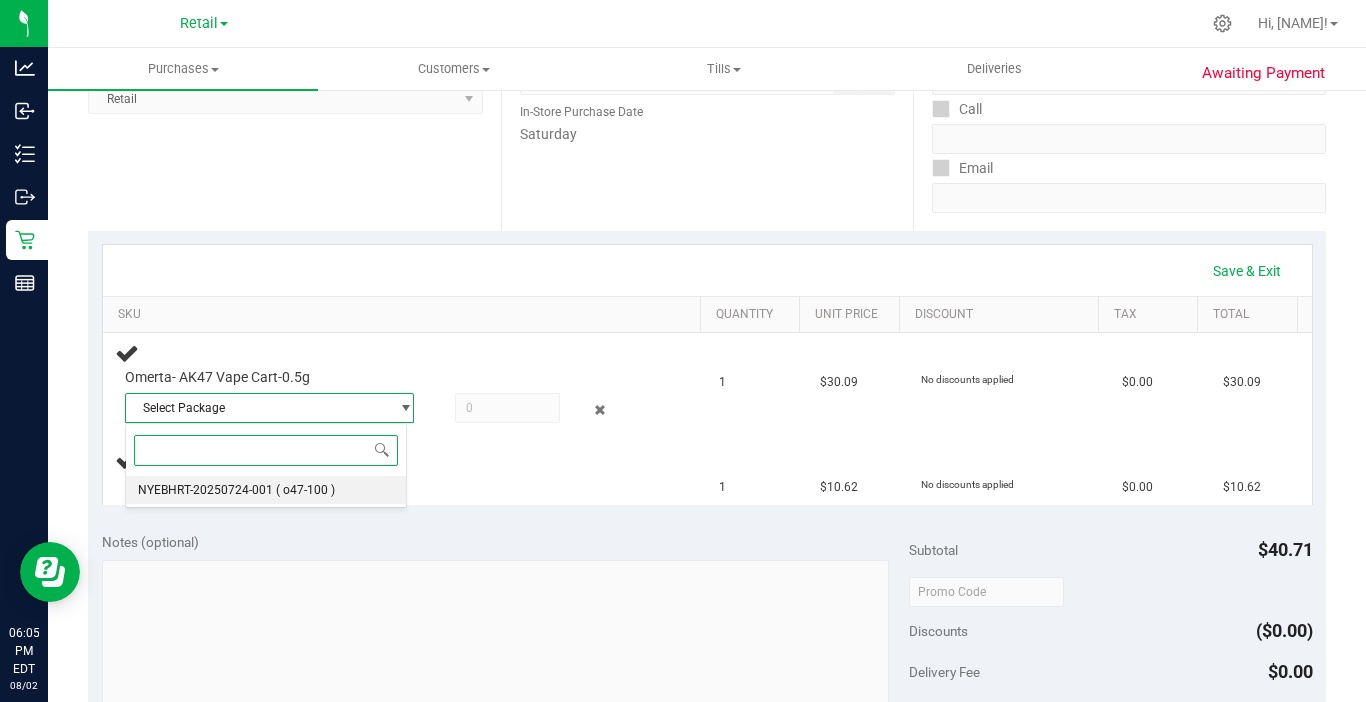 click on "NYEBHRT-20250724-001" at bounding box center (205, 490) 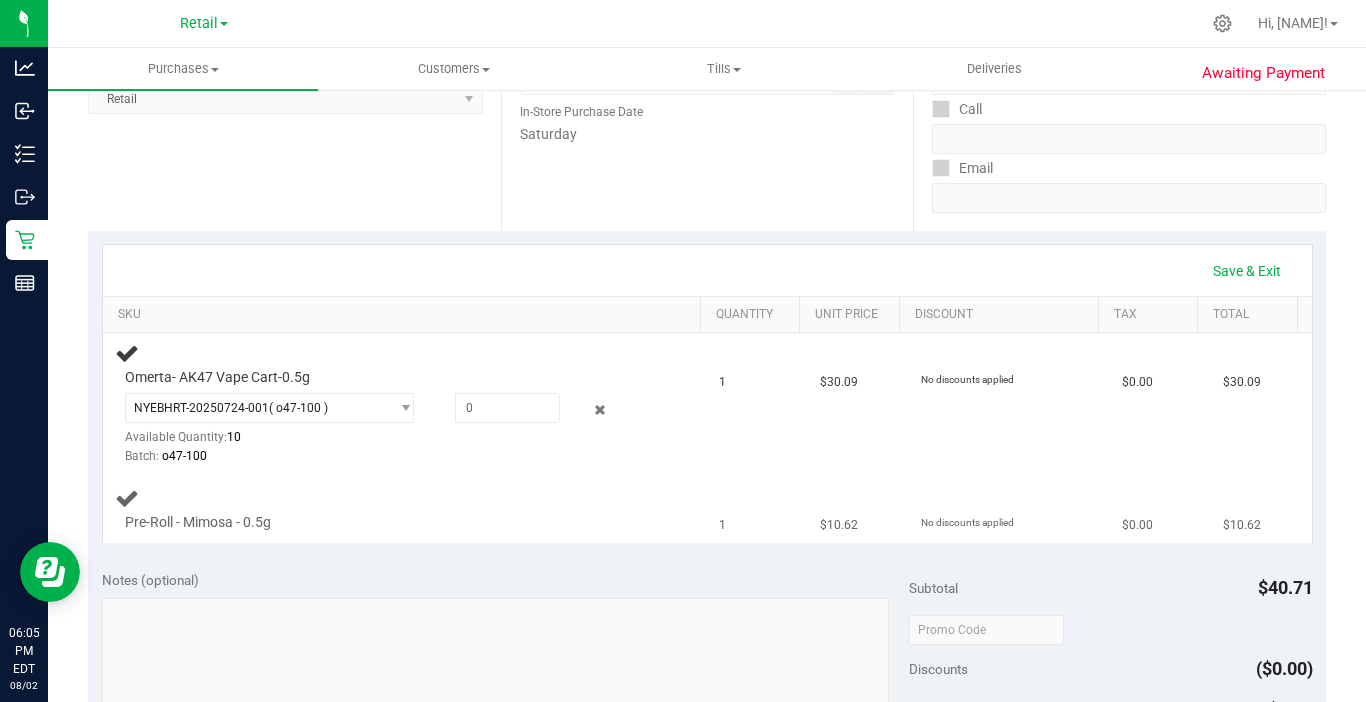 click on "Pre-Roll - Mimosa - 0.5g" at bounding box center [198, 522] 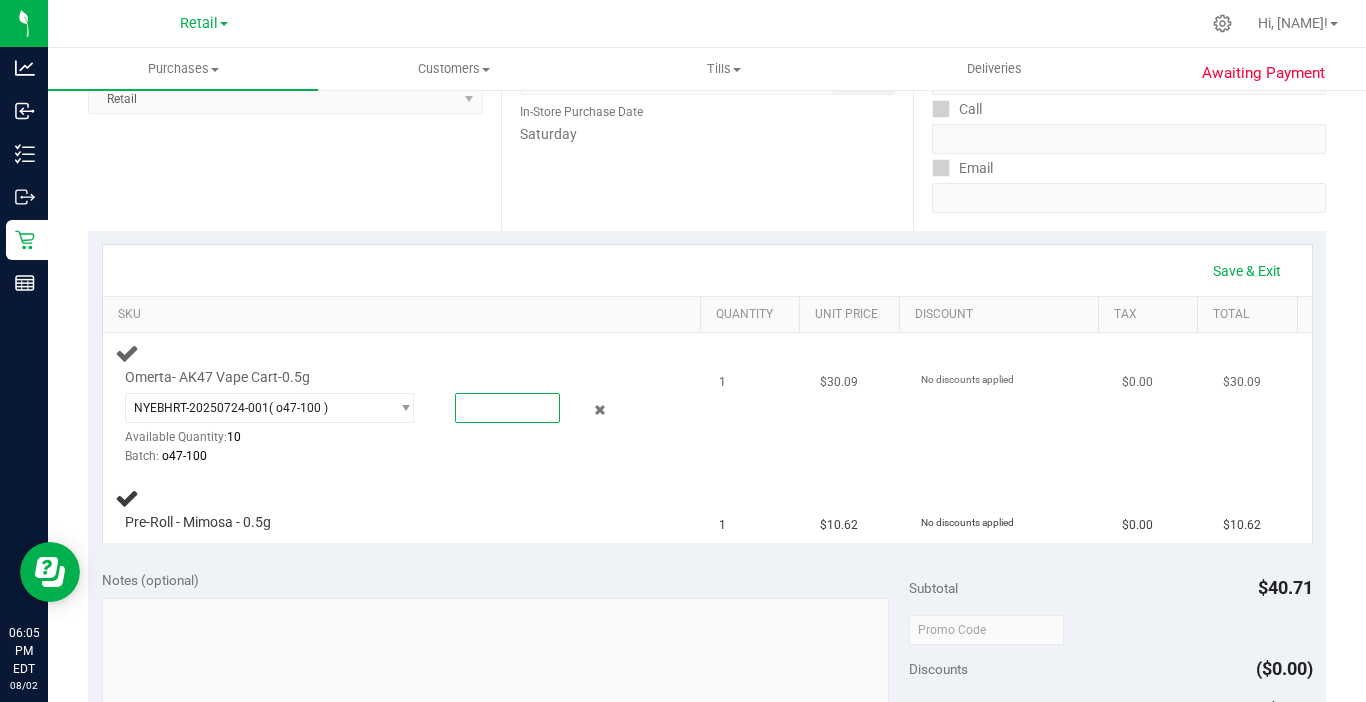 click at bounding box center (507, 408) 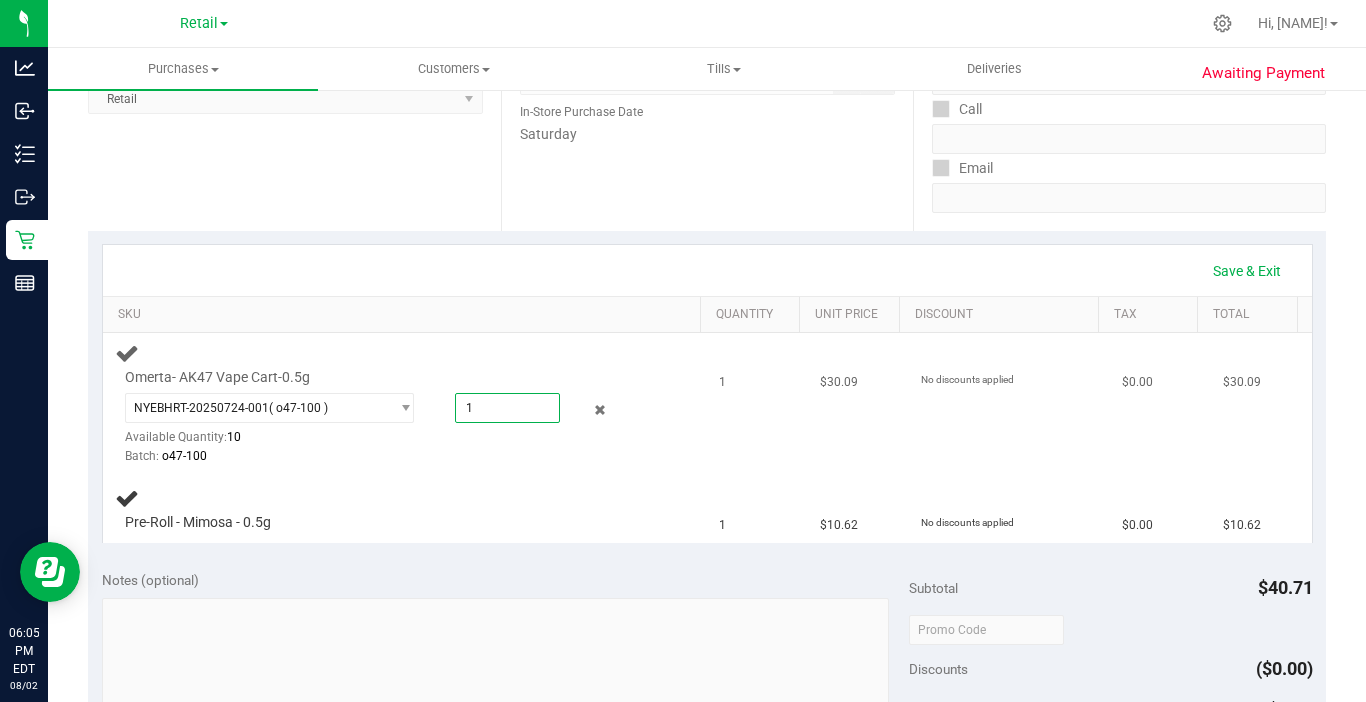 type on "1" 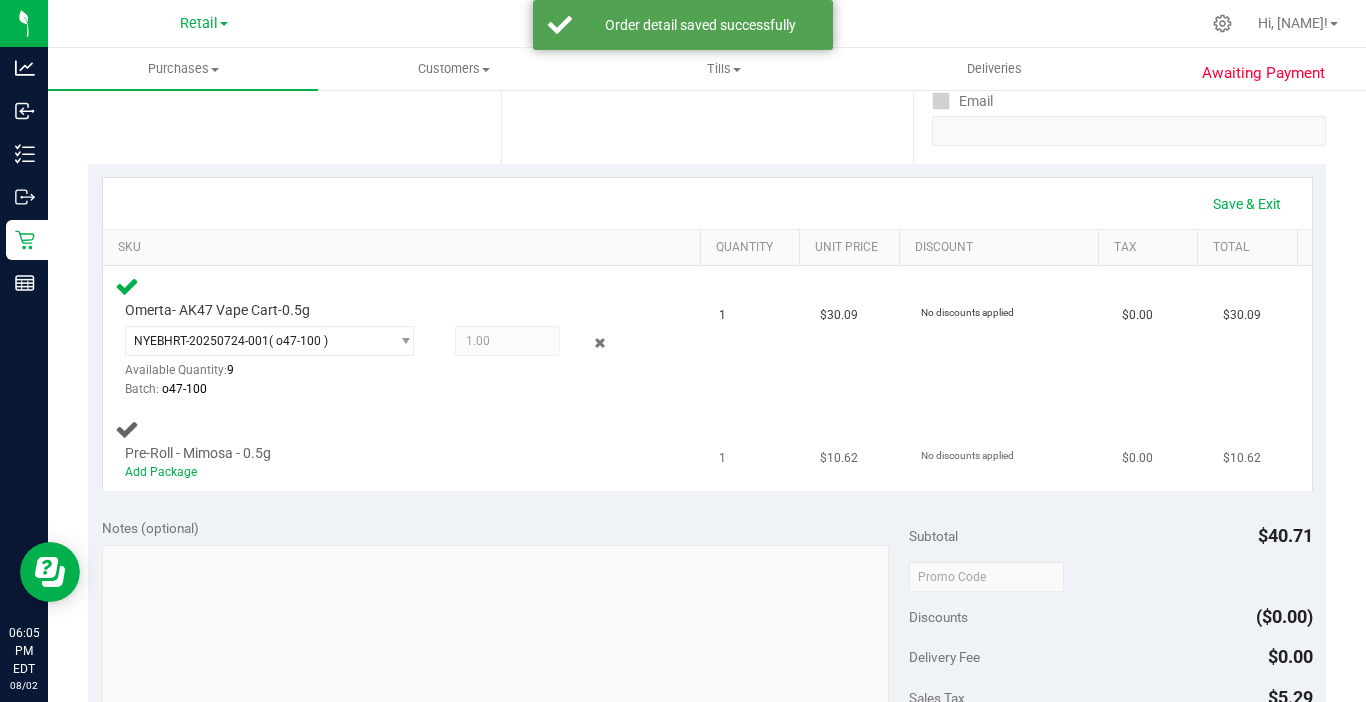 scroll, scrollTop: 400, scrollLeft: 0, axis: vertical 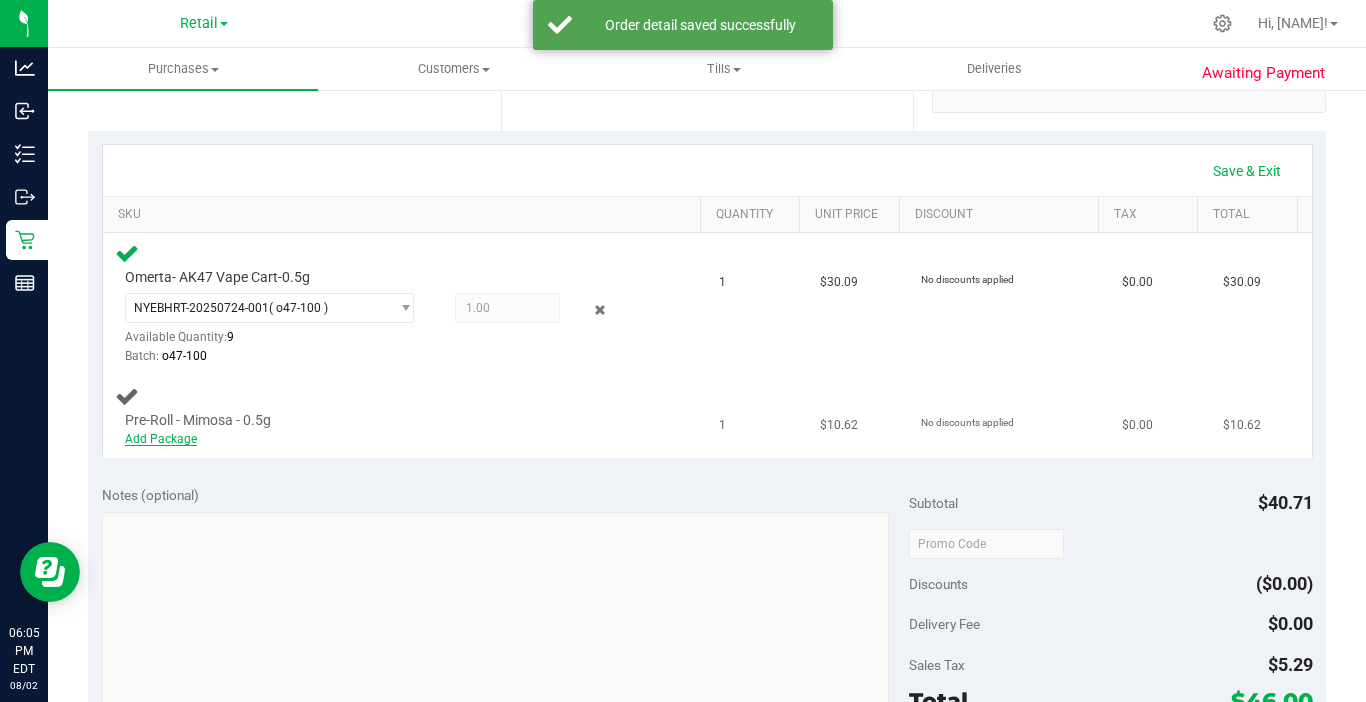 click on "Add Package" at bounding box center [161, 439] 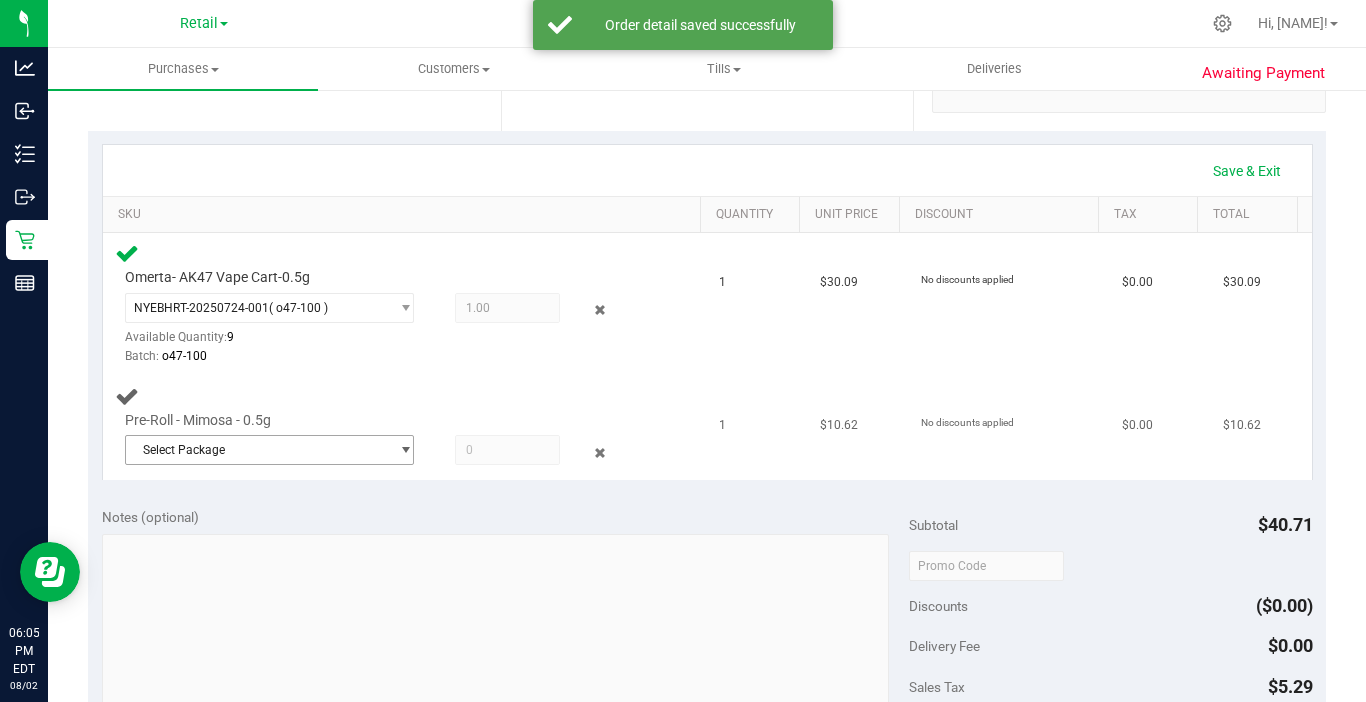 click on "Select Package" at bounding box center [257, 450] 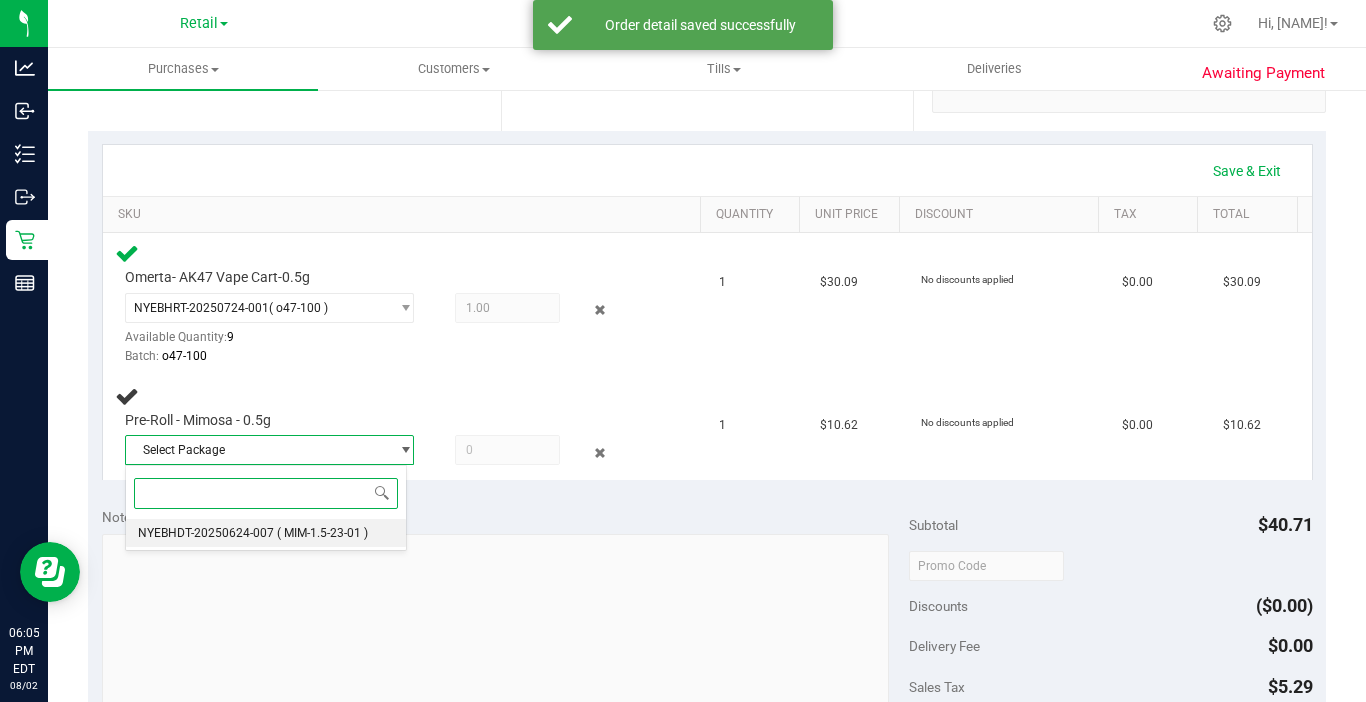click on "[ALPHANUMERIC]
(
[ALPHANUMERIC]
)" at bounding box center [266, 533] 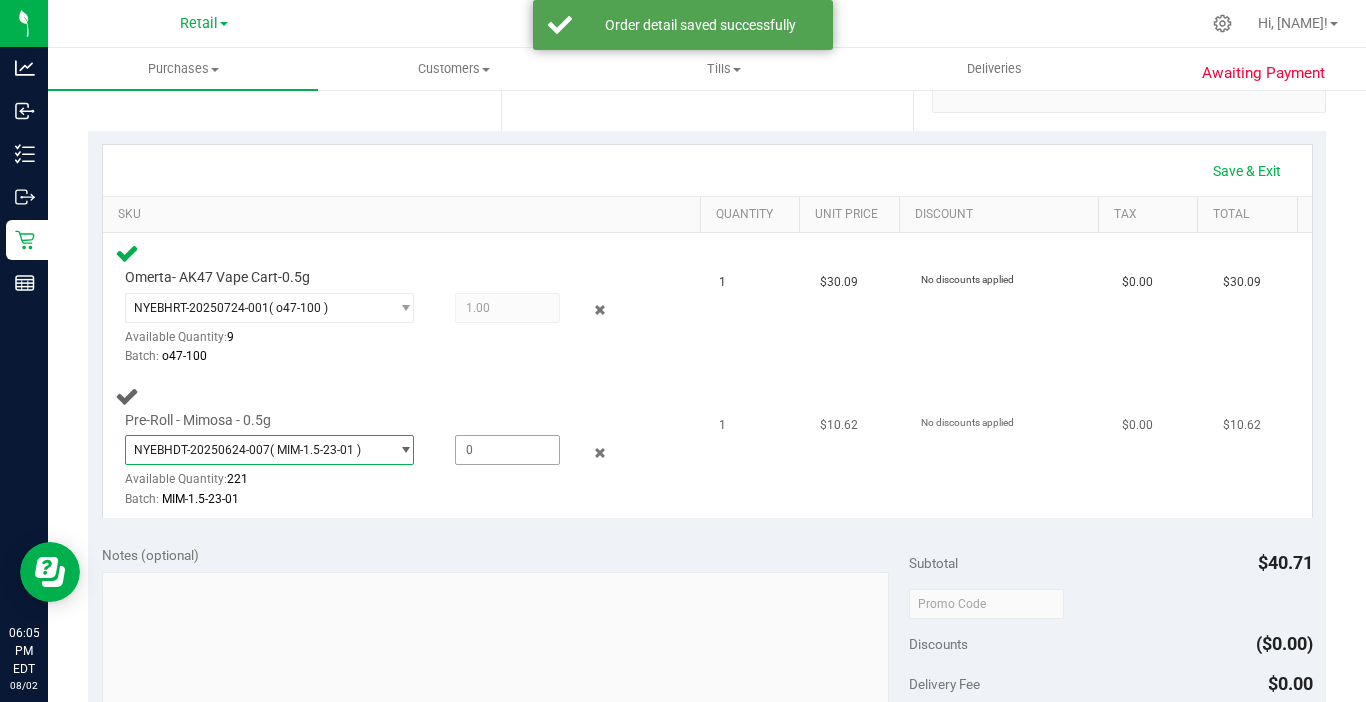 click at bounding box center [507, 450] 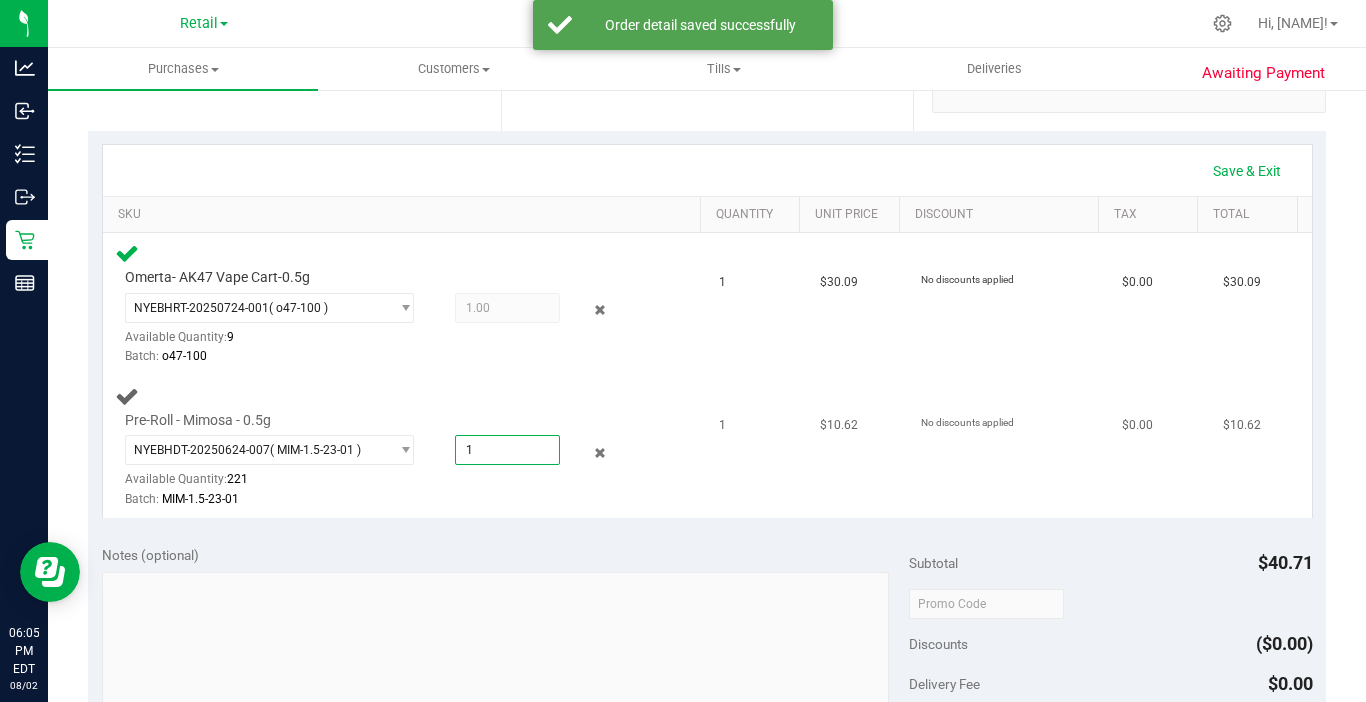 type on "1" 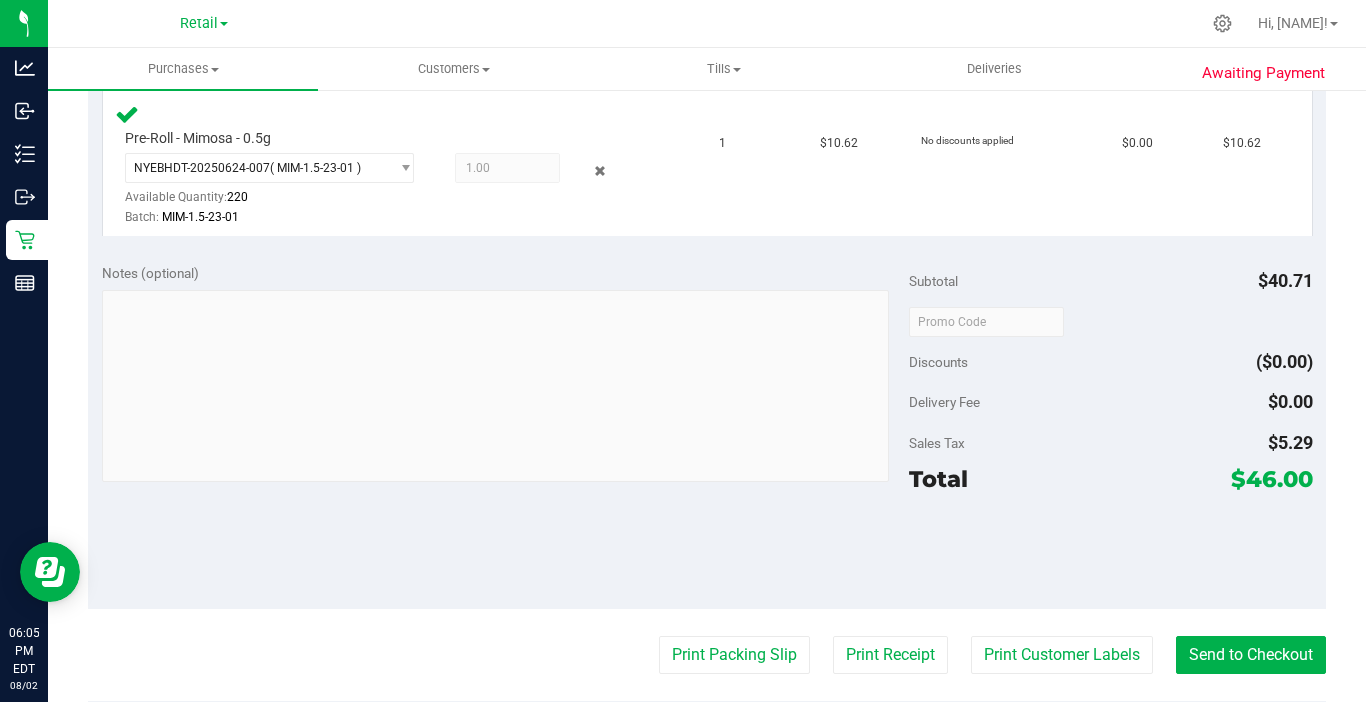 scroll, scrollTop: 700, scrollLeft: 0, axis: vertical 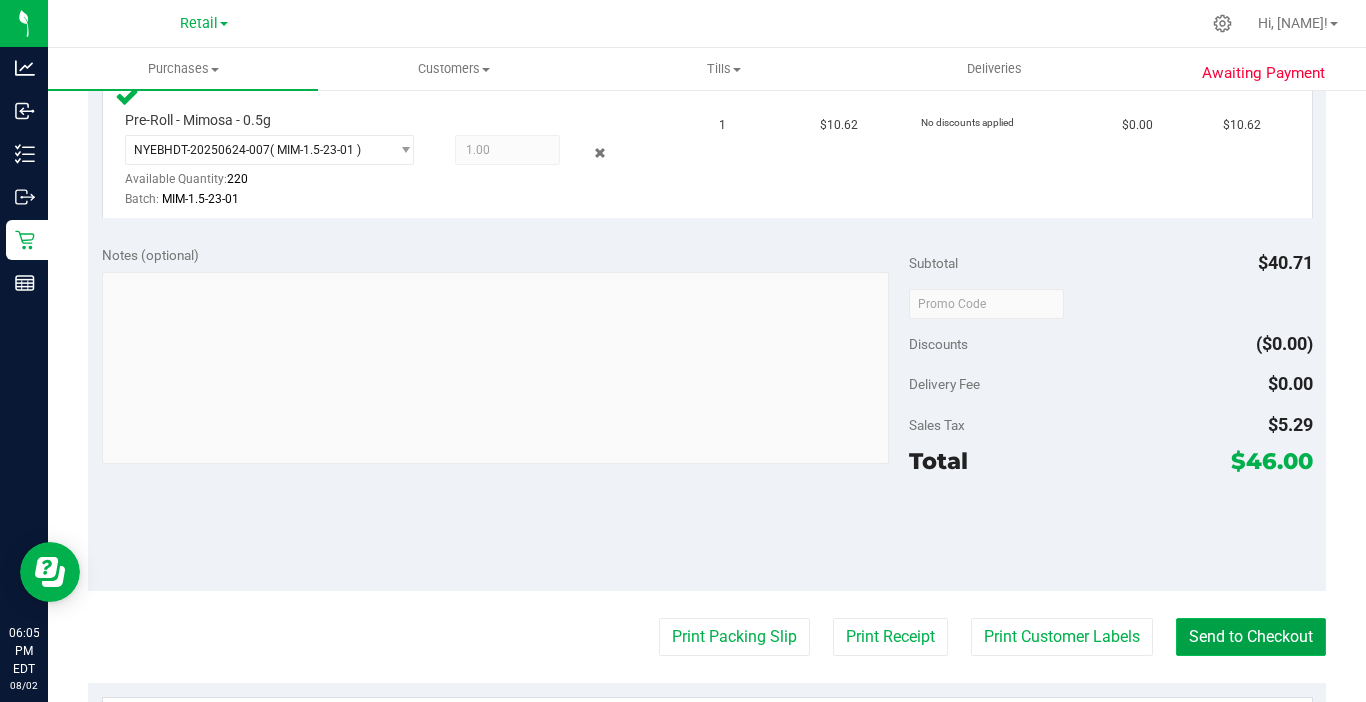 click on "Send to Checkout" at bounding box center [1251, 637] 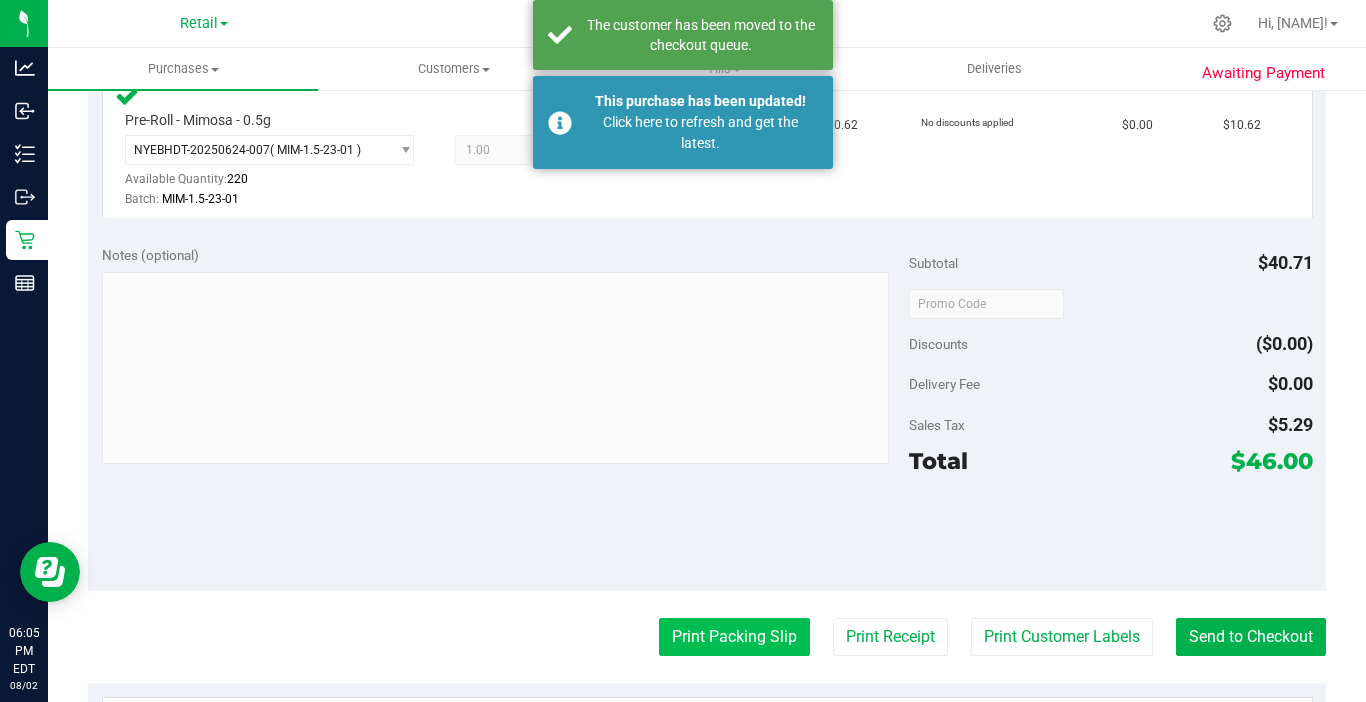 click on "Print Packing Slip" at bounding box center (734, 637) 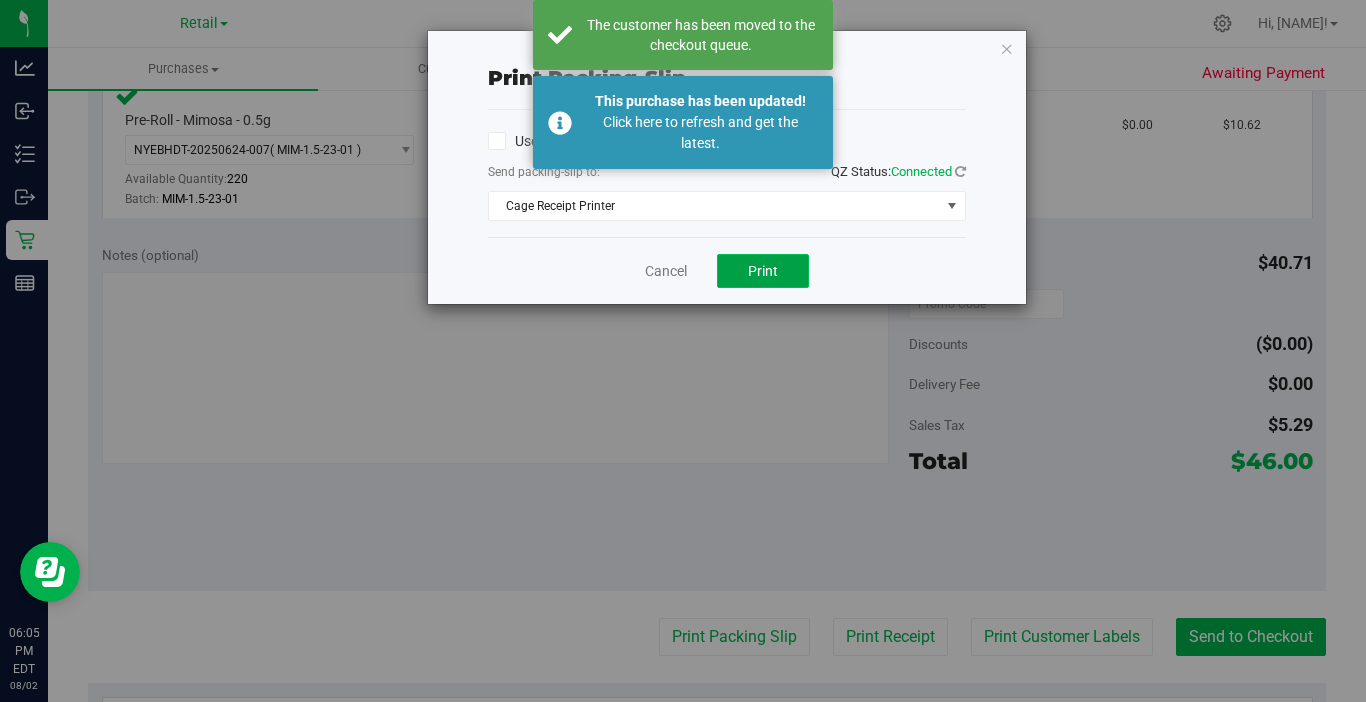 click on "Print" at bounding box center [763, 271] 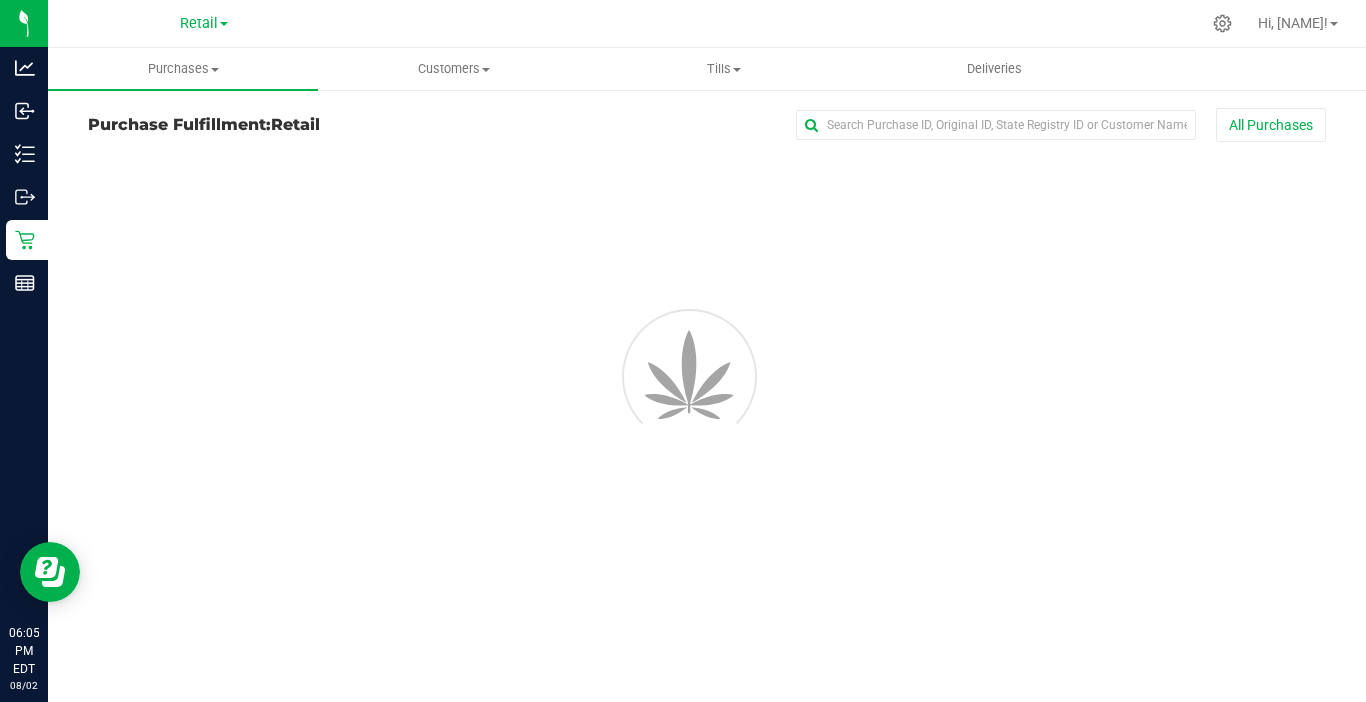 scroll, scrollTop: 0, scrollLeft: 0, axis: both 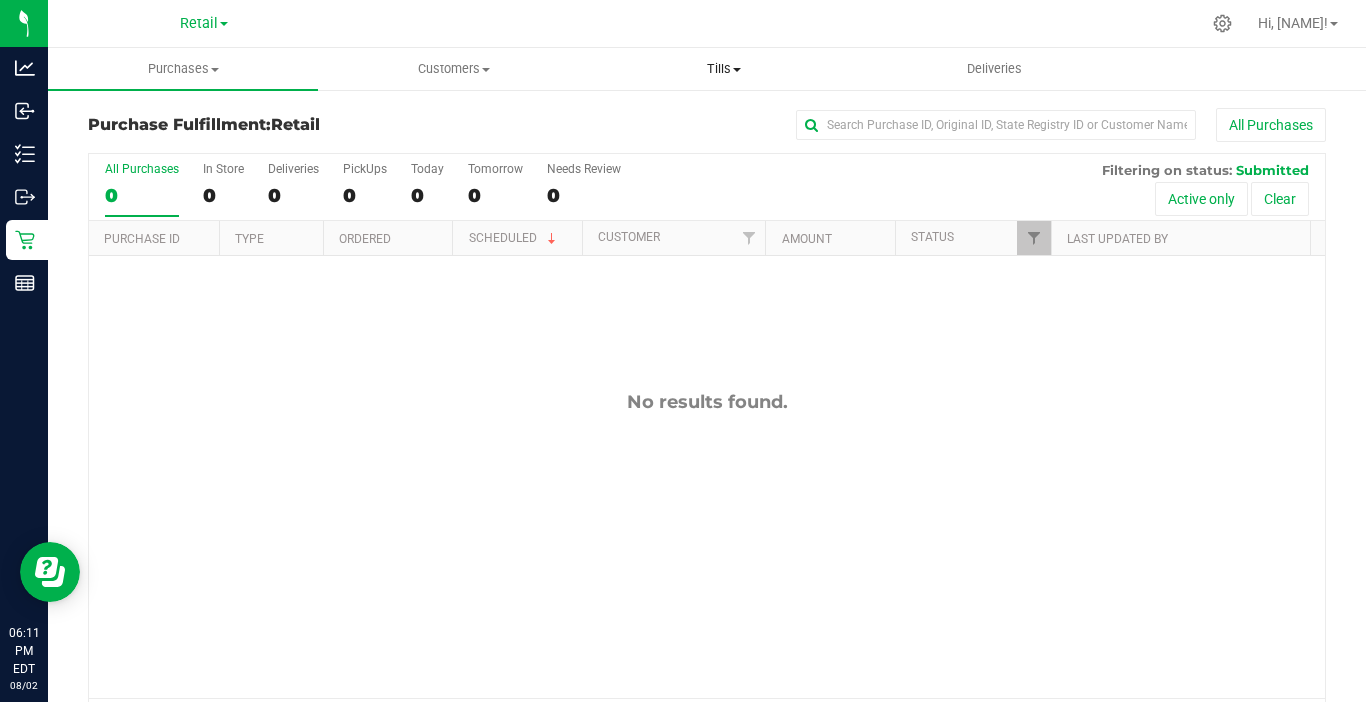 click on "Tills" at bounding box center [724, 69] 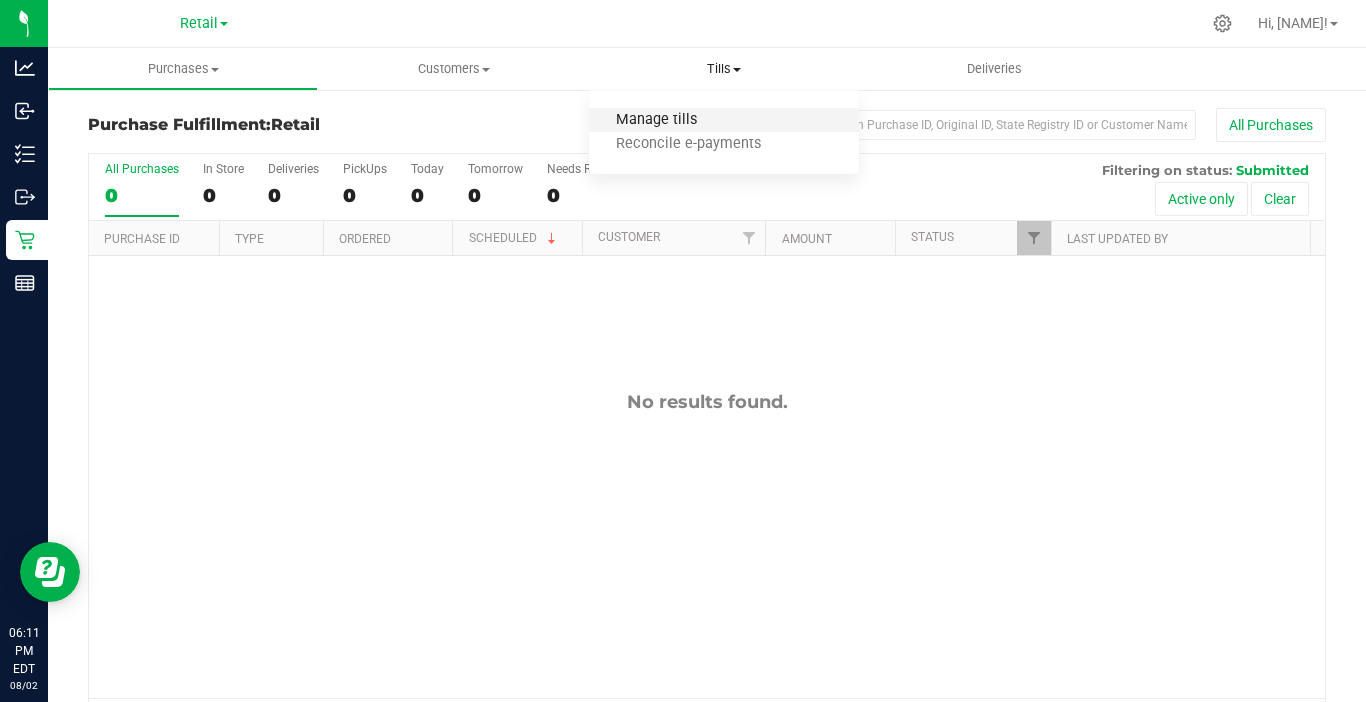 click on "Manage tills" at bounding box center [656, 120] 